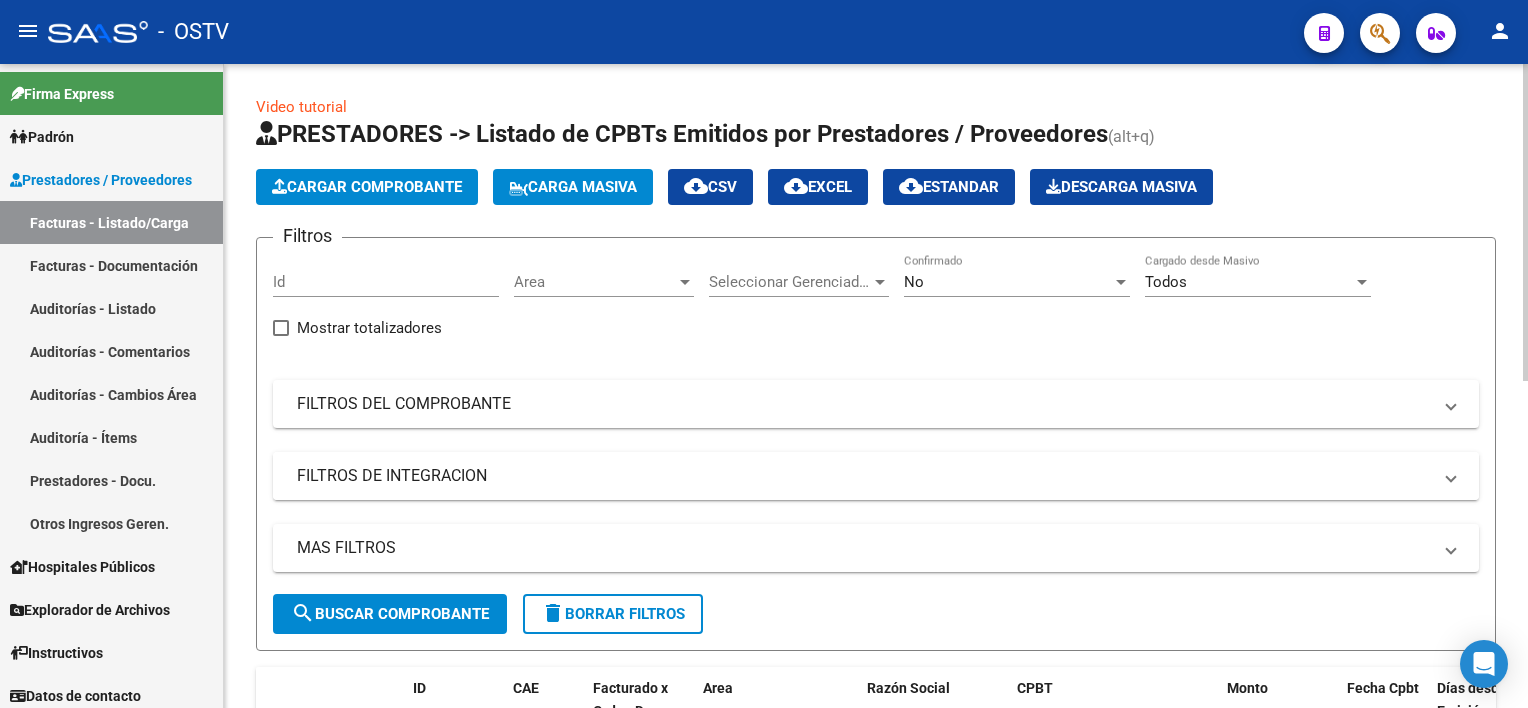 scroll, scrollTop: 0, scrollLeft: 0, axis: both 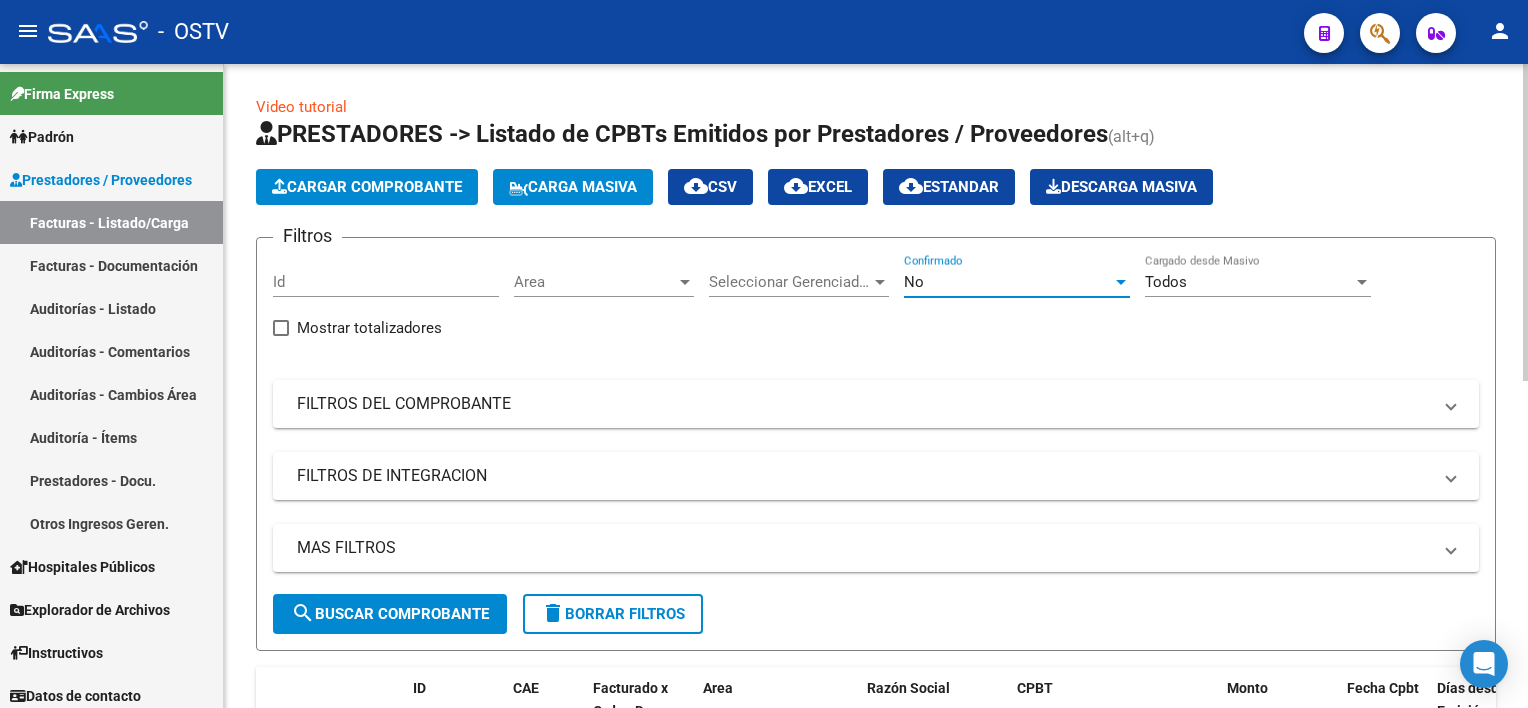 click on "No" at bounding box center (1008, 282) 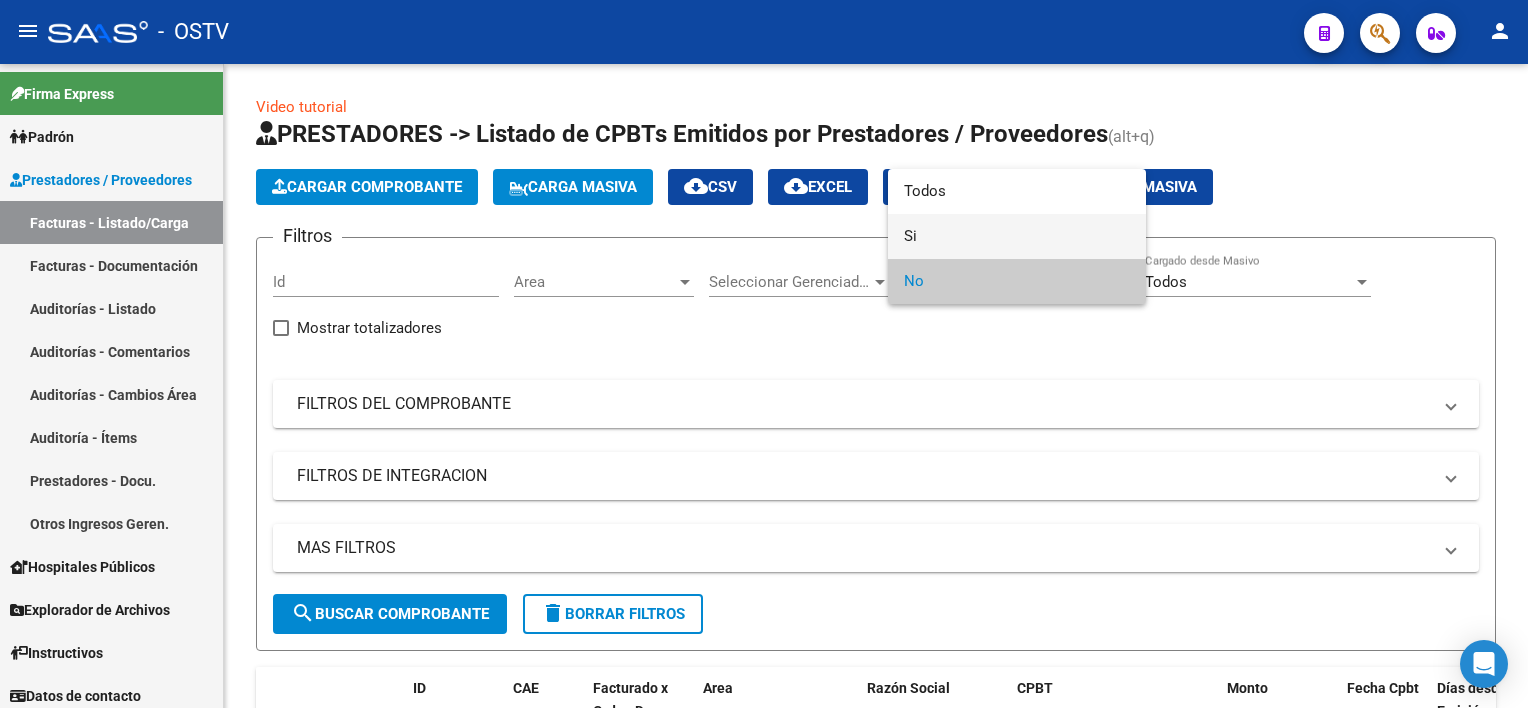 click on "Si" at bounding box center [1017, 236] 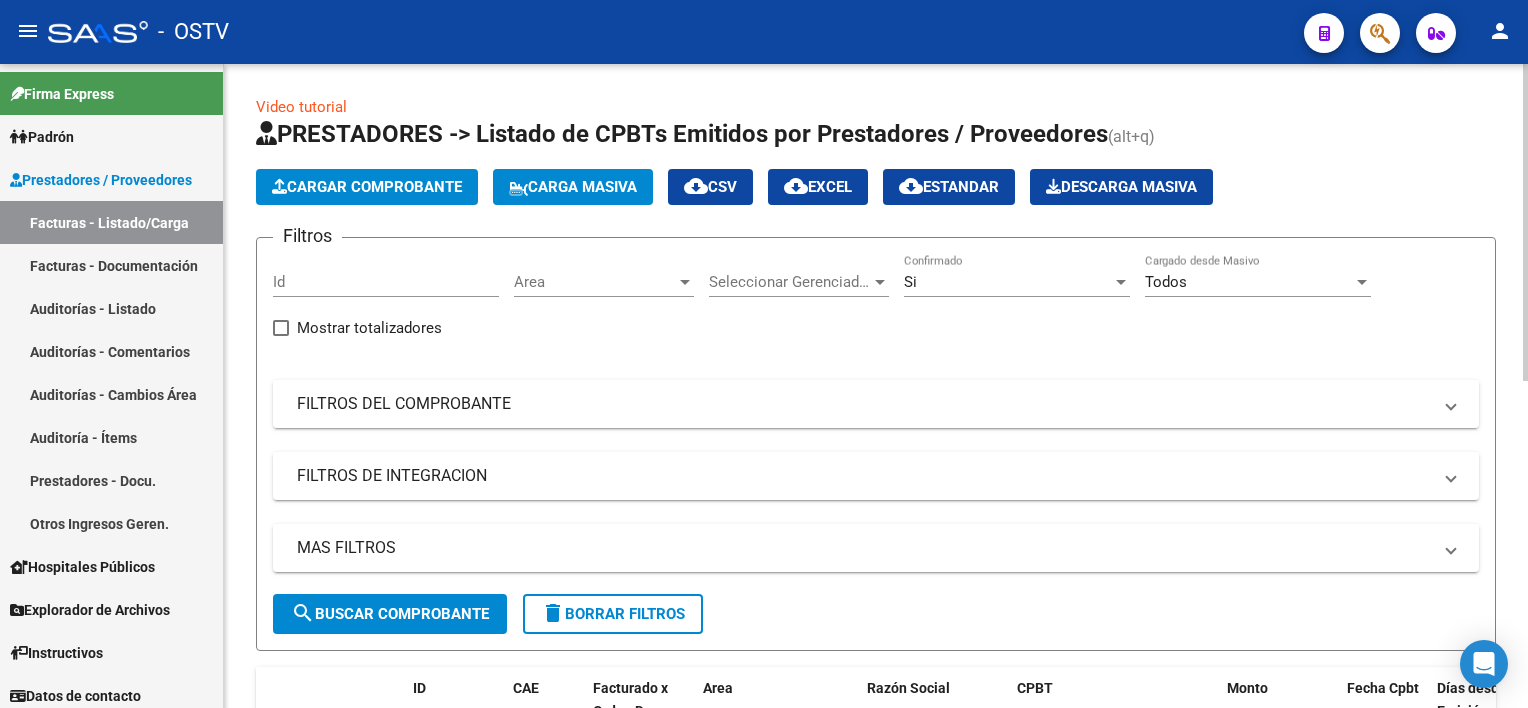 click on "FILTROS DEL COMPROBANTE" at bounding box center (864, 404) 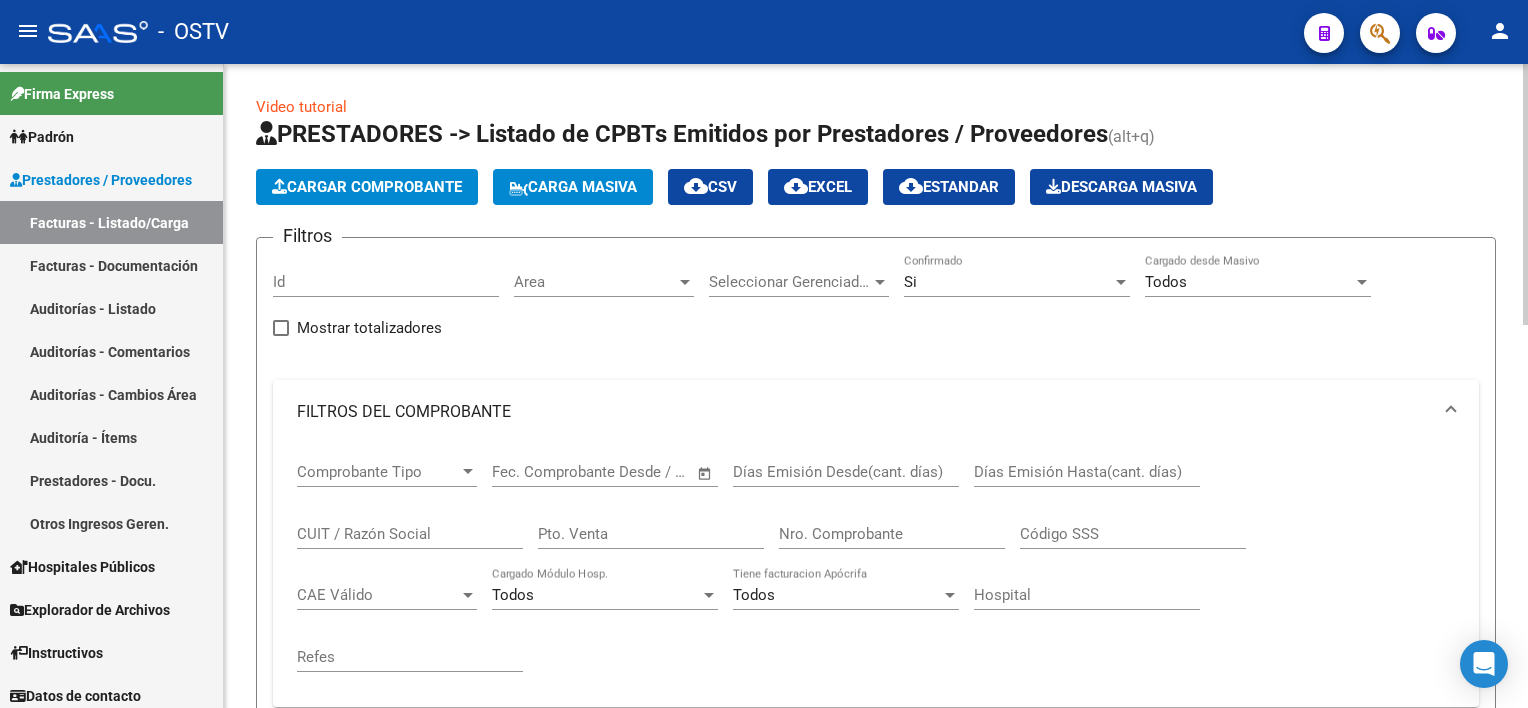 click on "Nro. Comprobante" 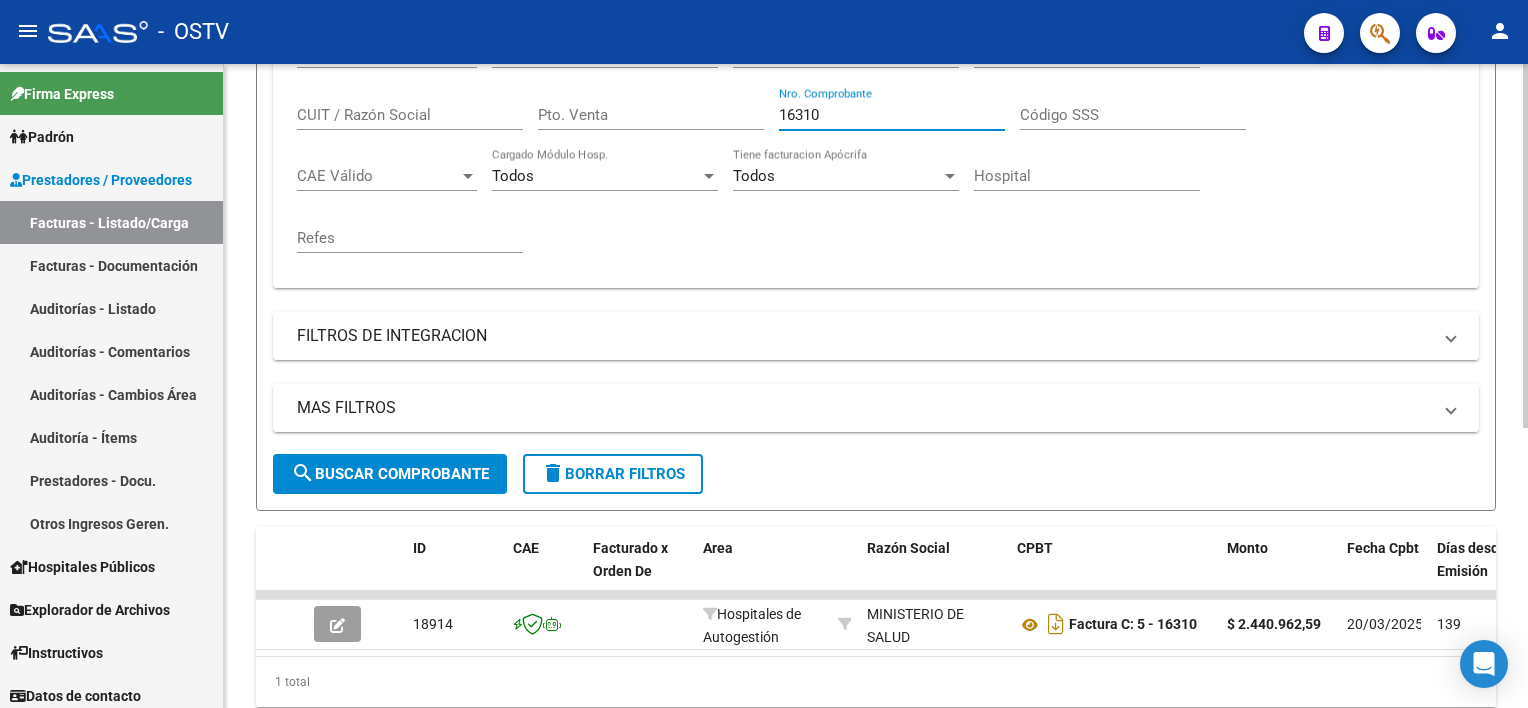 scroll, scrollTop: 493, scrollLeft: 0, axis: vertical 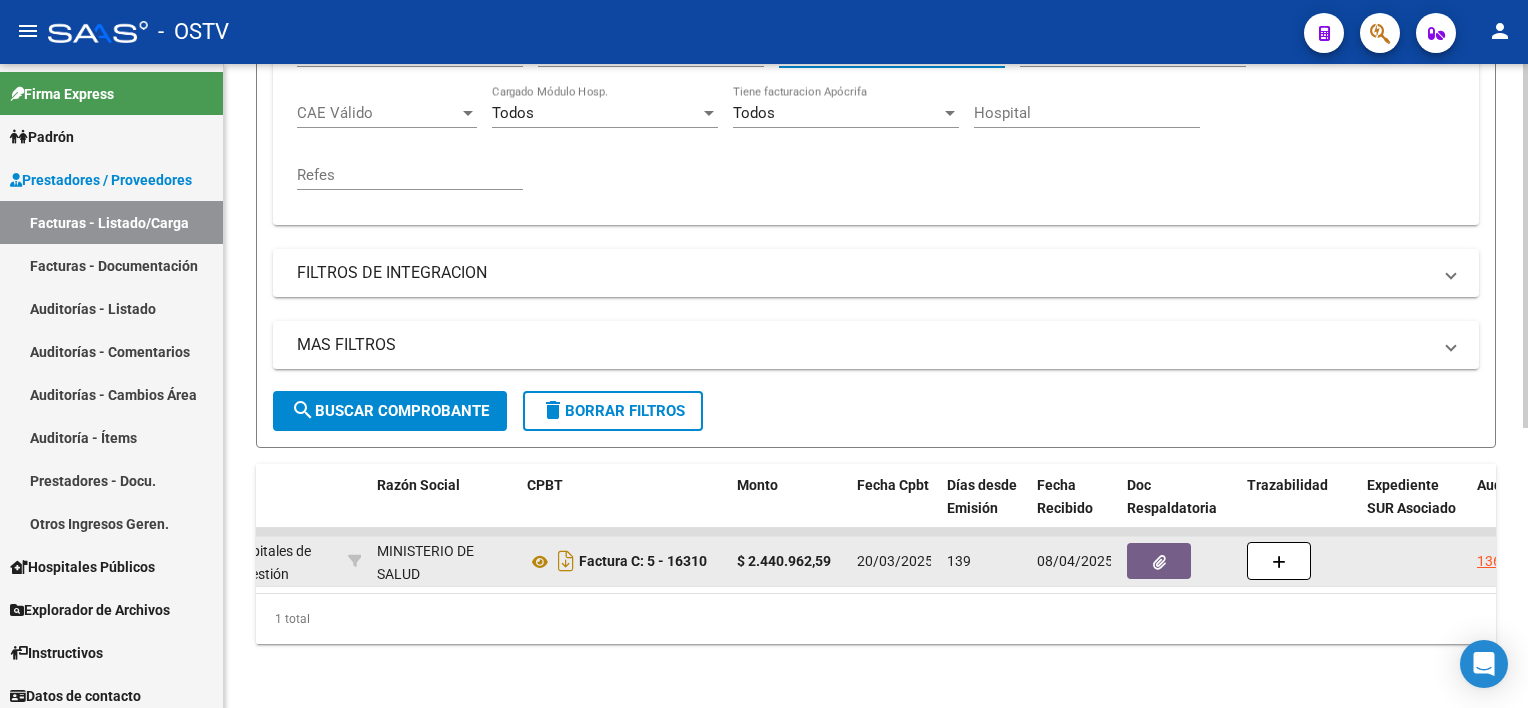 type on "16310" 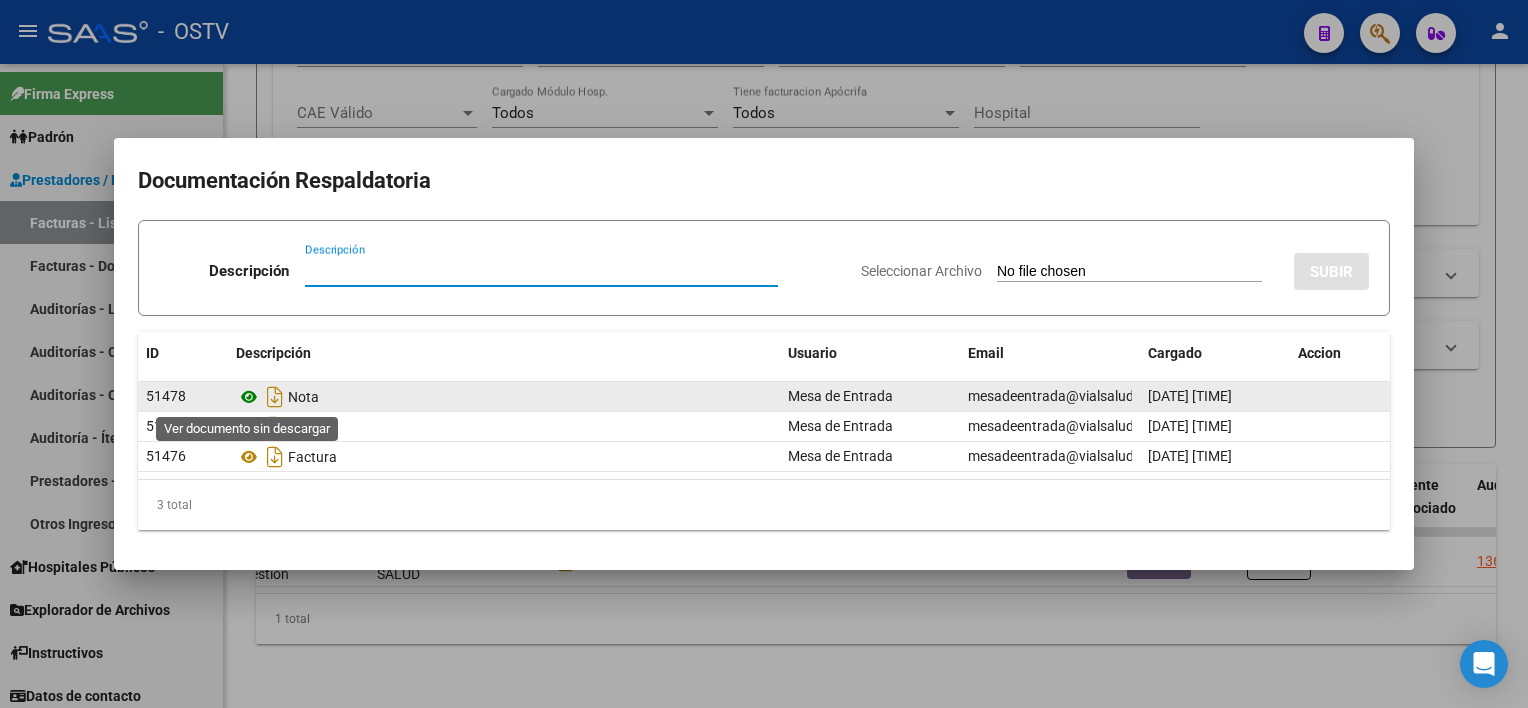click 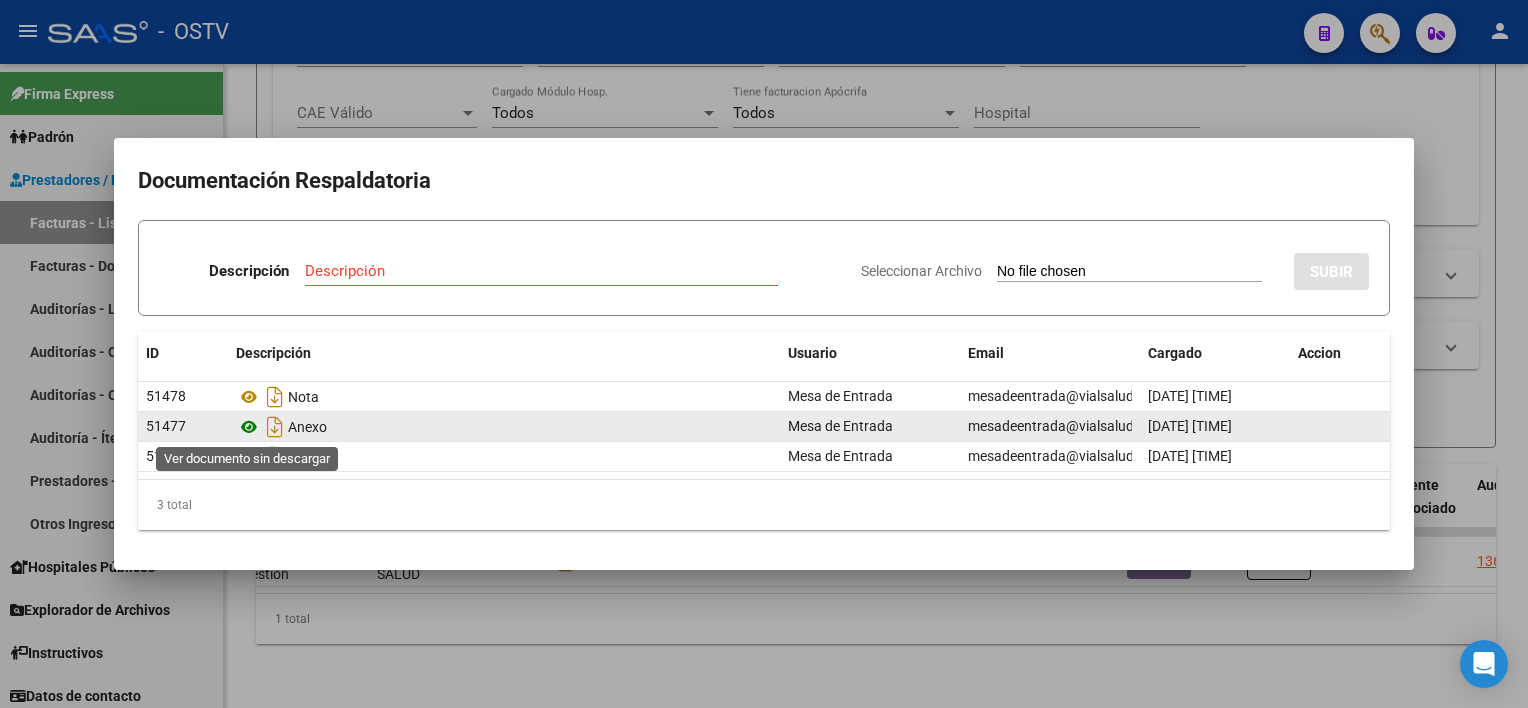 click 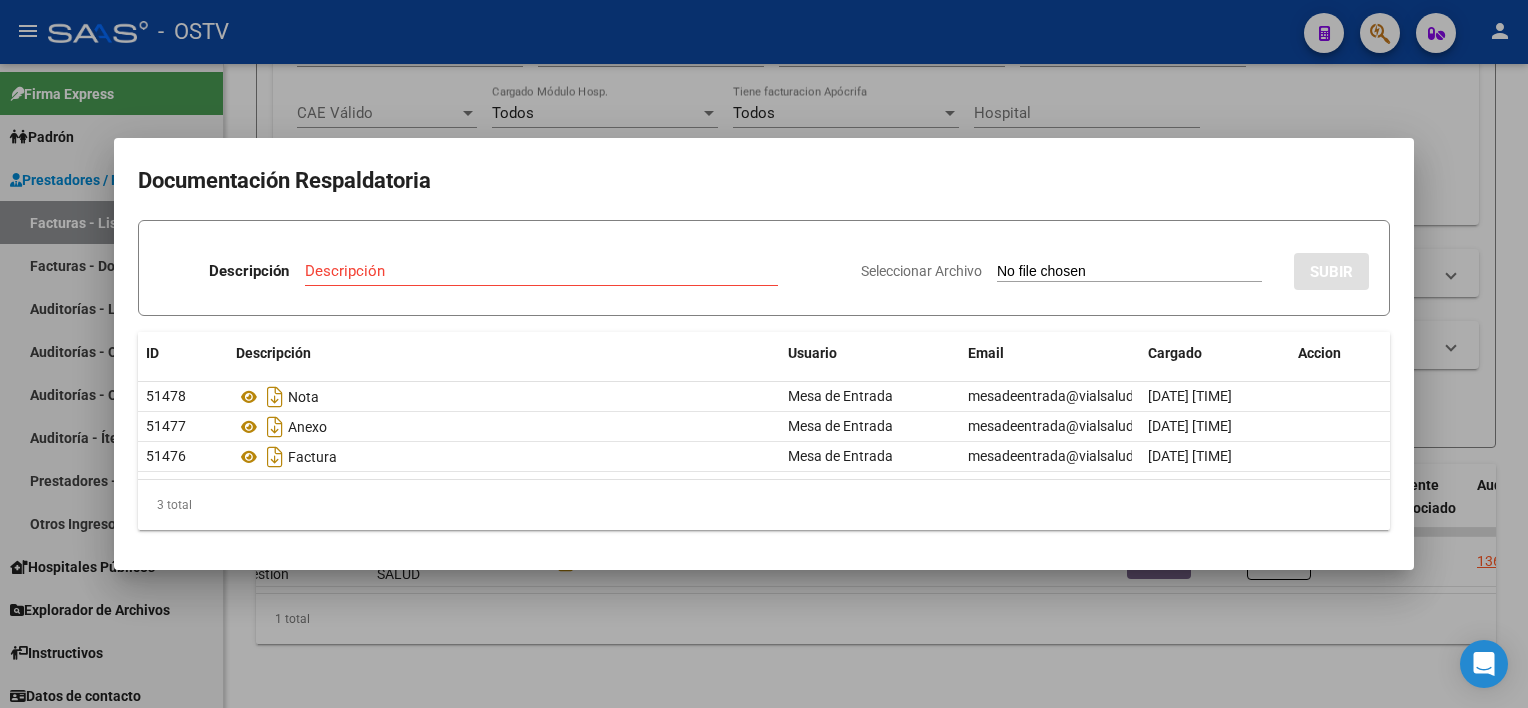 click at bounding box center (764, 354) 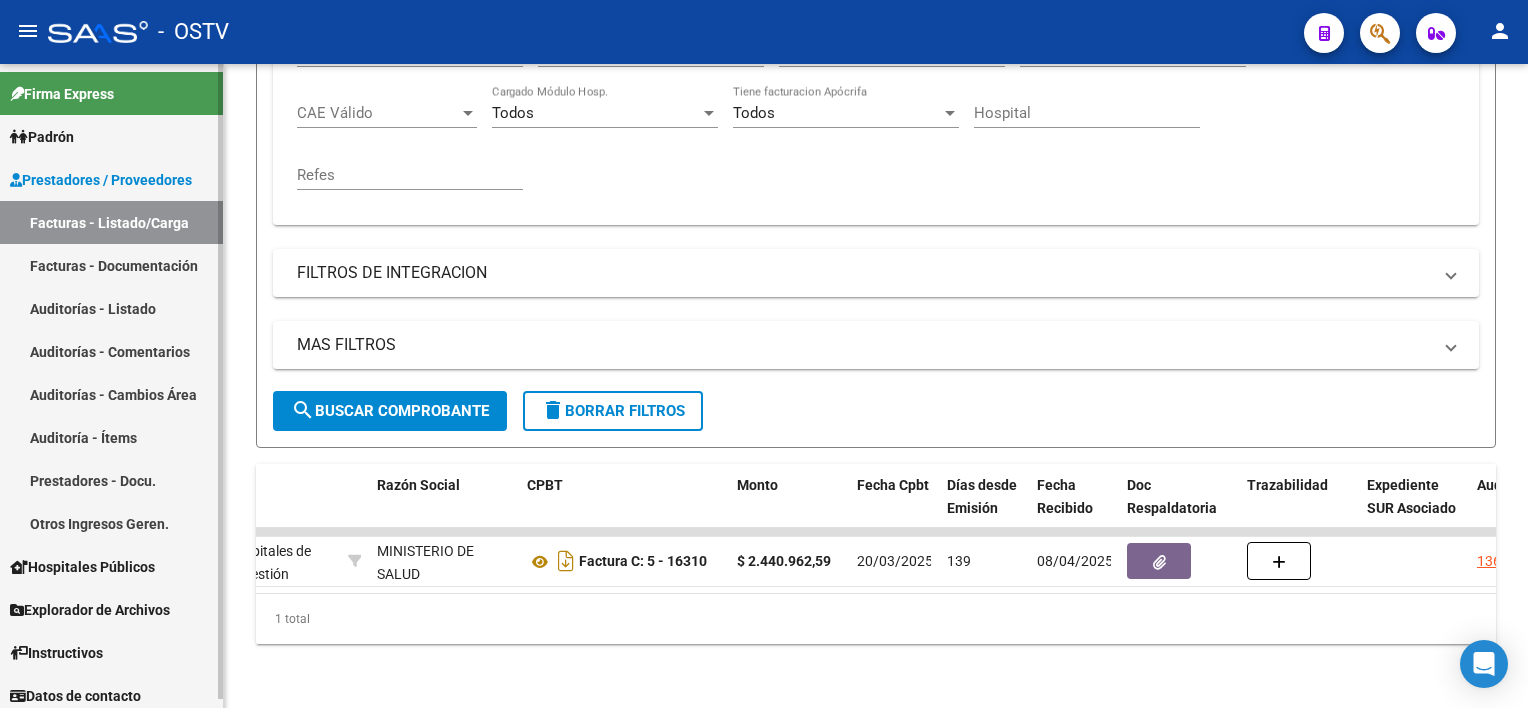 drag, startPoint x: 118, startPoint y: 314, endPoint x: 216, endPoint y: 300, distance: 98.99495 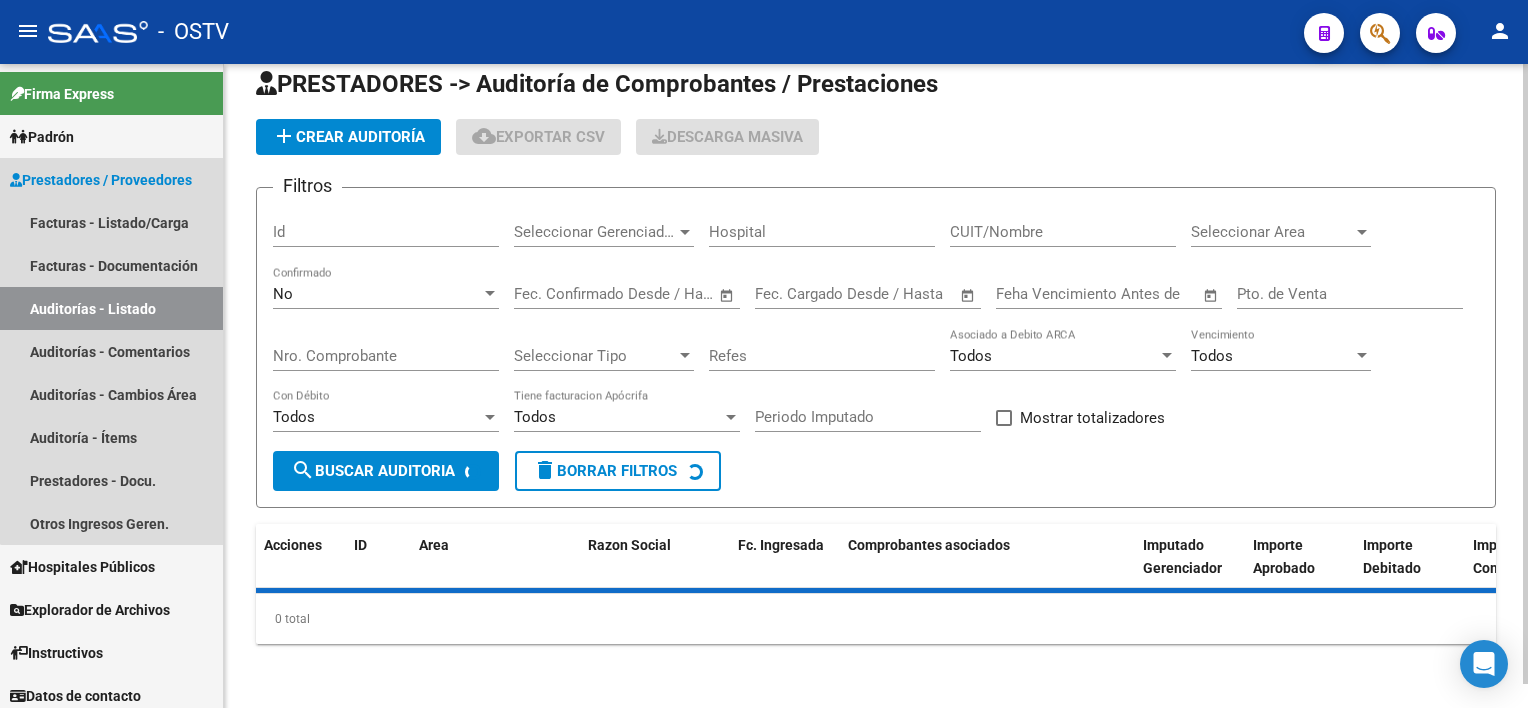 scroll, scrollTop: 0, scrollLeft: 0, axis: both 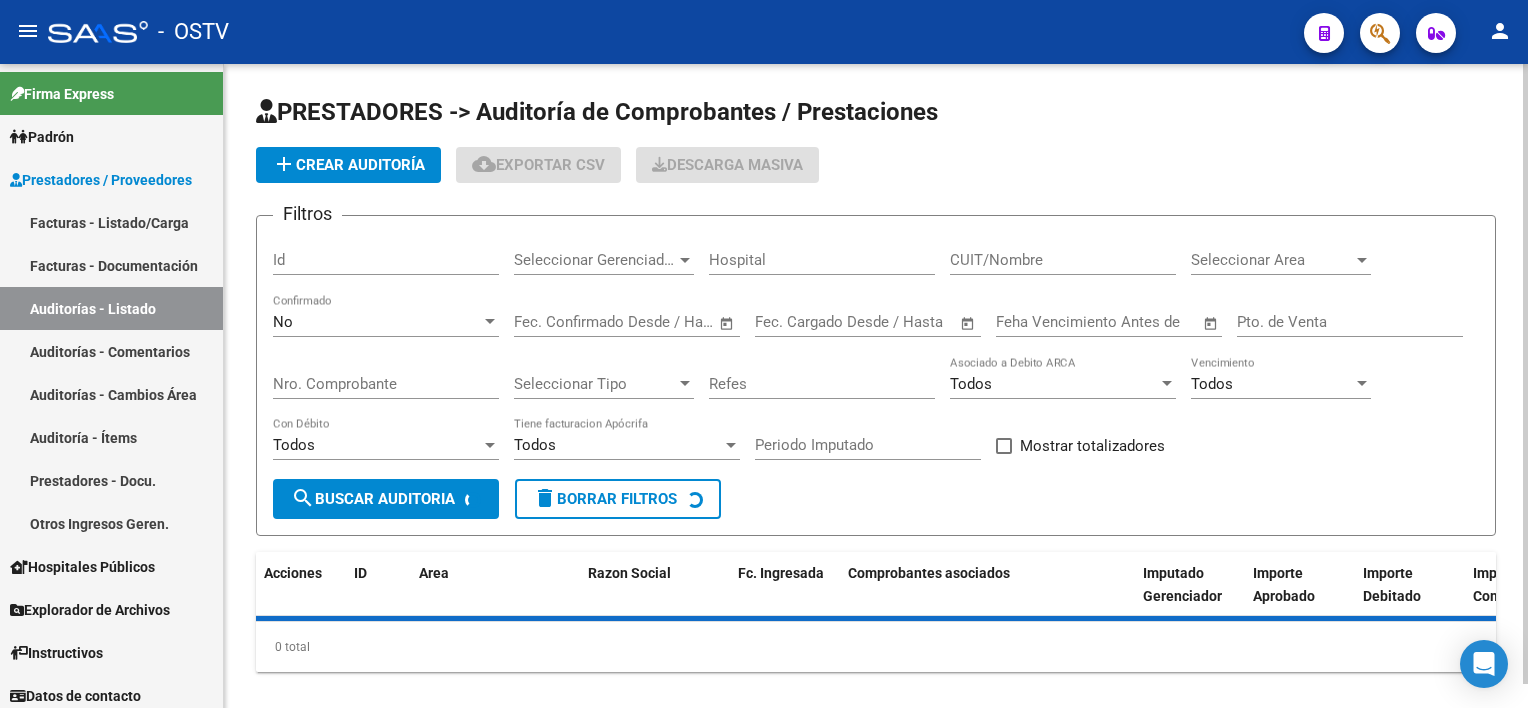 click on "add  Crear Auditoría" 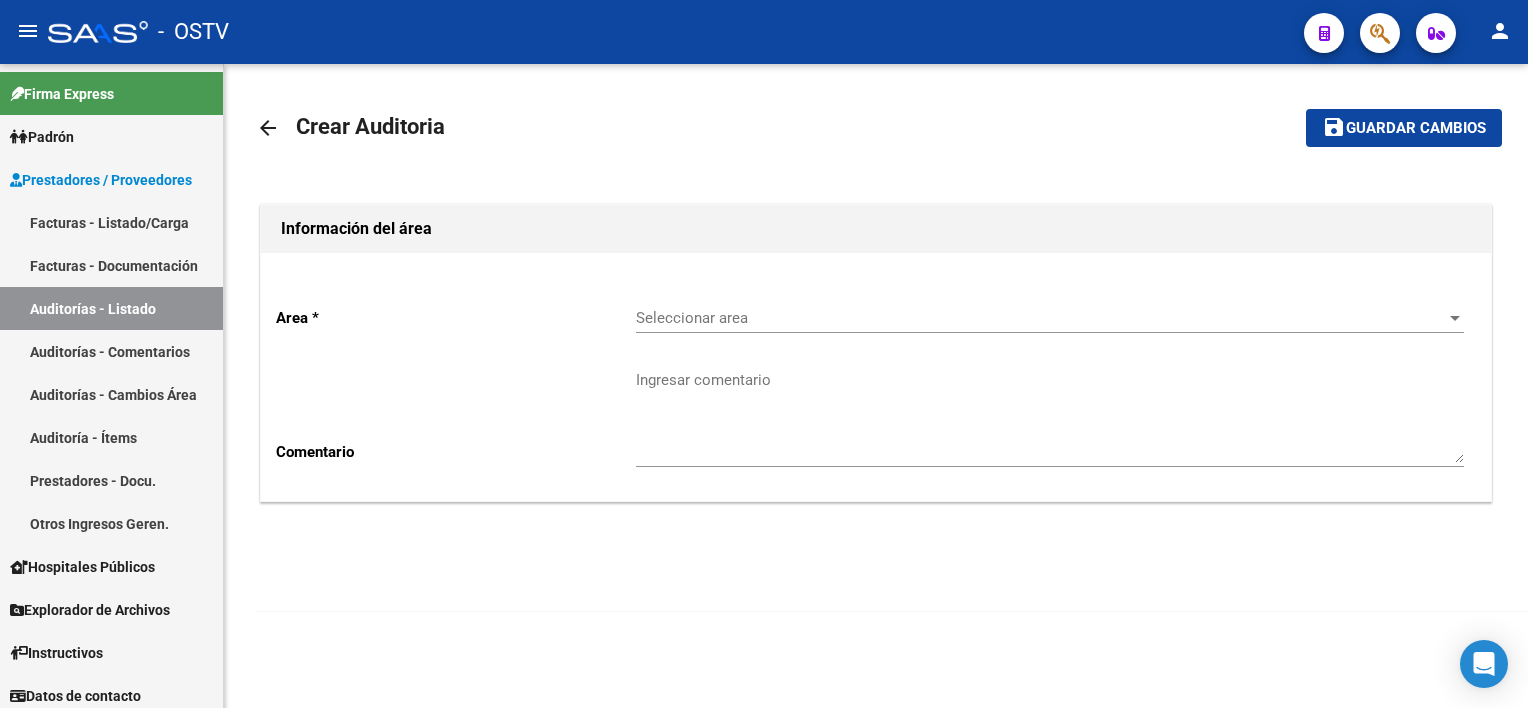 click on "Seleccionar area Seleccionar area" 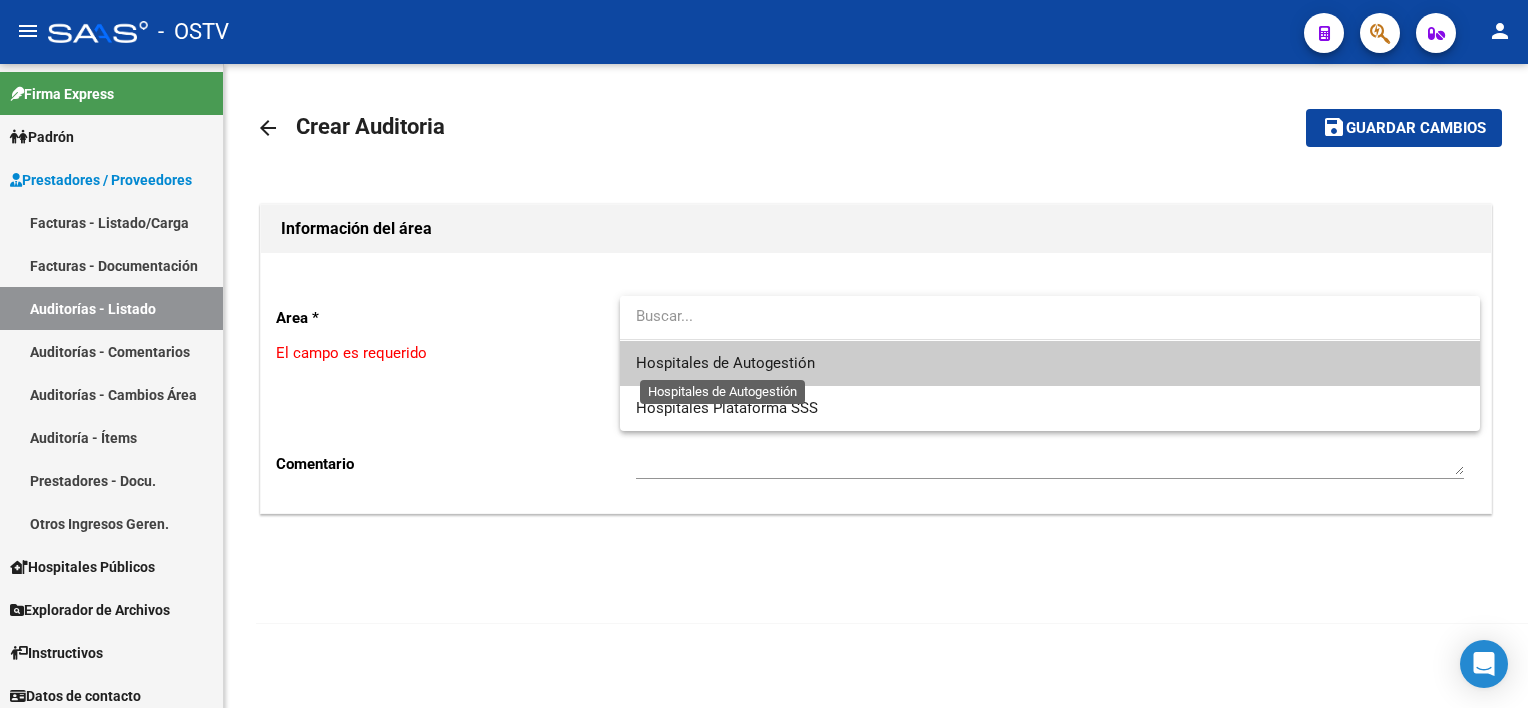 click on "Hospitales de Autogestión" at bounding box center [725, 363] 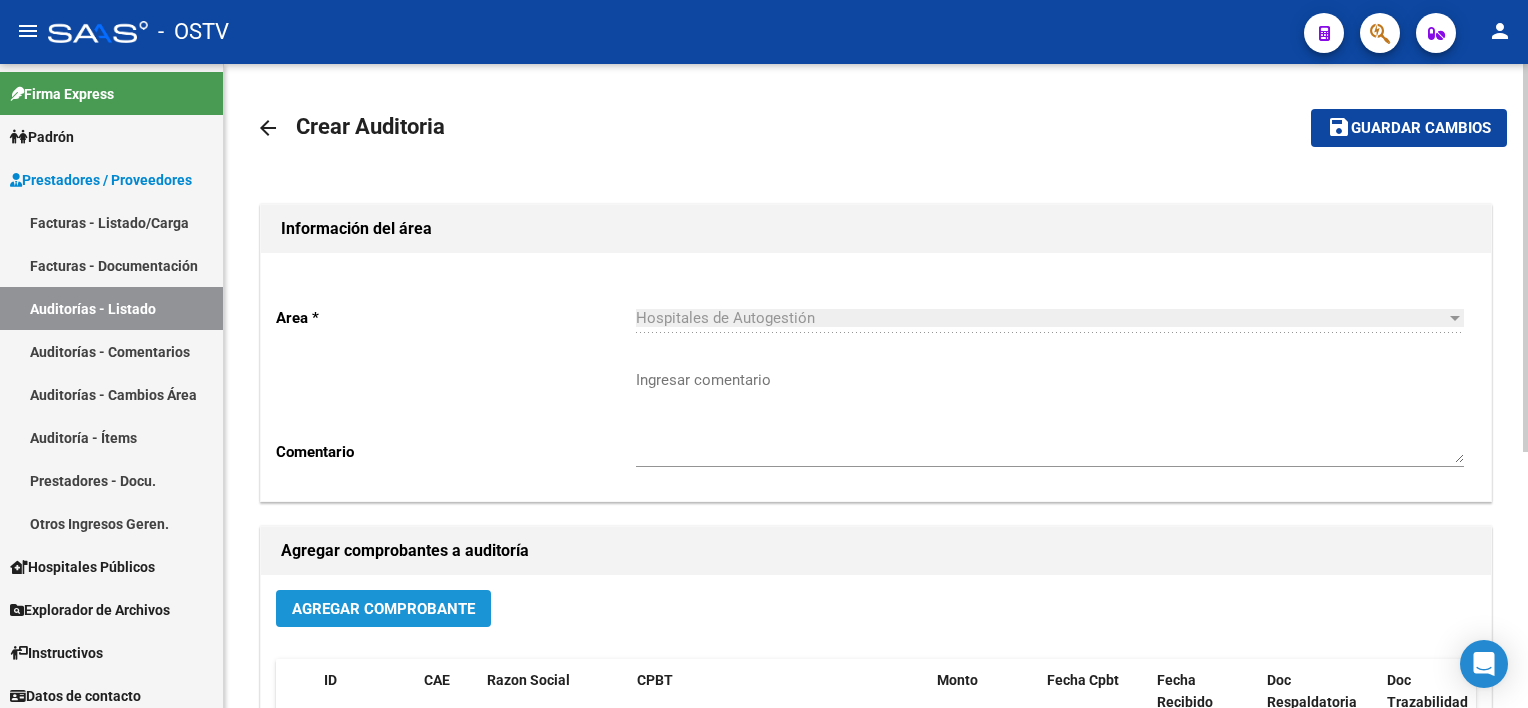 click on "Agregar Comprobante" 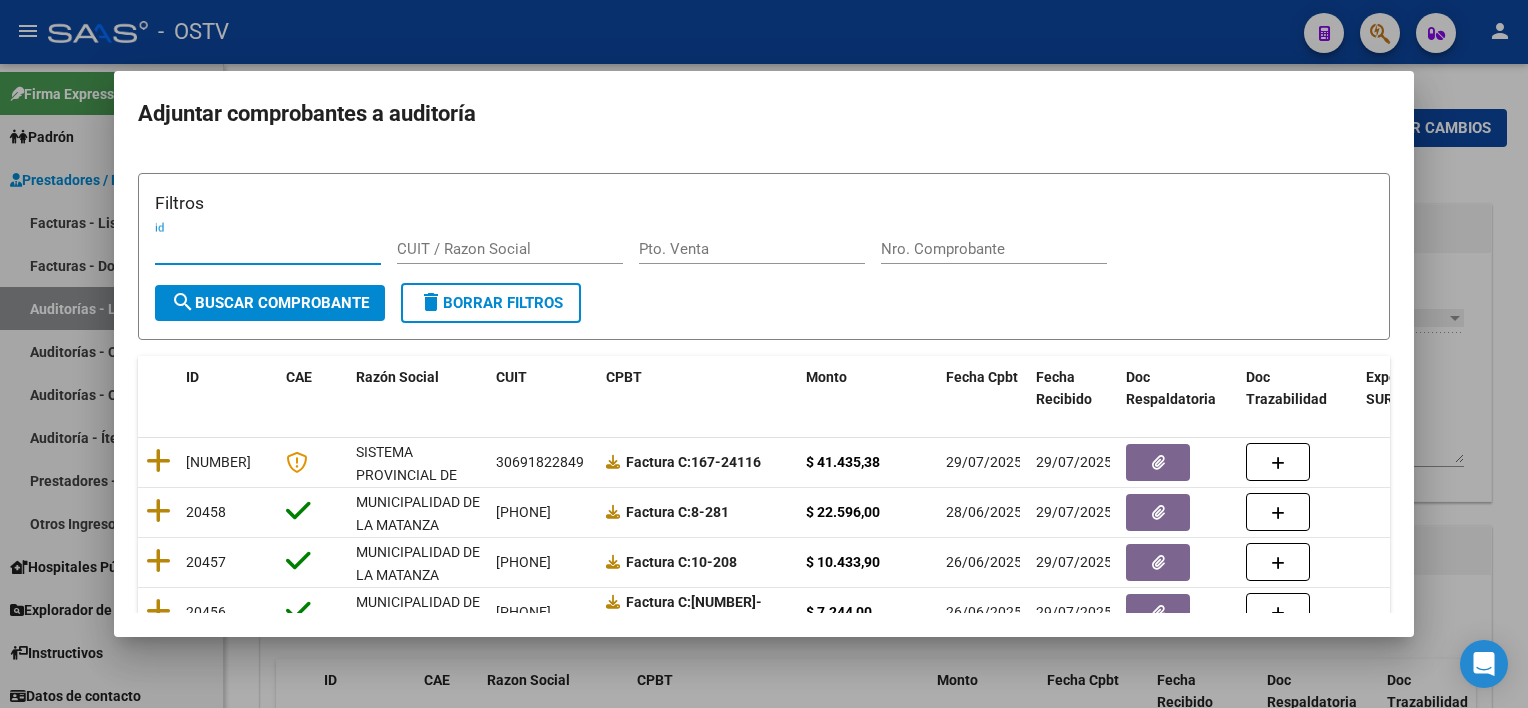 click on "Nro. Comprobante" at bounding box center [994, 249] 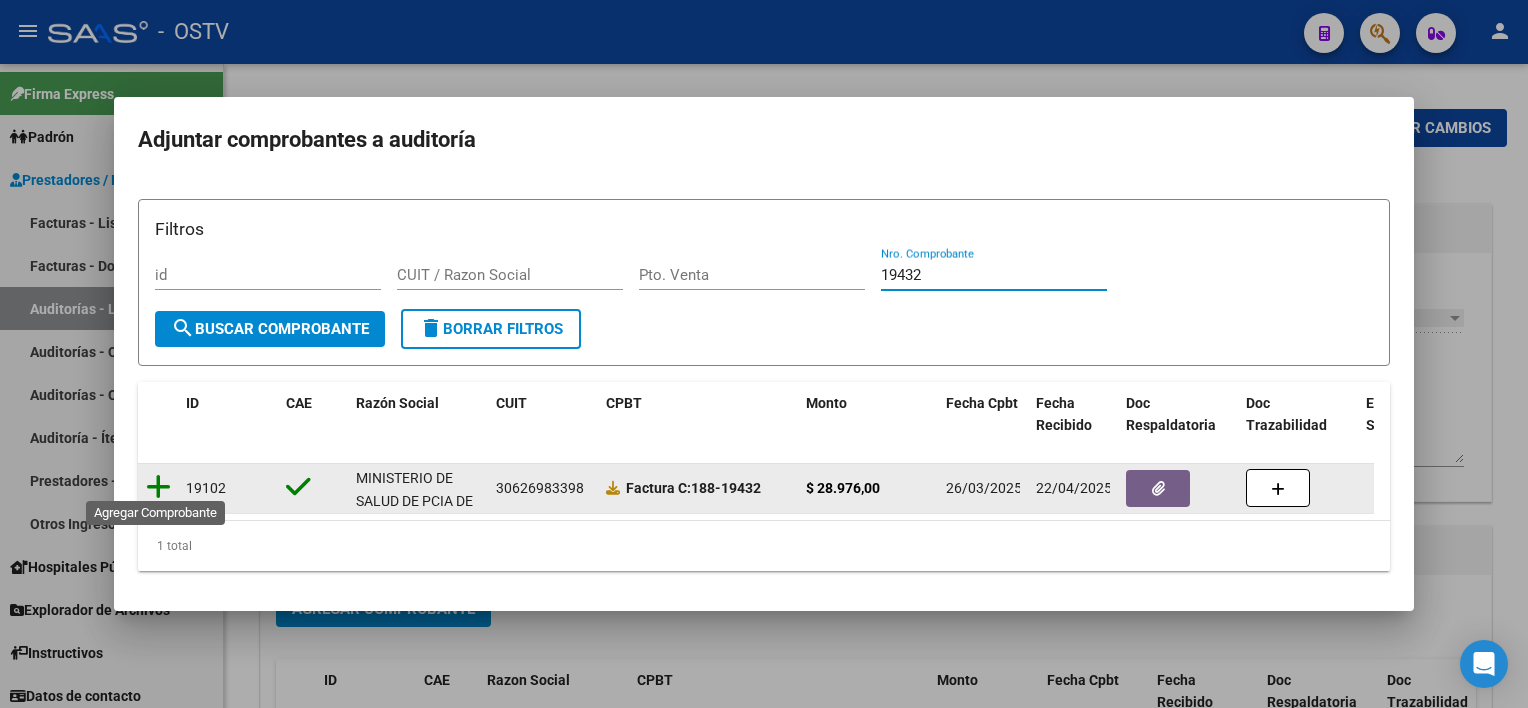 type on "19432" 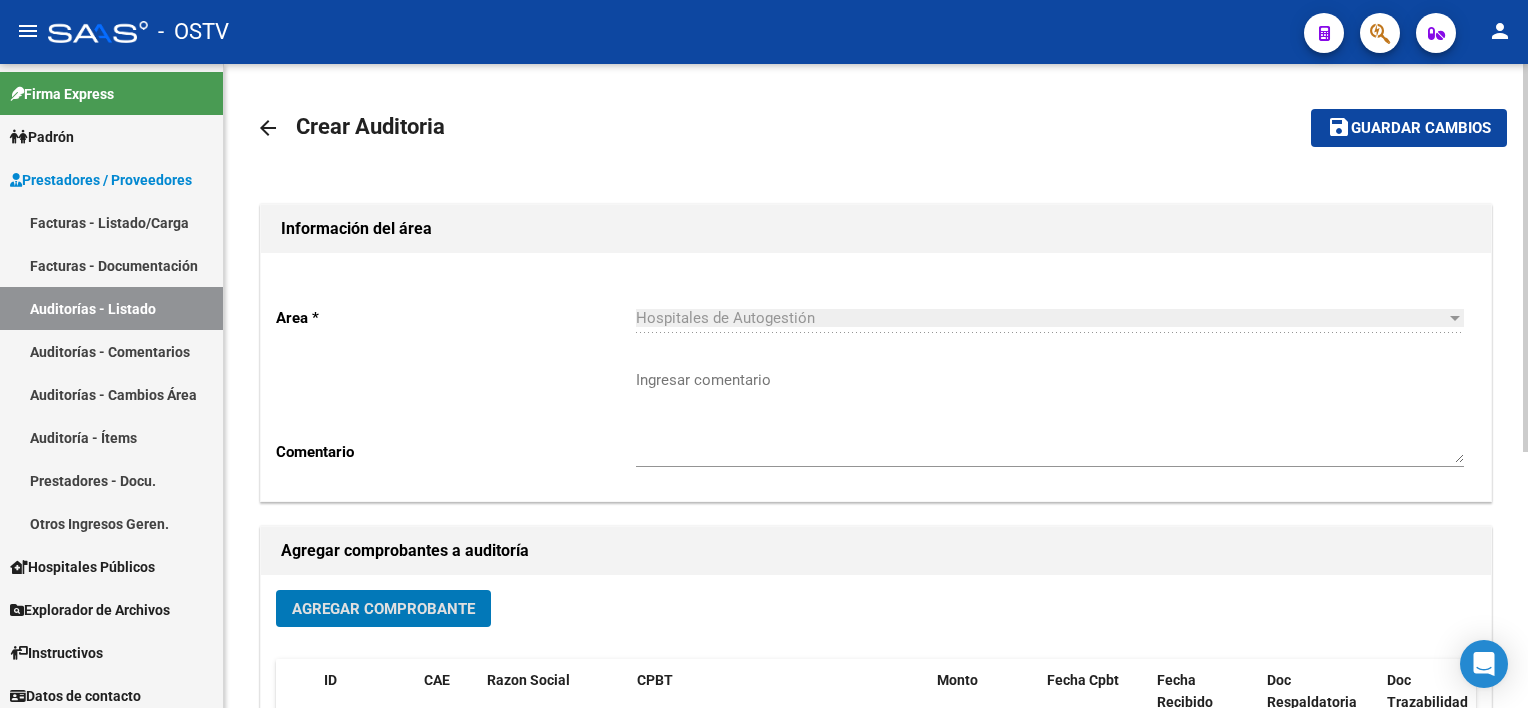 click on "Guardar cambios" 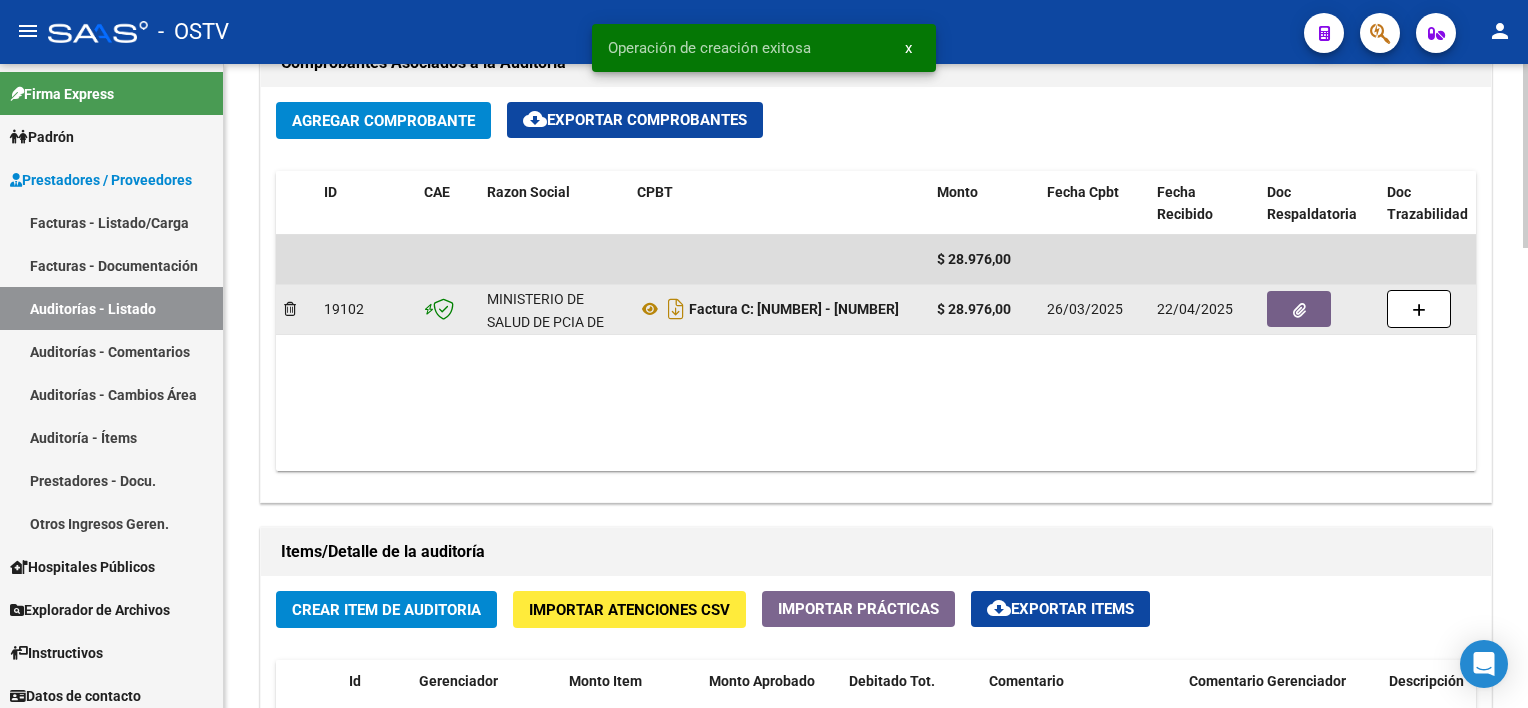 scroll, scrollTop: 1000, scrollLeft: 0, axis: vertical 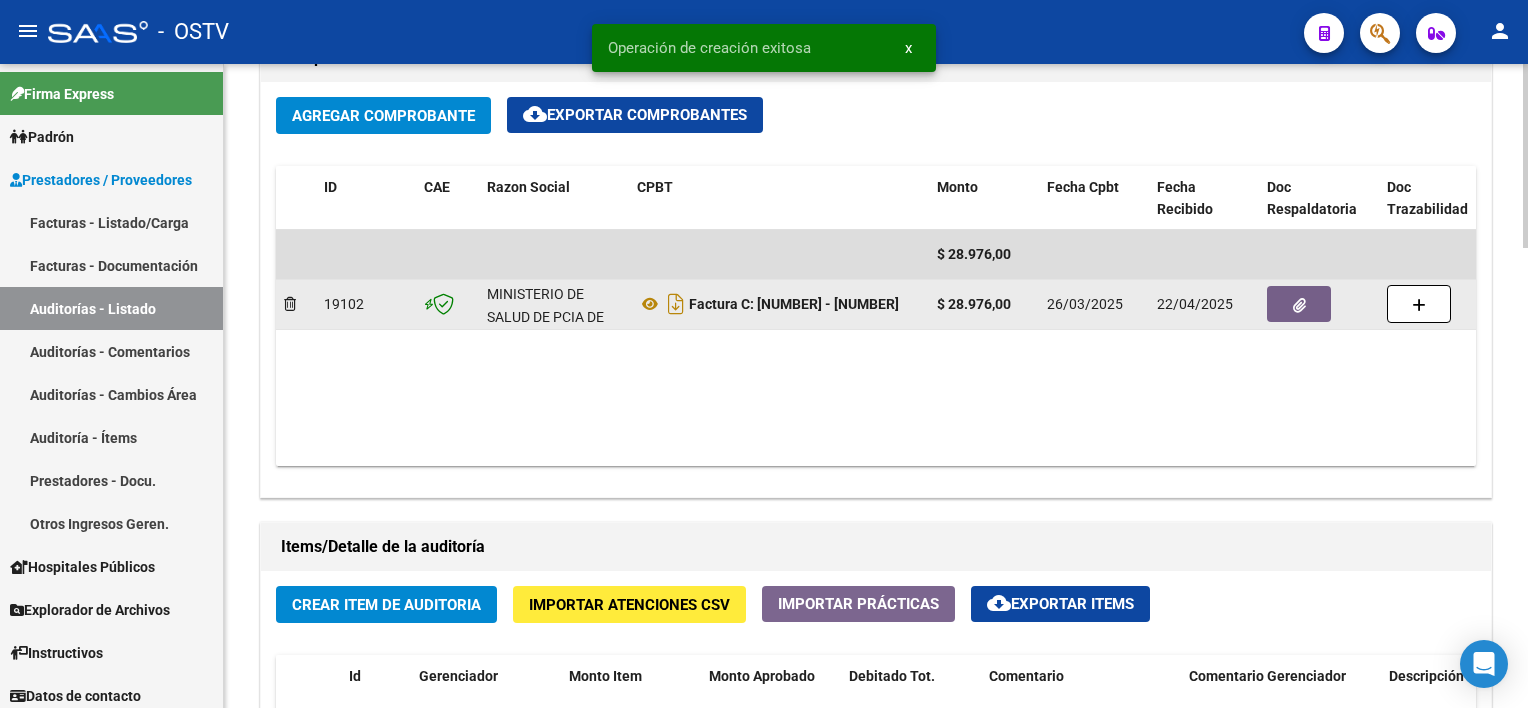 click 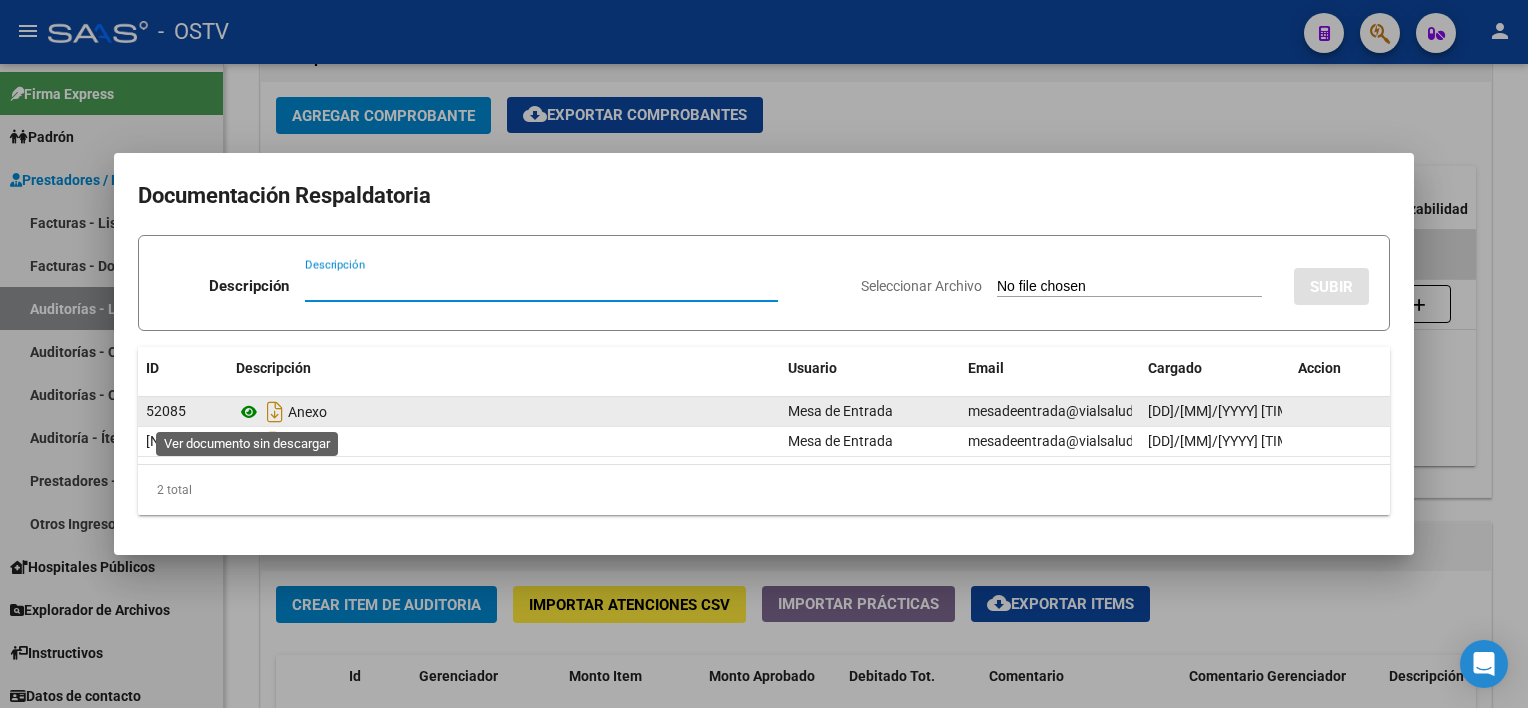click 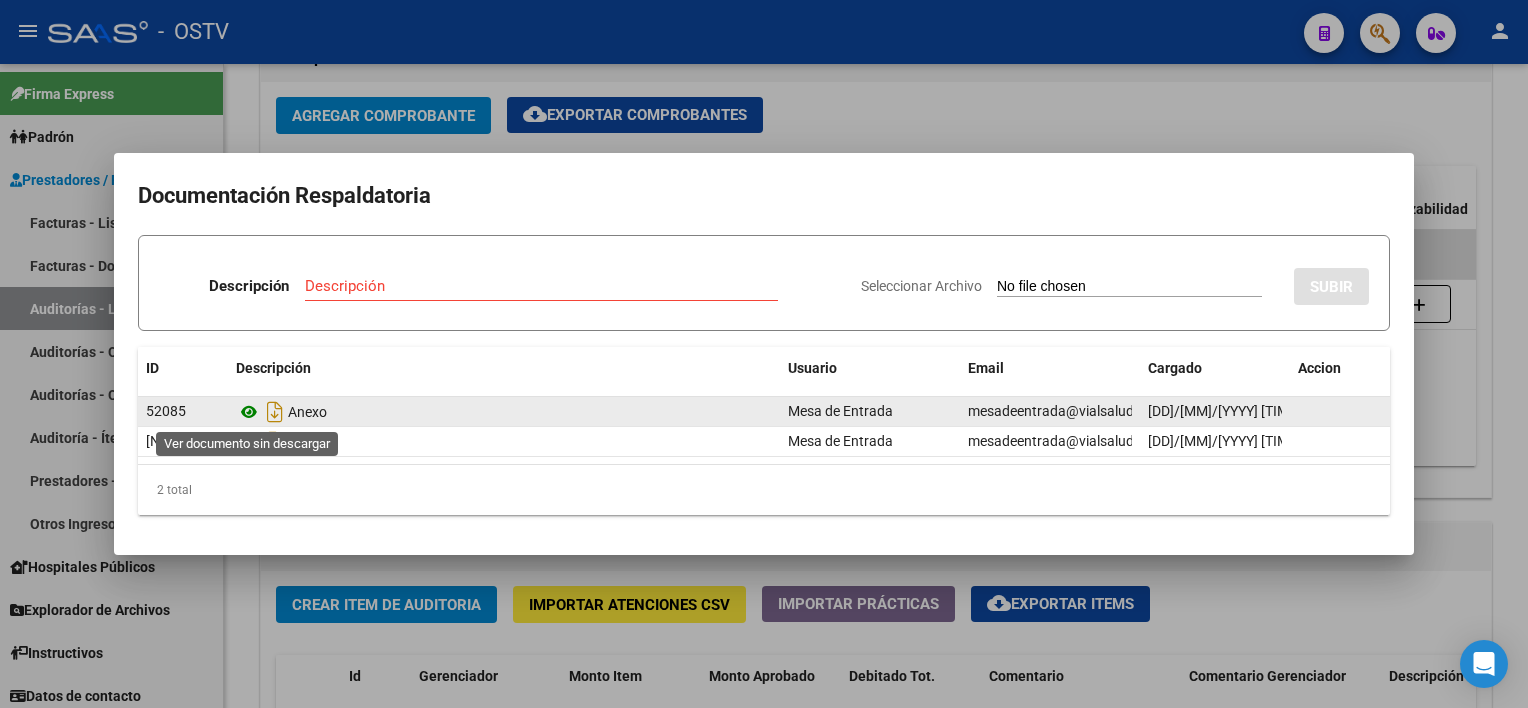 click 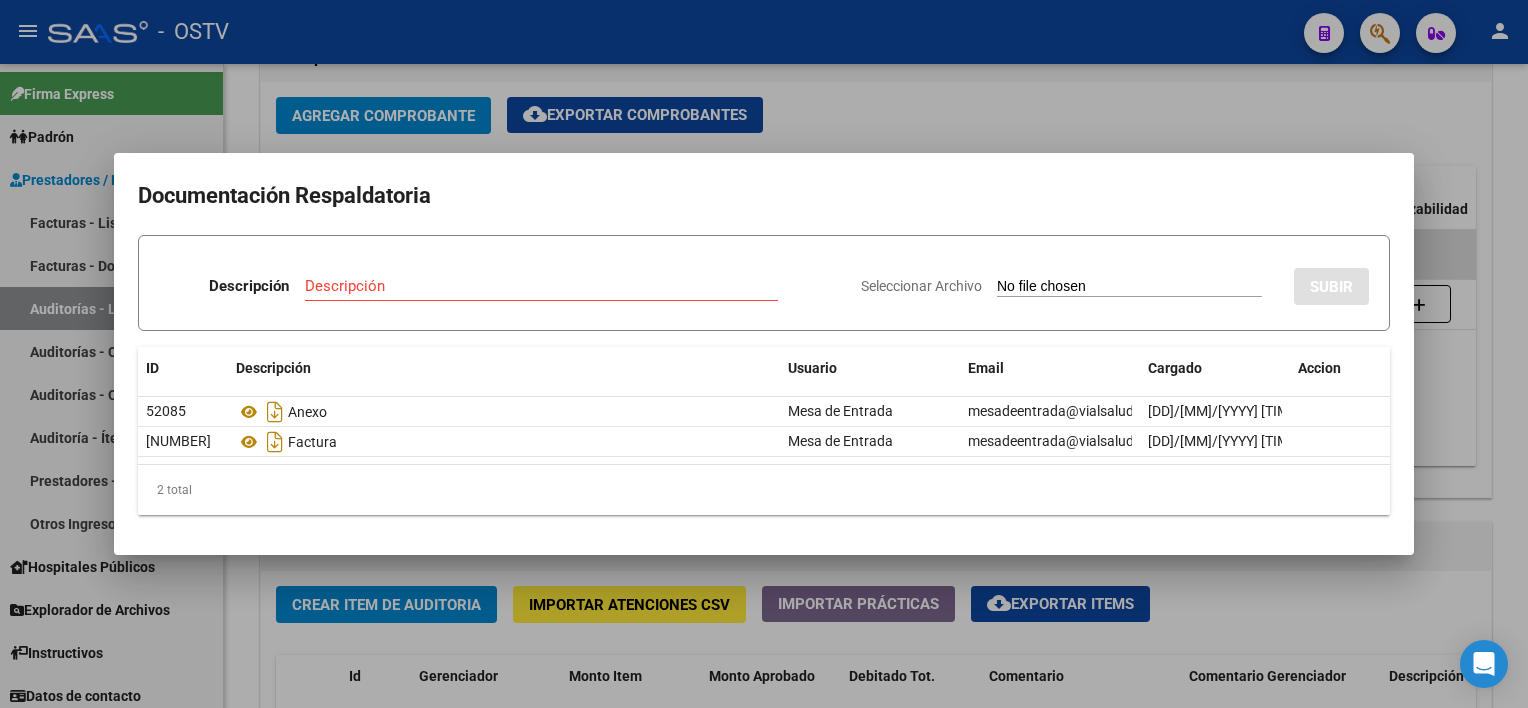 click at bounding box center (764, 354) 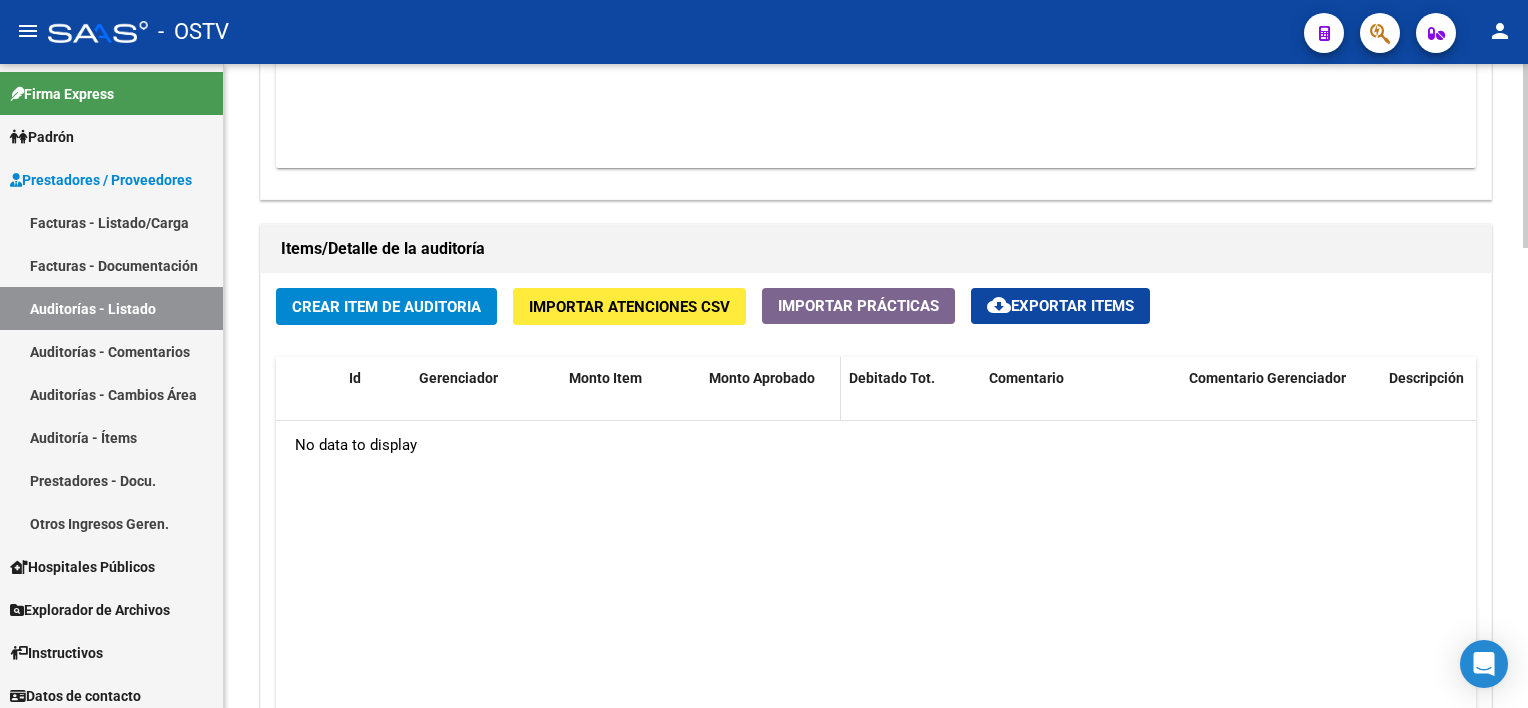 scroll, scrollTop: 1400, scrollLeft: 0, axis: vertical 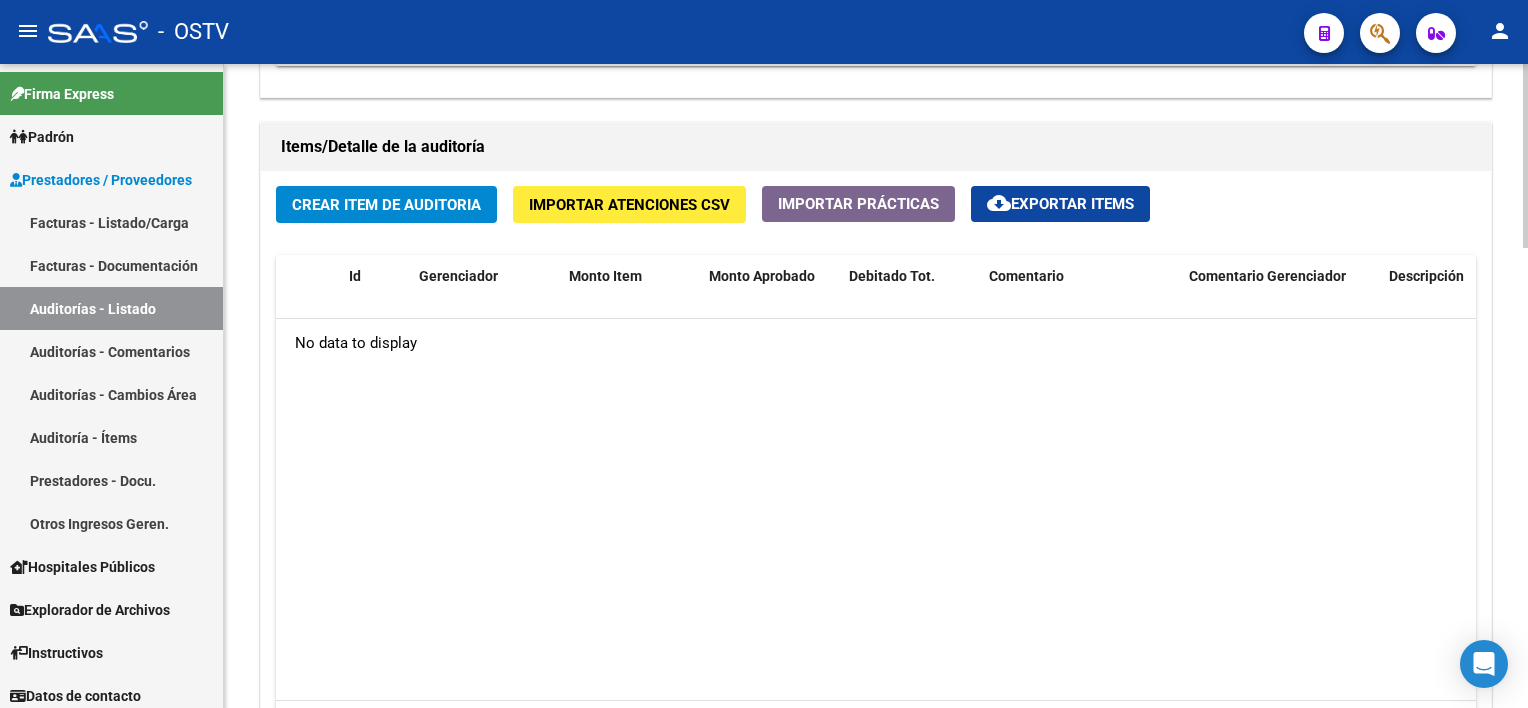 click on "Crear Item de Auditoria" 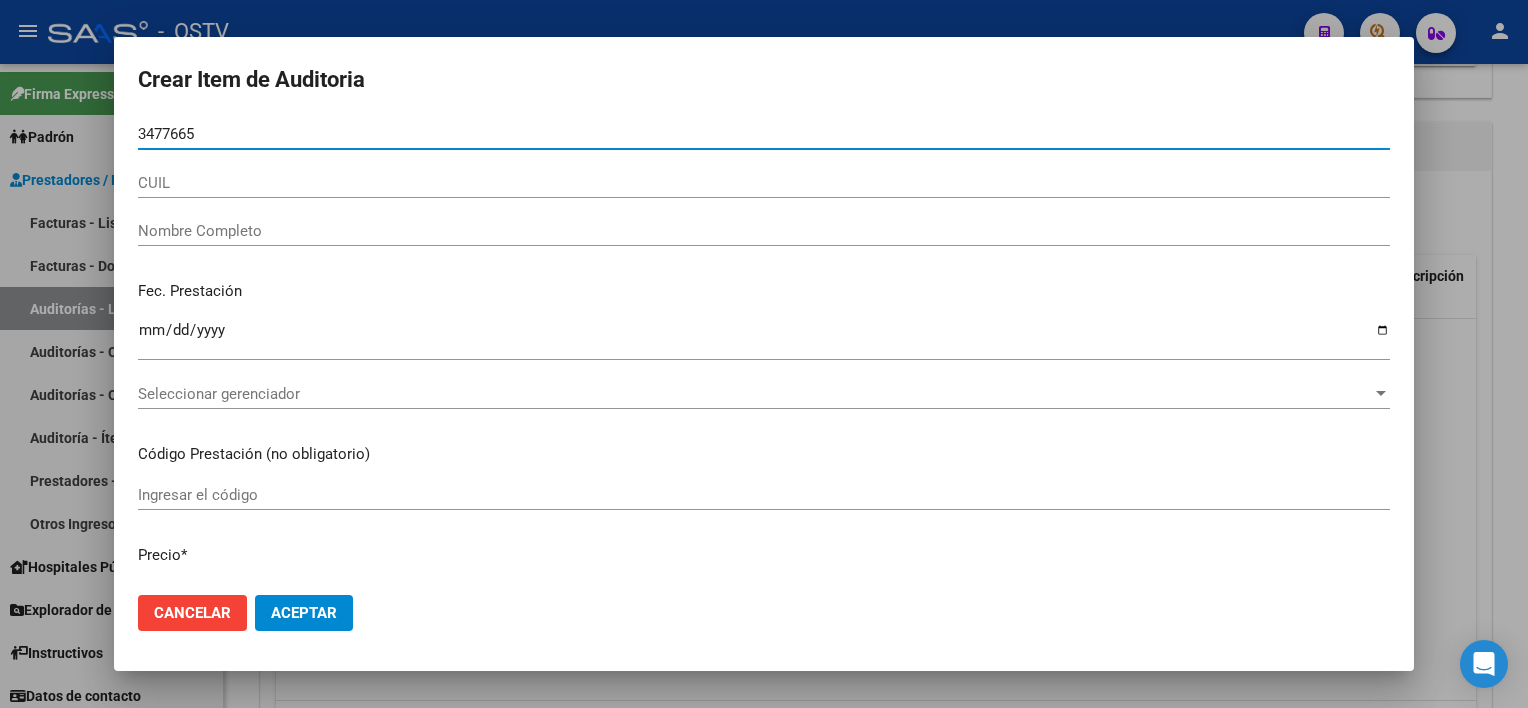 type on "[NUMBER]" 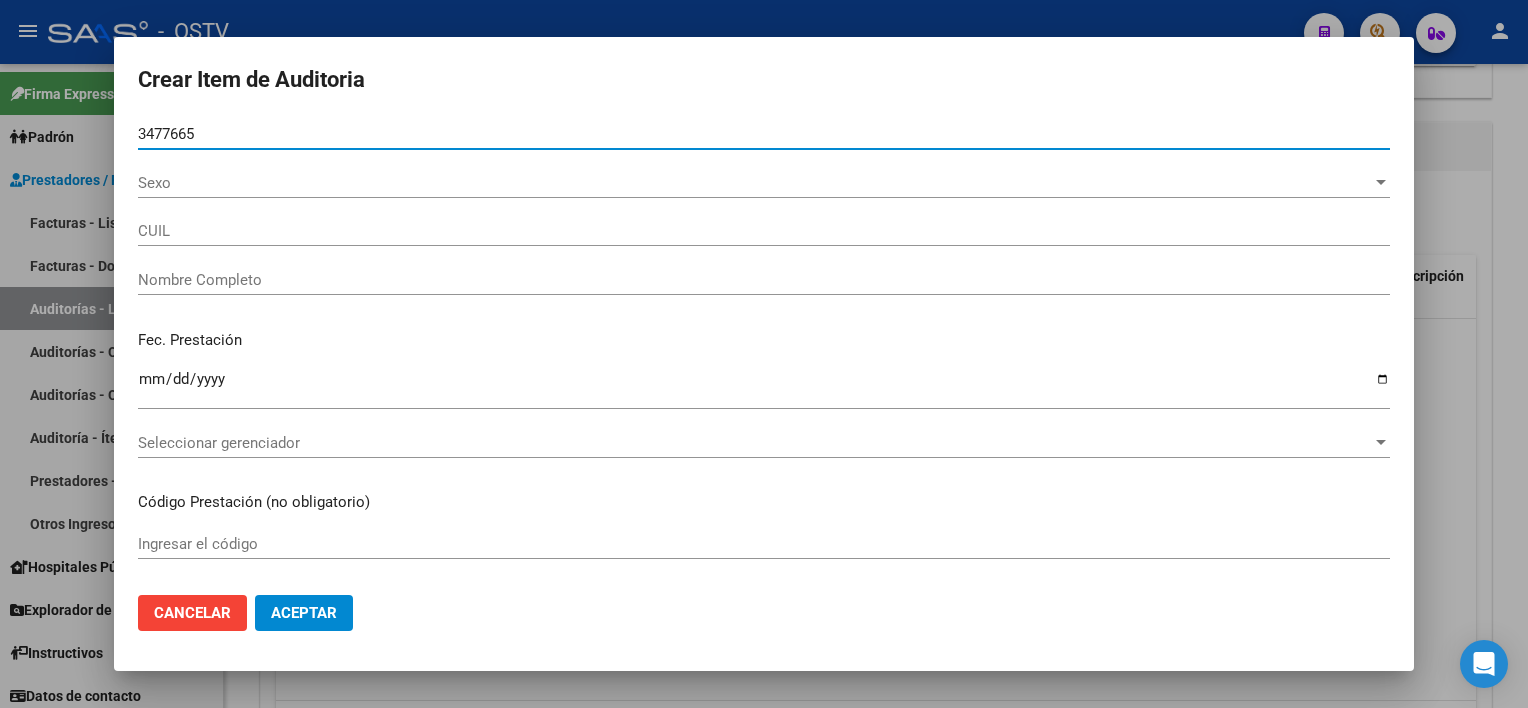 type on "[CUIL]" 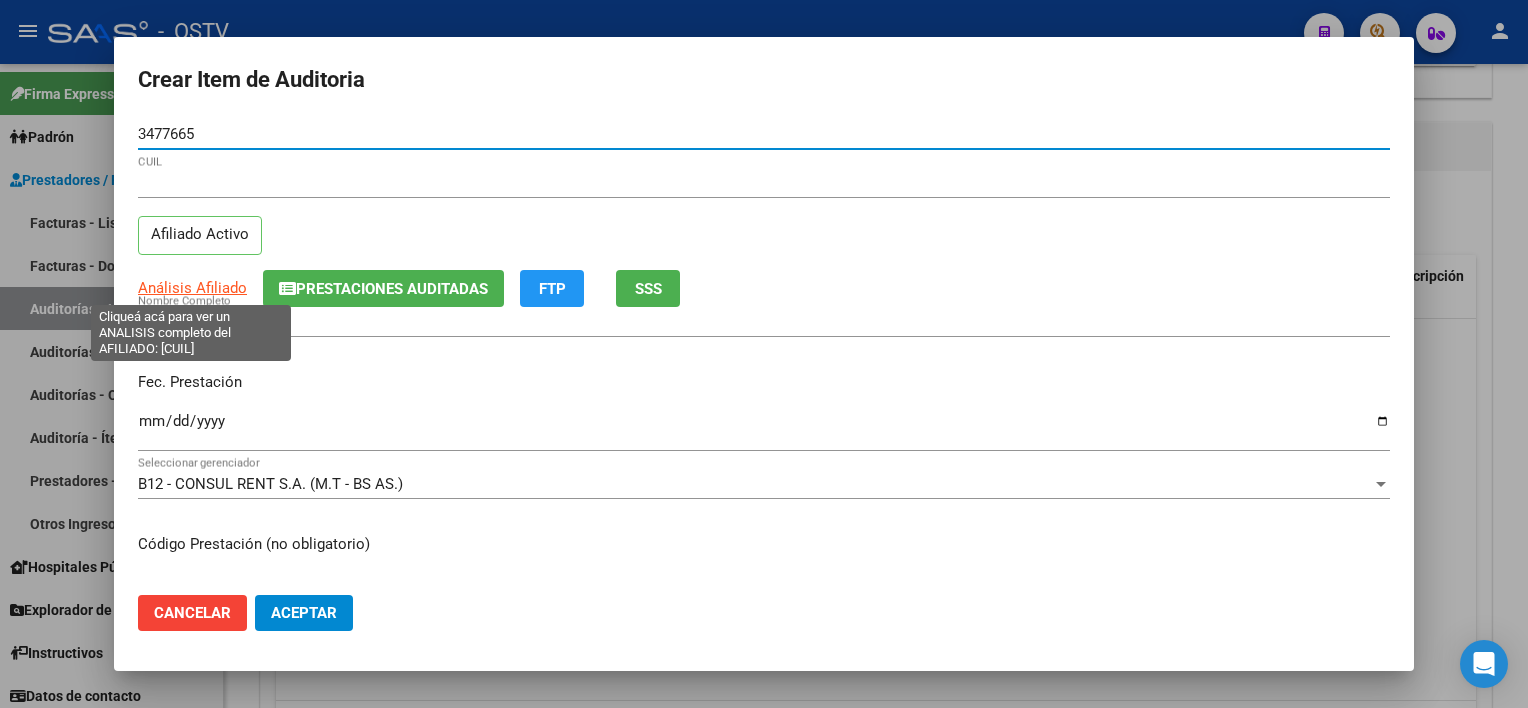 type on "[NUMBER]" 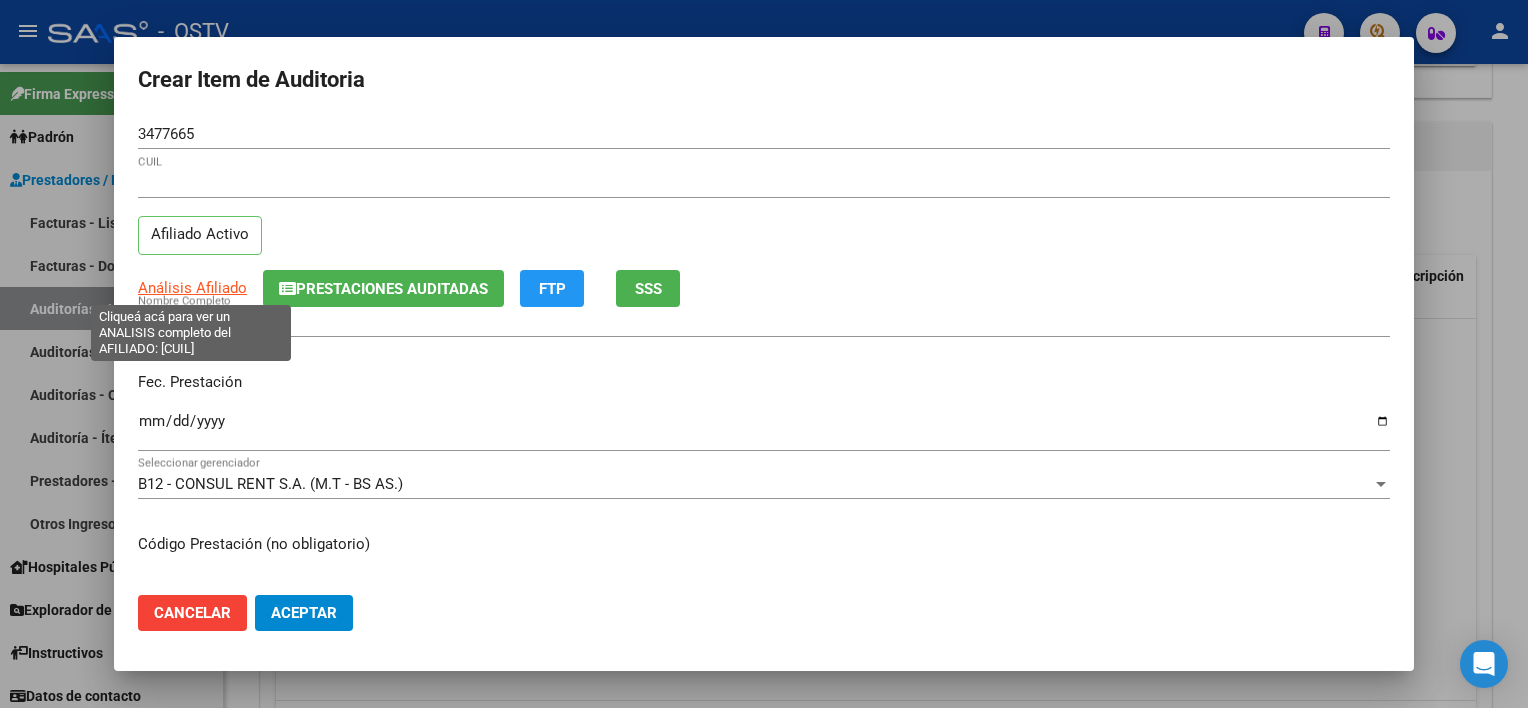 click on "Análisis Afiliado" at bounding box center [192, 288] 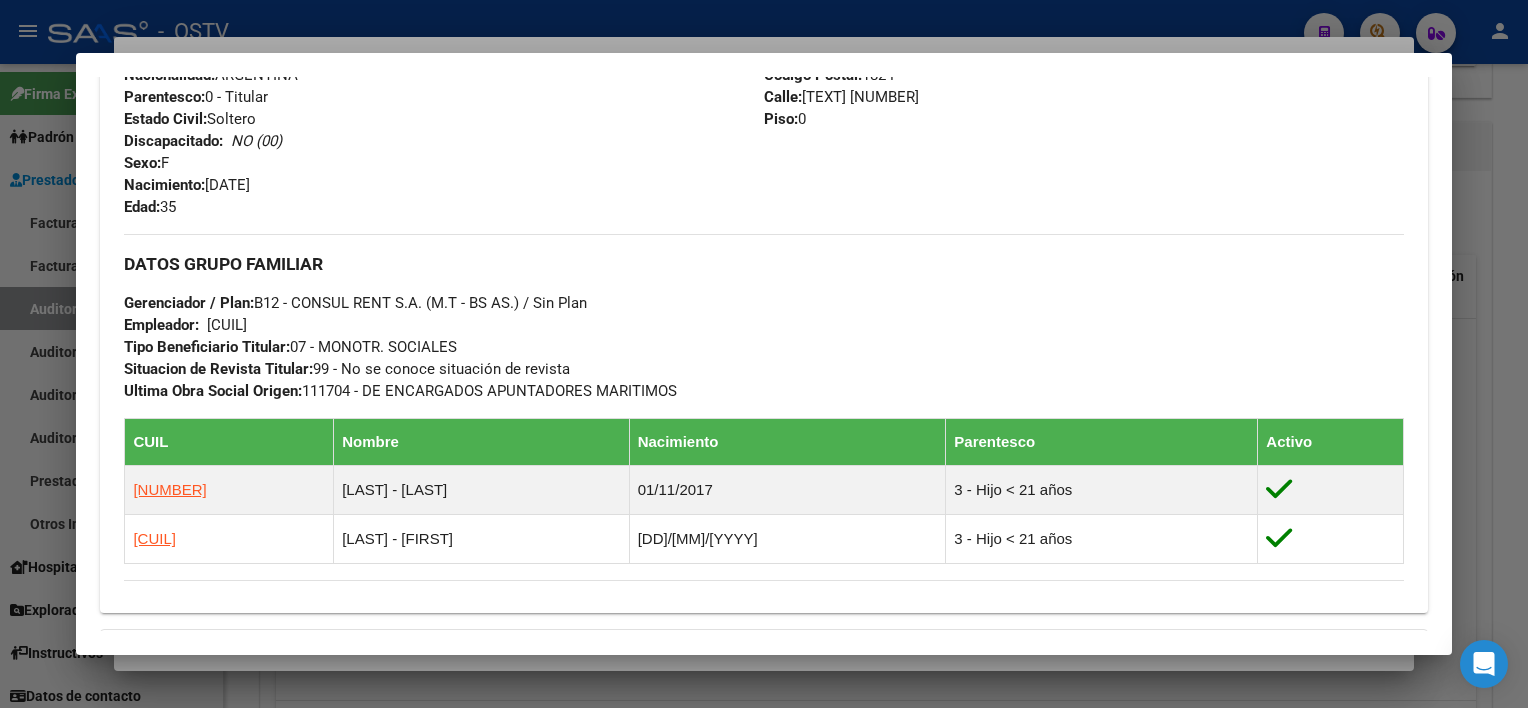 scroll, scrollTop: 1044, scrollLeft: 0, axis: vertical 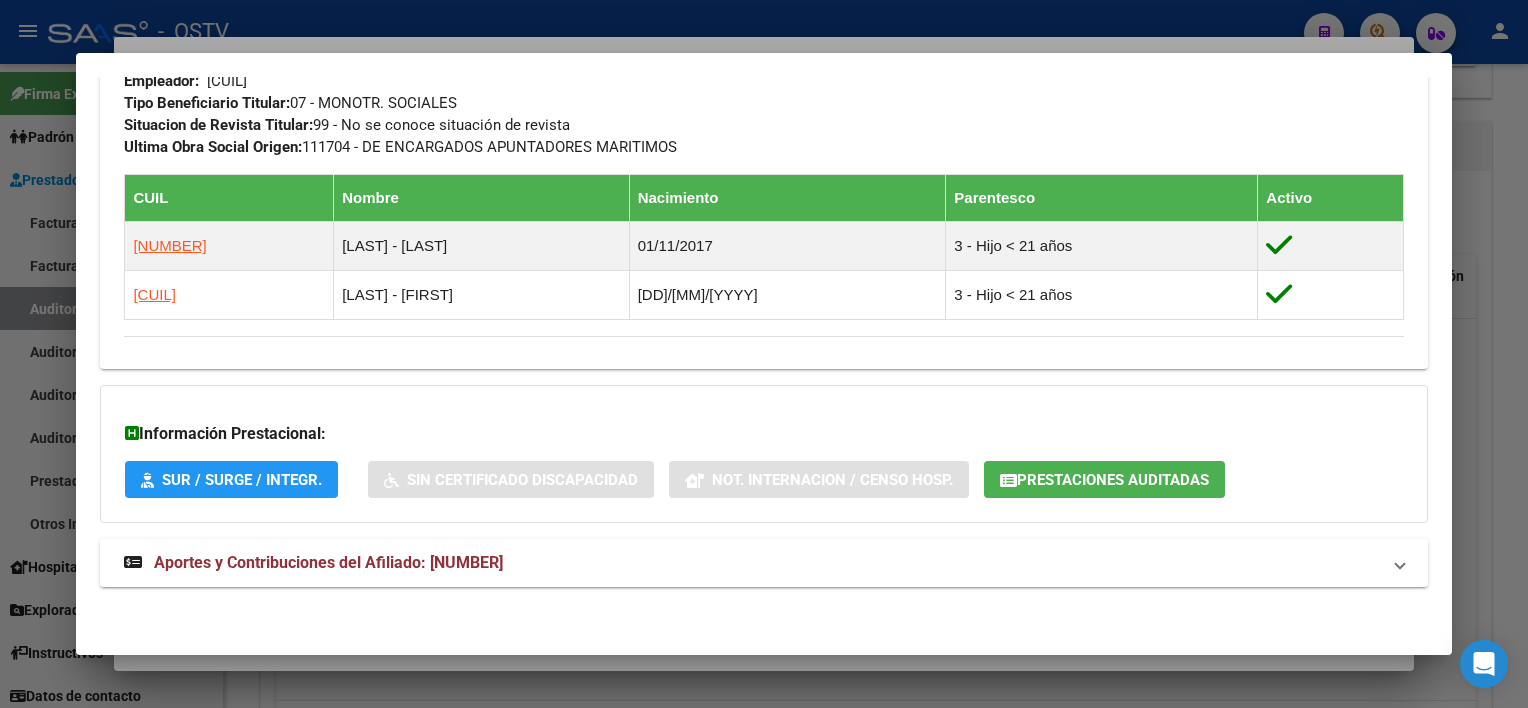 click on "Aportes y Contribuciones del Afiliado: [NUMBER]" at bounding box center [751, 563] 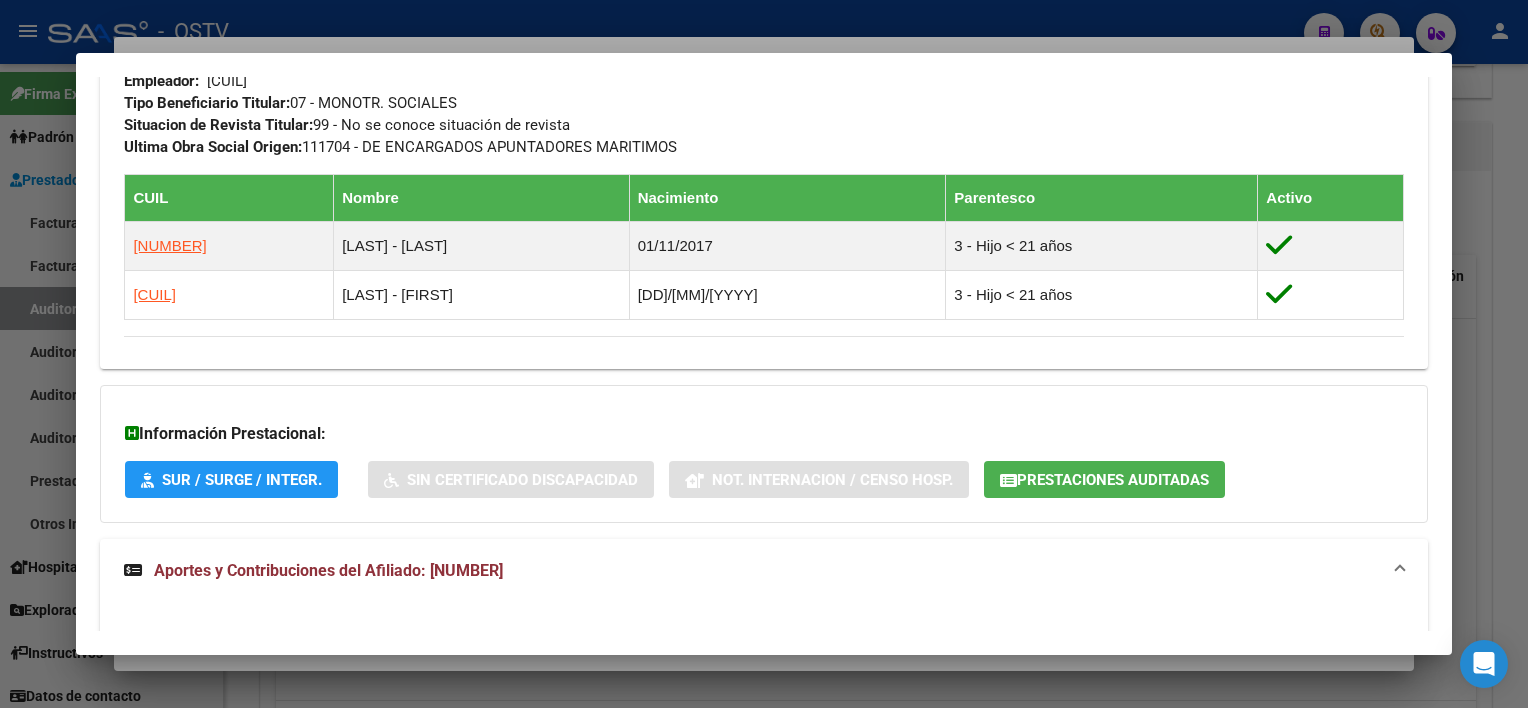 click on "Prestaciones Auditadas" 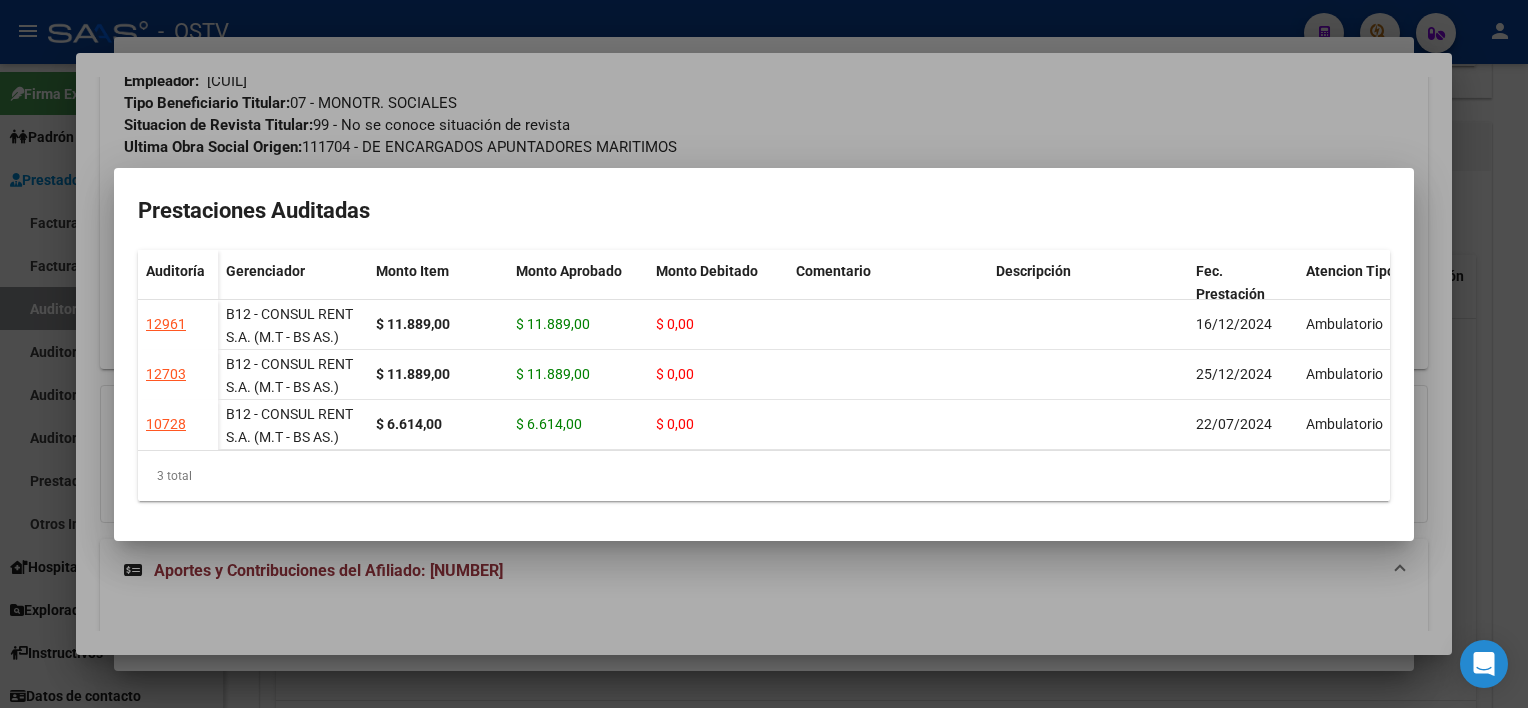 click at bounding box center [764, 354] 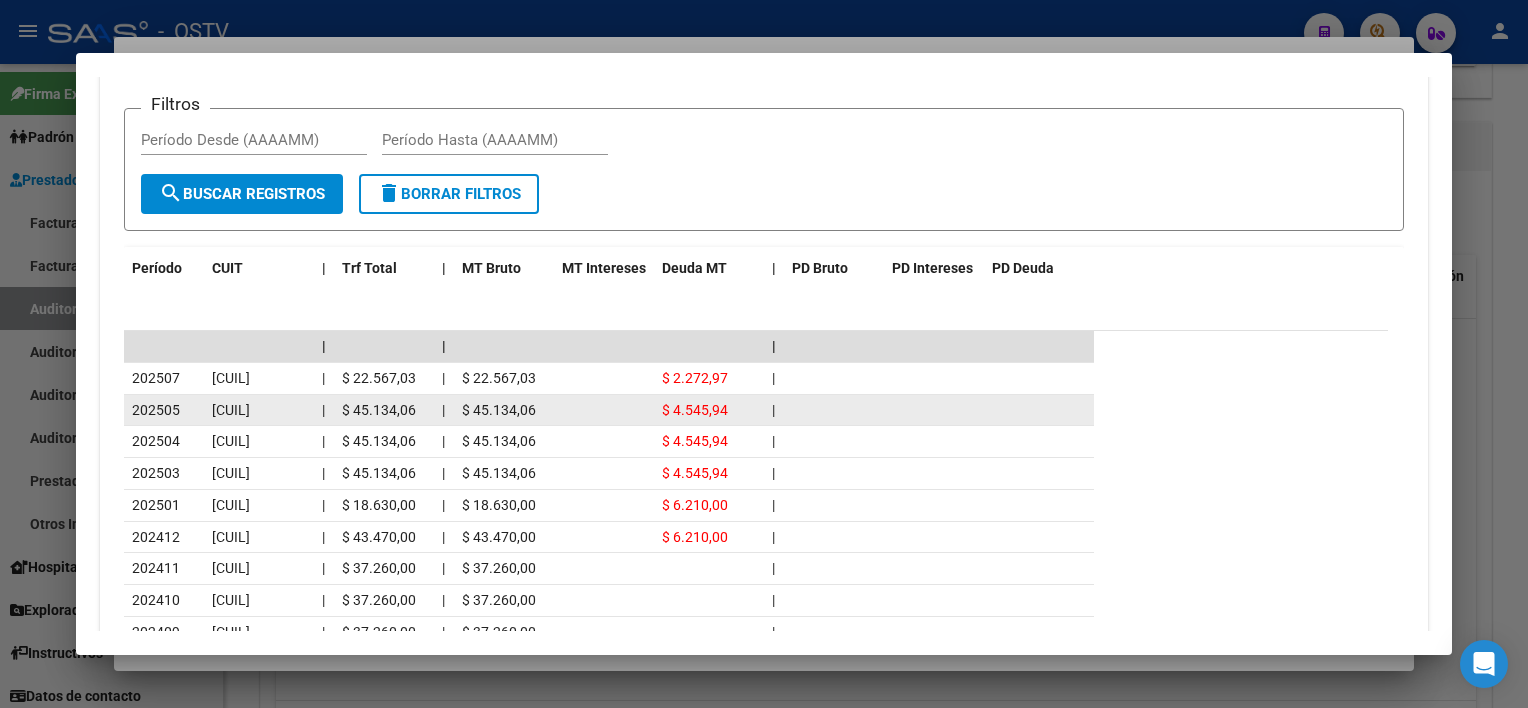 scroll, scrollTop: 1744, scrollLeft: 0, axis: vertical 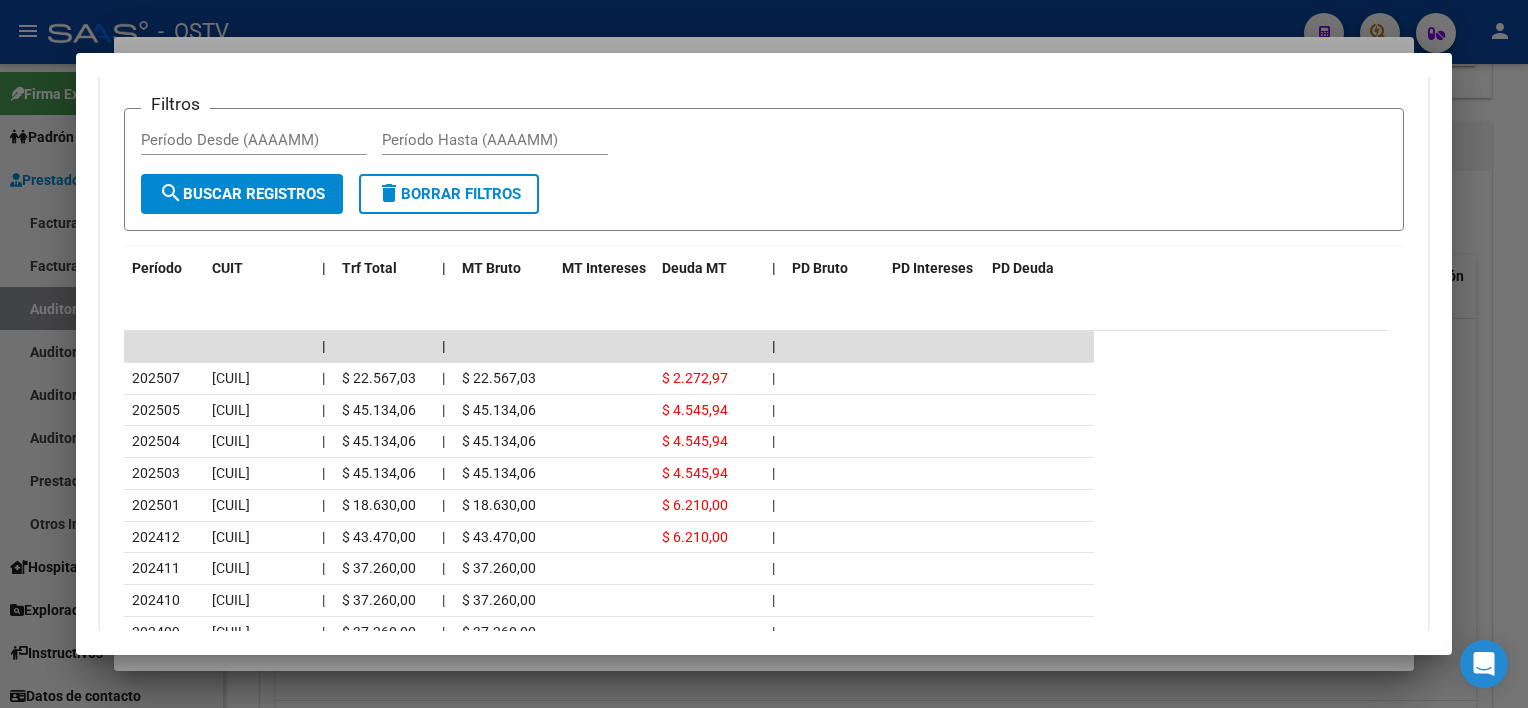 click at bounding box center (764, 354) 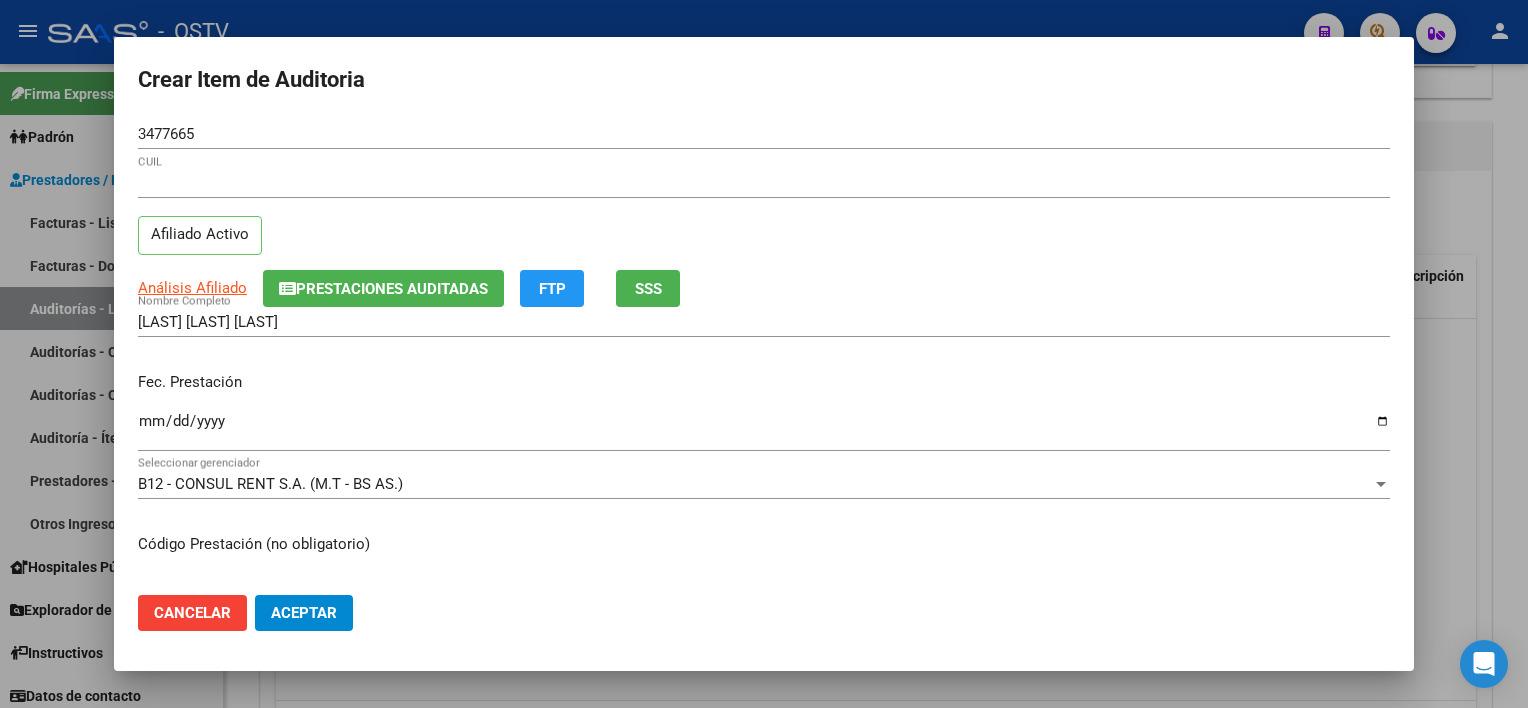click on "[LAST] [LAST] [LAST]" at bounding box center (764, 322) 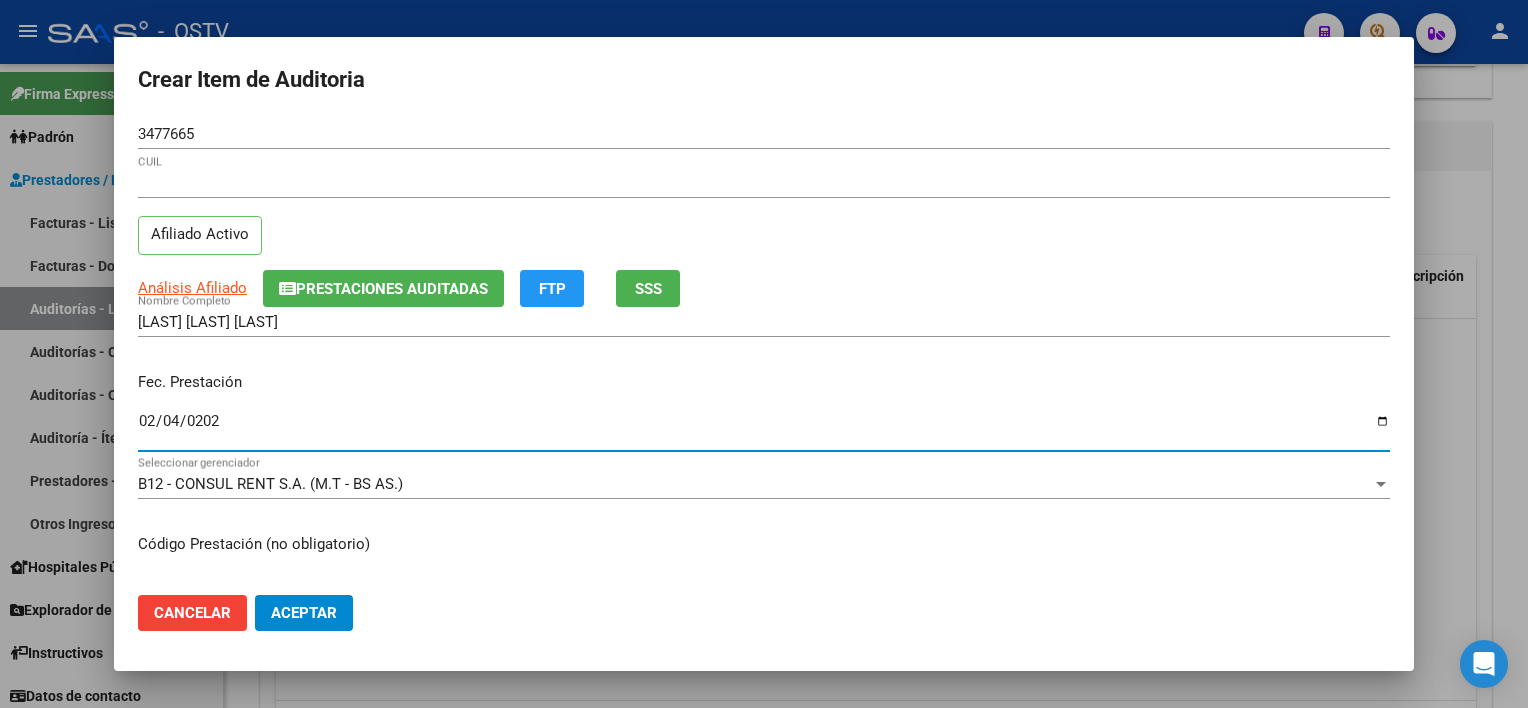 type on "2025-02-04" 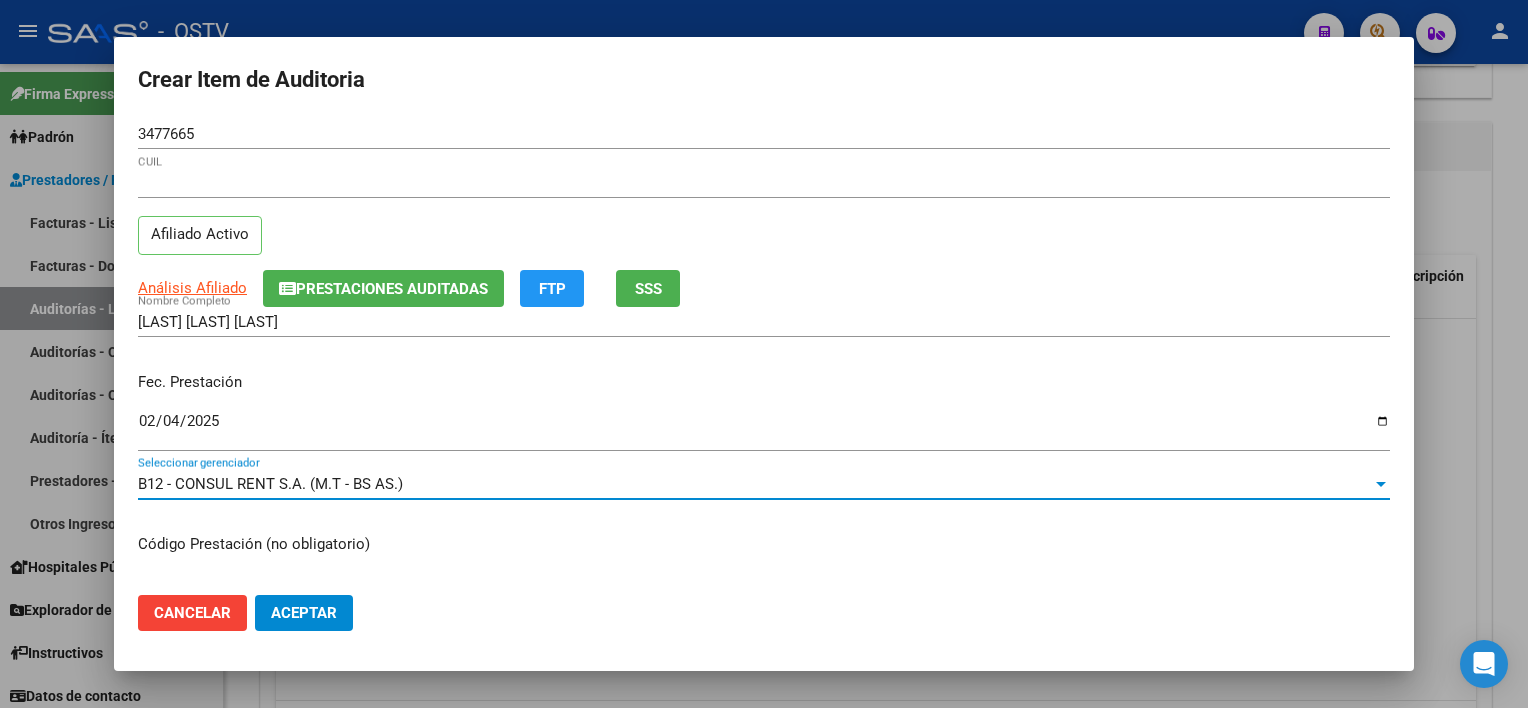 scroll, scrollTop: 15, scrollLeft: 0, axis: vertical 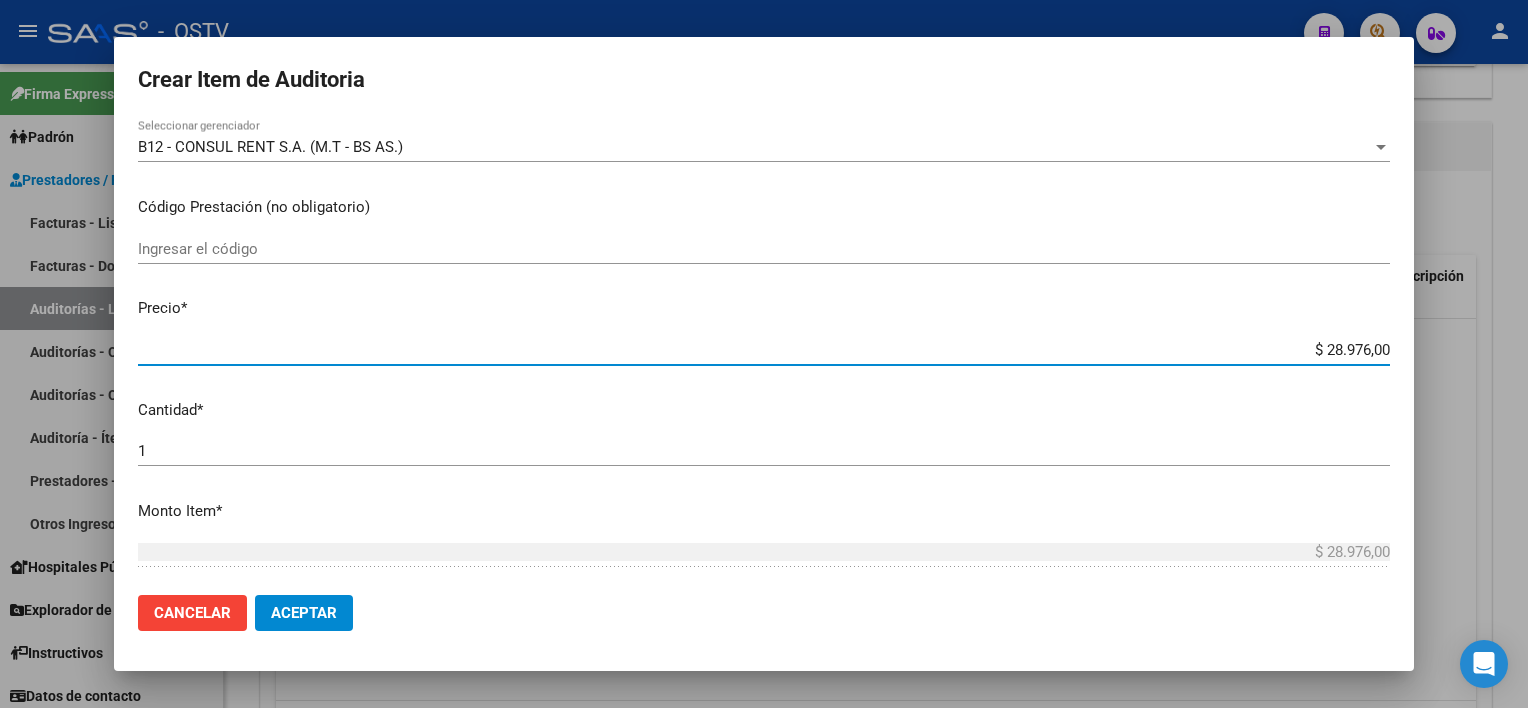 type on "$ 0,07" 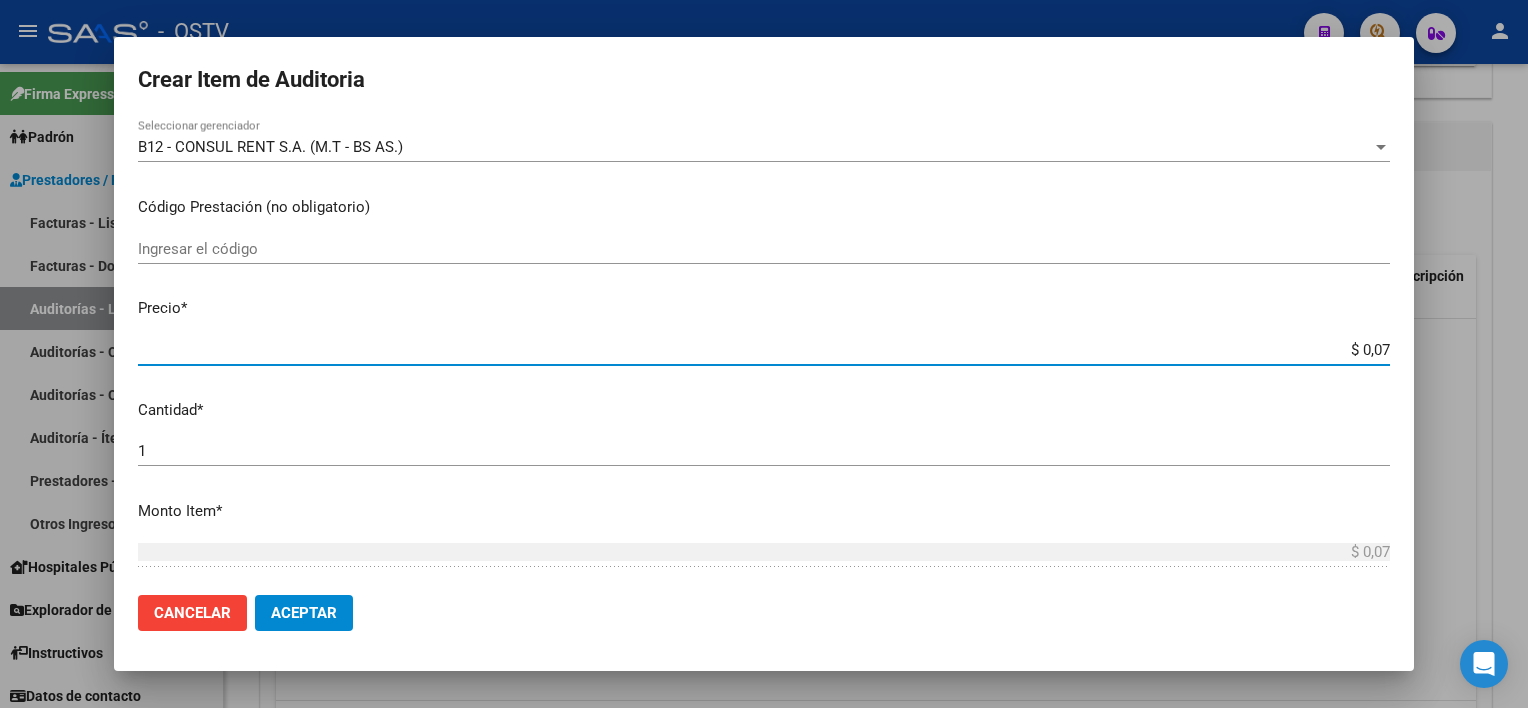 type on "$ 0,72" 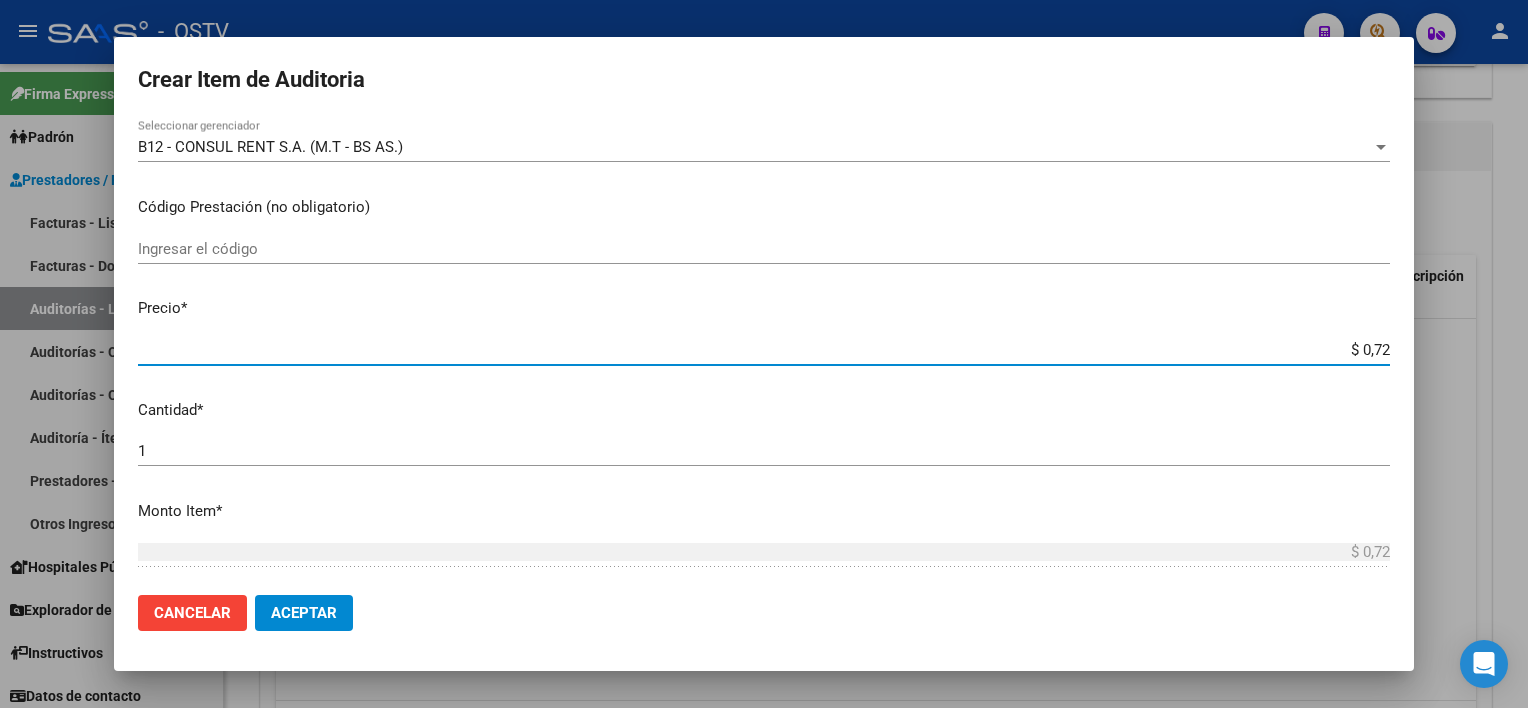 type on "$ 7,24" 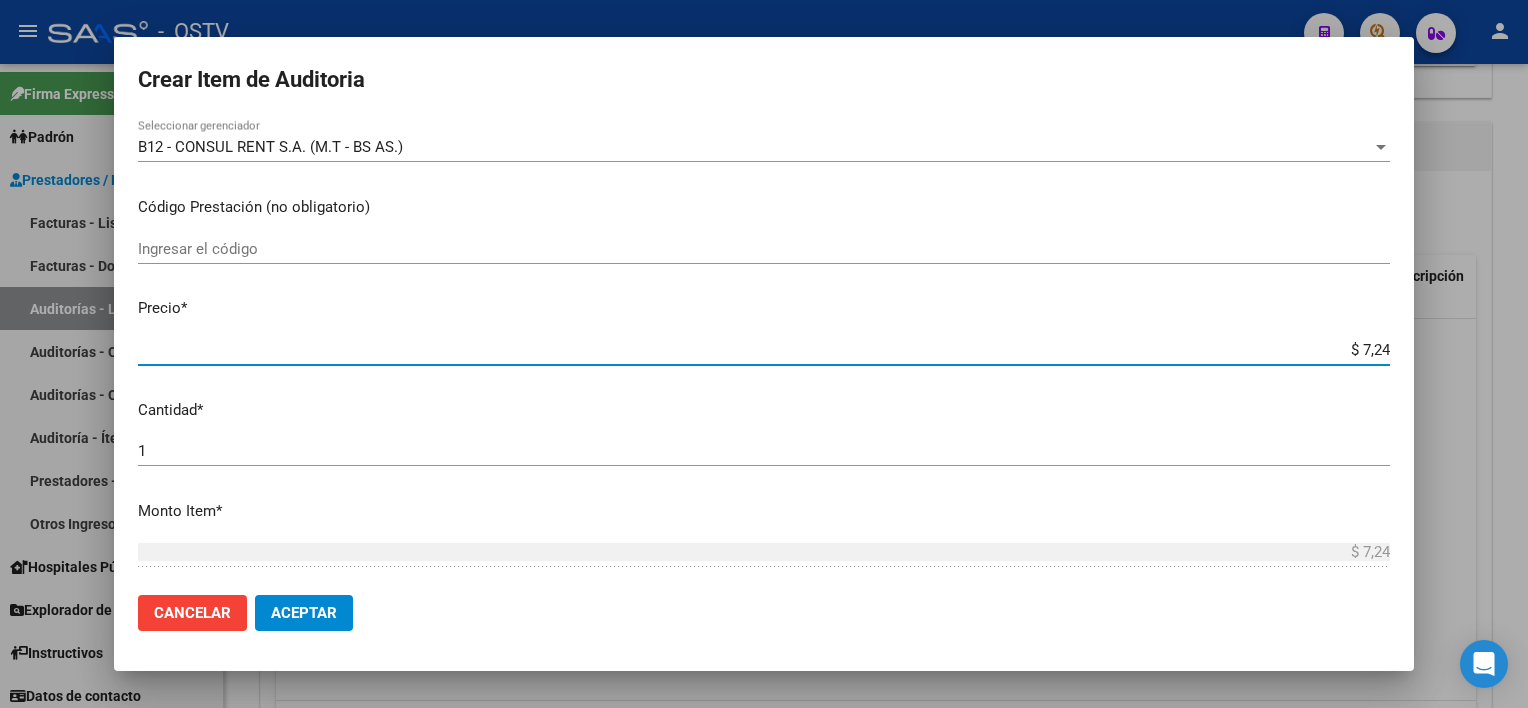 type on "$ 72,44" 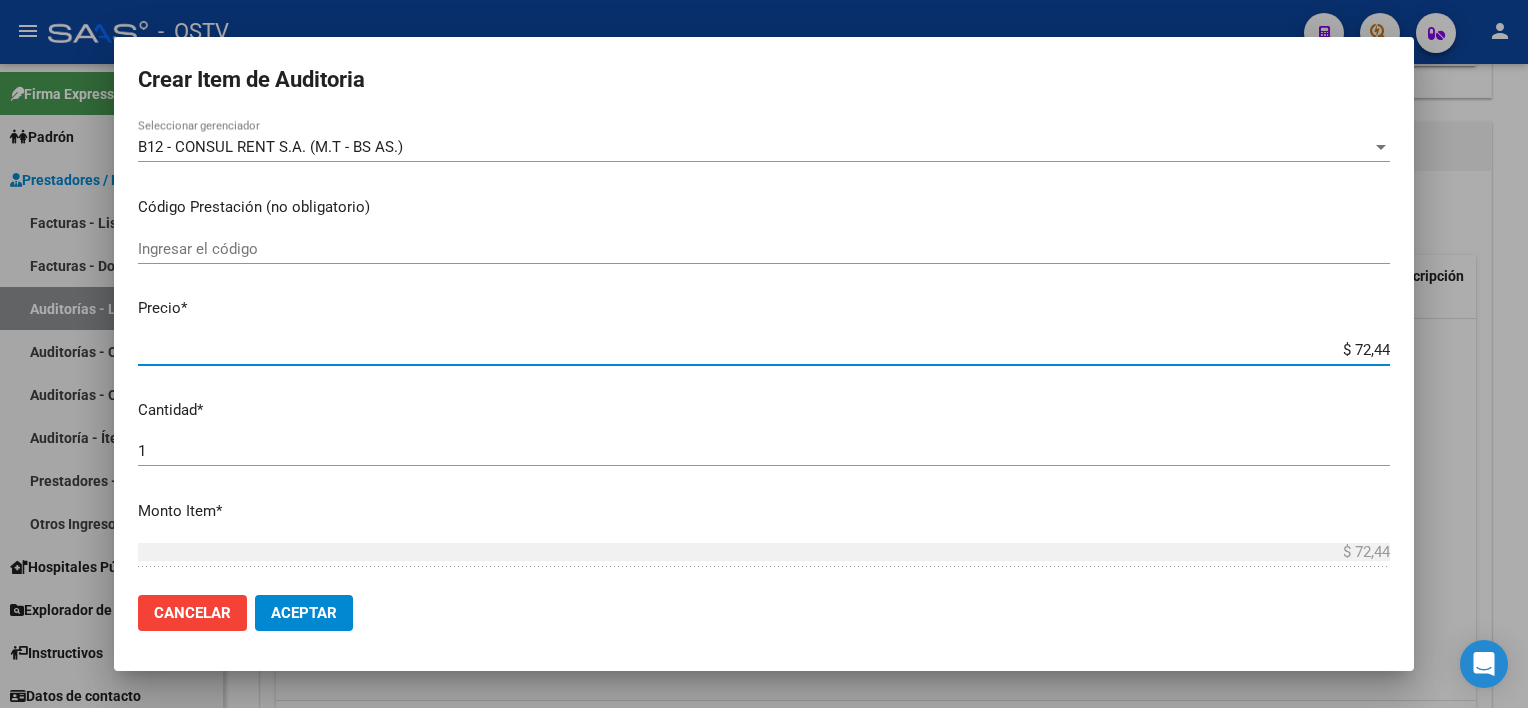 type on "$ 724,40" 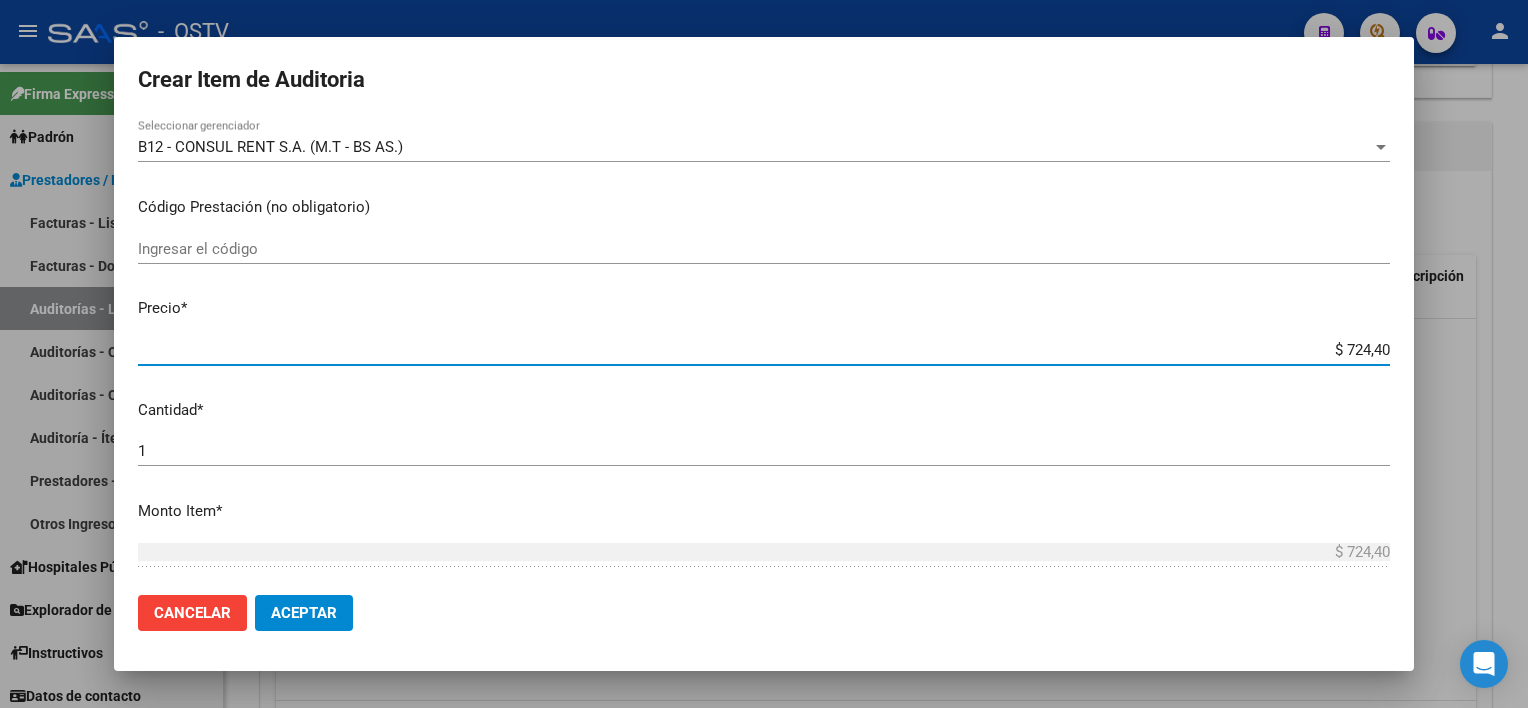 type on "$ 7.244,00" 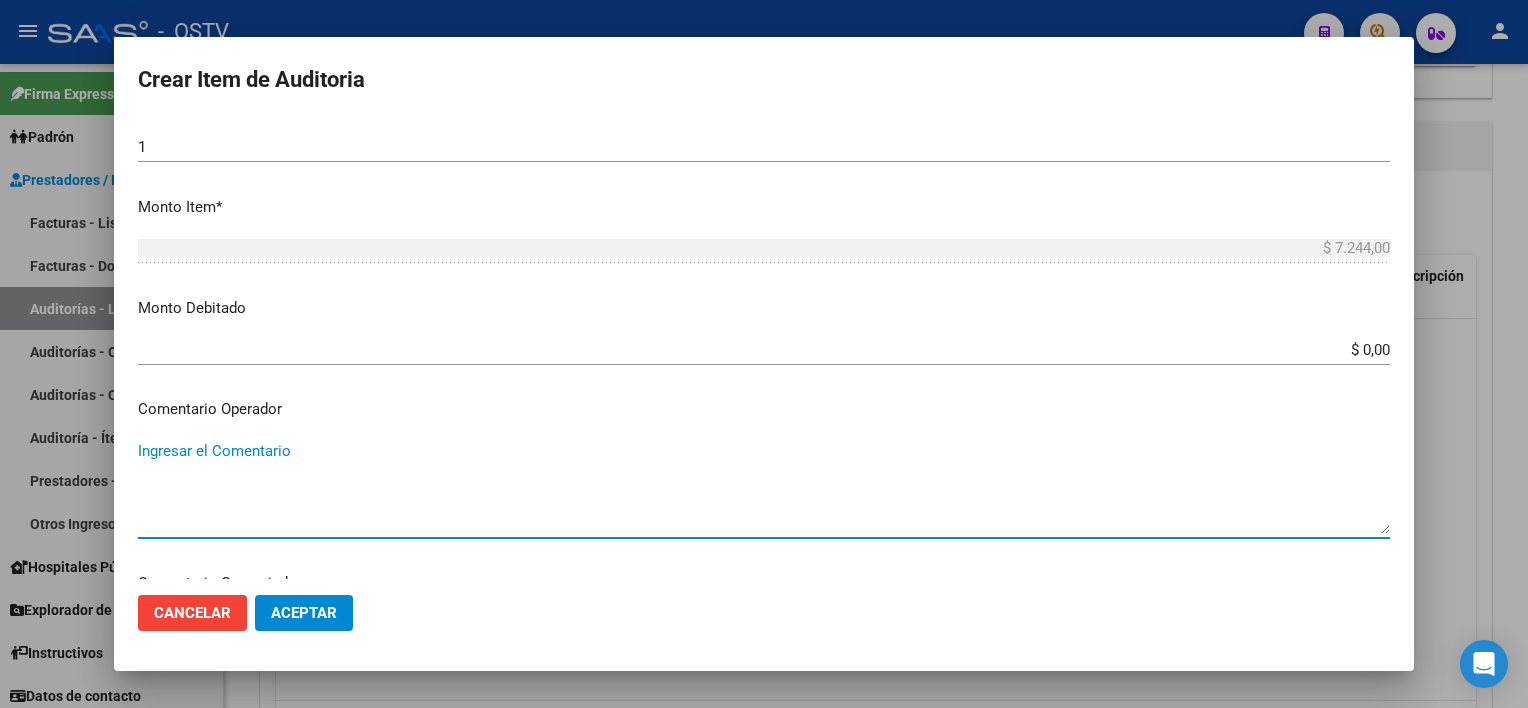 scroll, scrollTop: 1089, scrollLeft: 0, axis: vertical 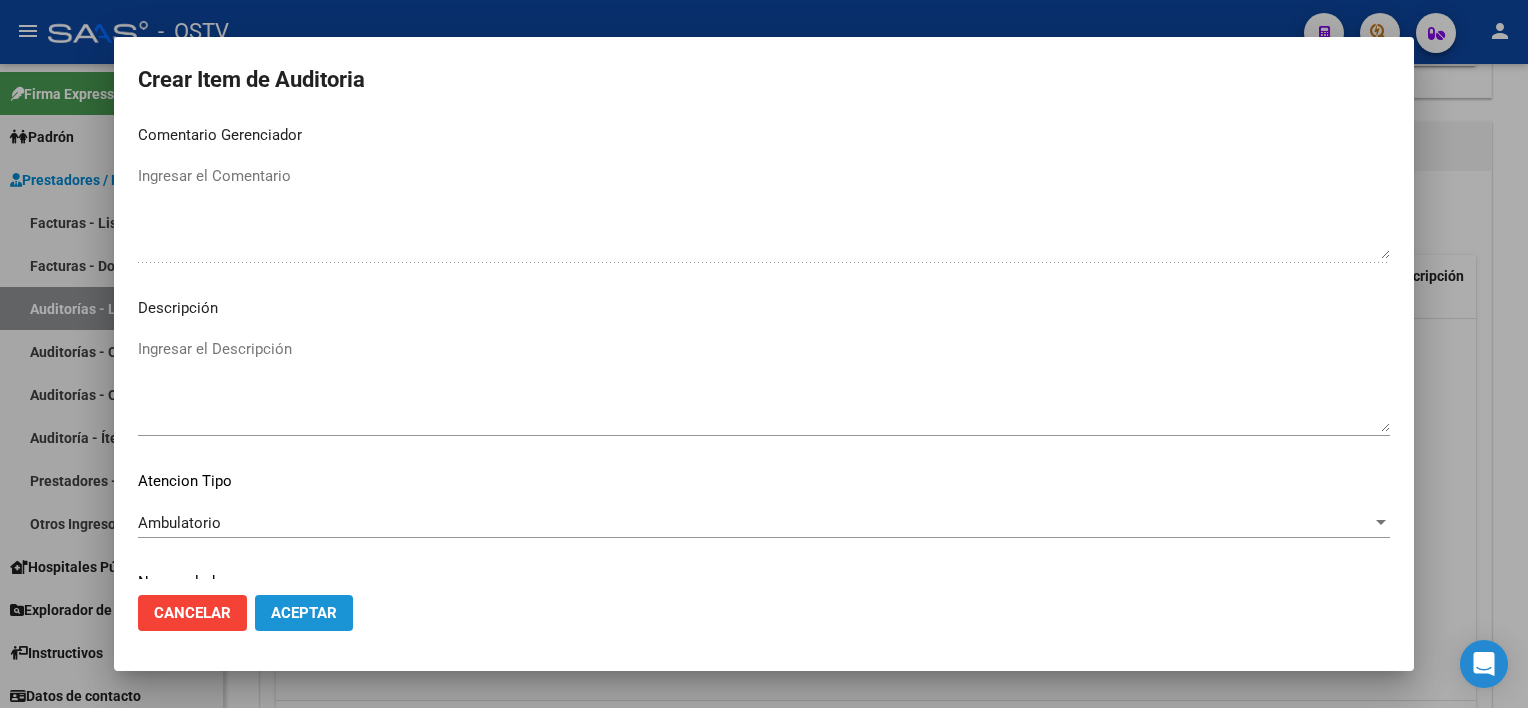 click on "Aceptar" 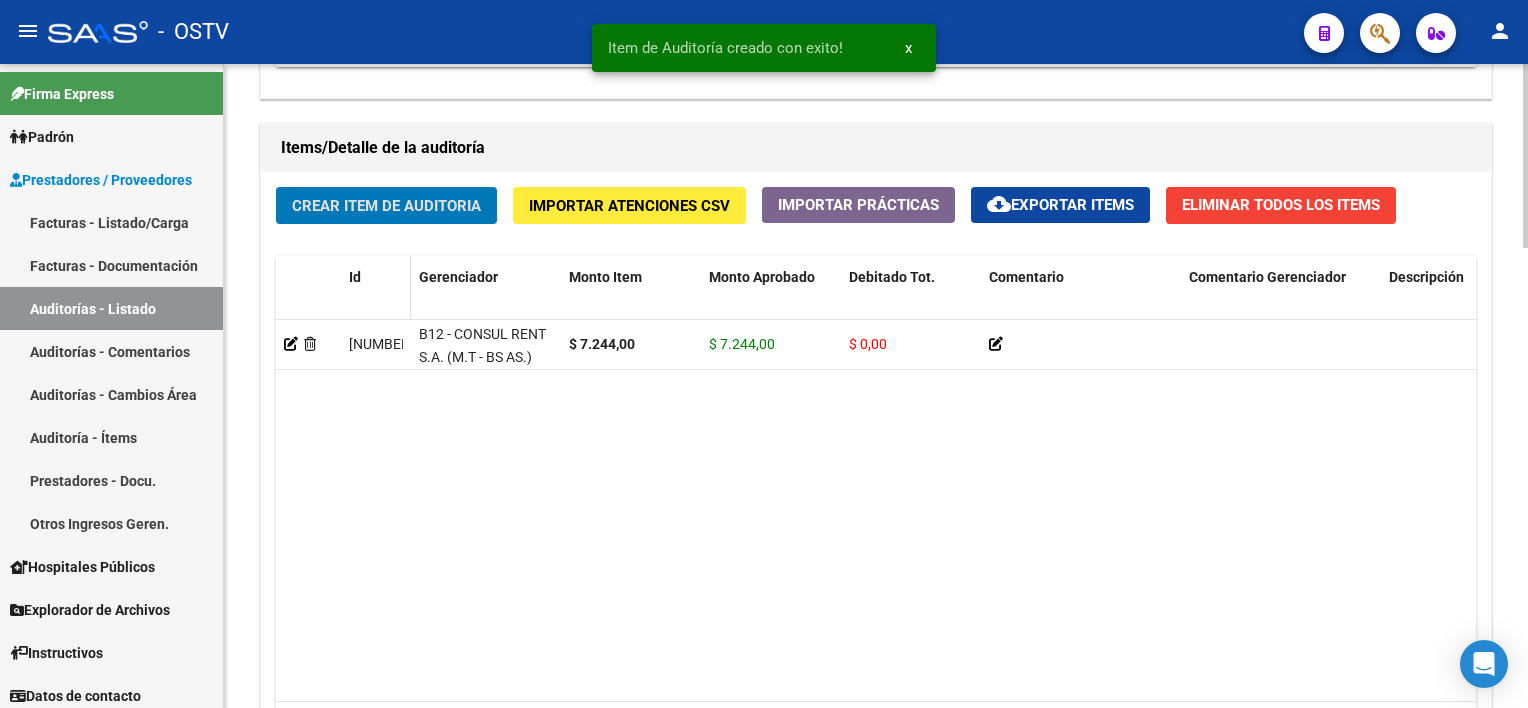 scroll, scrollTop: 1401, scrollLeft: 0, axis: vertical 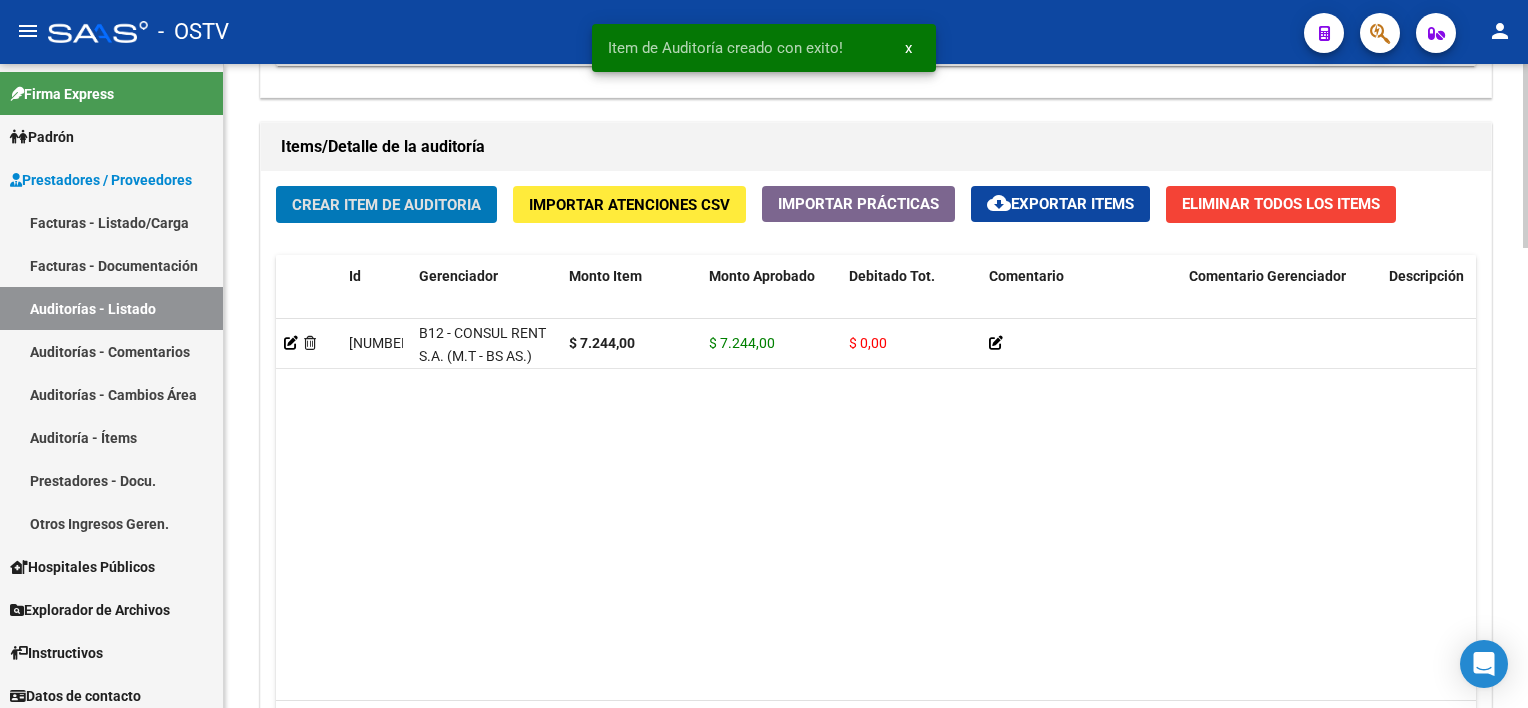 click on "Crear Item de Auditoria" 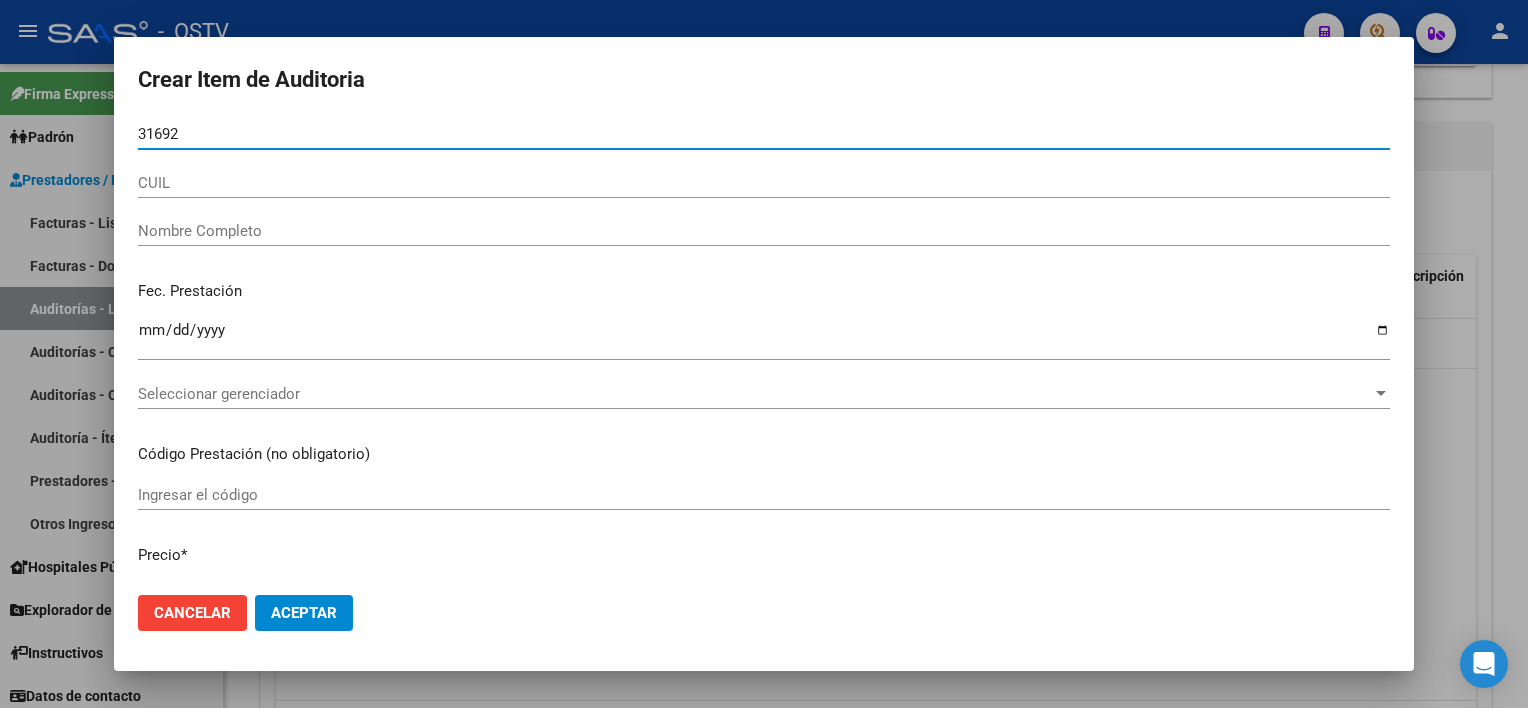 type on "[NUMBER]" 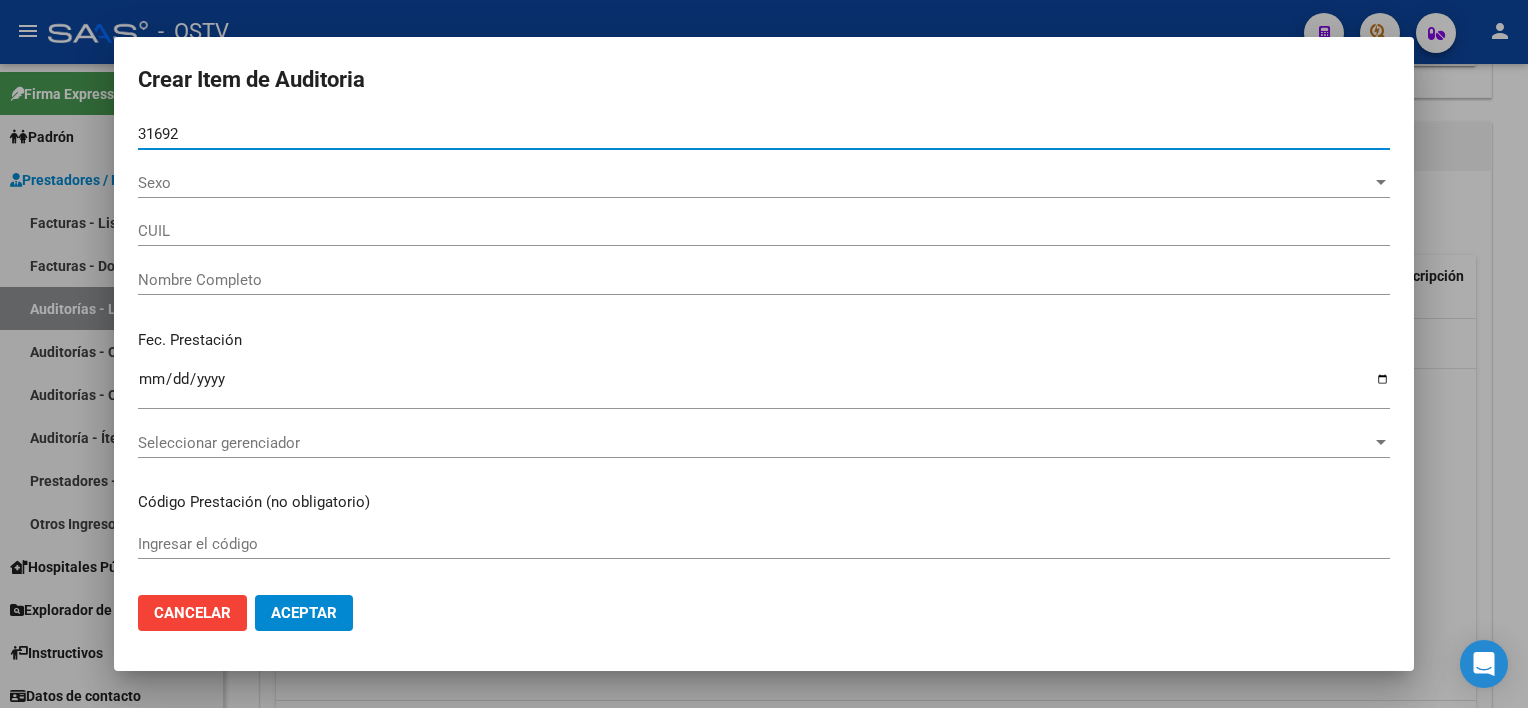 type on "[CUIL]" 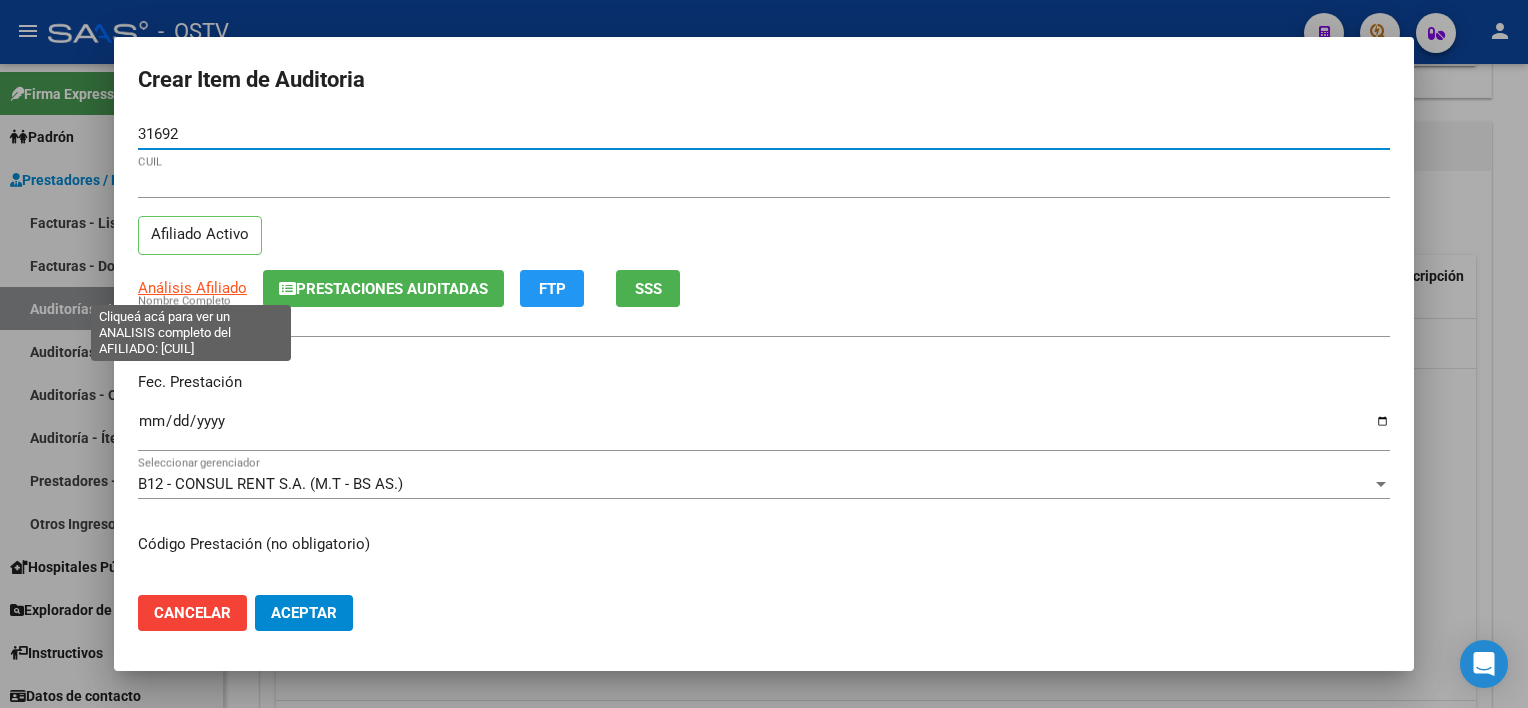 type on "[NUMBER]" 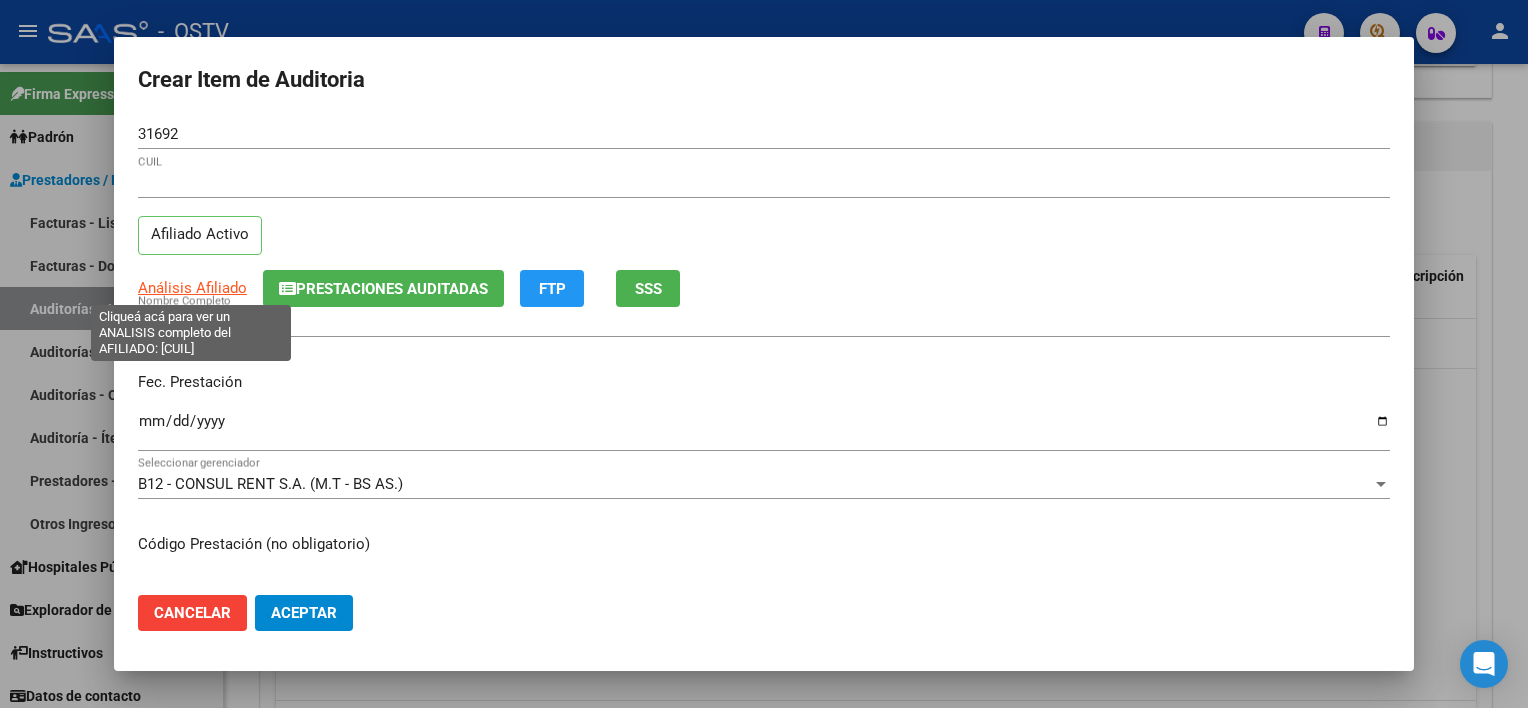 click on "Análisis Afiliado" at bounding box center [192, 288] 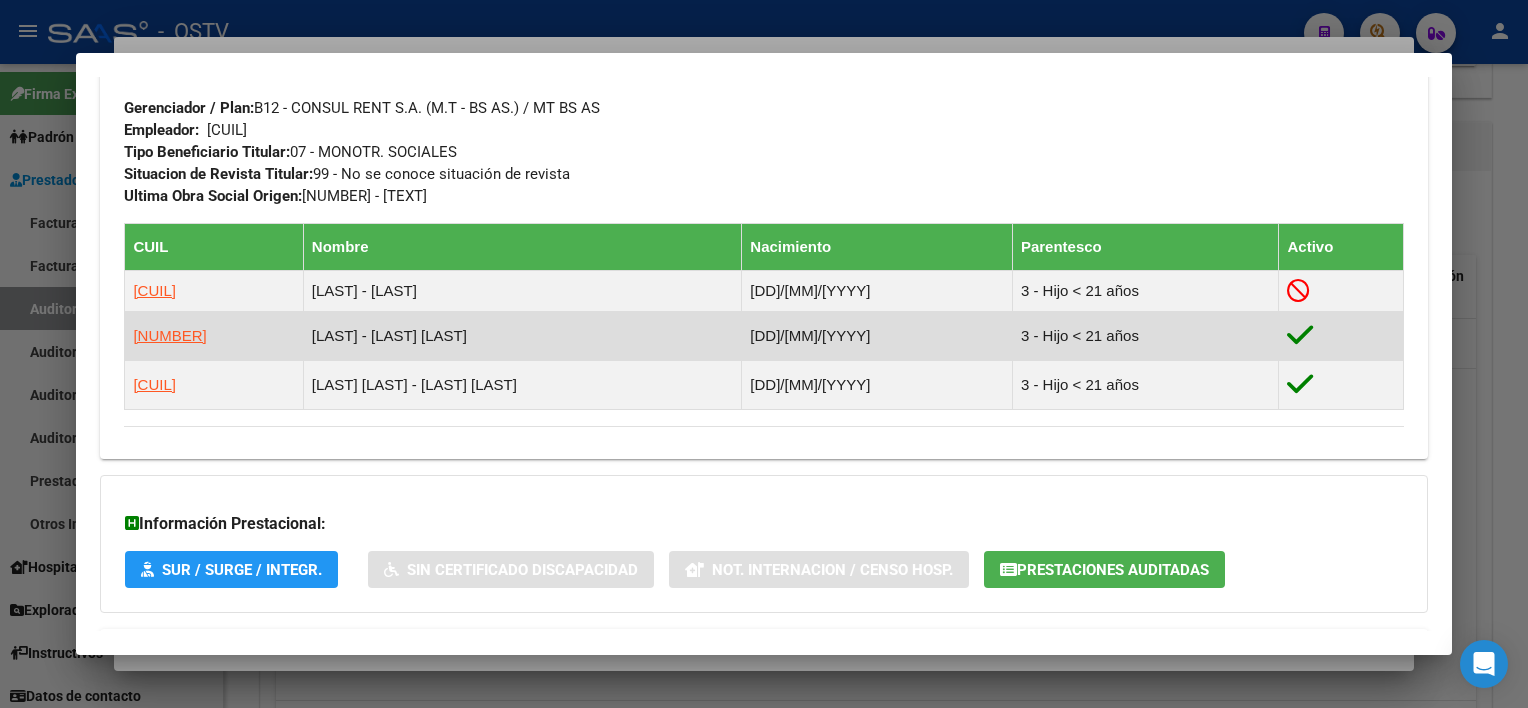 scroll, scrollTop: 1084, scrollLeft: 0, axis: vertical 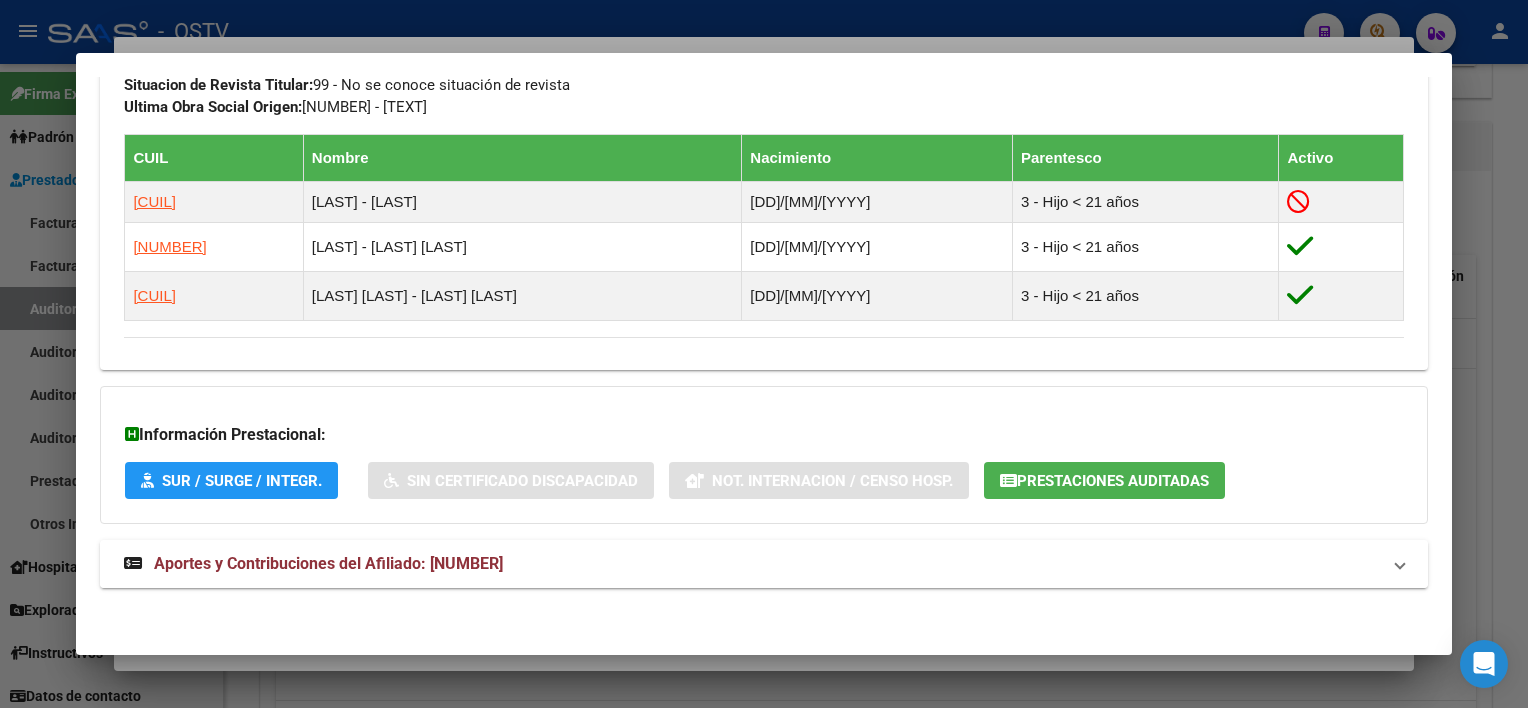 click on "Aportes y Contribuciones del Afiliado: [NUMBER]" at bounding box center [763, 564] 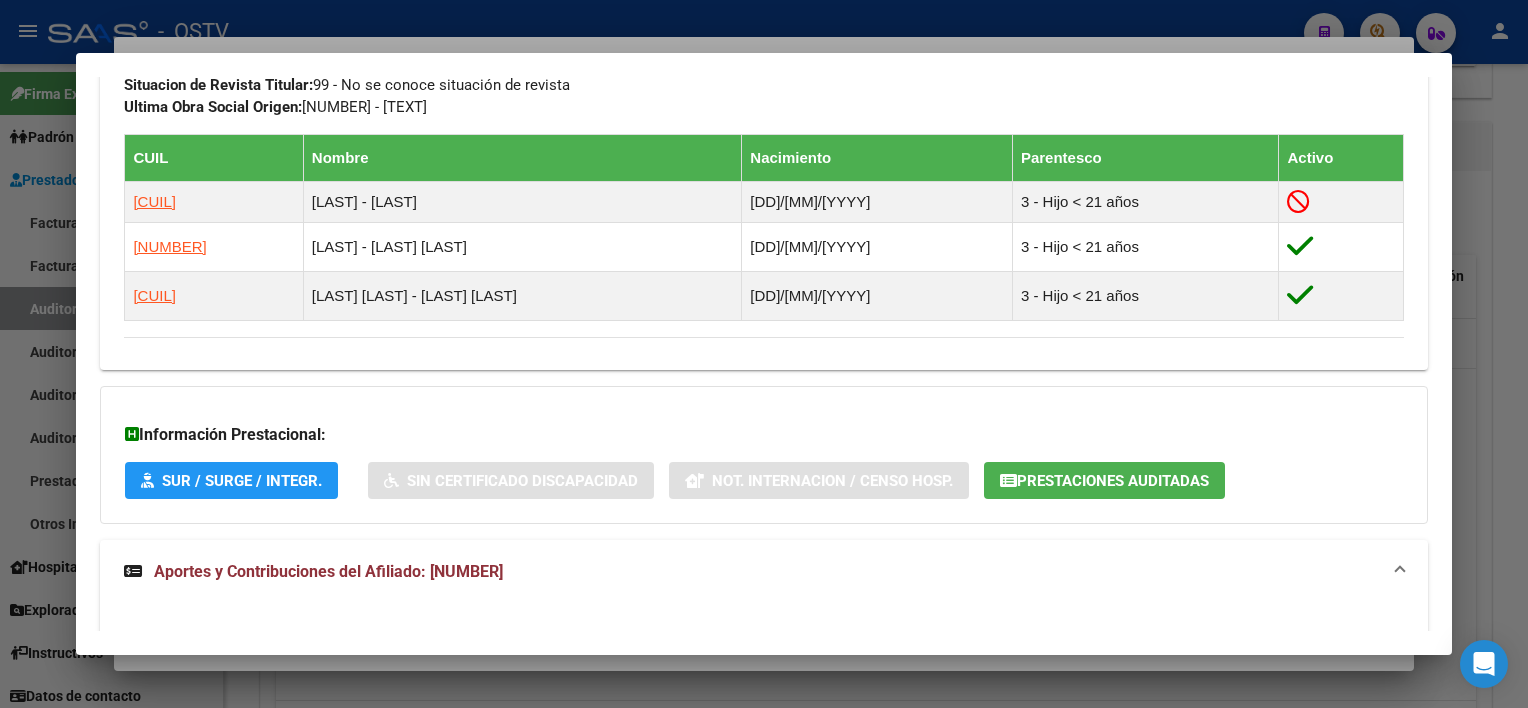 click on "Prestaciones Auditadas" 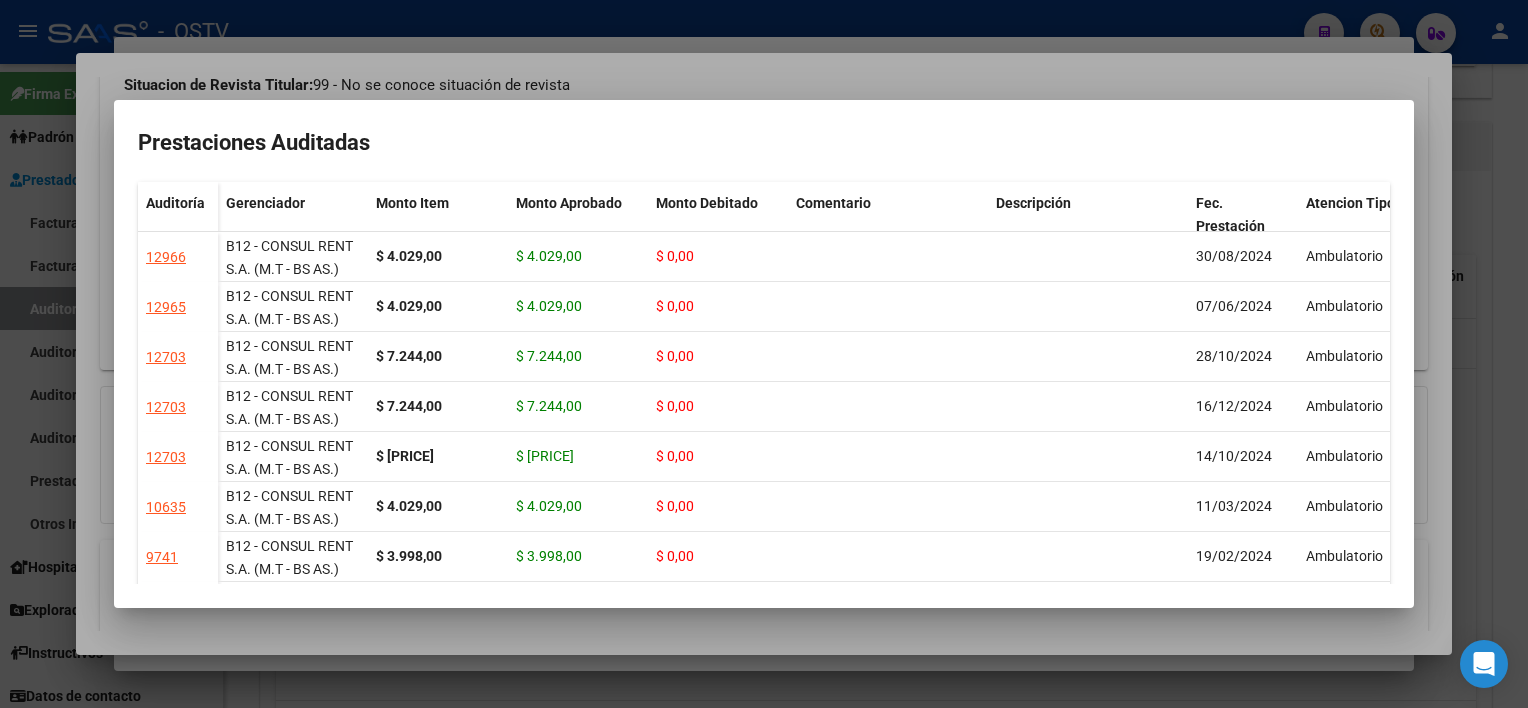 click at bounding box center [764, 354] 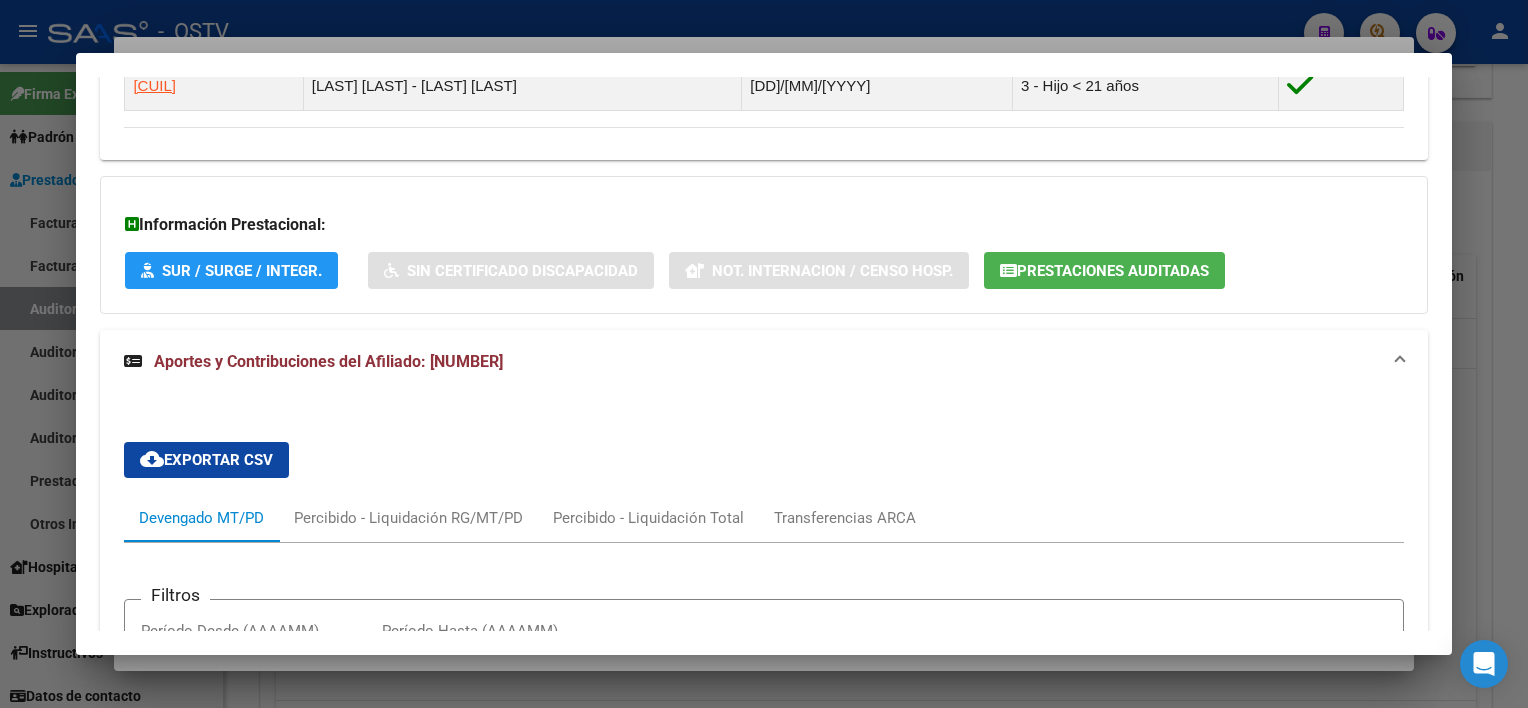 scroll, scrollTop: 1784, scrollLeft: 0, axis: vertical 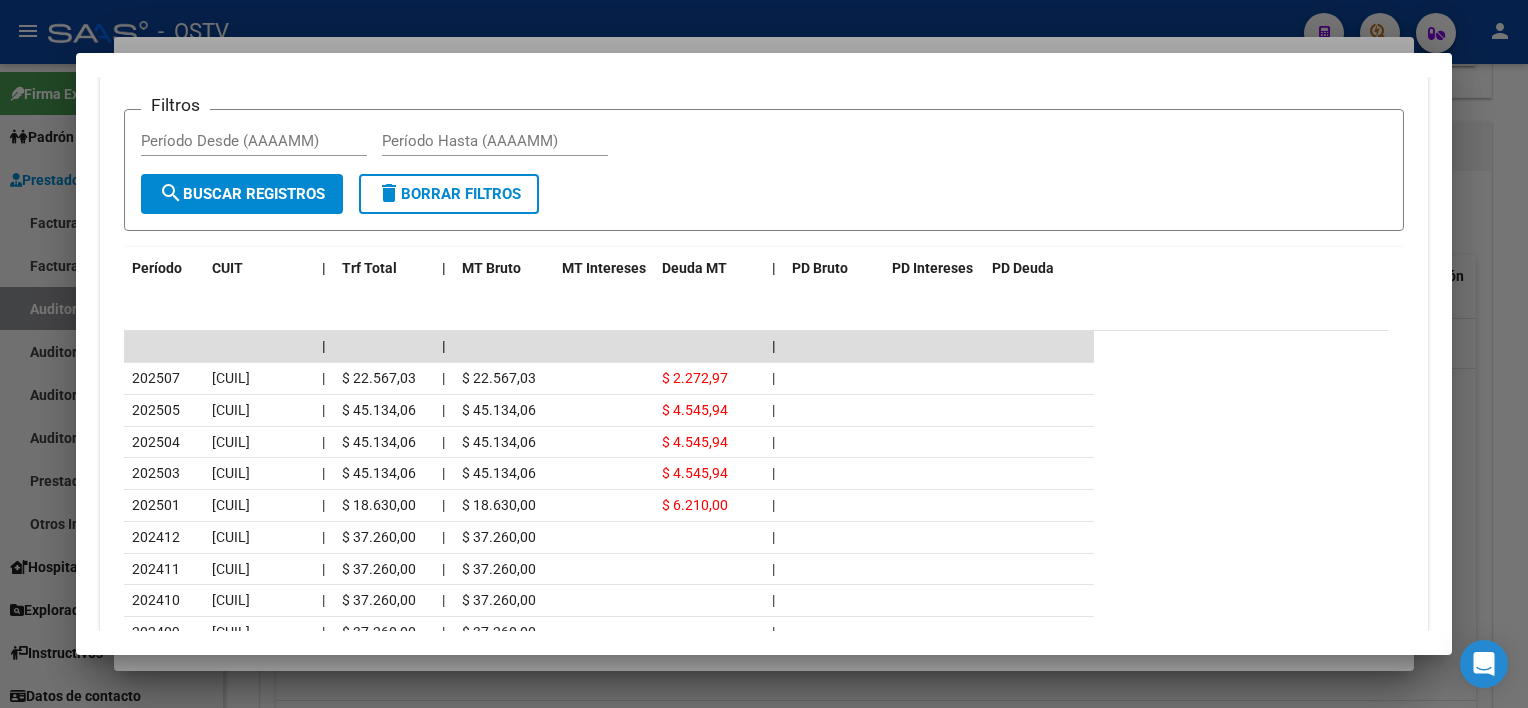 click at bounding box center [764, 354] 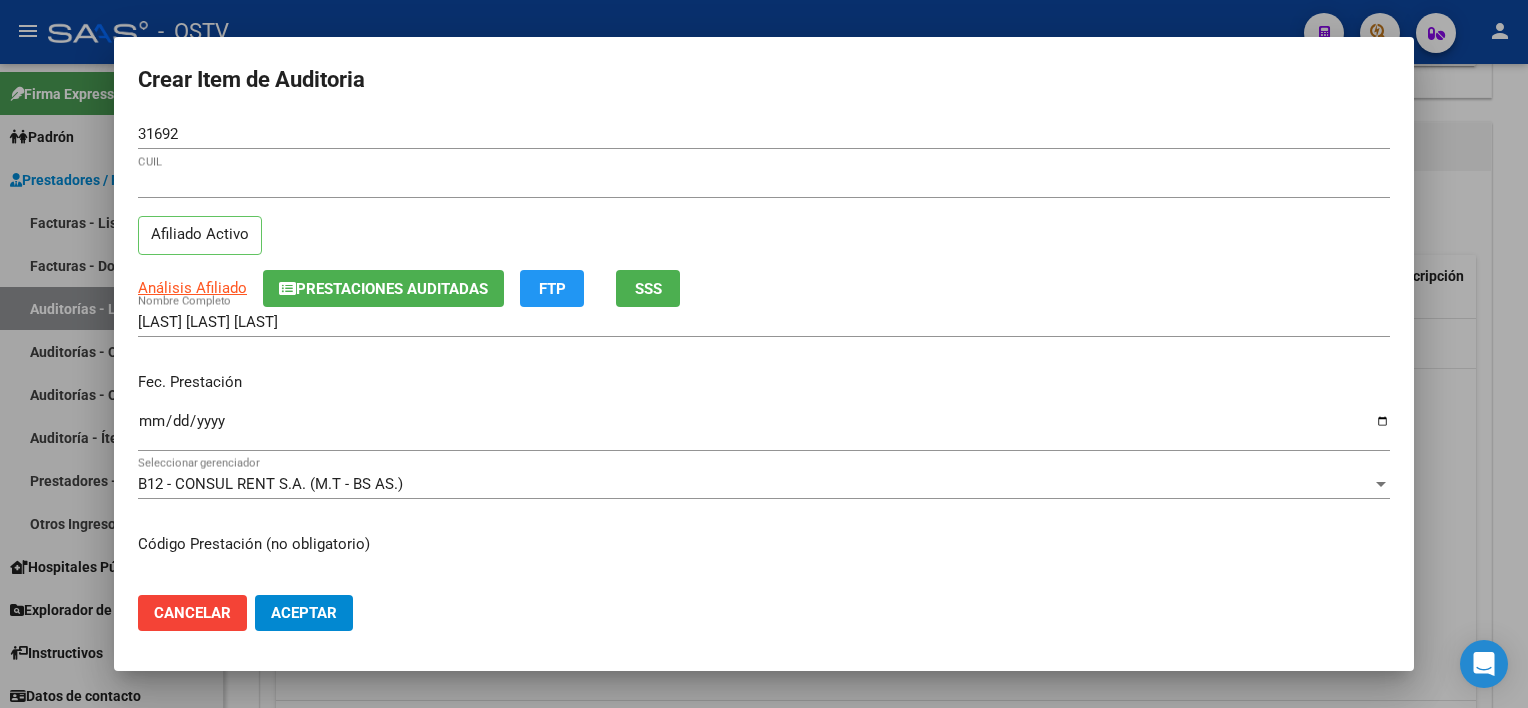click on "[LAST] [LAST] [LAST]" at bounding box center (764, 322) 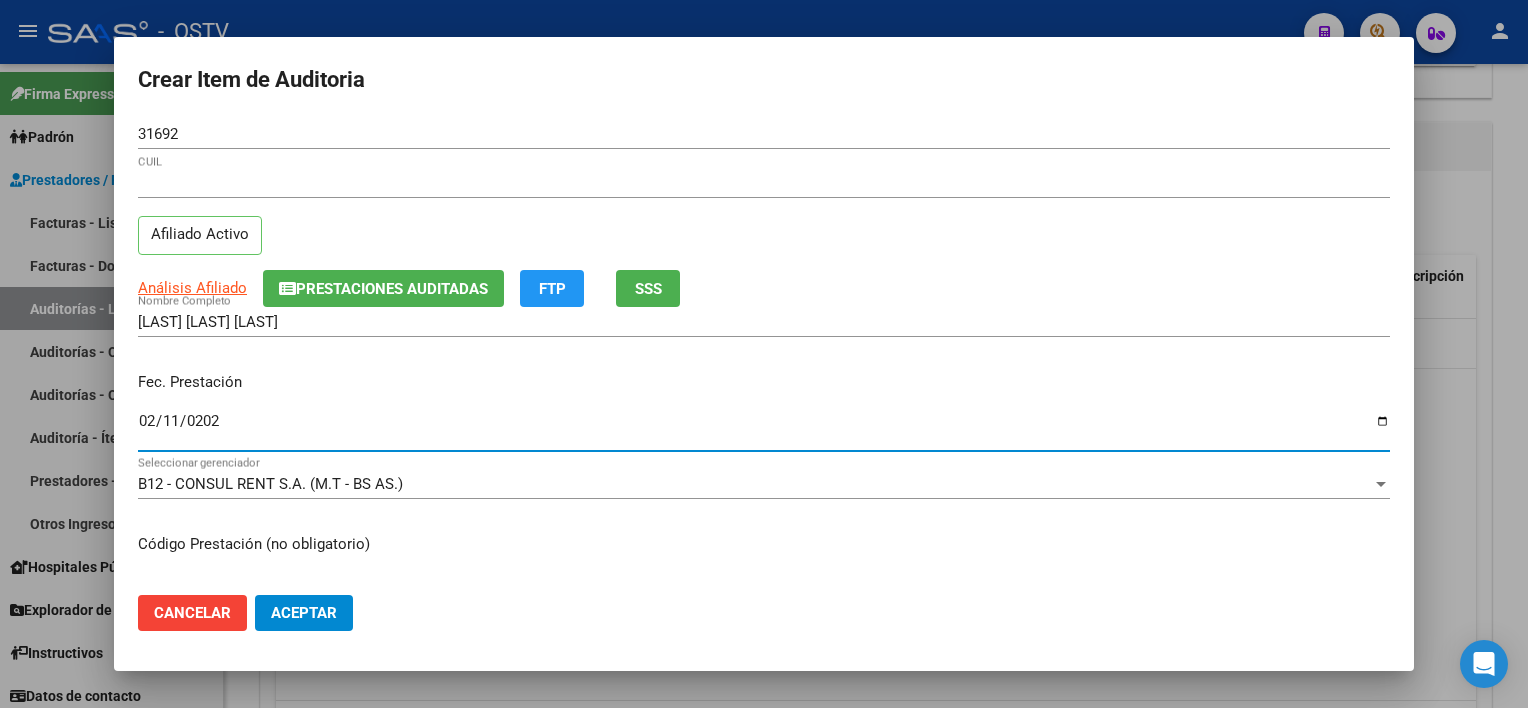 type on "2025-02-11" 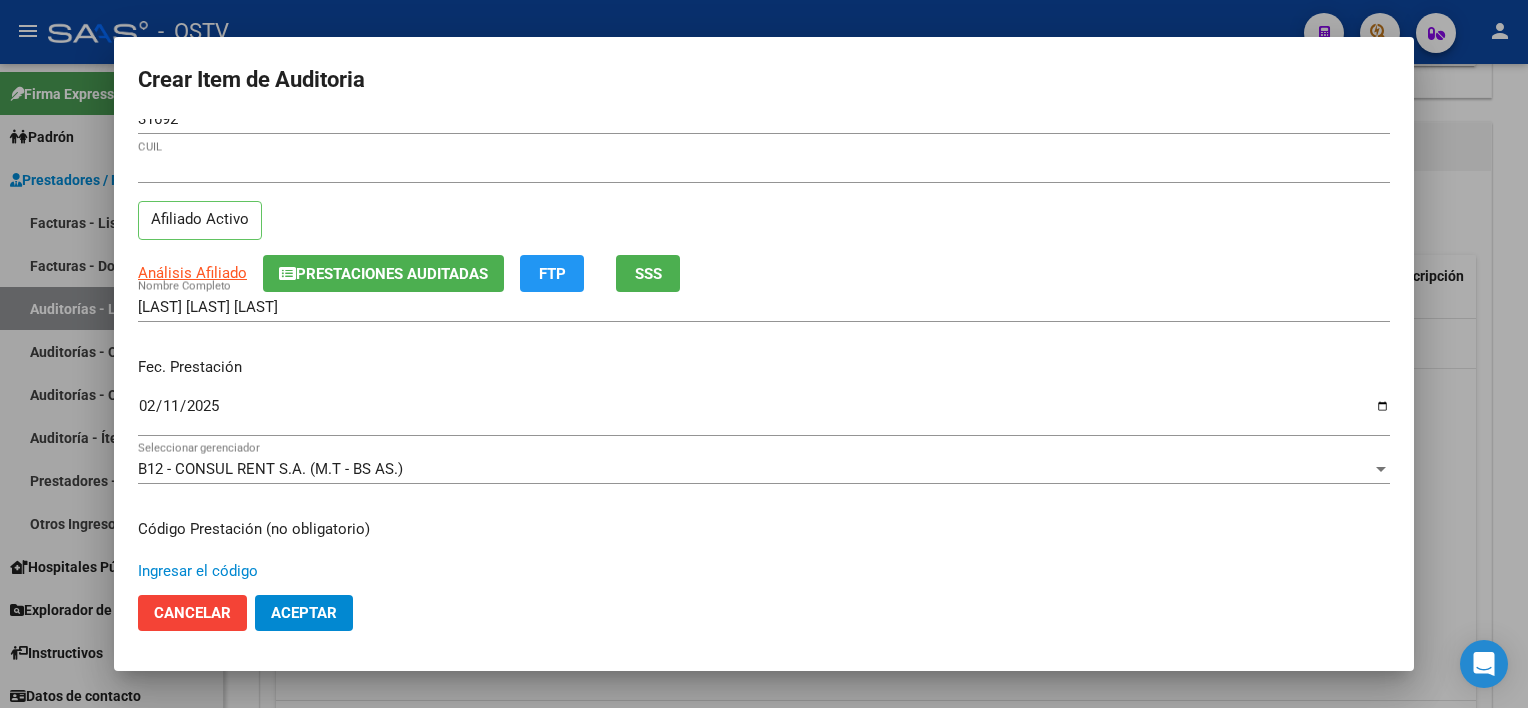 scroll, scrollTop: 337, scrollLeft: 0, axis: vertical 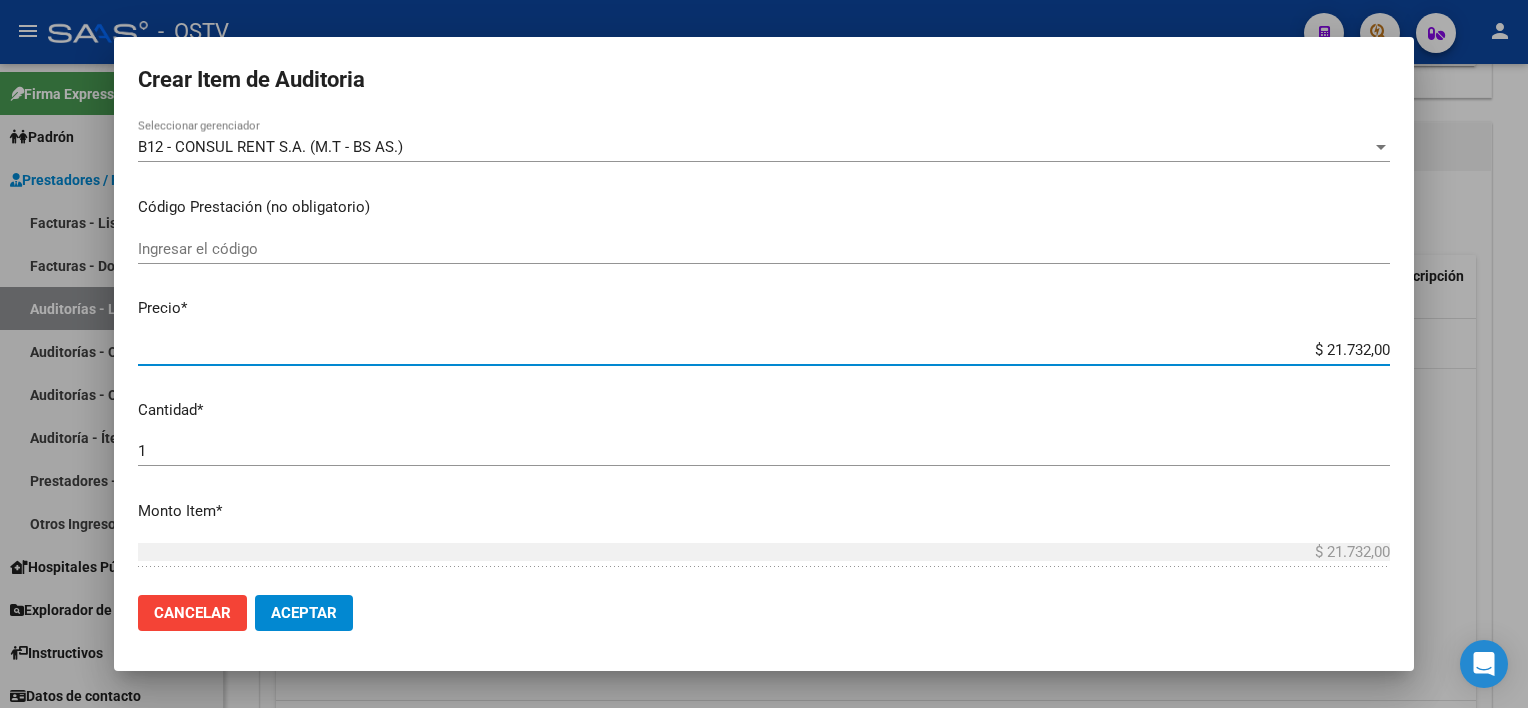 type on "$ 0,07" 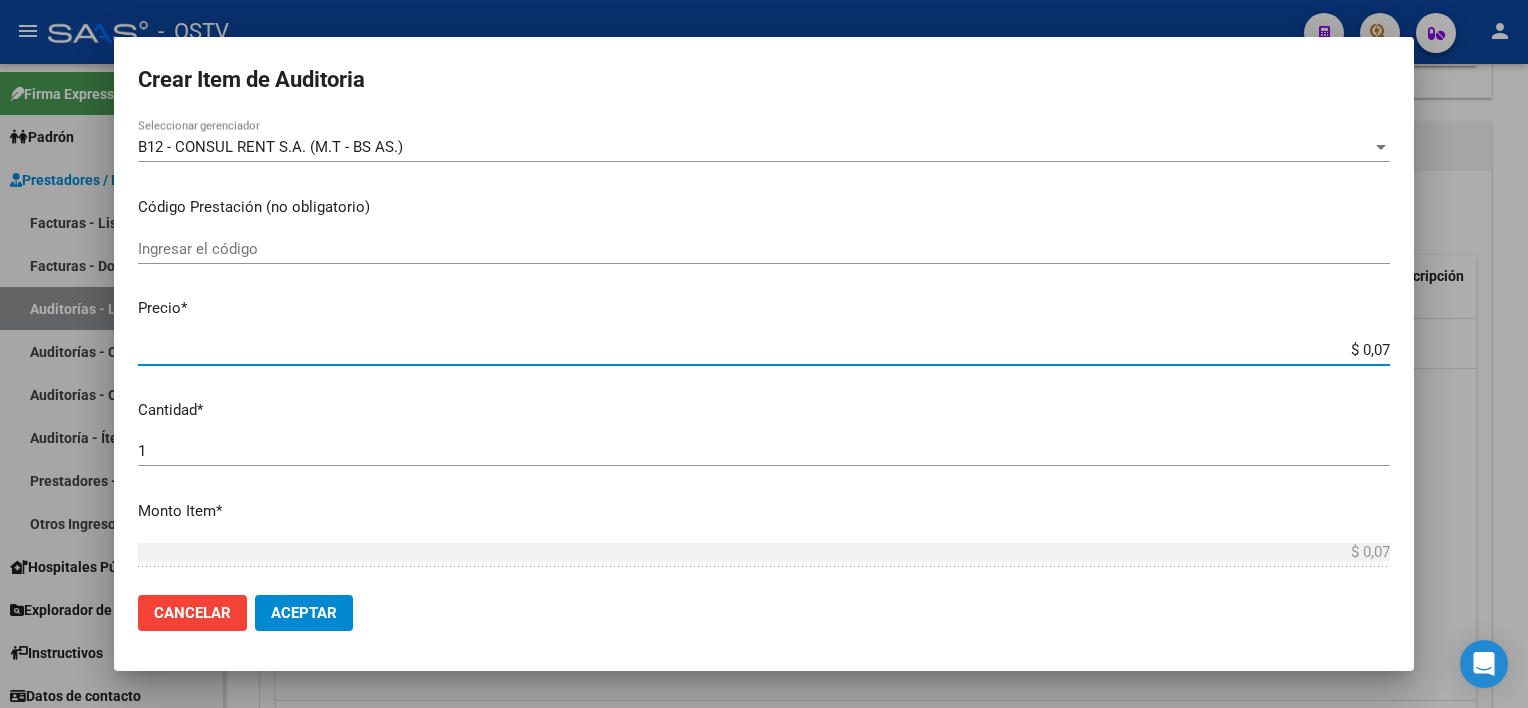 type on "$ 0,72" 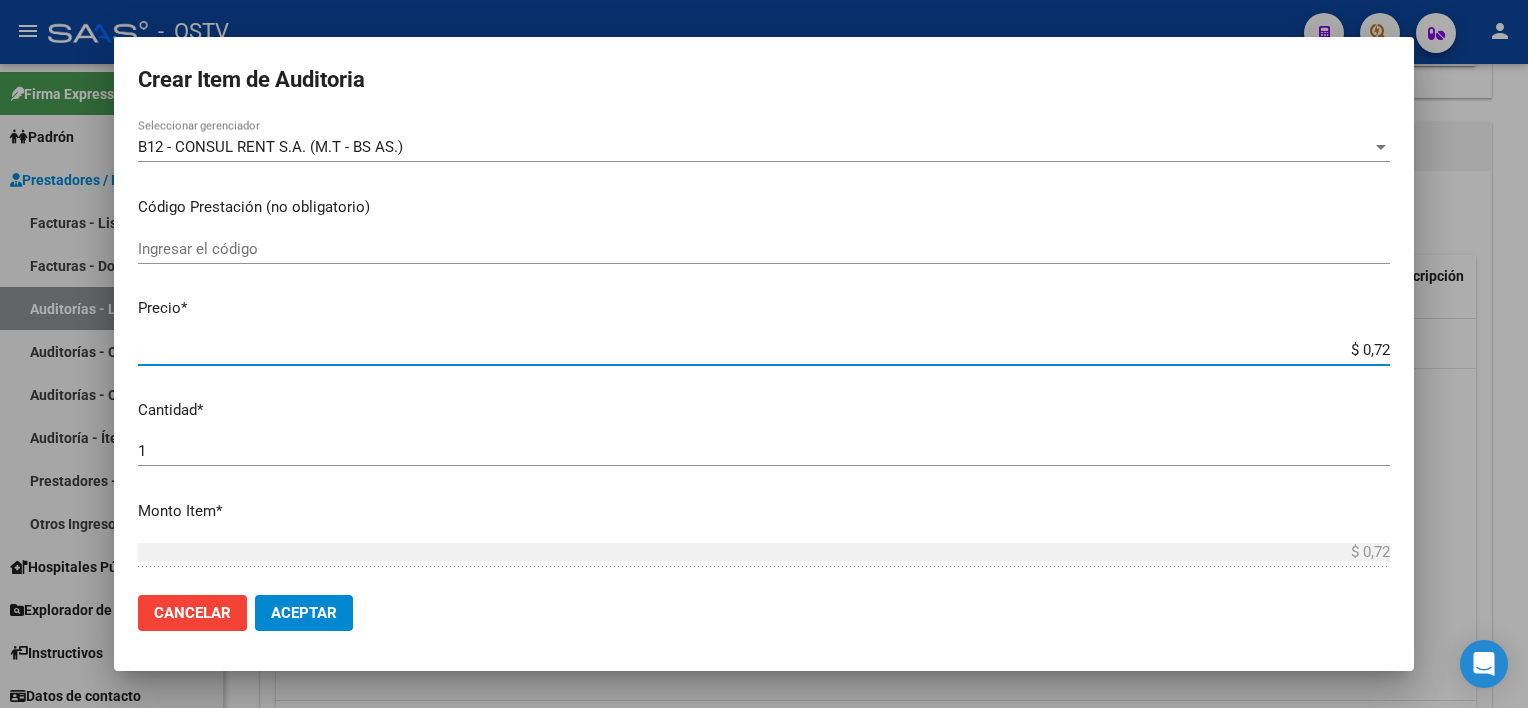 type on "$ 7,24" 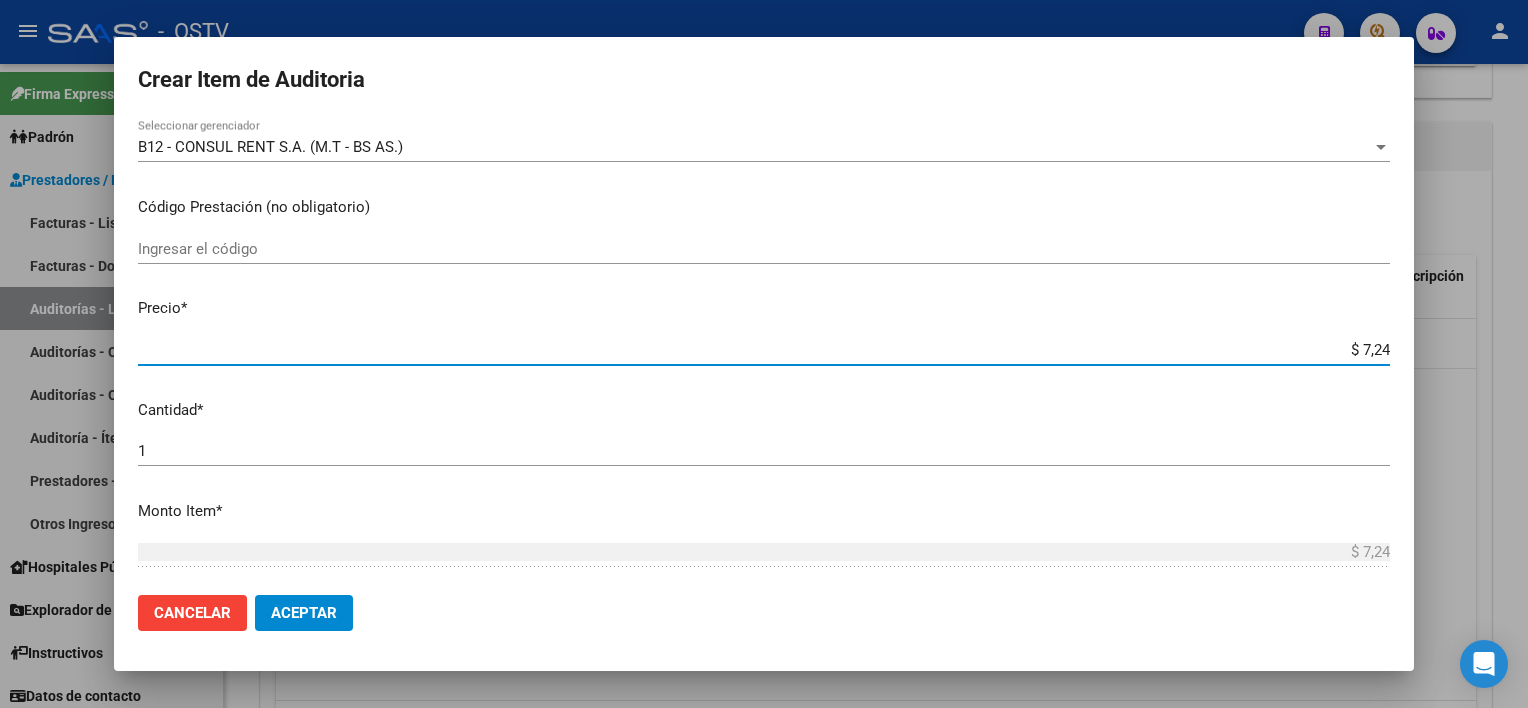 type on "$ 72,44" 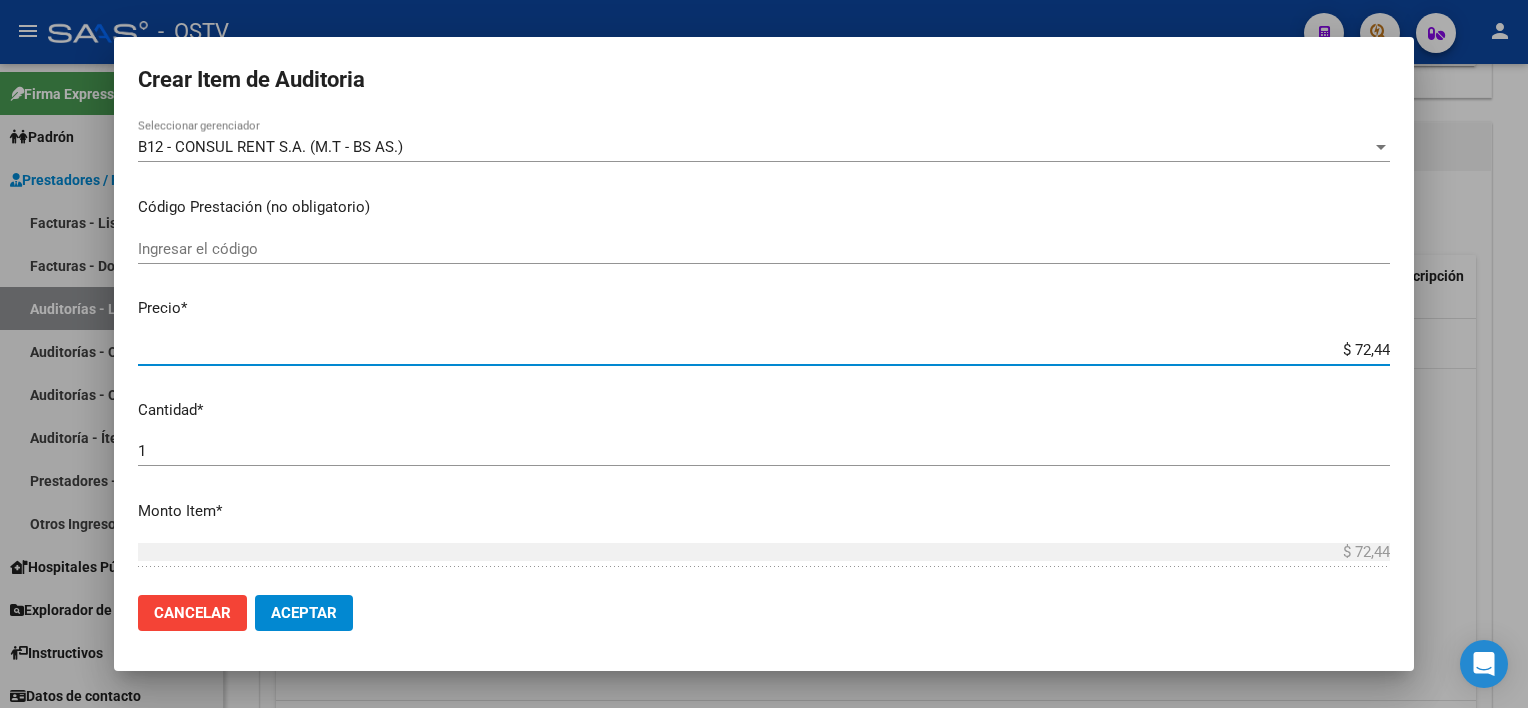 type on "$ 724,40" 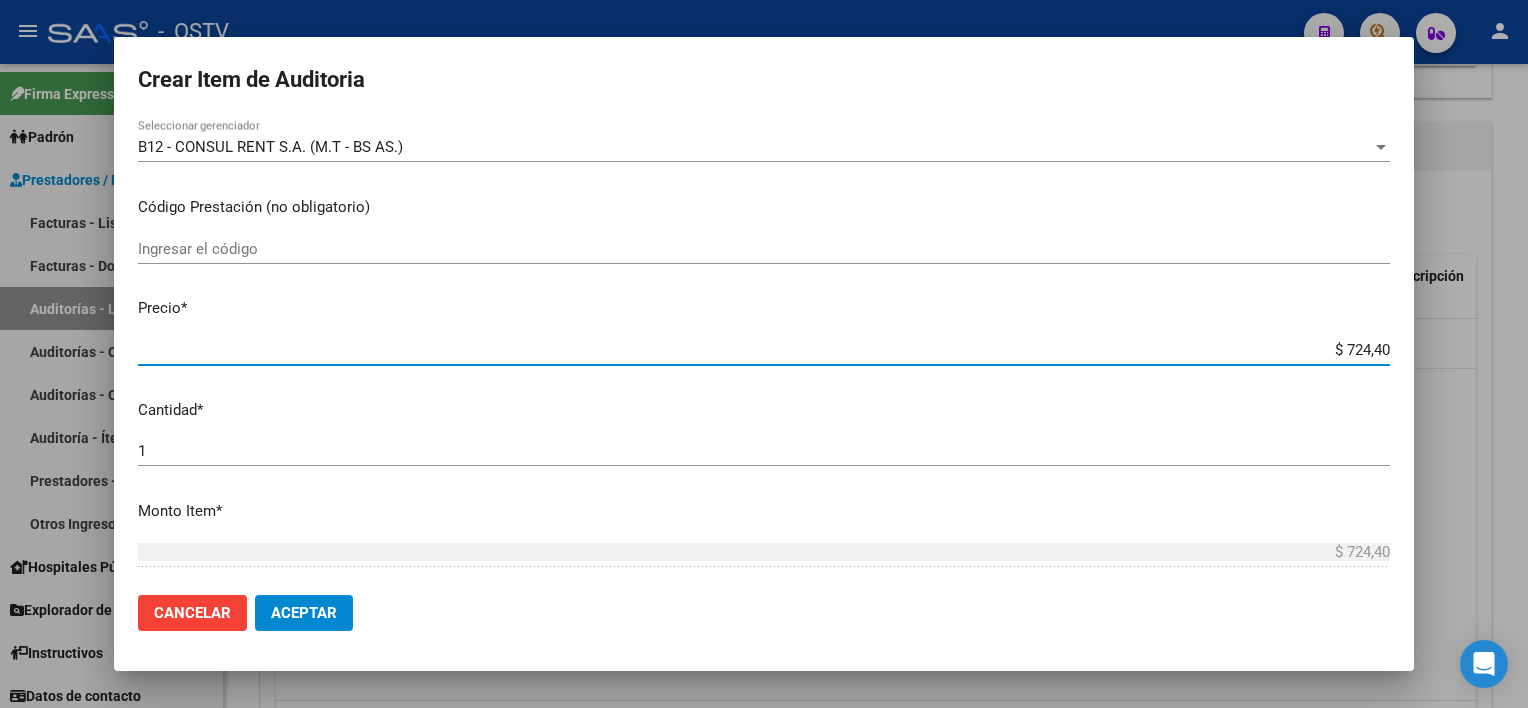 type on "$ 7.244,00" 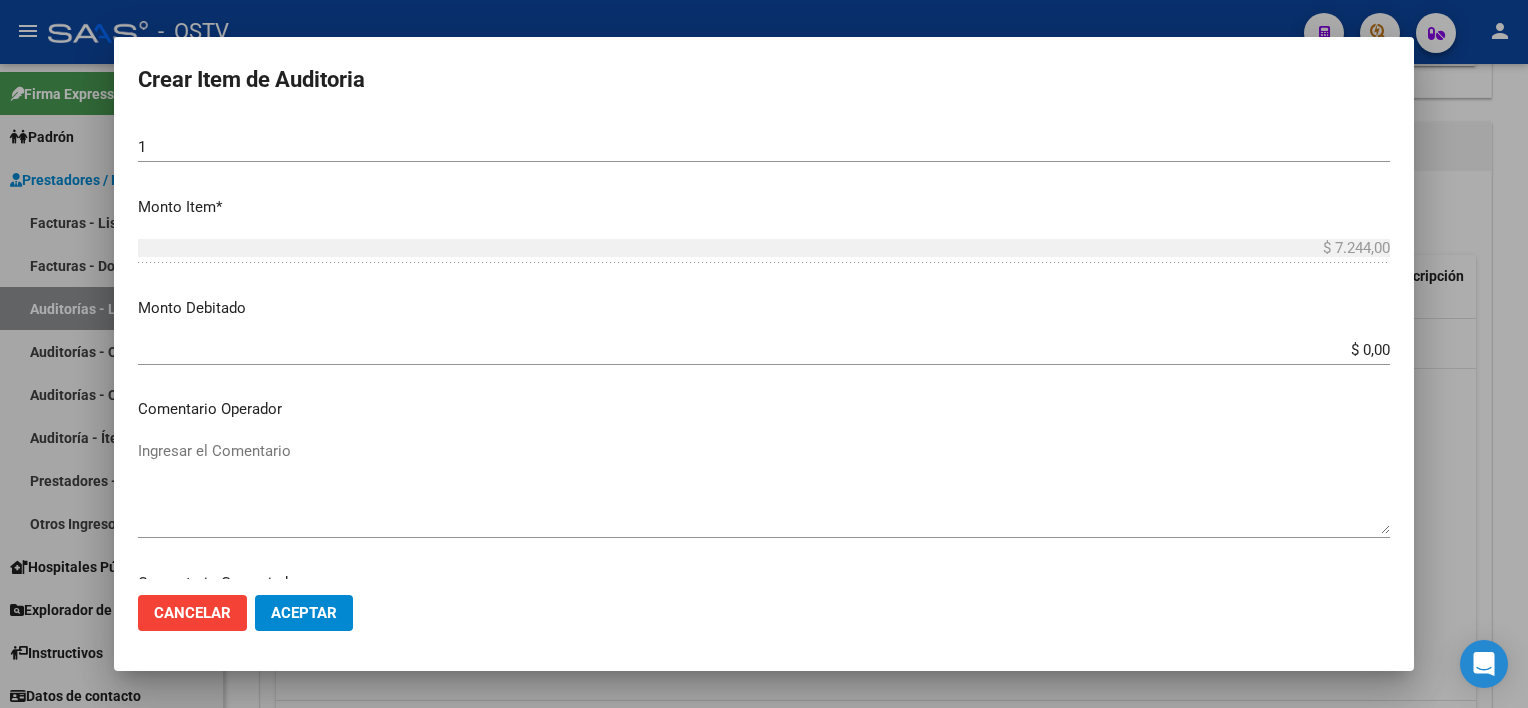 scroll, scrollTop: 1089, scrollLeft: 0, axis: vertical 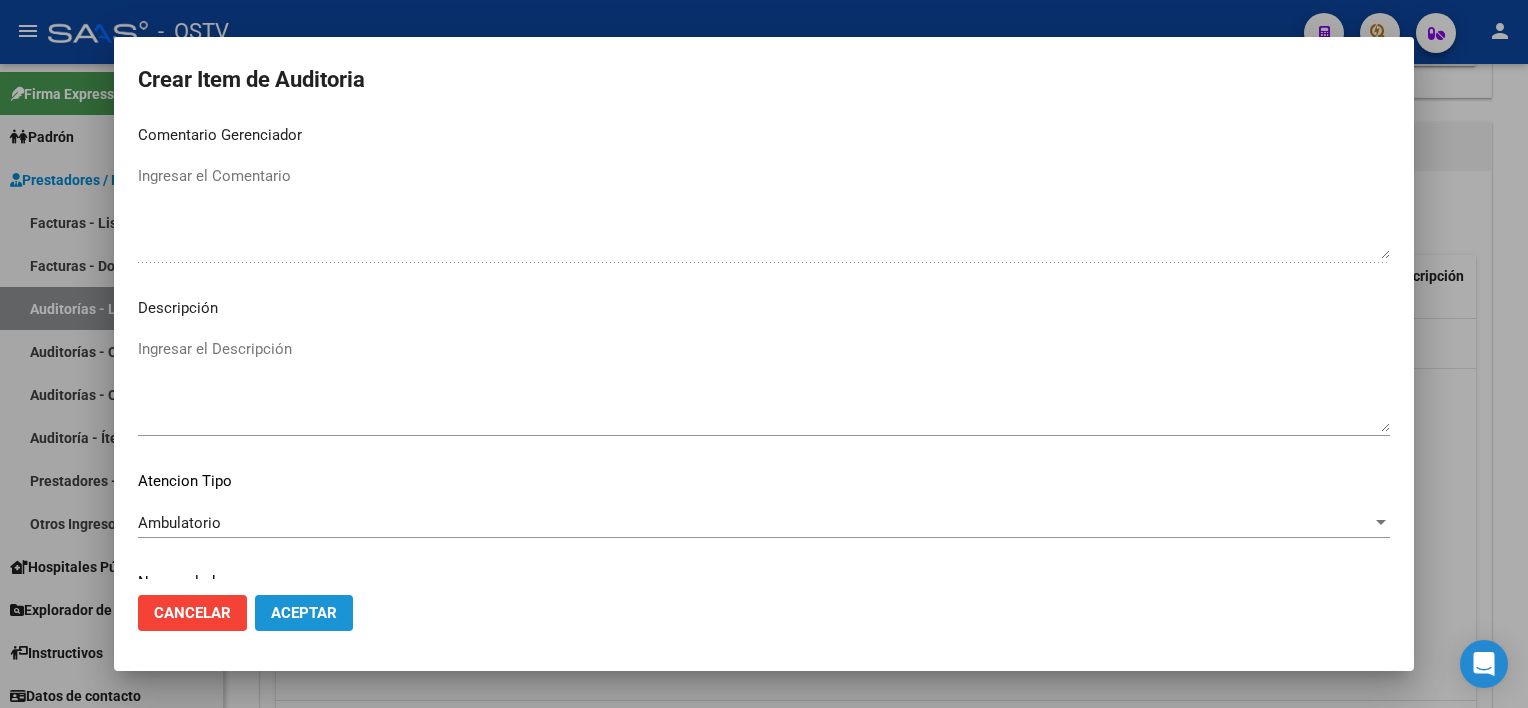 click on "Aceptar" 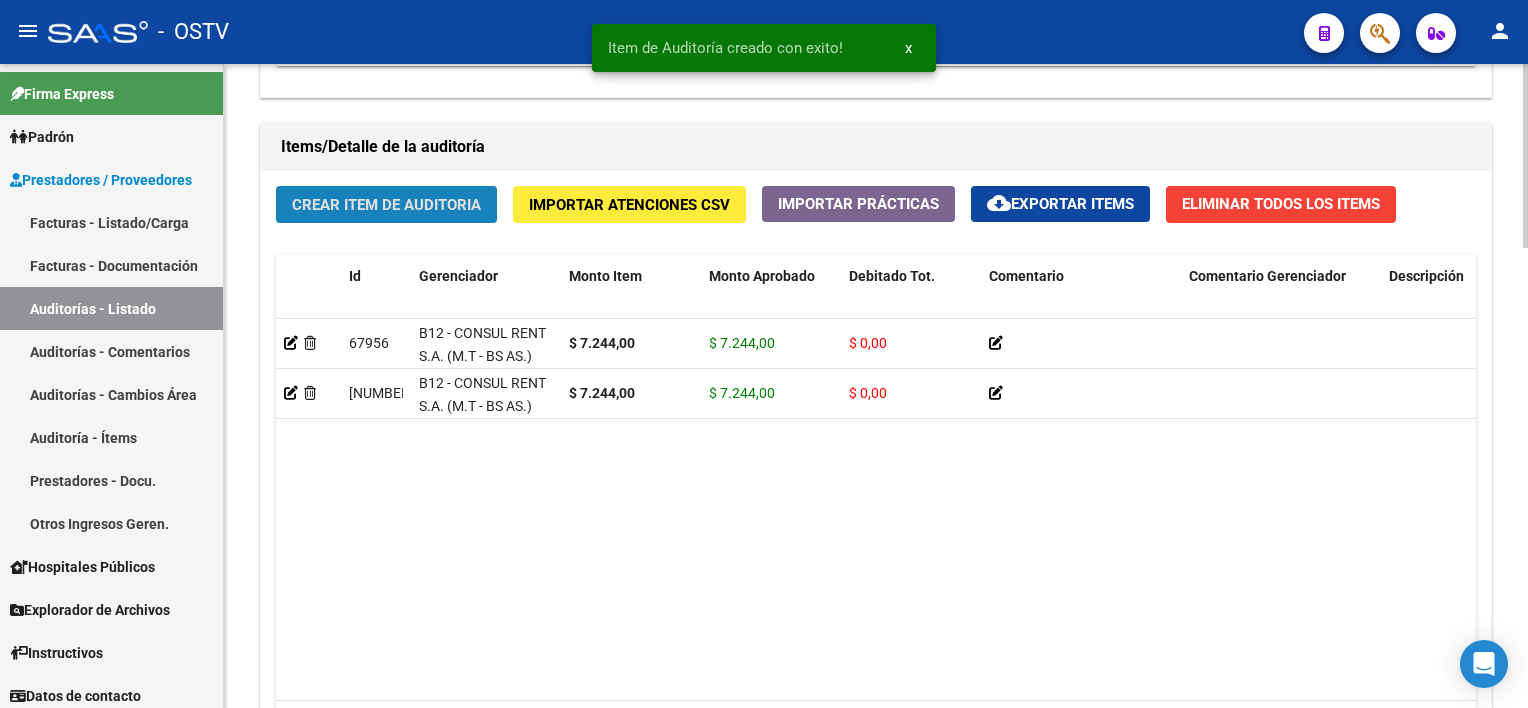 click on "Crear Item de Auditoria" 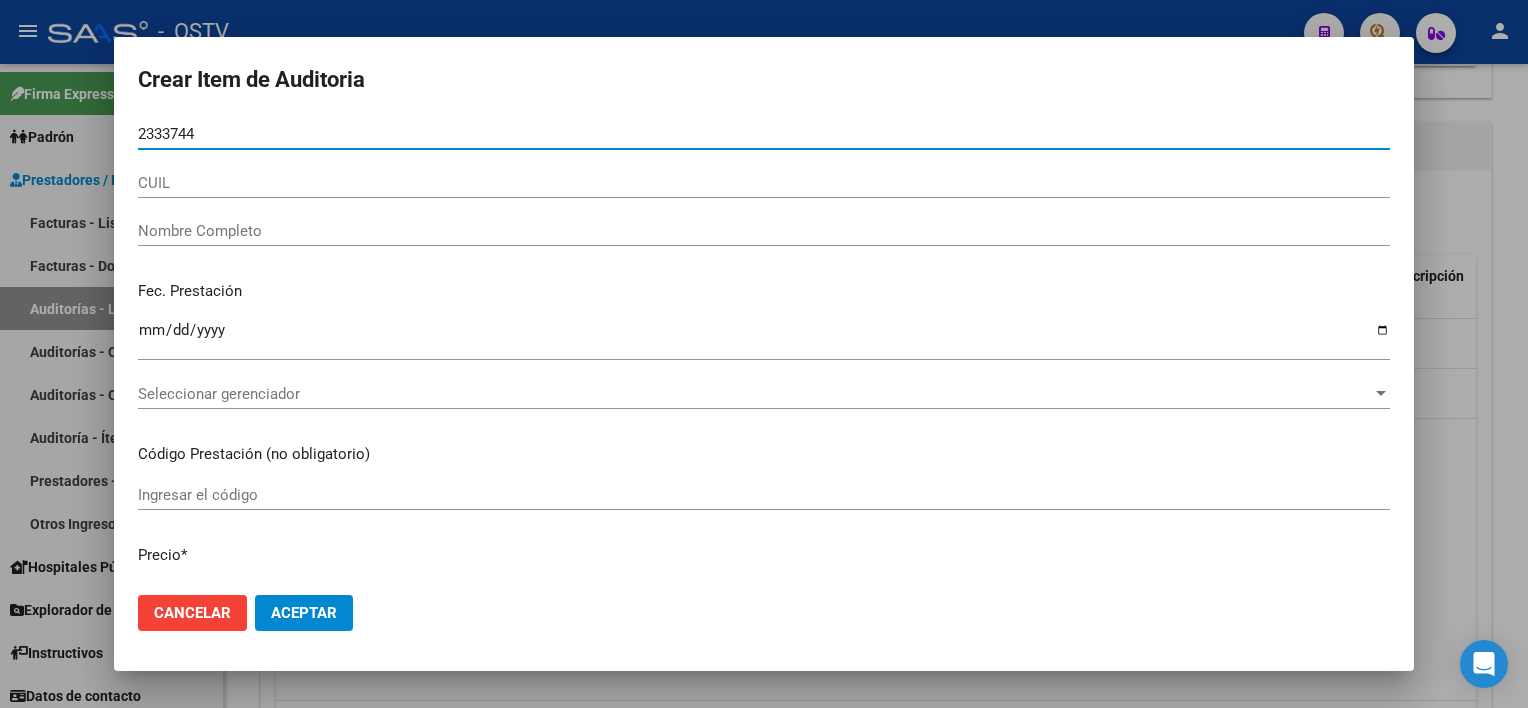 type on "[NUMBER]" 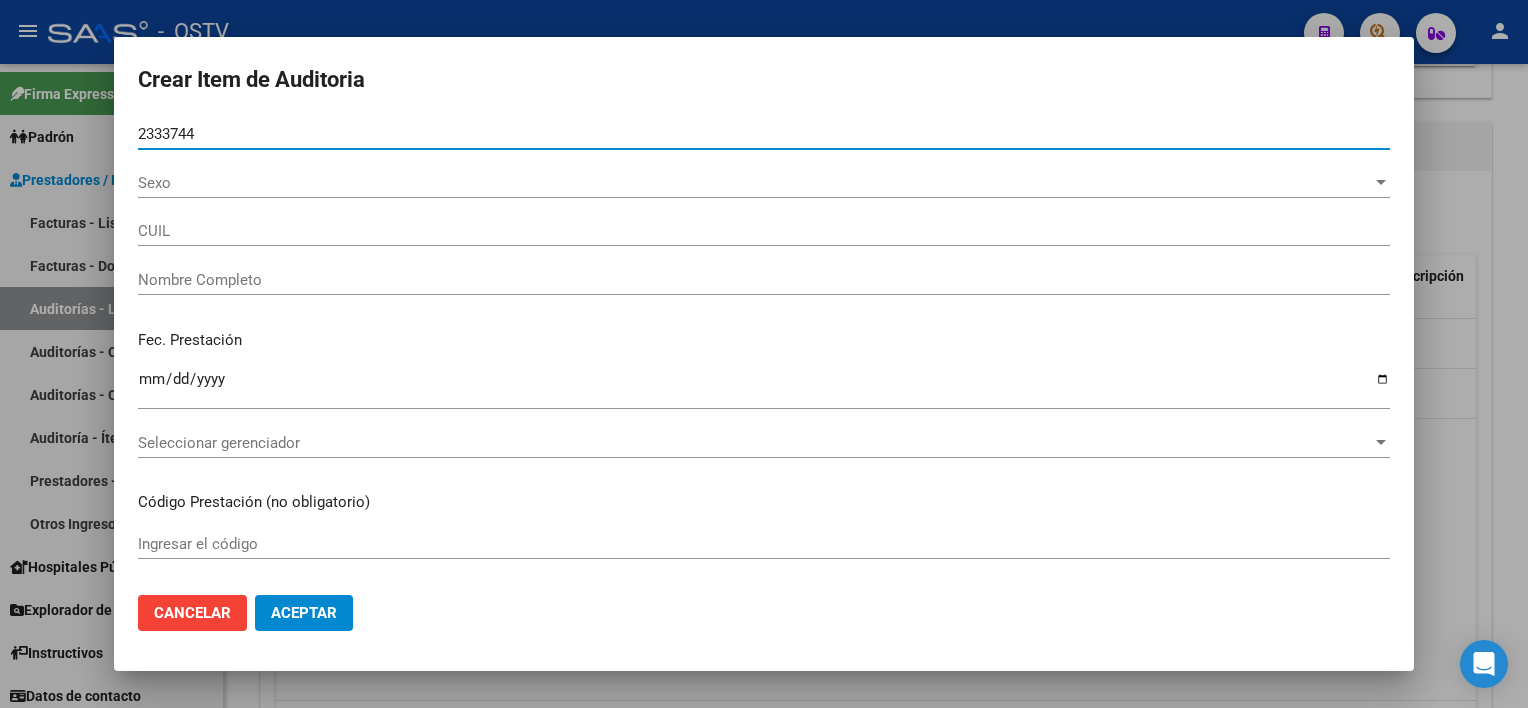 type on "[CUIL]" 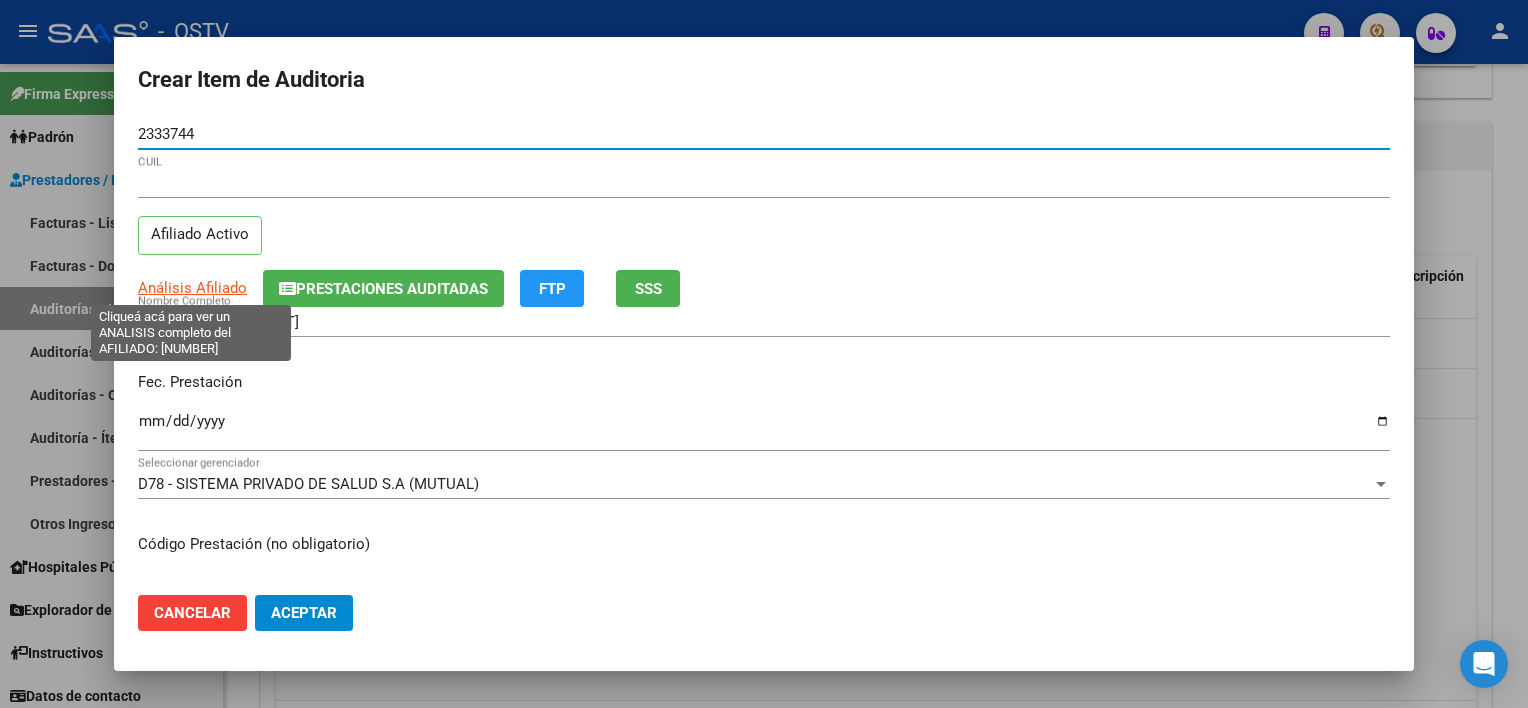 type on "[NUMBER]" 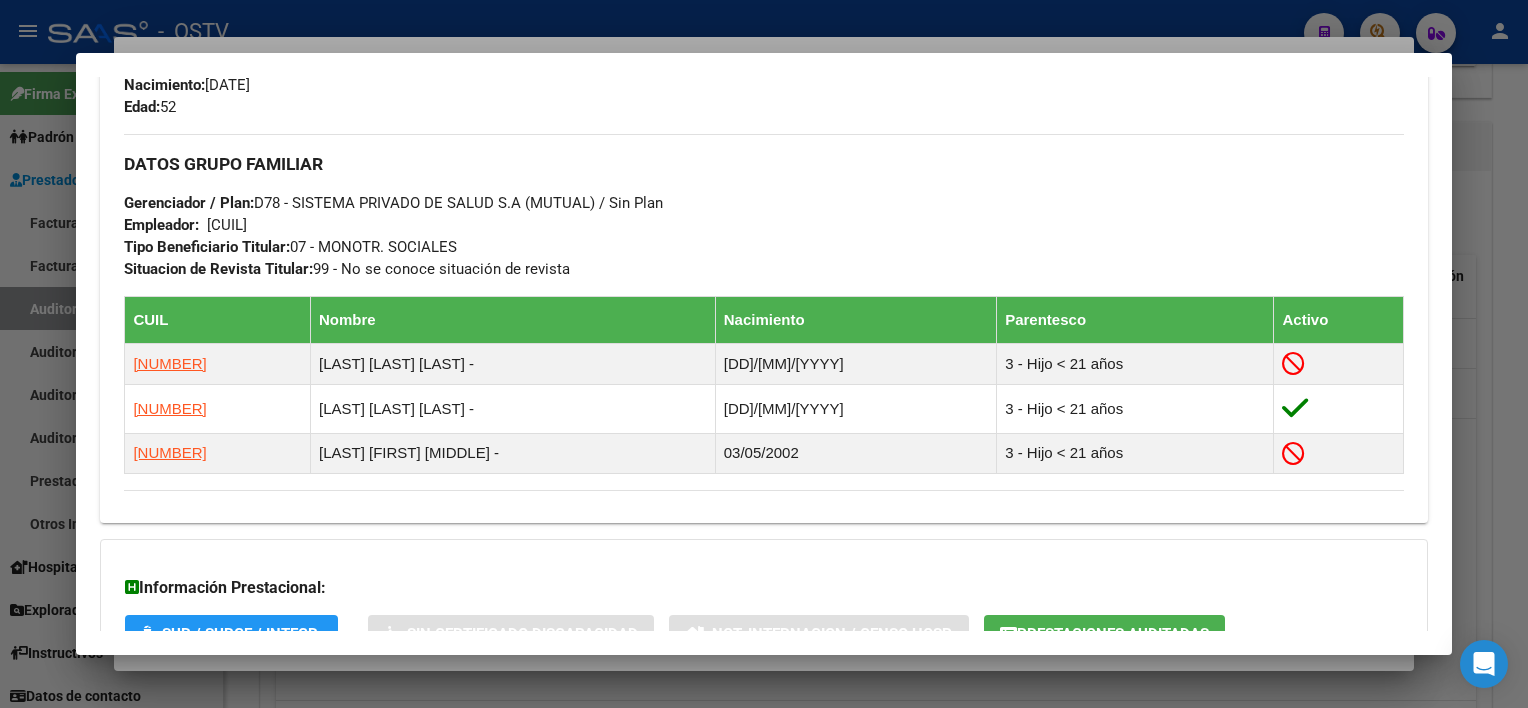 scroll, scrollTop: 1053, scrollLeft: 0, axis: vertical 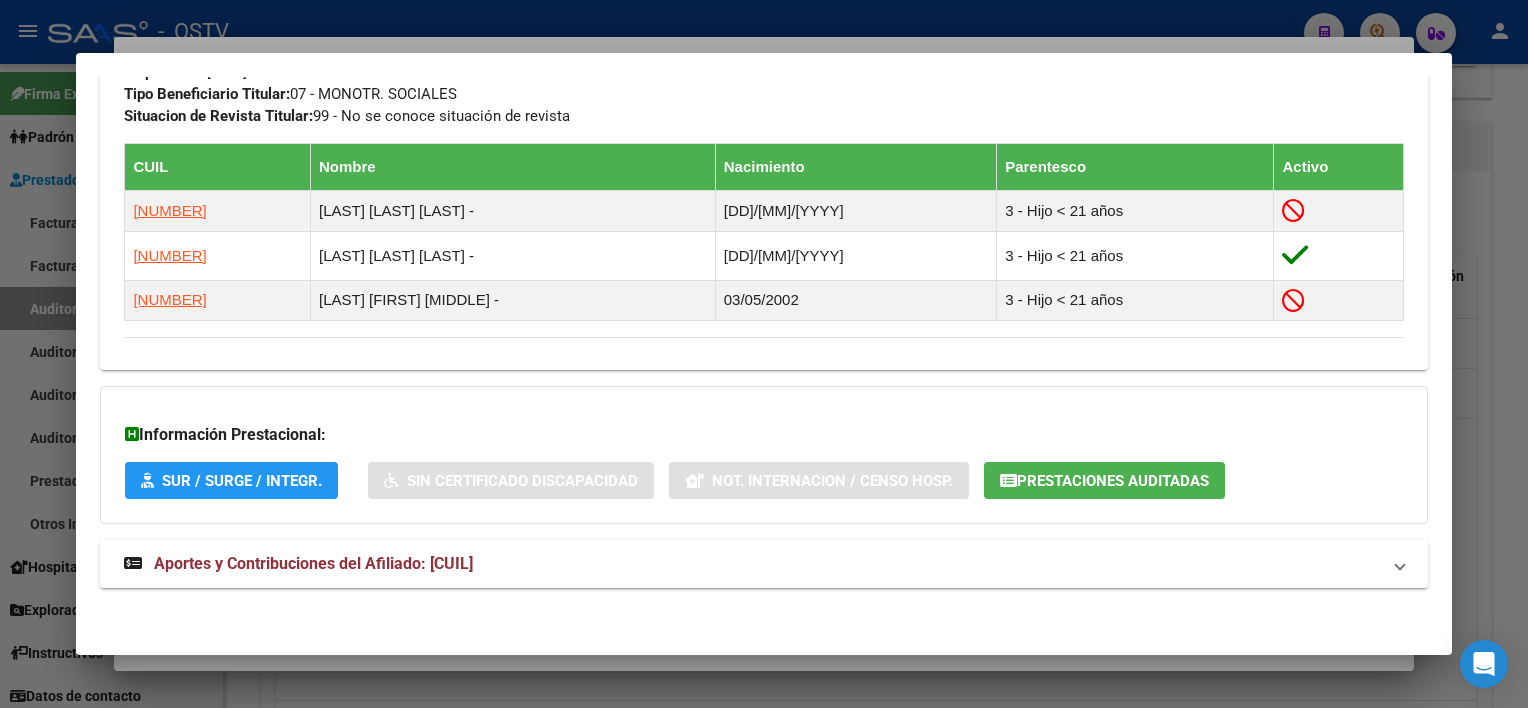 click on "Aportes y Contribuciones del Afiliado: [CUIL]" at bounding box center (751, 564) 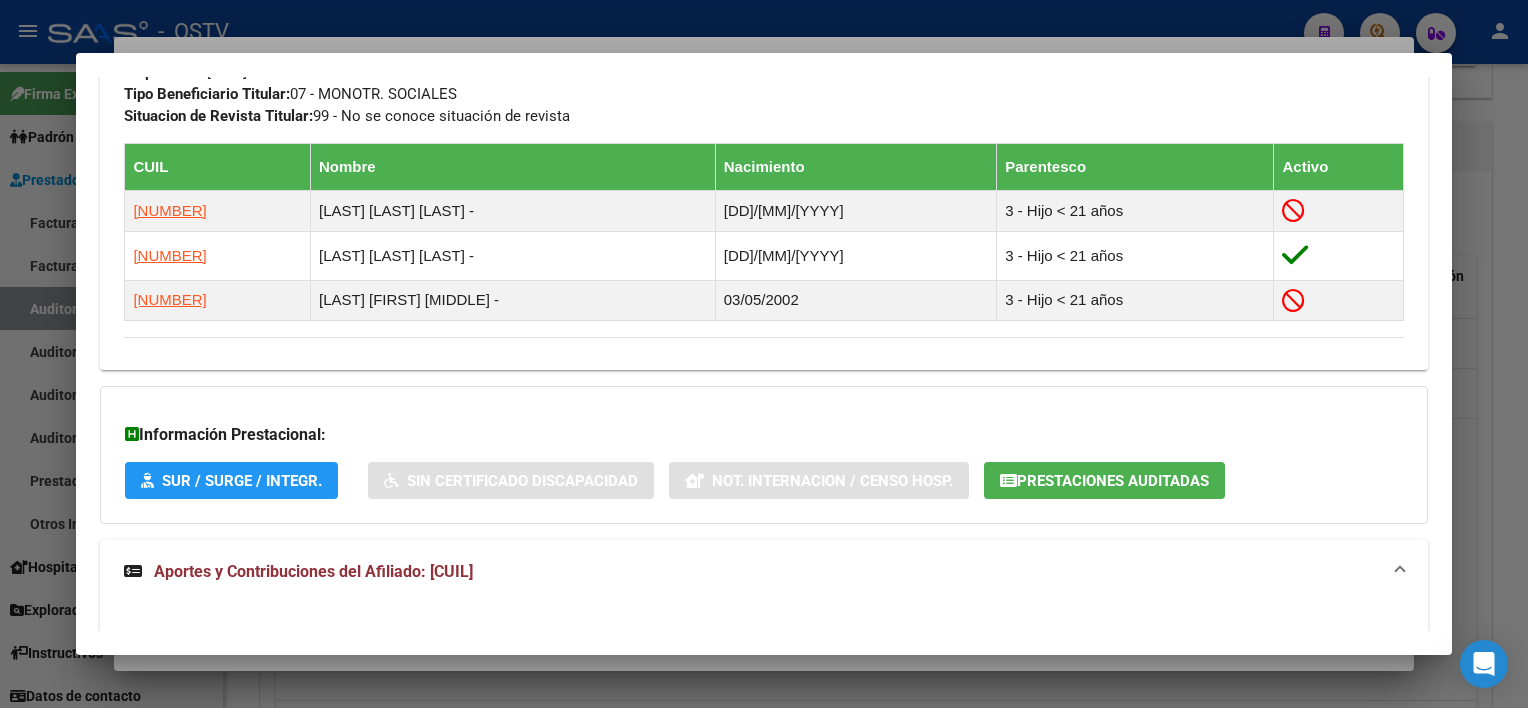 click on "Prestaciones Auditadas" 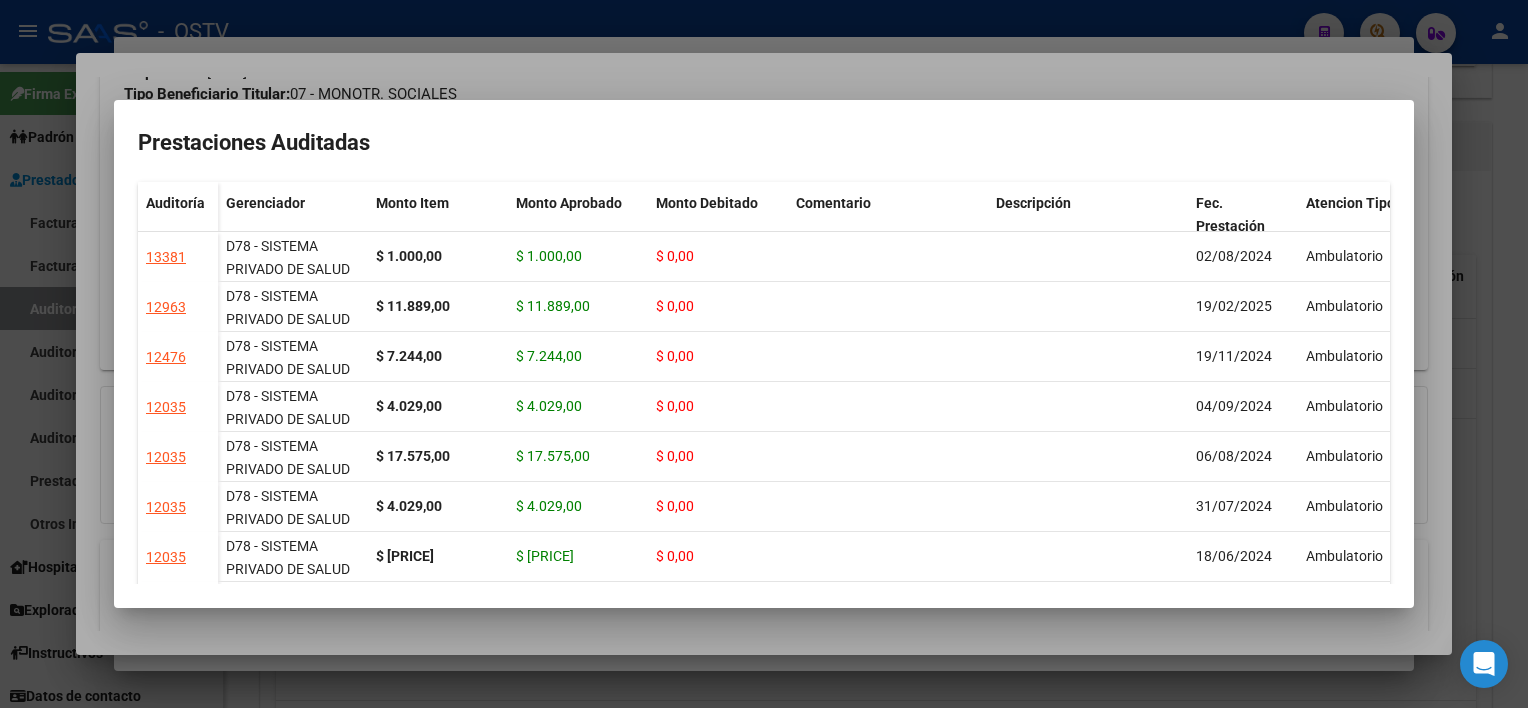 click at bounding box center (764, 354) 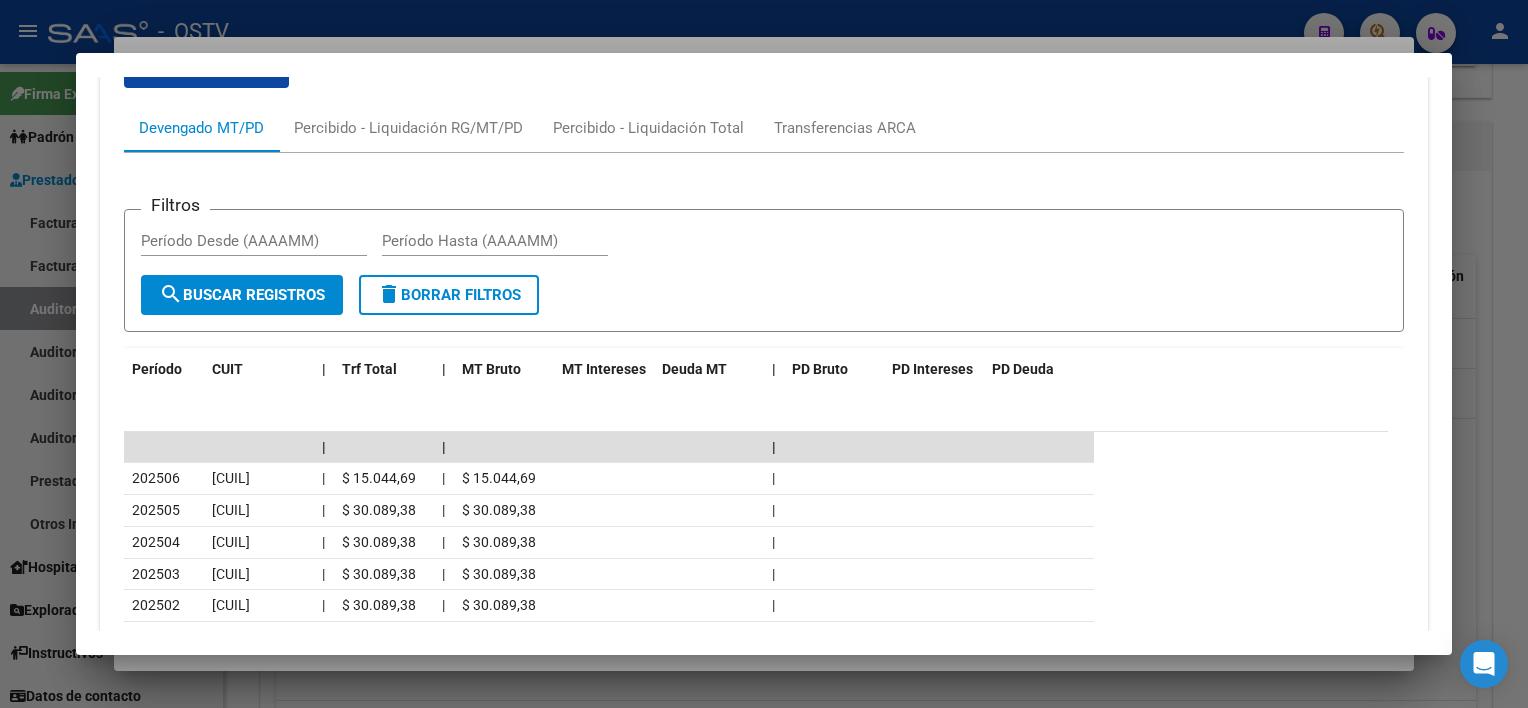 scroll, scrollTop: 1947, scrollLeft: 0, axis: vertical 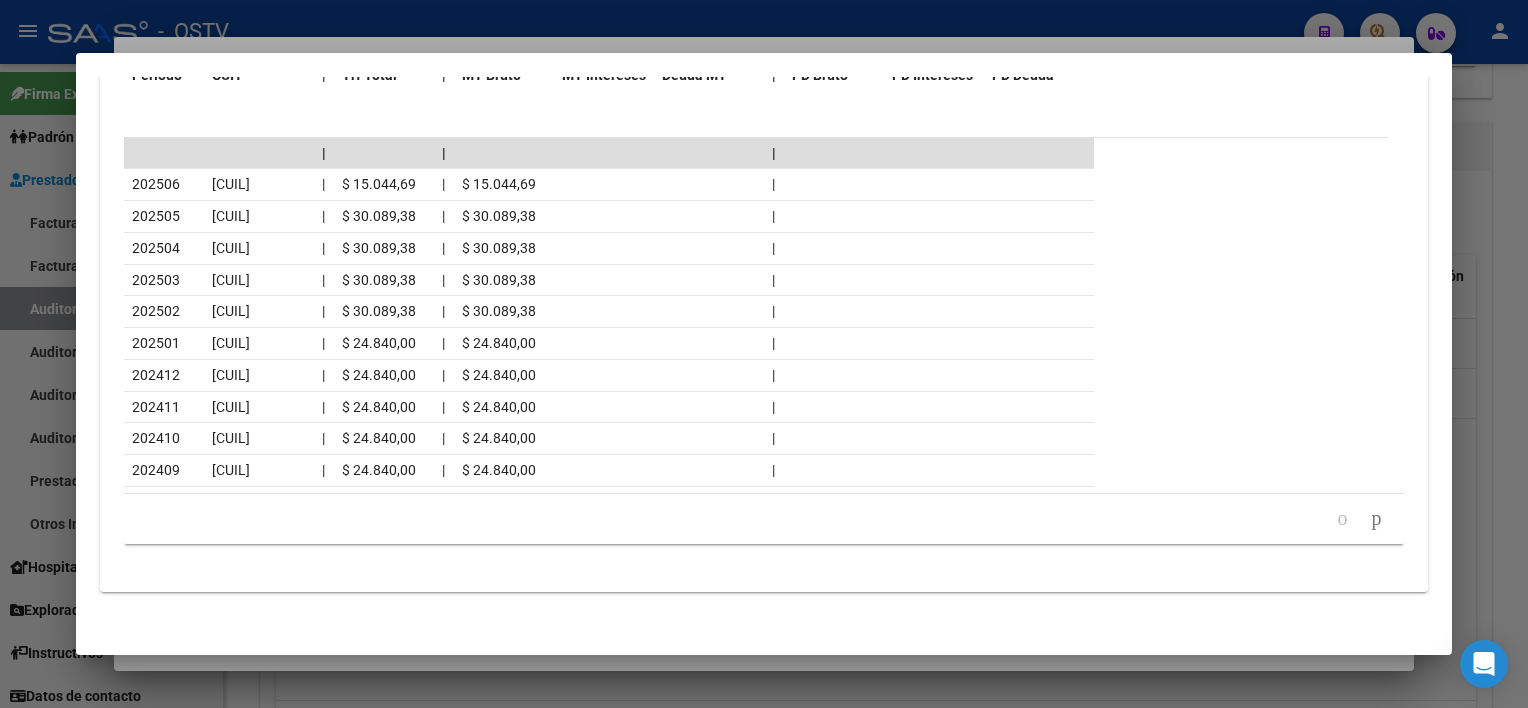 click at bounding box center [764, 354] 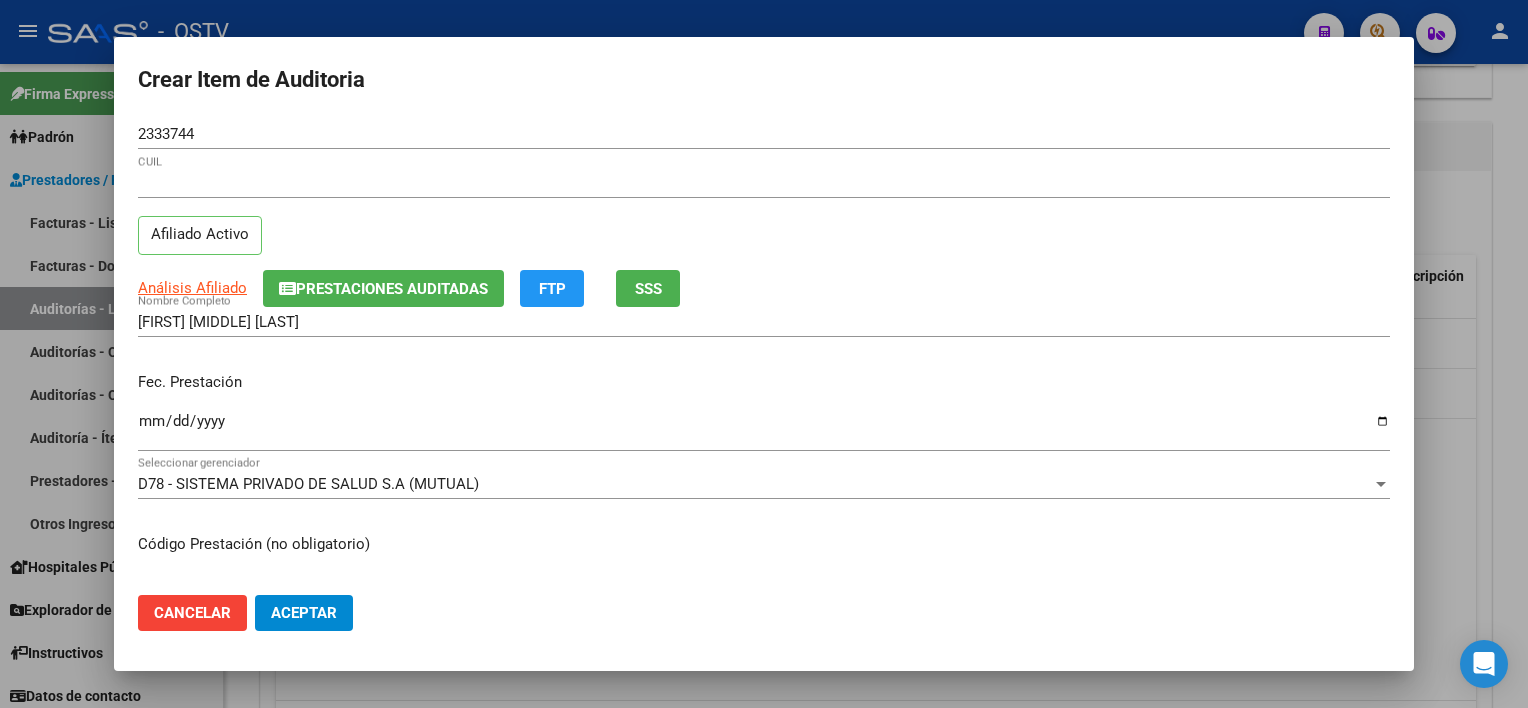 click on "[FIRST] [MIDDLE] [LAST]" at bounding box center [764, 322] 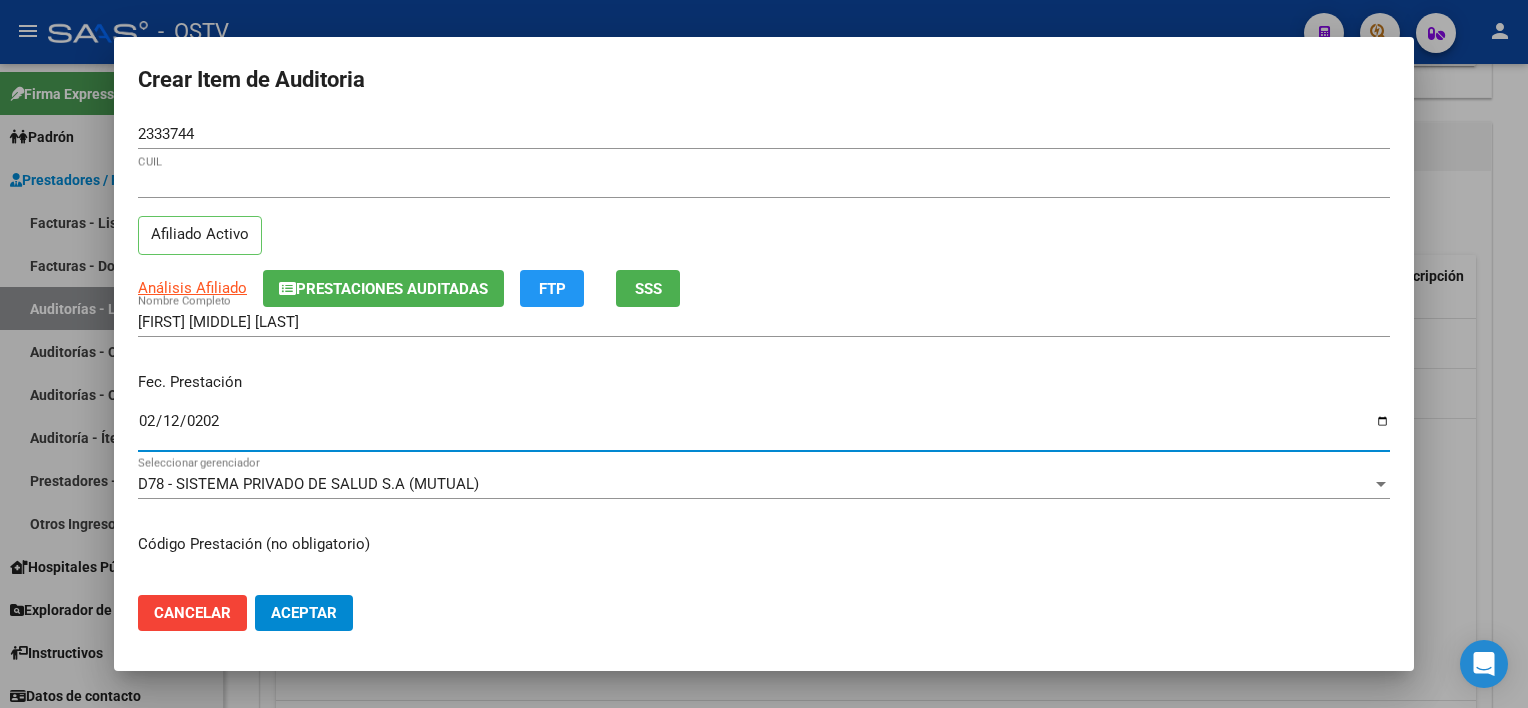 type on "2025-02-12" 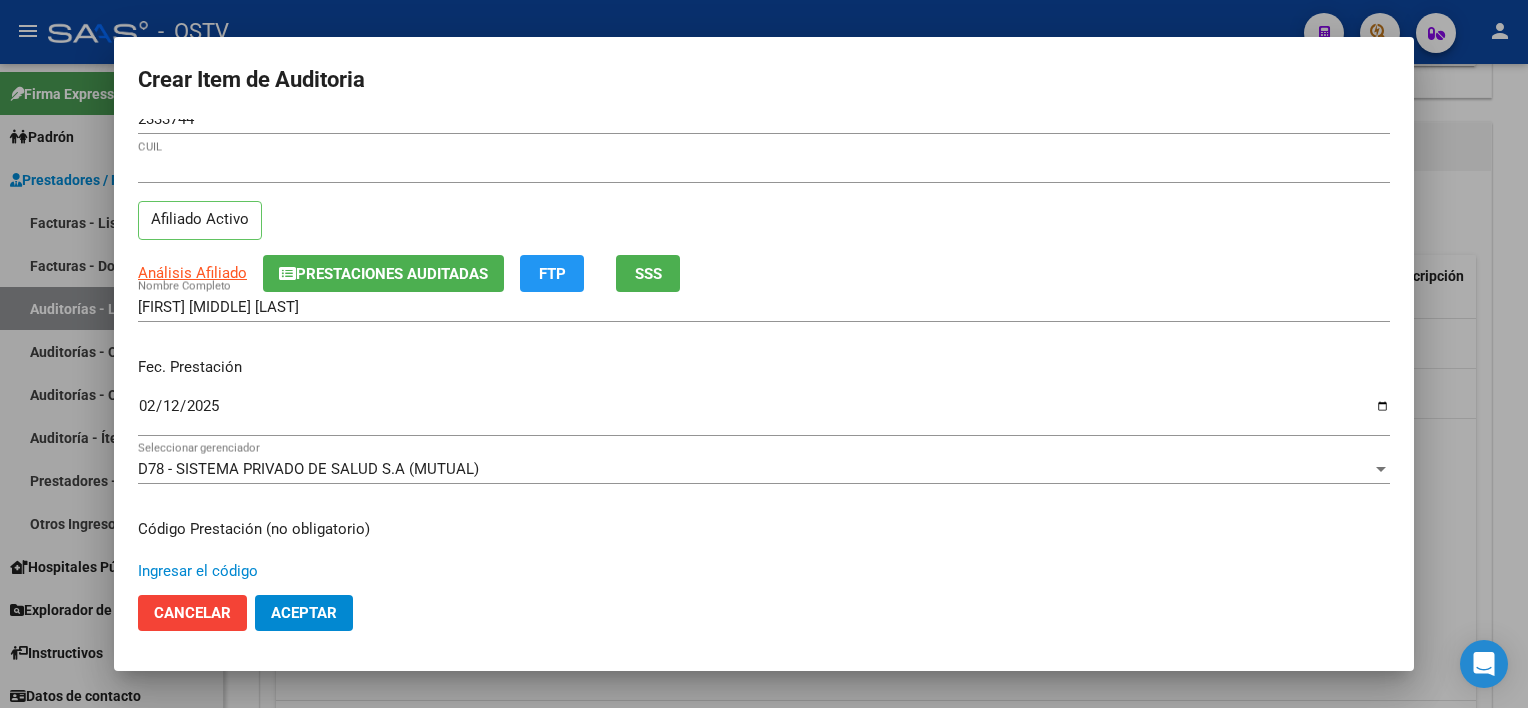 scroll, scrollTop: 337, scrollLeft: 0, axis: vertical 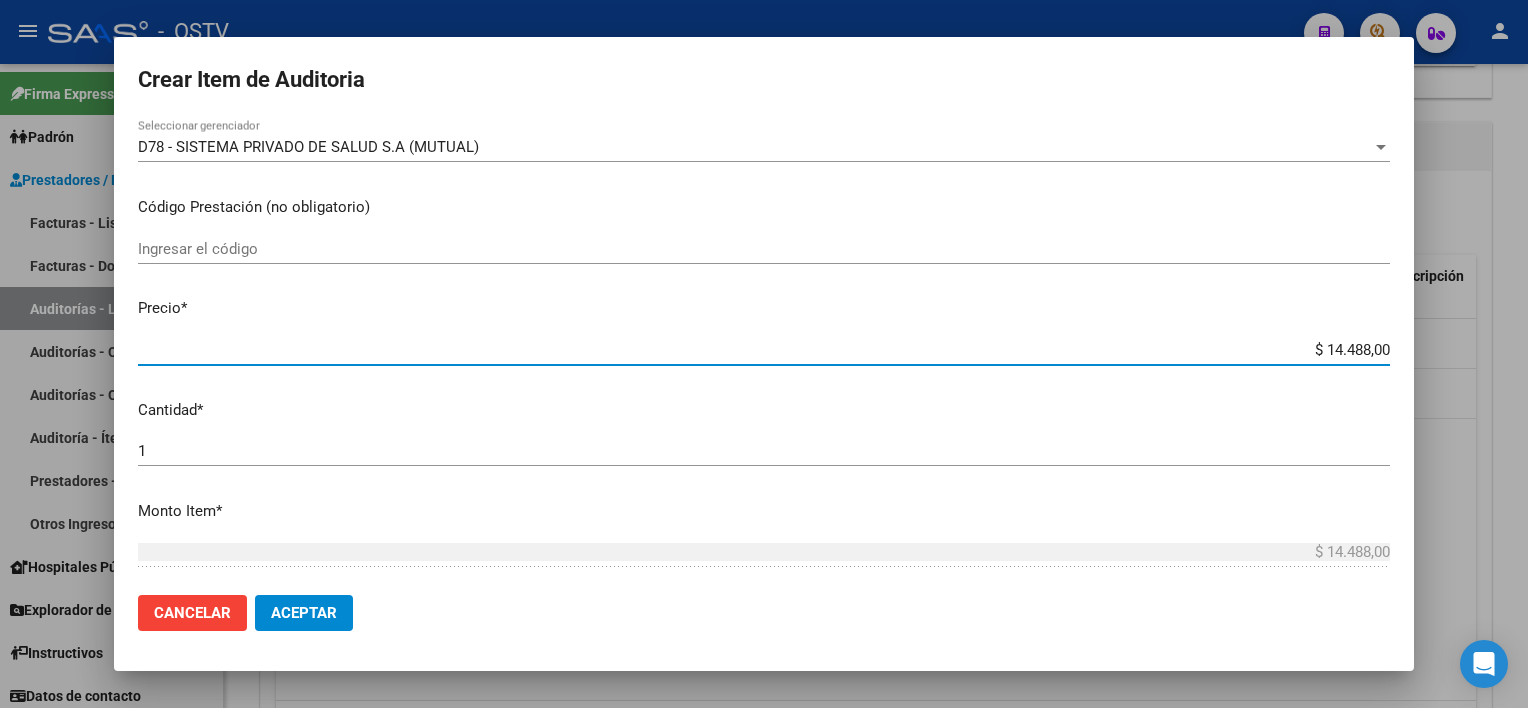 type on "$ 0,07" 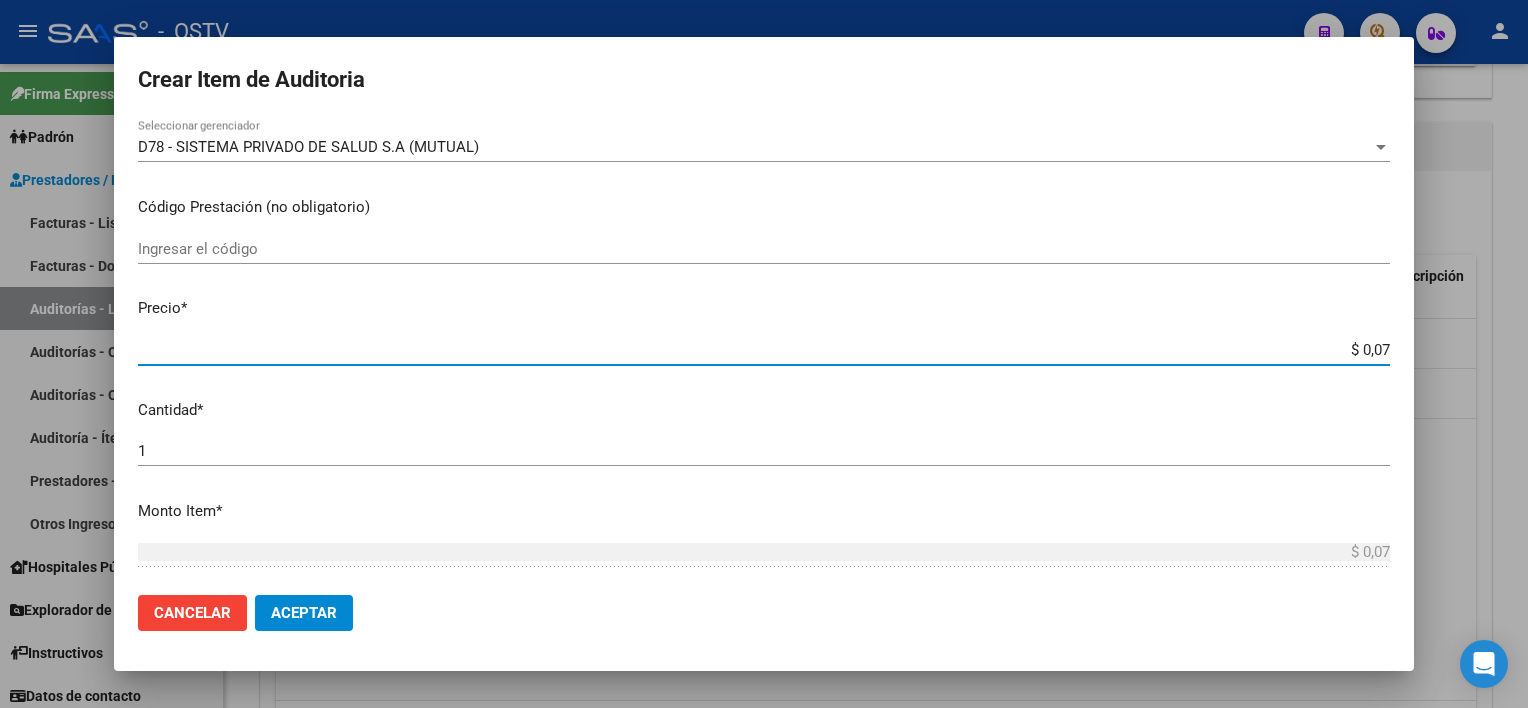 type on "$ 0,72" 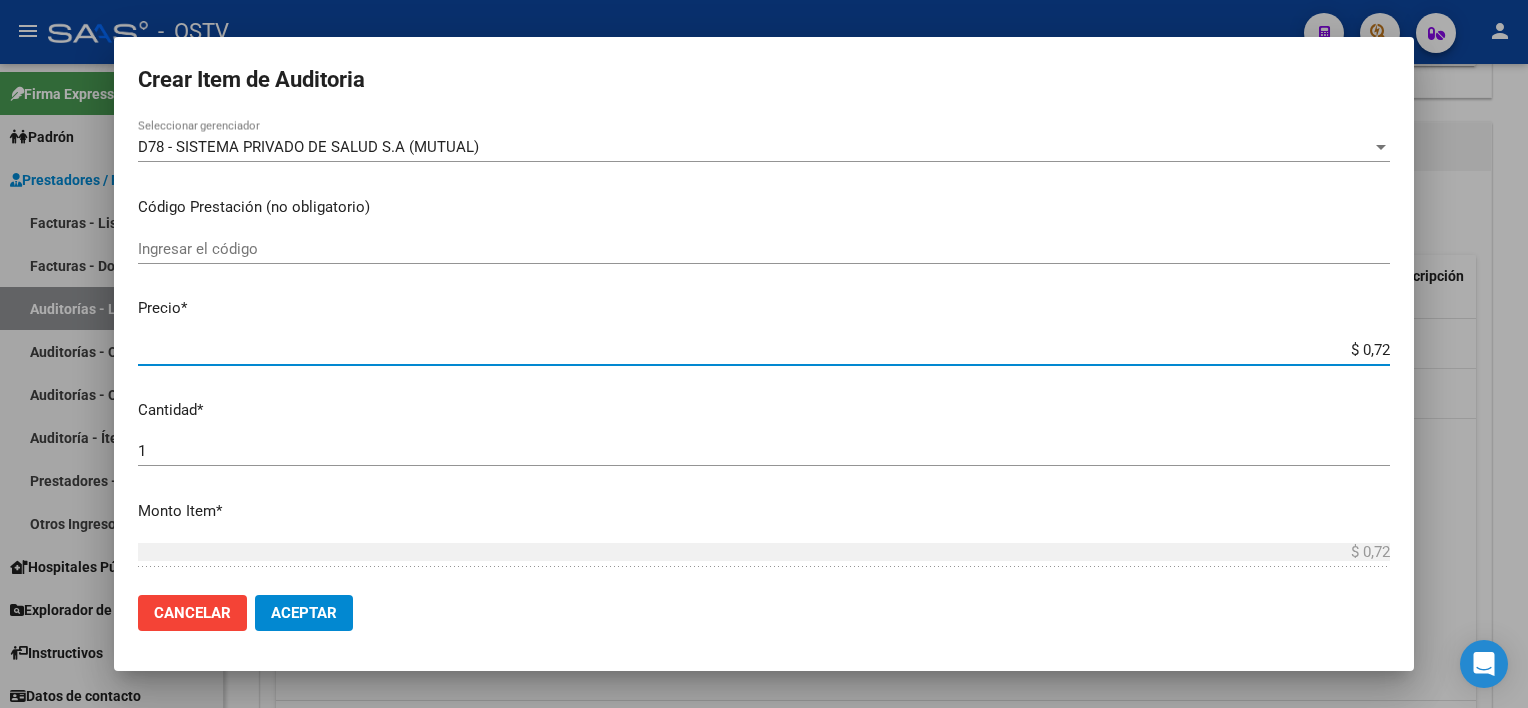 type on "$ 7,24" 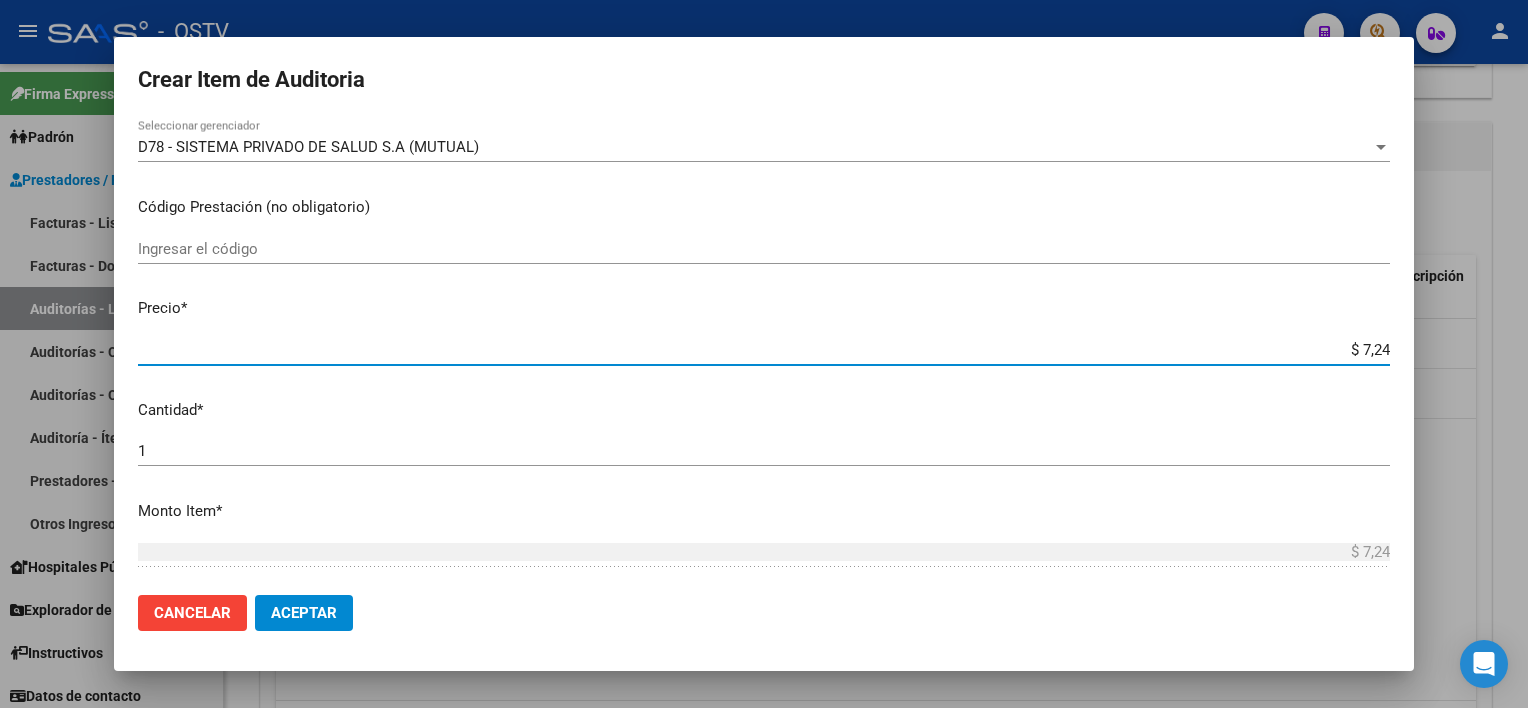 type on "$ 72,44" 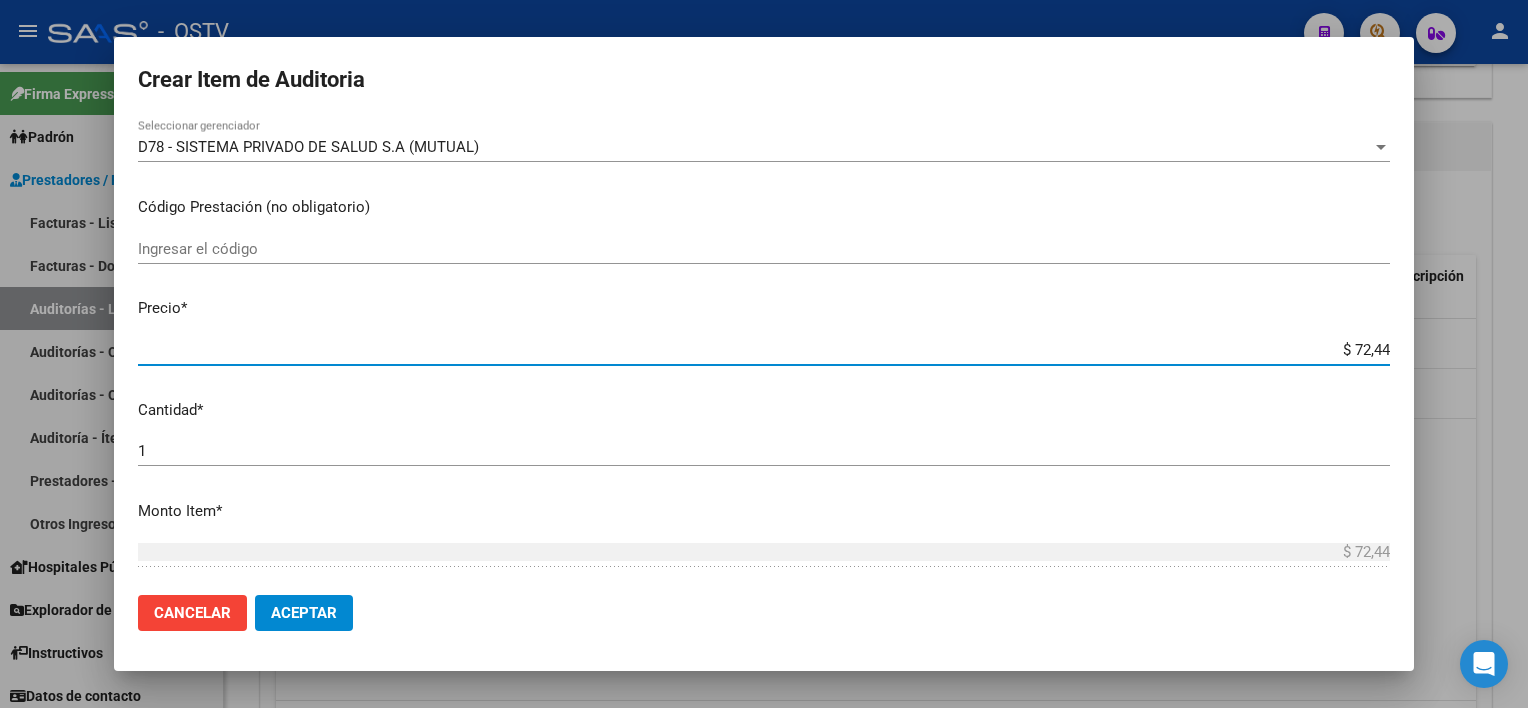 type on "$ 724,40" 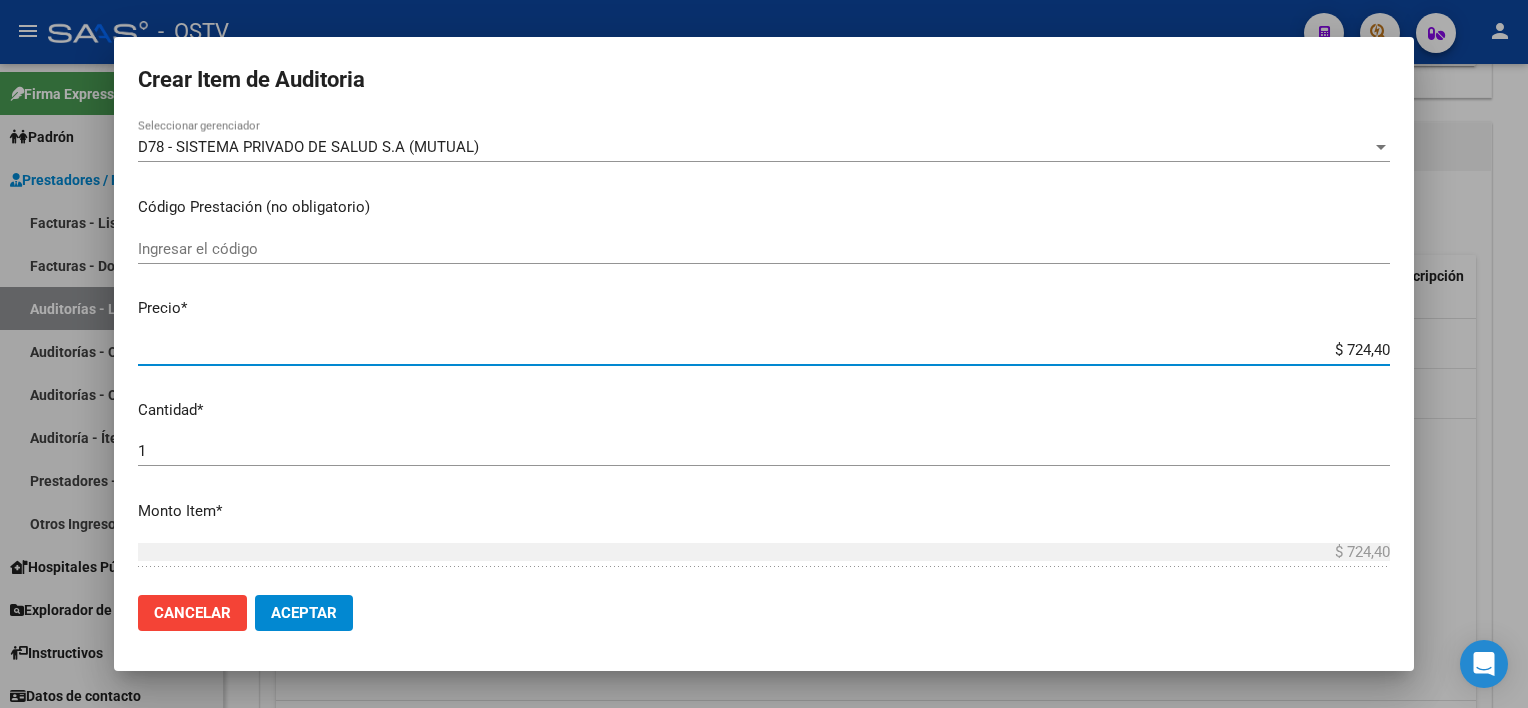 type on "$ 7.244,00" 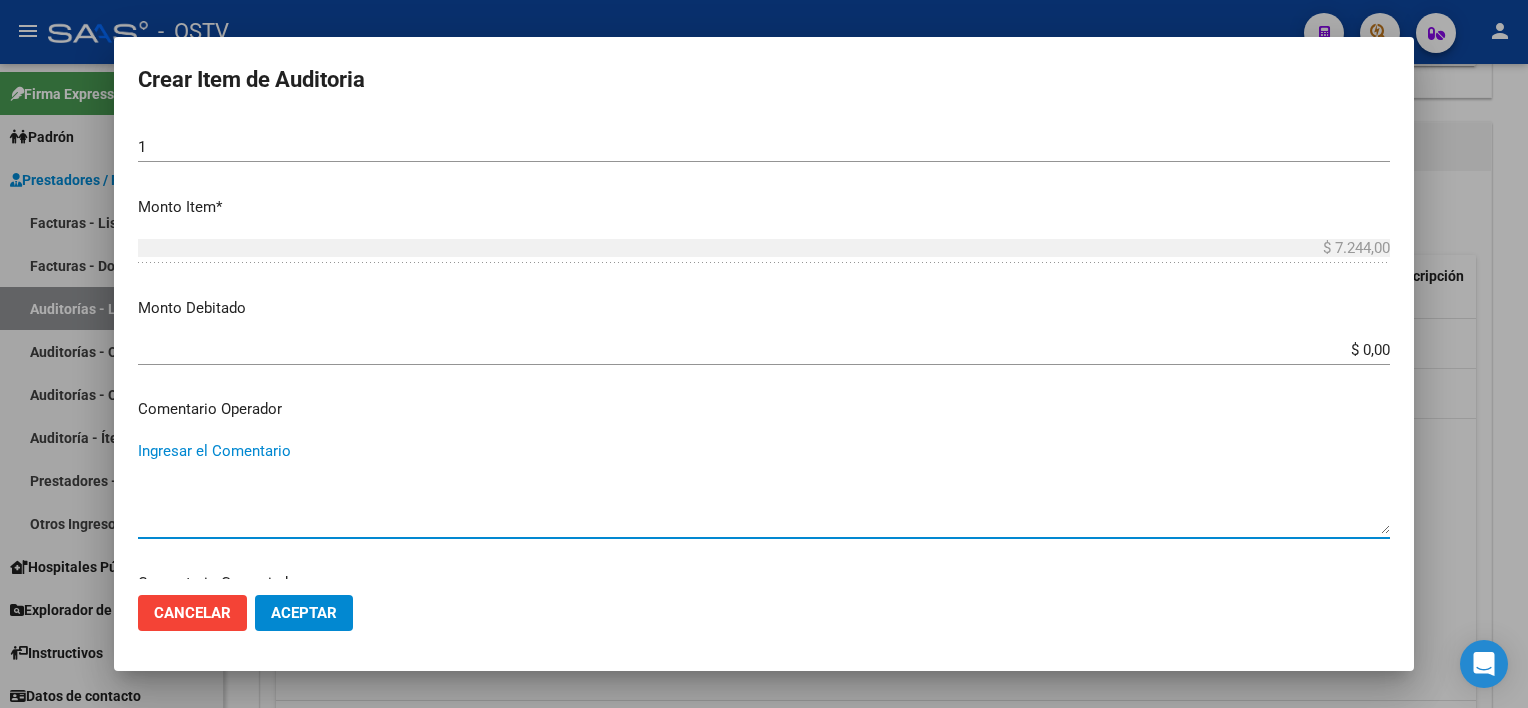 scroll, scrollTop: 1089, scrollLeft: 0, axis: vertical 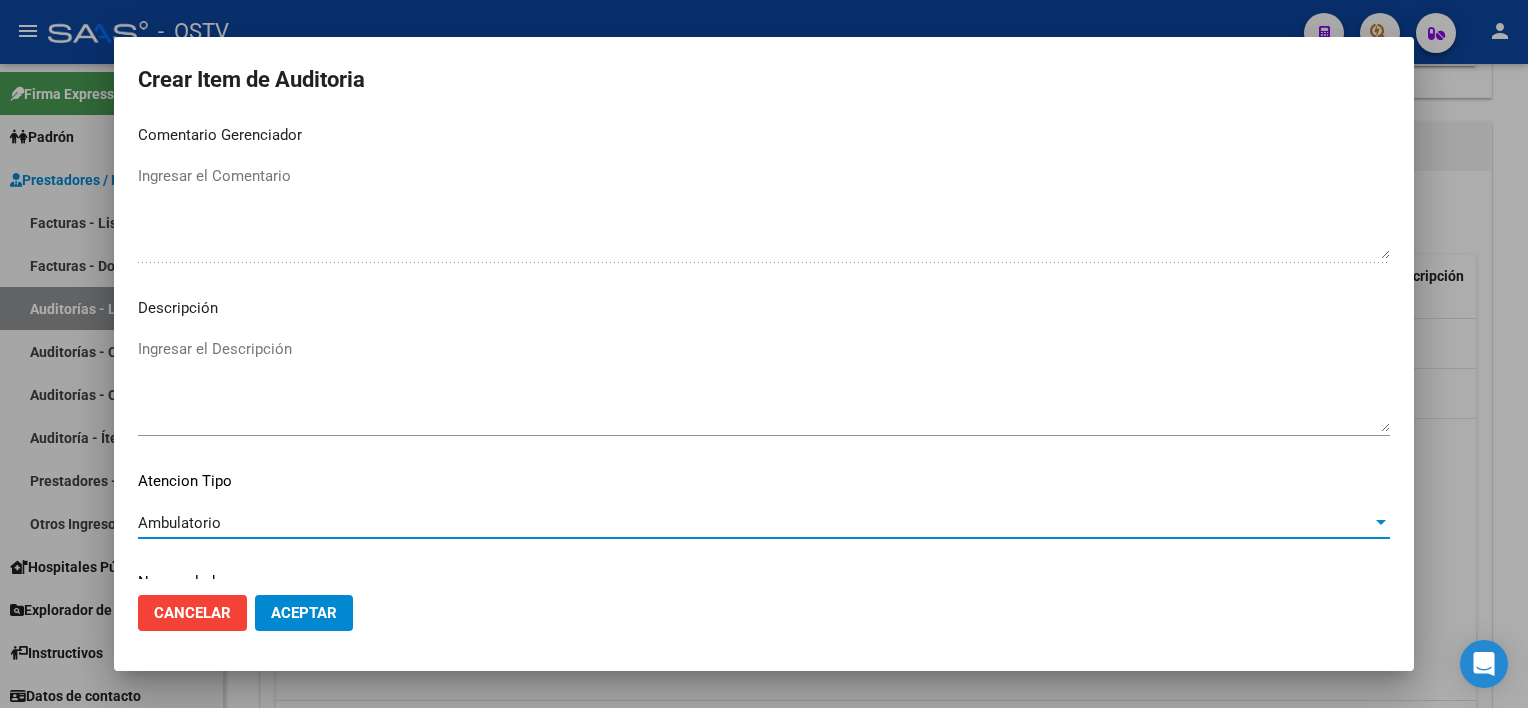 click on "Aceptar" 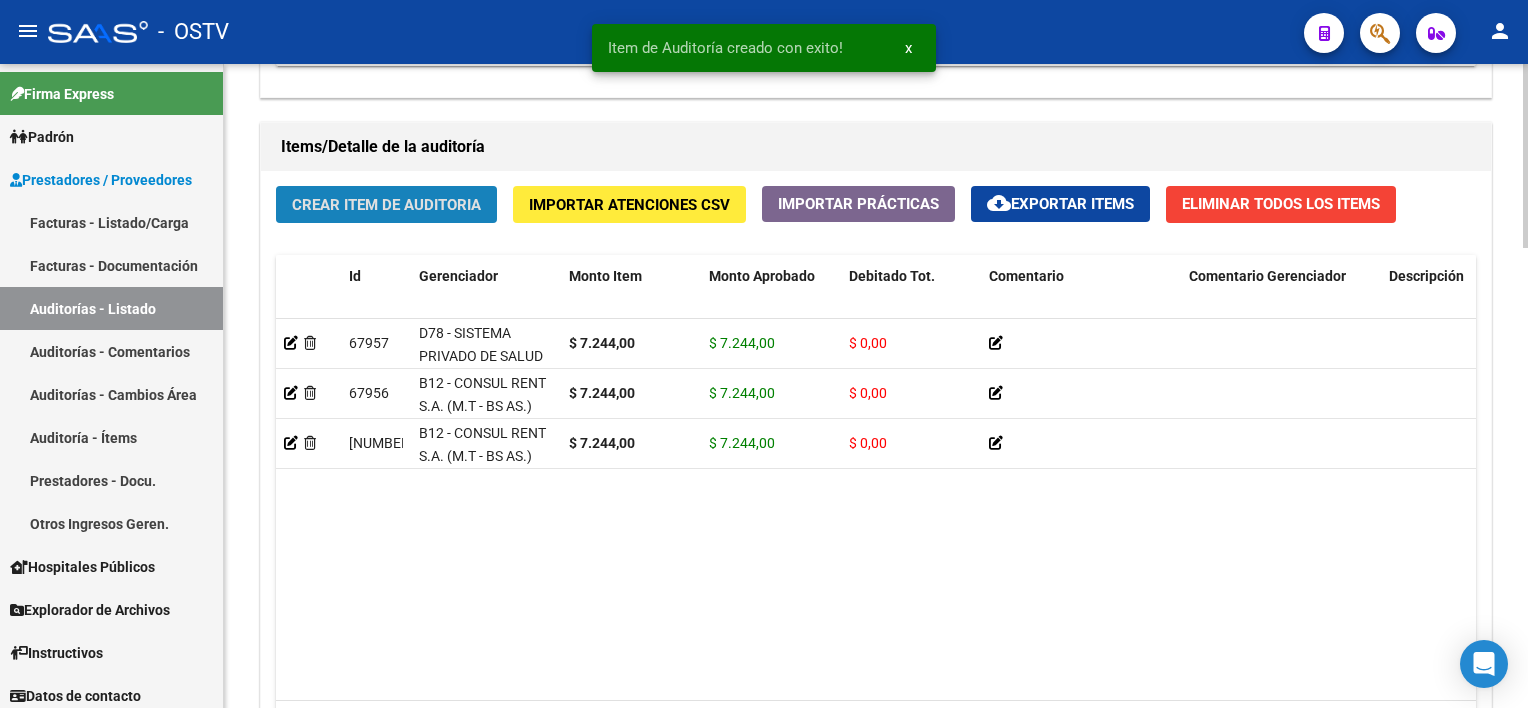 click on "Crear Item de Auditoria" 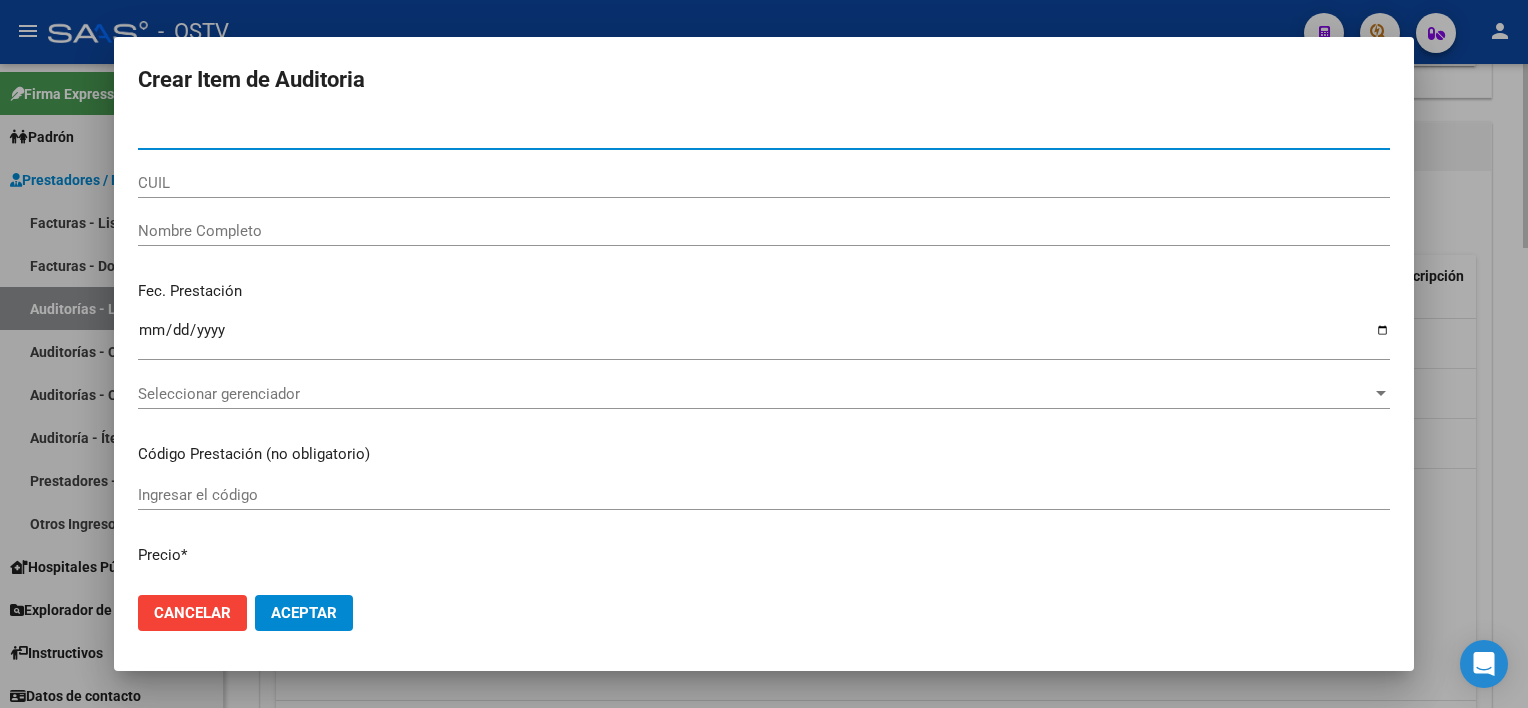 type on "49113564" 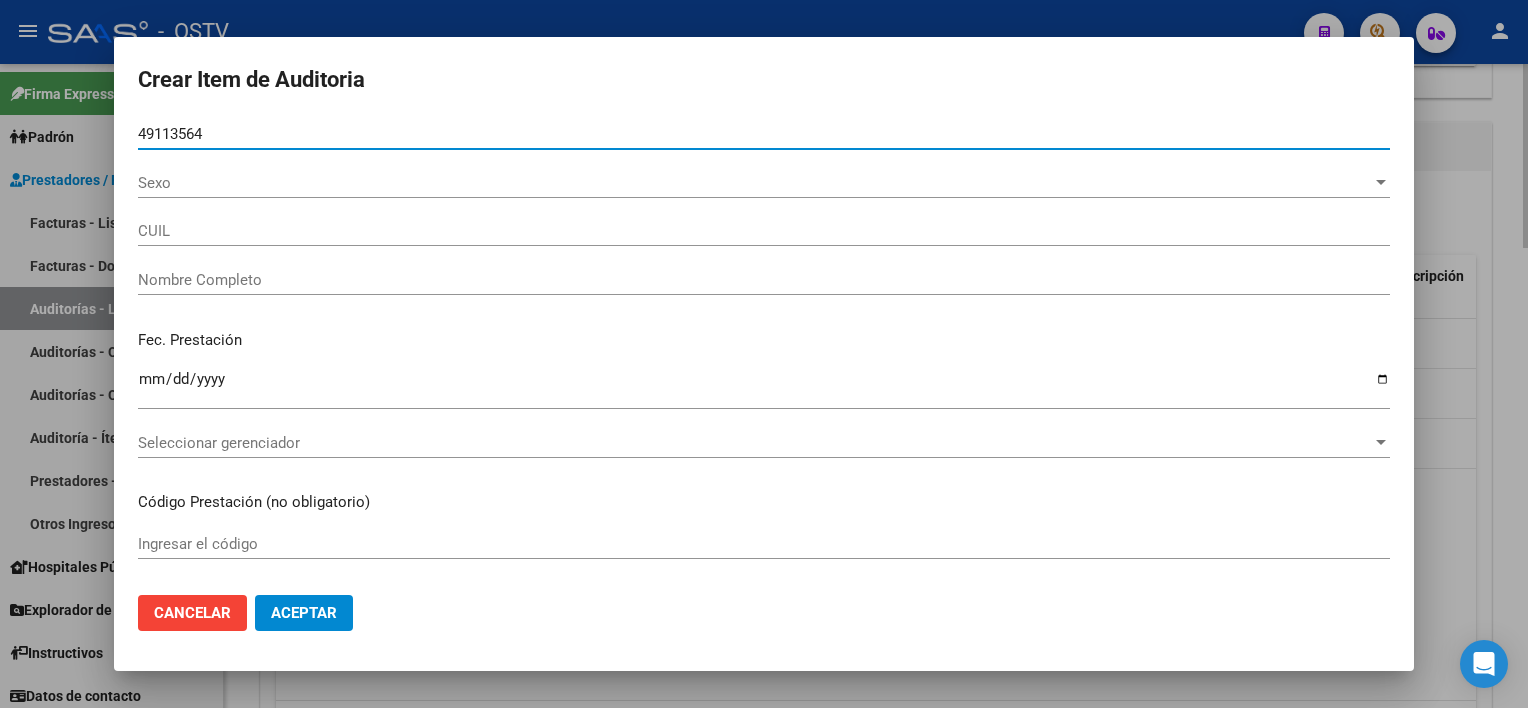 type on "[NUMBER]" 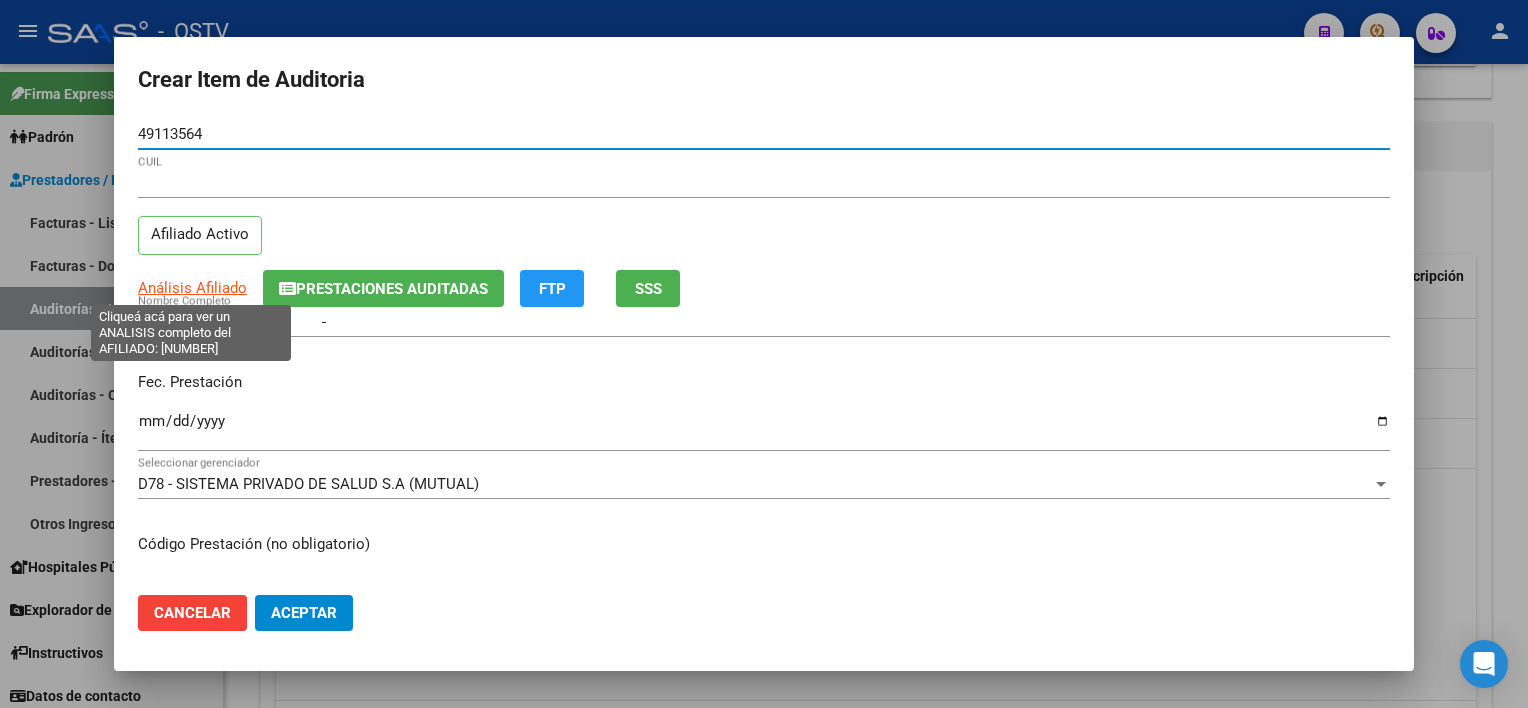 type on "49113564" 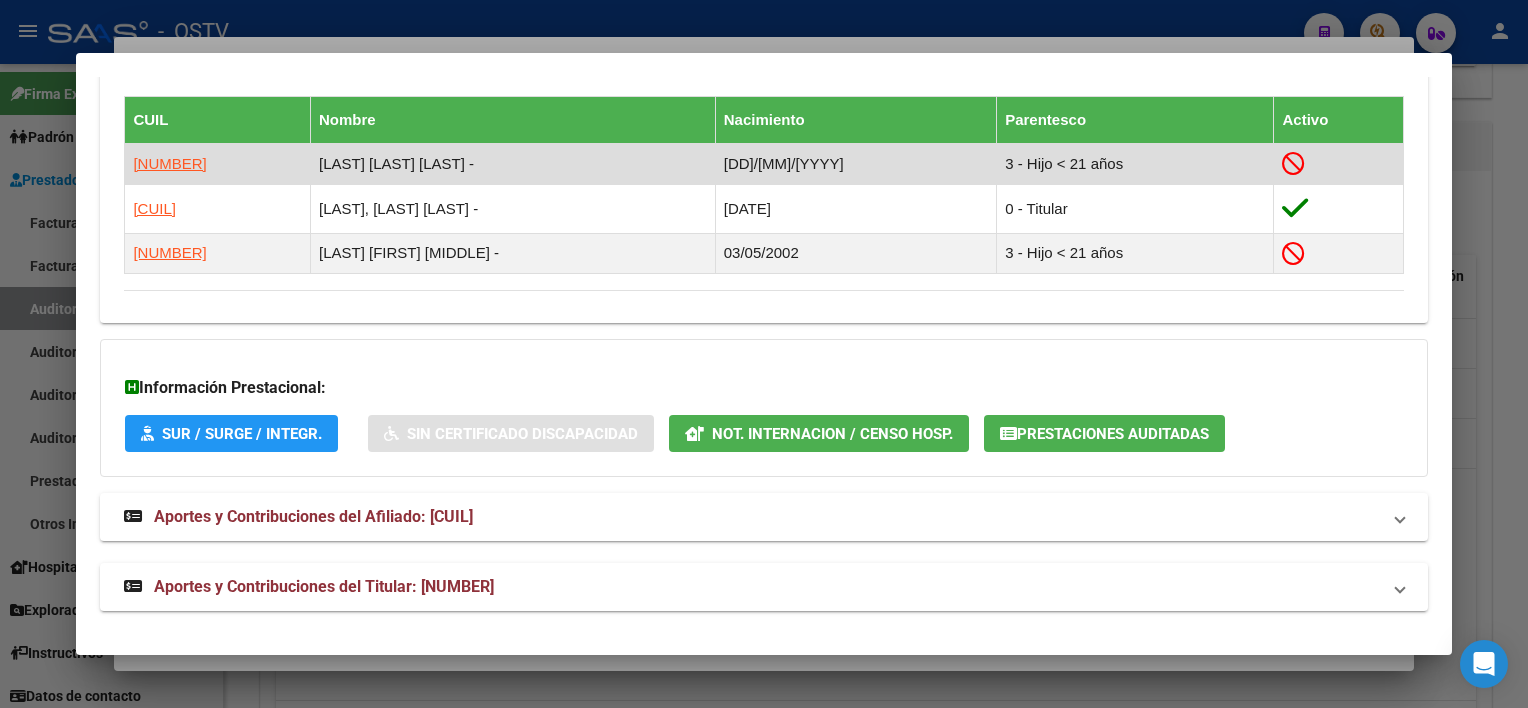 scroll, scrollTop: 1123, scrollLeft: 0, axis: vertical 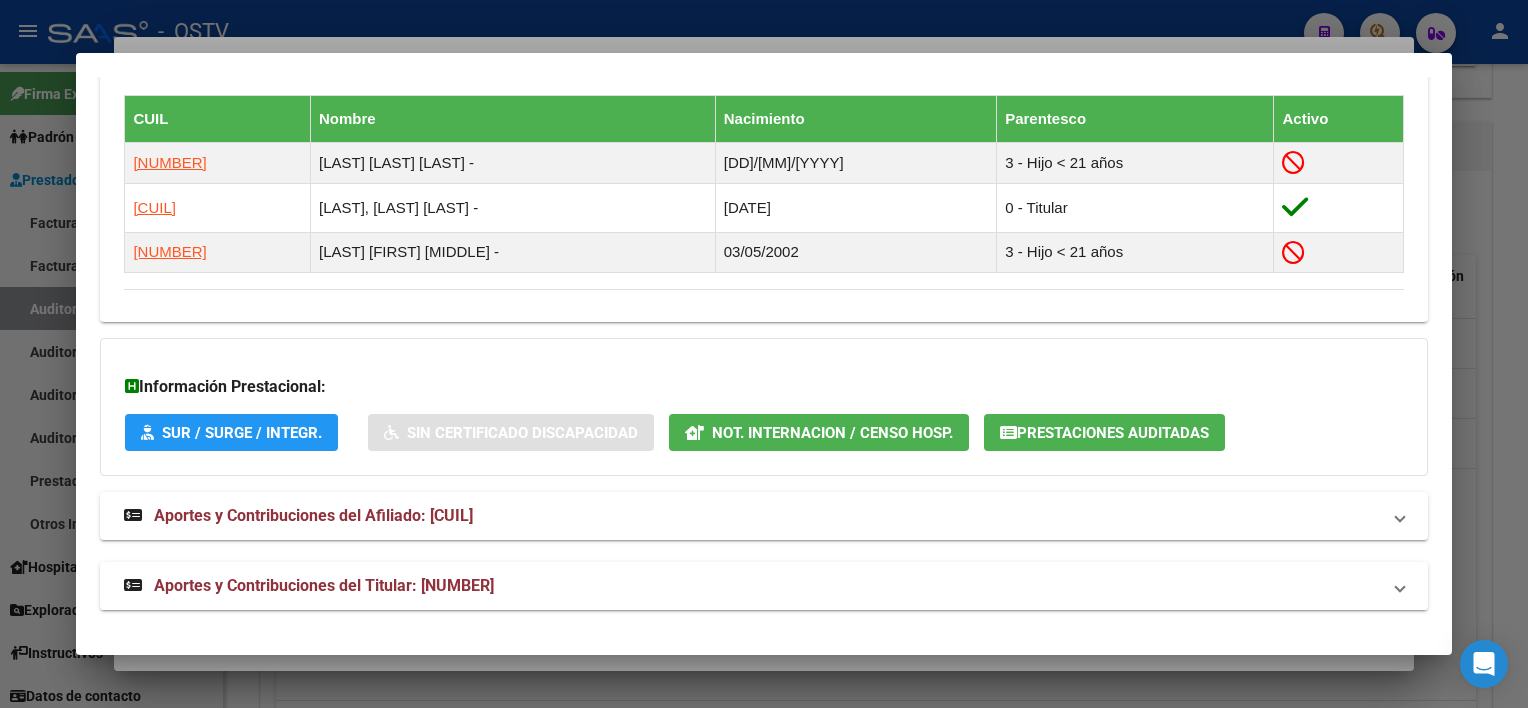 click on "Aportes y Contribuciones del Titular: [NUMBER]" at bounding box center (763, 586) 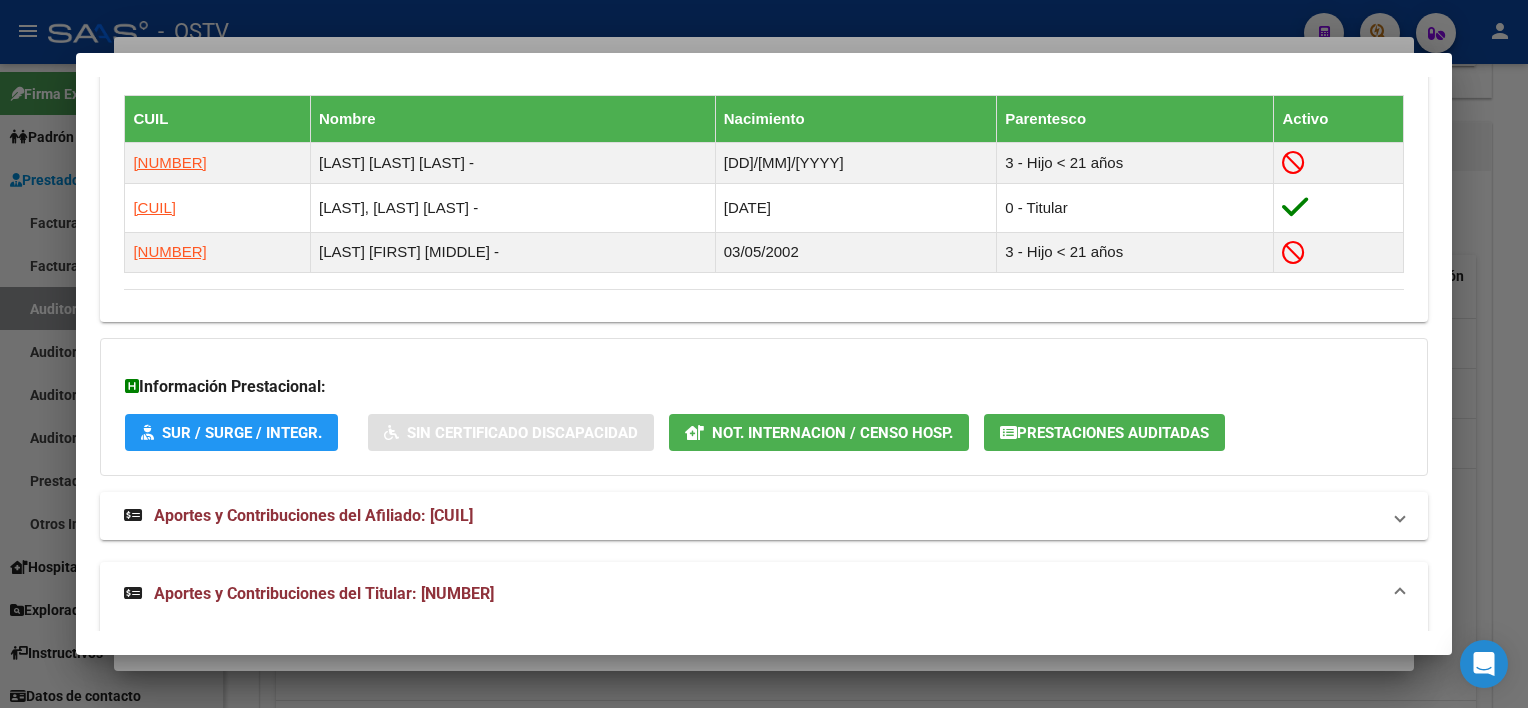 click on "Prestaciones Auditadas" 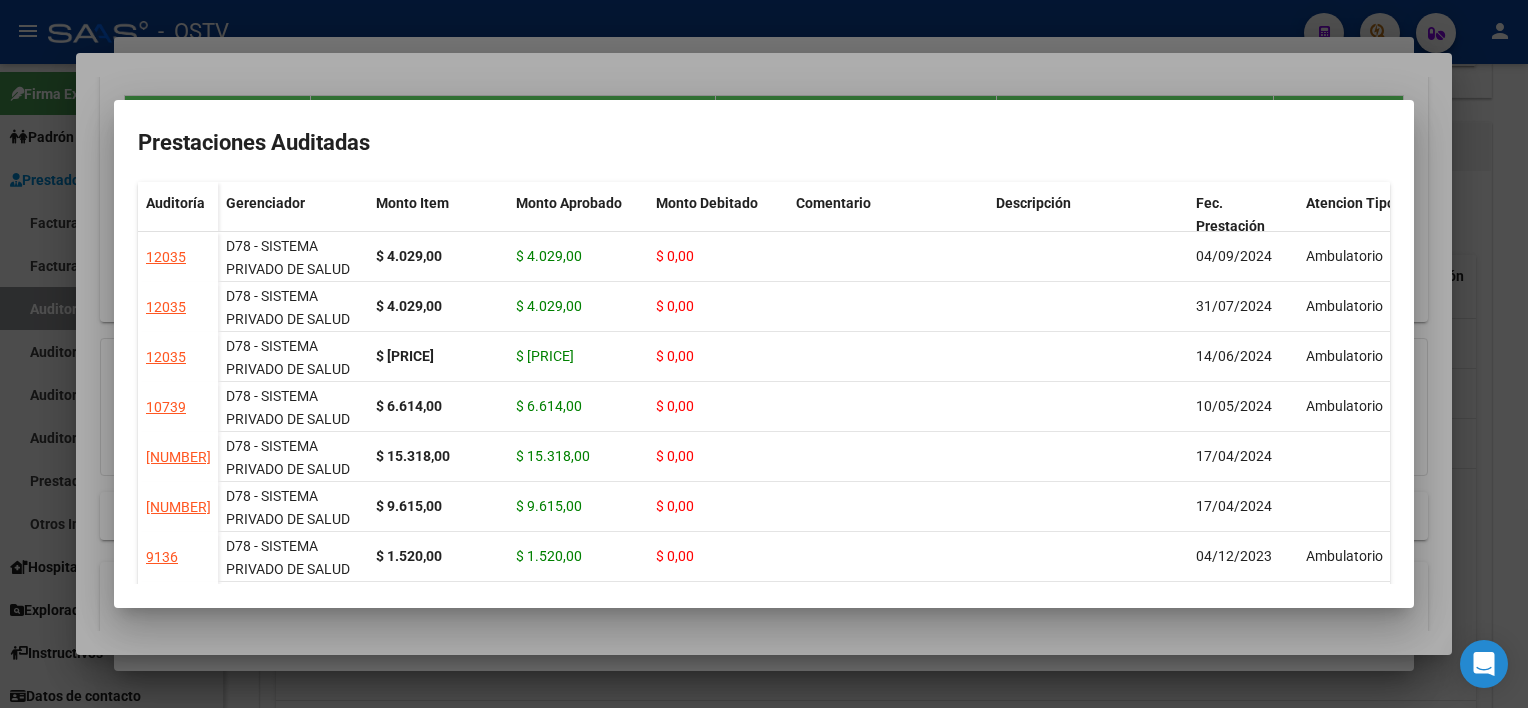 click on "Prestaciones Auditadas Auditoría Gerenciador Monto Item Monto Aprobado Monto Debitado Comentario Descripción Fec. Prestación Atencion Tipo Nomenclador Código Auditado Creado 12035 D78 - SISTEMA PRIVADO DE SALUD S.A (MUTUAL) [CURRENCY] [CURRENCY] $ 0,00  [DATE]   Ambulatorio  Control y Gestion  Hospitales Públicos (OSTV)   [DATE]  12035 D78 - SISTEMA PRIVADO DE SALUD S.A (MUTUAL) [CURRENCY] [CURRENCY] $ 0,00  [DATE]   Ambulatorio  Control y Gestion  Hospitales Públicos (OSTV)   [DATE]  12035 D78 - SISTEMA PRIVADO DE SALUD S.A (MUTUAL) [CURRENCY] [CURRENCY] $ 0,00  [DATE]   Ambulatorio  Control y Gestion  Hospitales Públicos (OSTV)   [DATE]  10739 D78 - SISTEMA PRIVADO DE SALUD S.A (MUTUAL) [CURRENCY] [CURRENCY] $ 0,00  [DATE]   Ambulatorio  Control y Gestion  Hospitales Públicos (OSTV)   [DATE]  9221 D78 - SISTEMA PRIVADO DE SALUD S.A (MUTUAL) [CURRENCY] [CURRENCY] $ 0,00  [DATE]  Control y Gestion  Hospitales Públicos (OSTV)   [DATE]  9221" at bounding box center [764, 354] 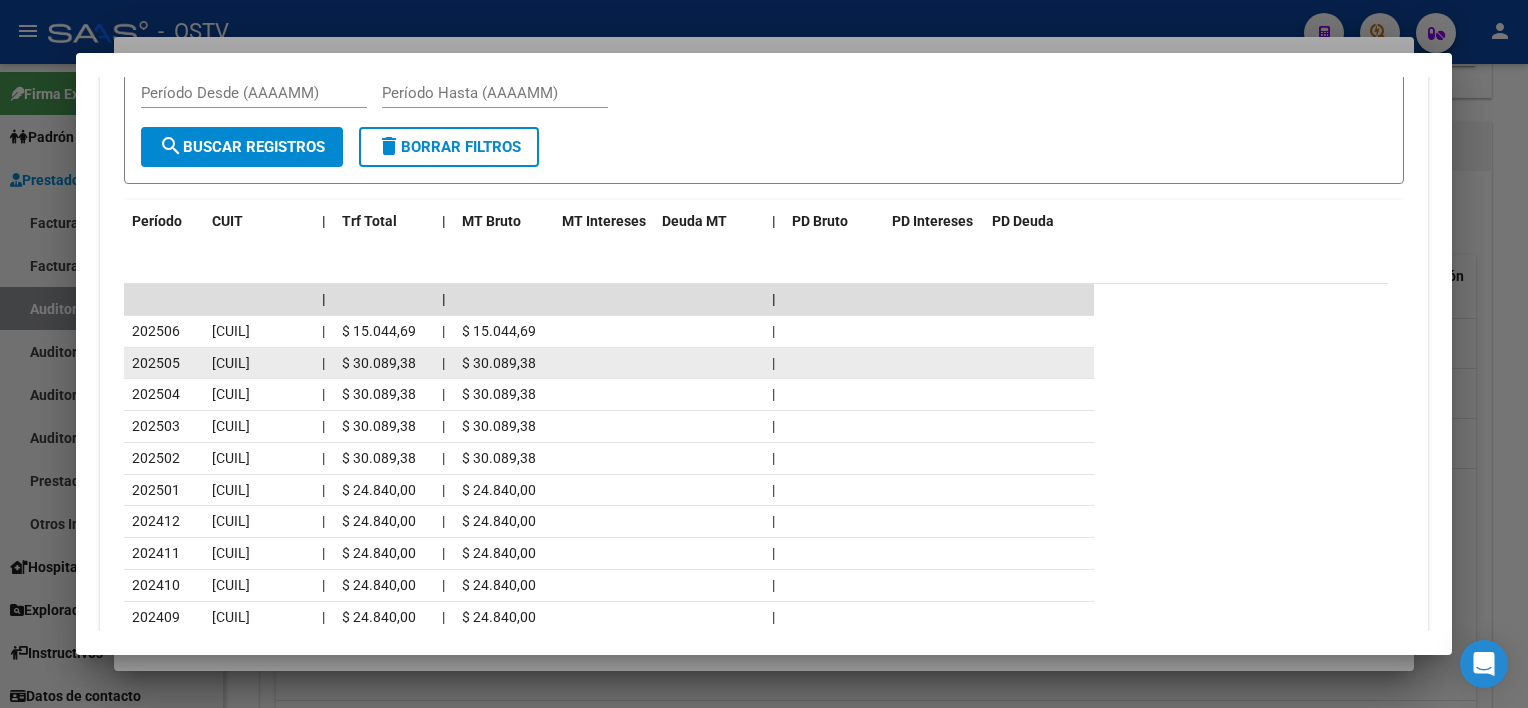 scroll, scrollTop: 1923, scrollLeft: 0, axis: vertical 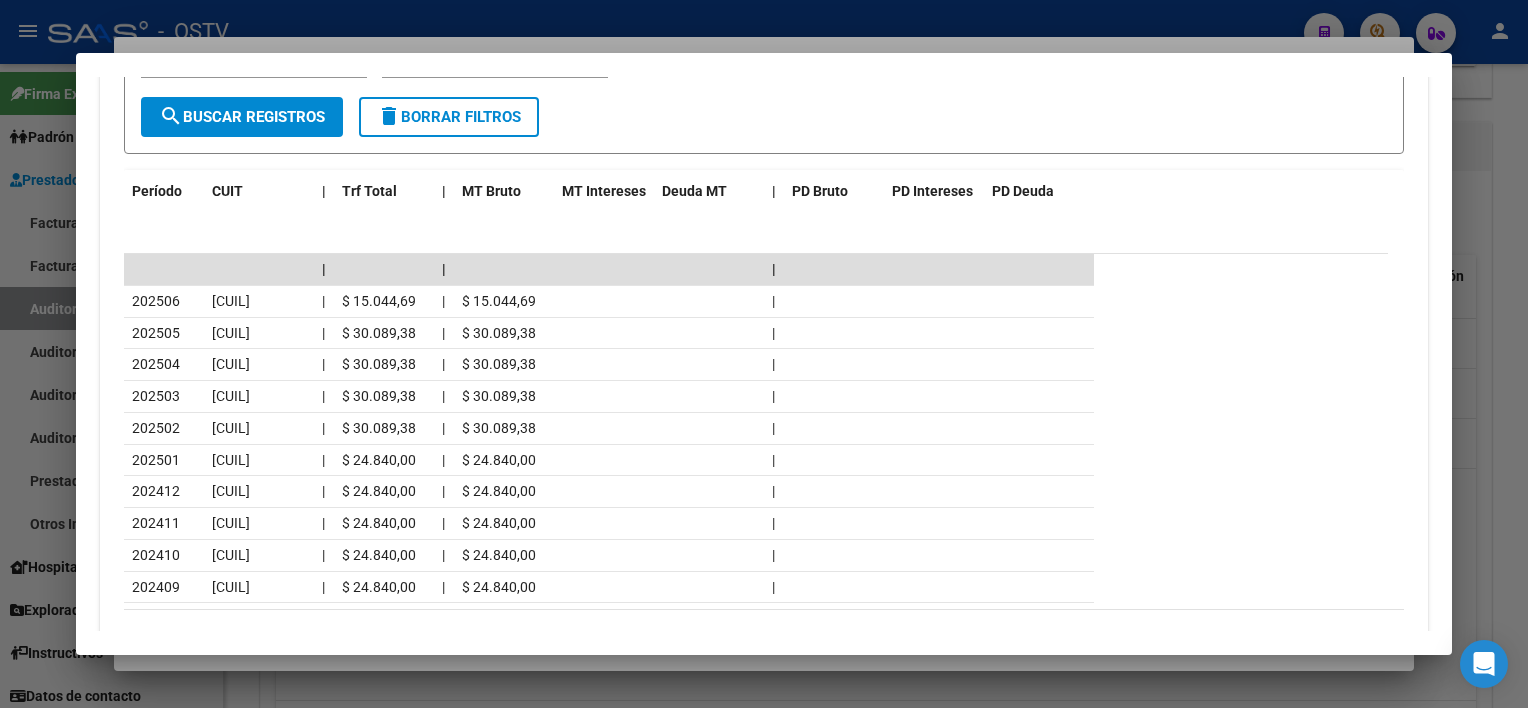 click at bounding box center [764, 354] 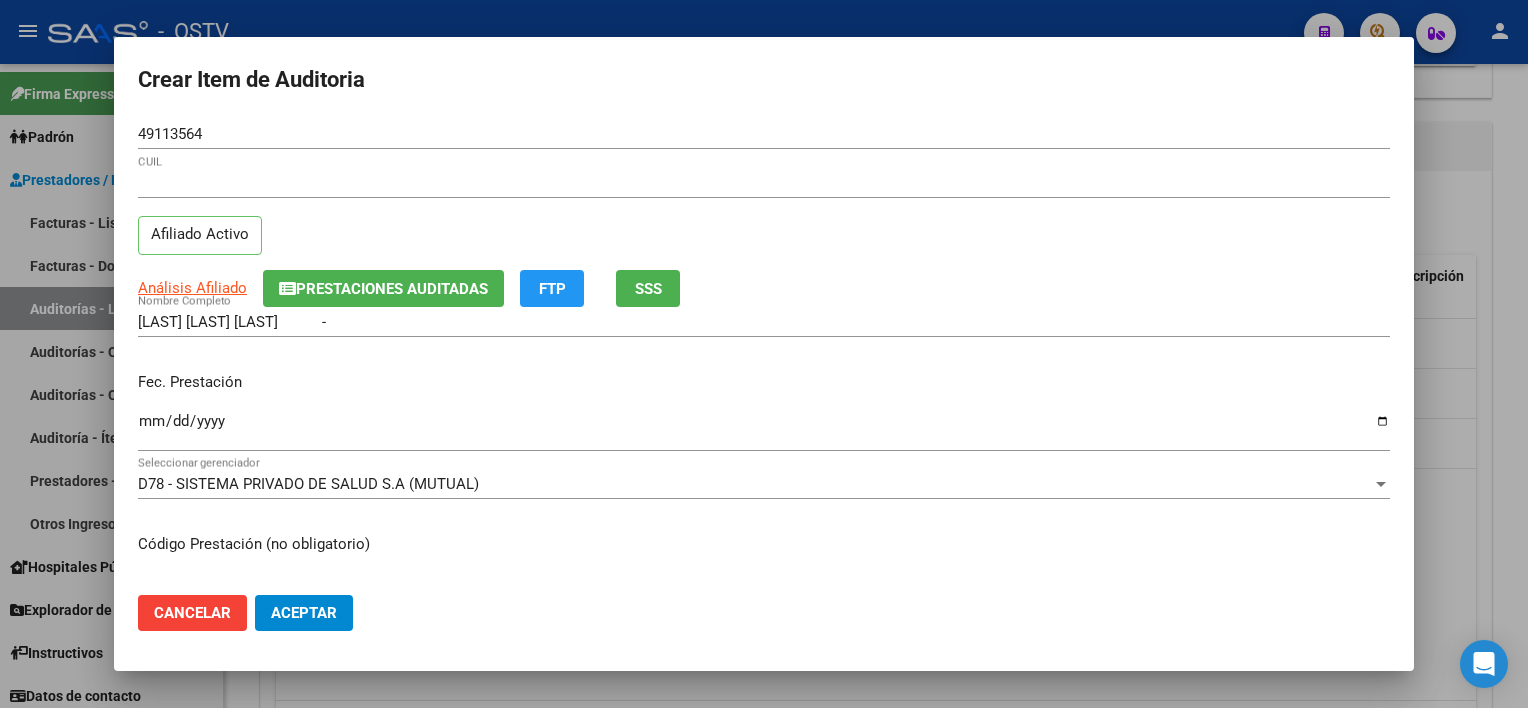 click on "[LAST] [LAST] [LAST]           -" at bounding box center (764, 322) 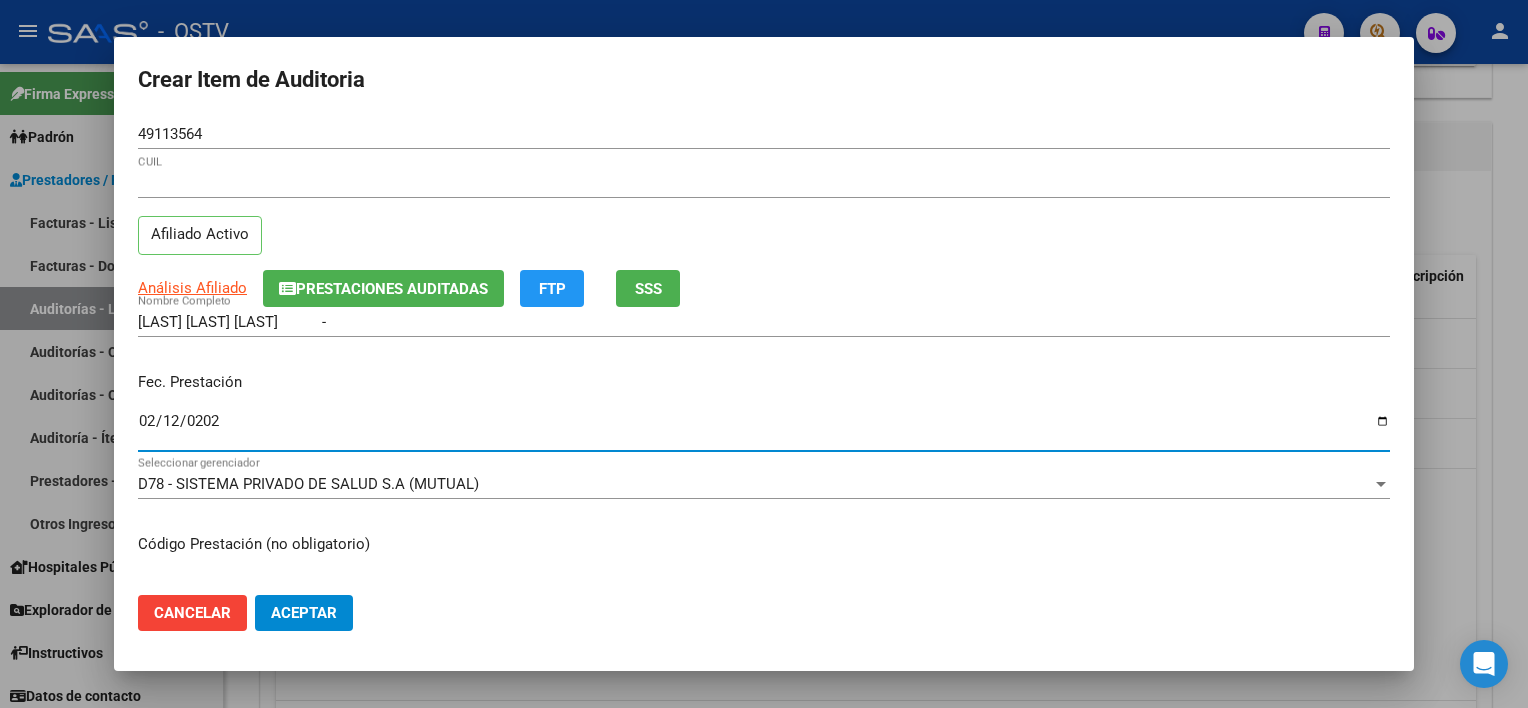 type on "2025-02-12" 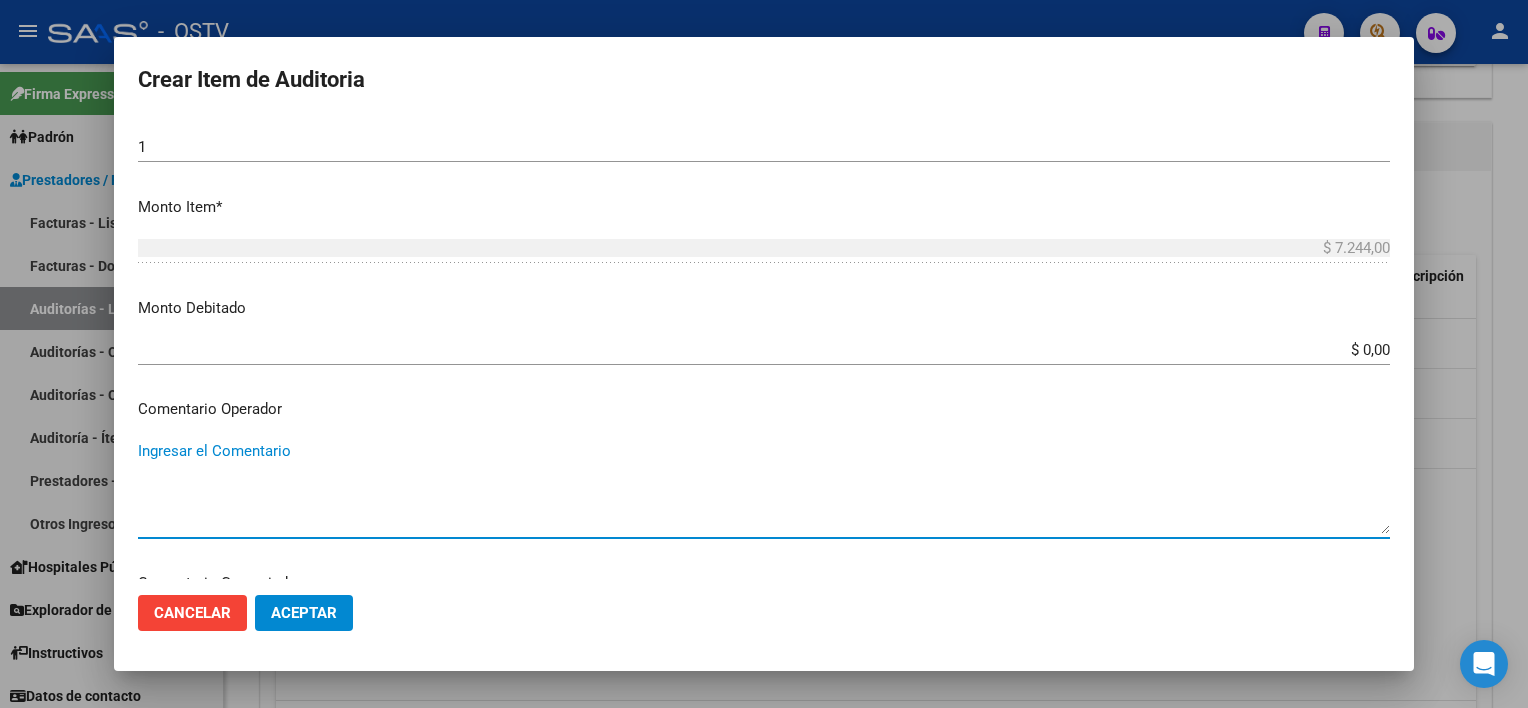 scroll, scrollTop: 1089, scrollLeft: 0, axis: vertical 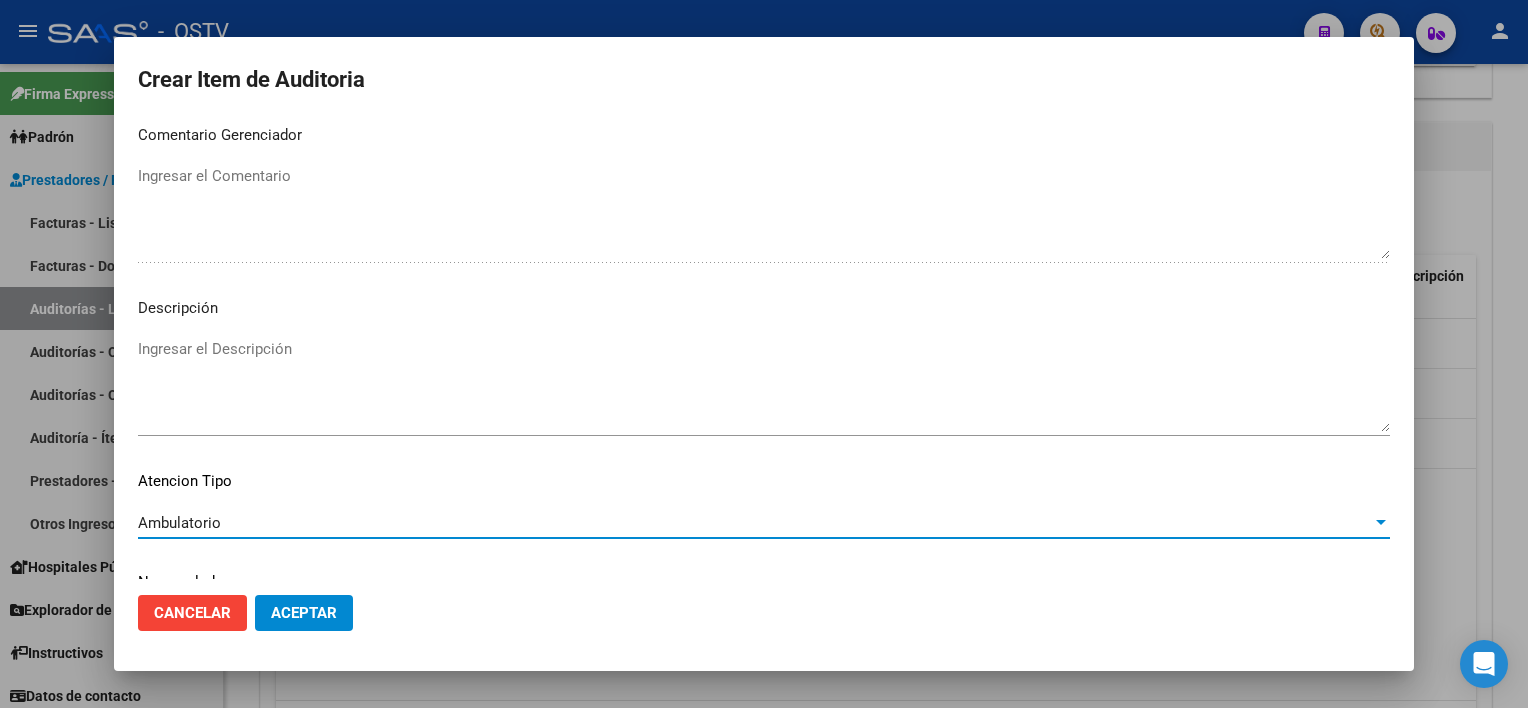 click on "Aceptar" 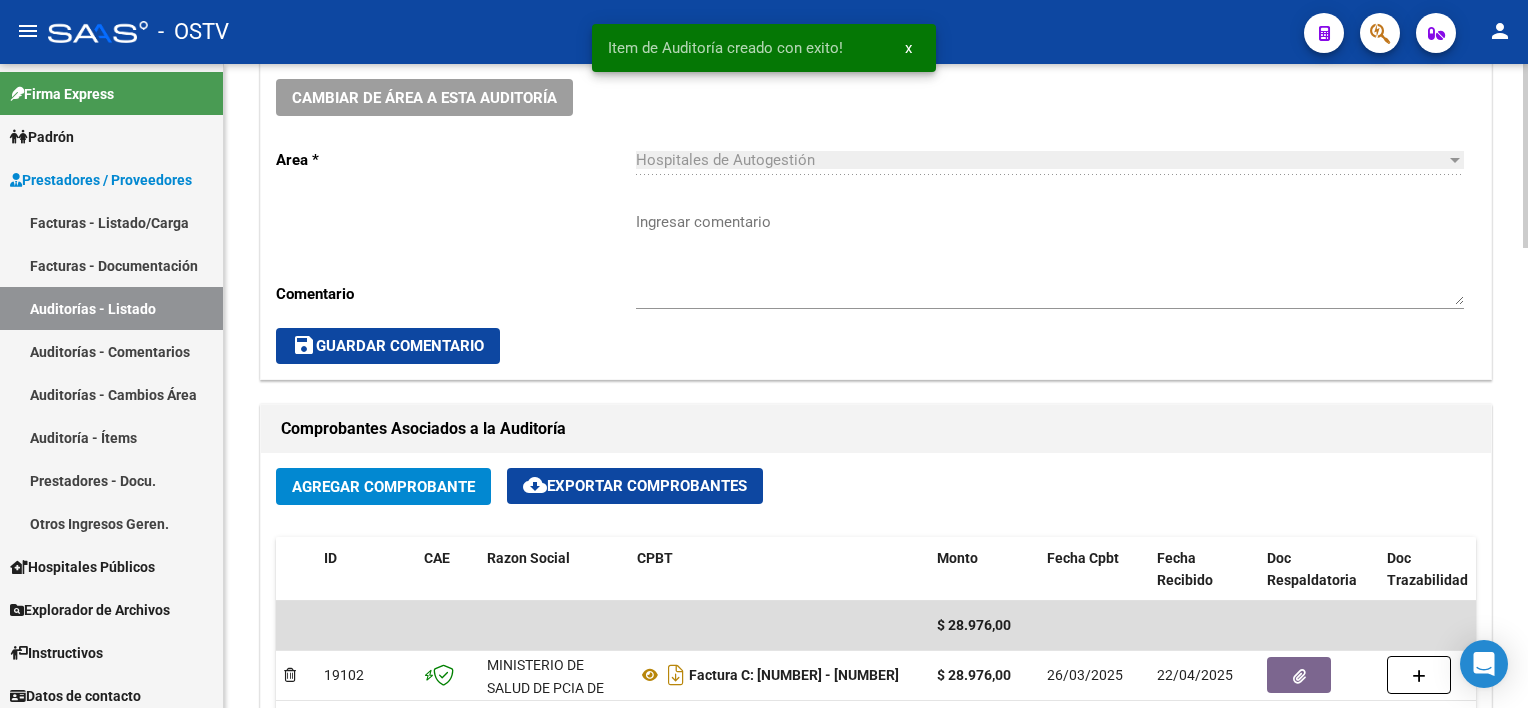 scroll, scrollTop: 601, scrollLeft: 0, axis: vertical 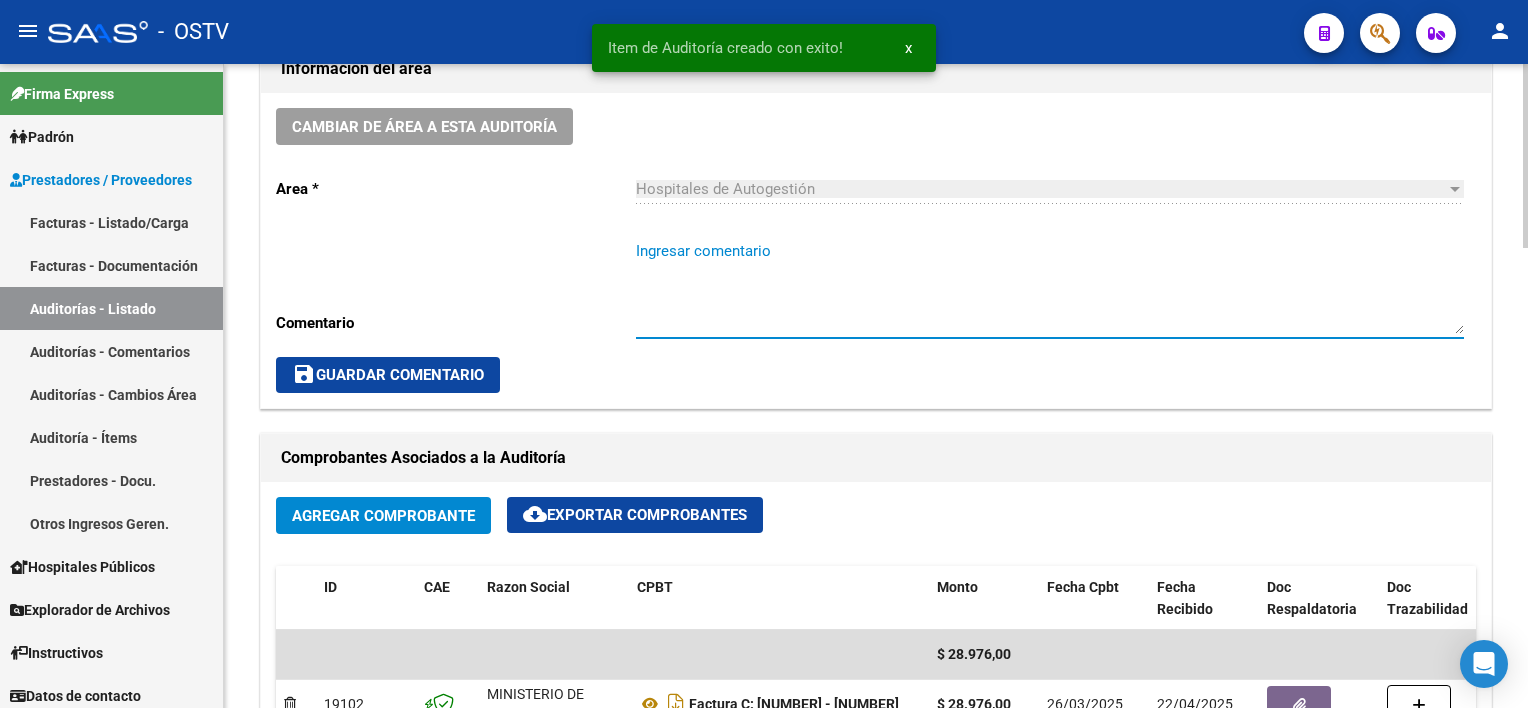 click on "Ingresar comentario" at bounding box center (1050, 287) 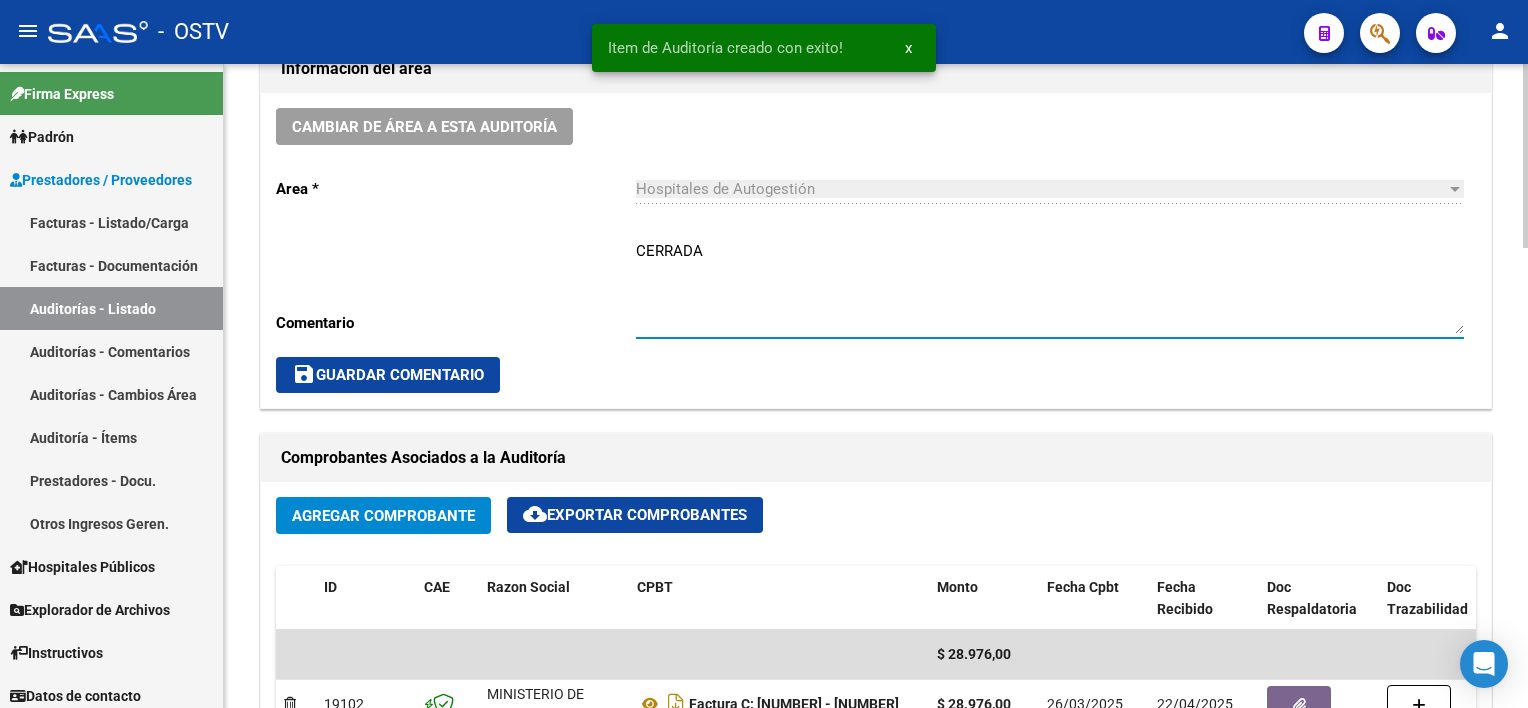 type on "CERRADA" 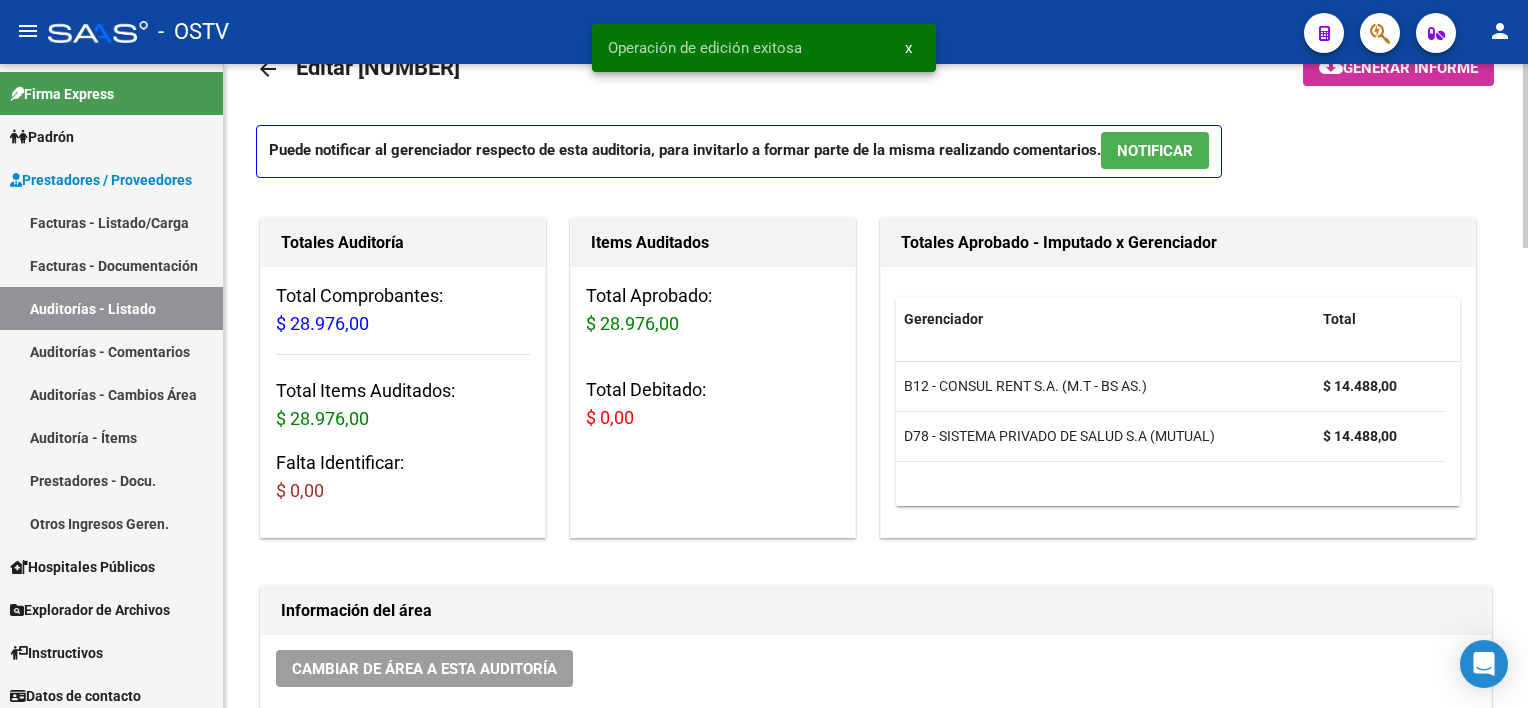 scroll, scrollTop: 1, scrollLeft: 0, axis: vertical 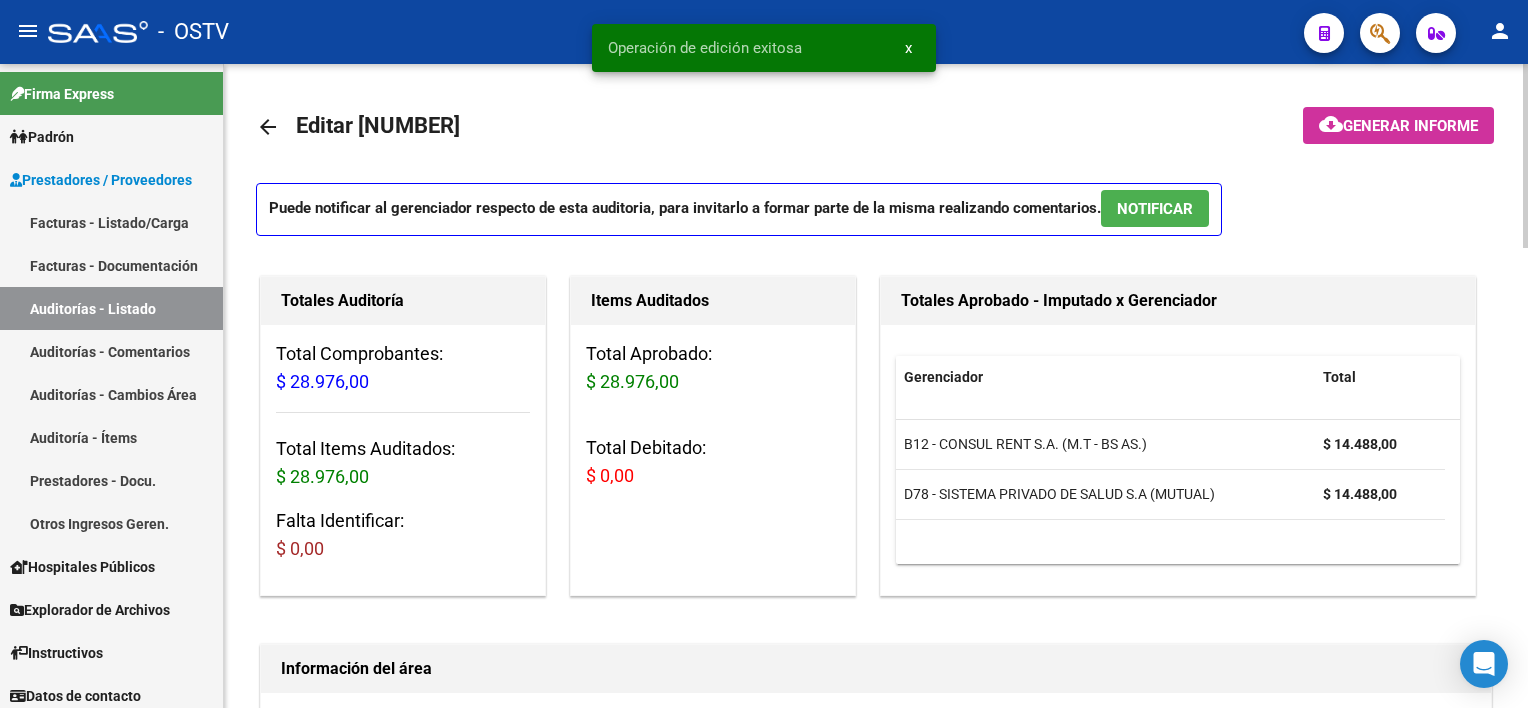 click on "arrow_back" 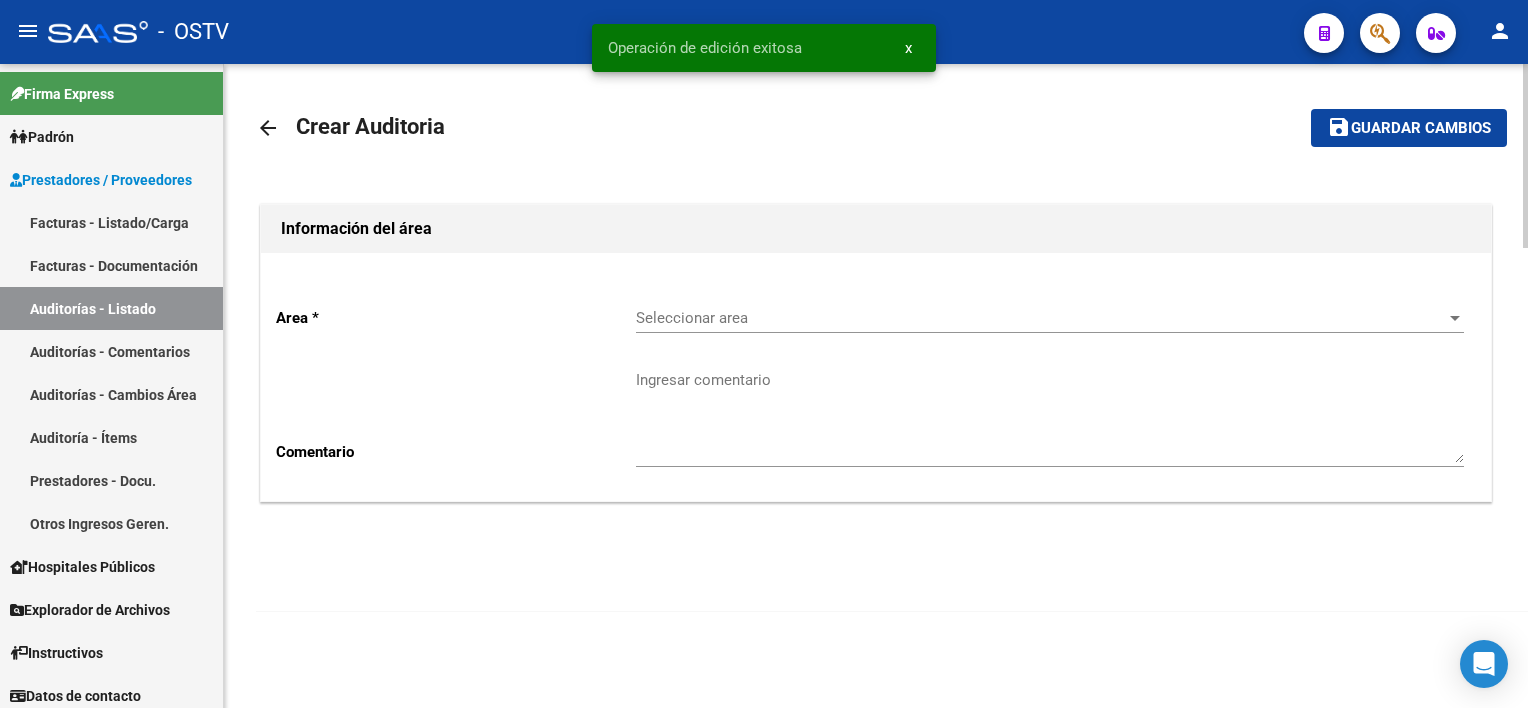 scroll, scrollTop: 0, scrollLeft: 0, axis: both 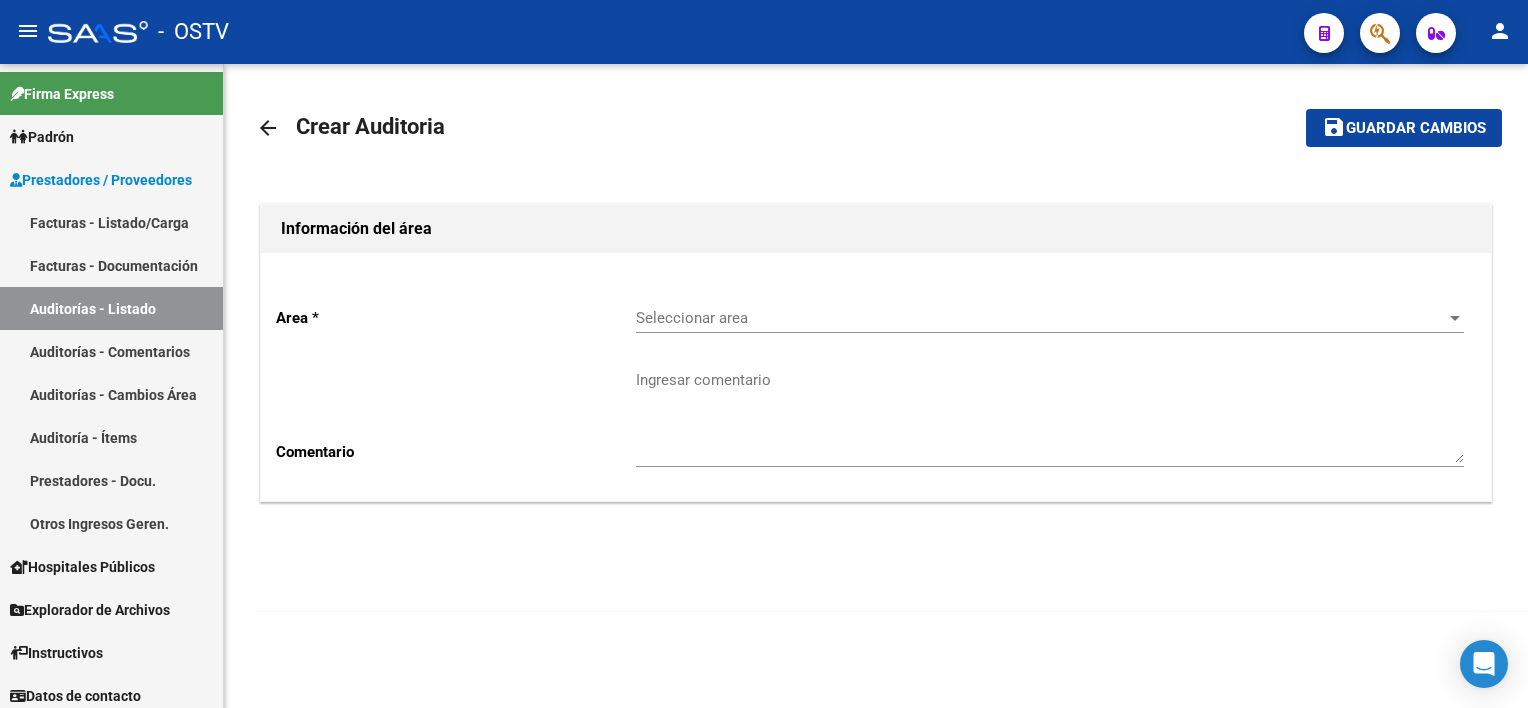 click on "Seleccionar area" at bounding box center [1041, 318] 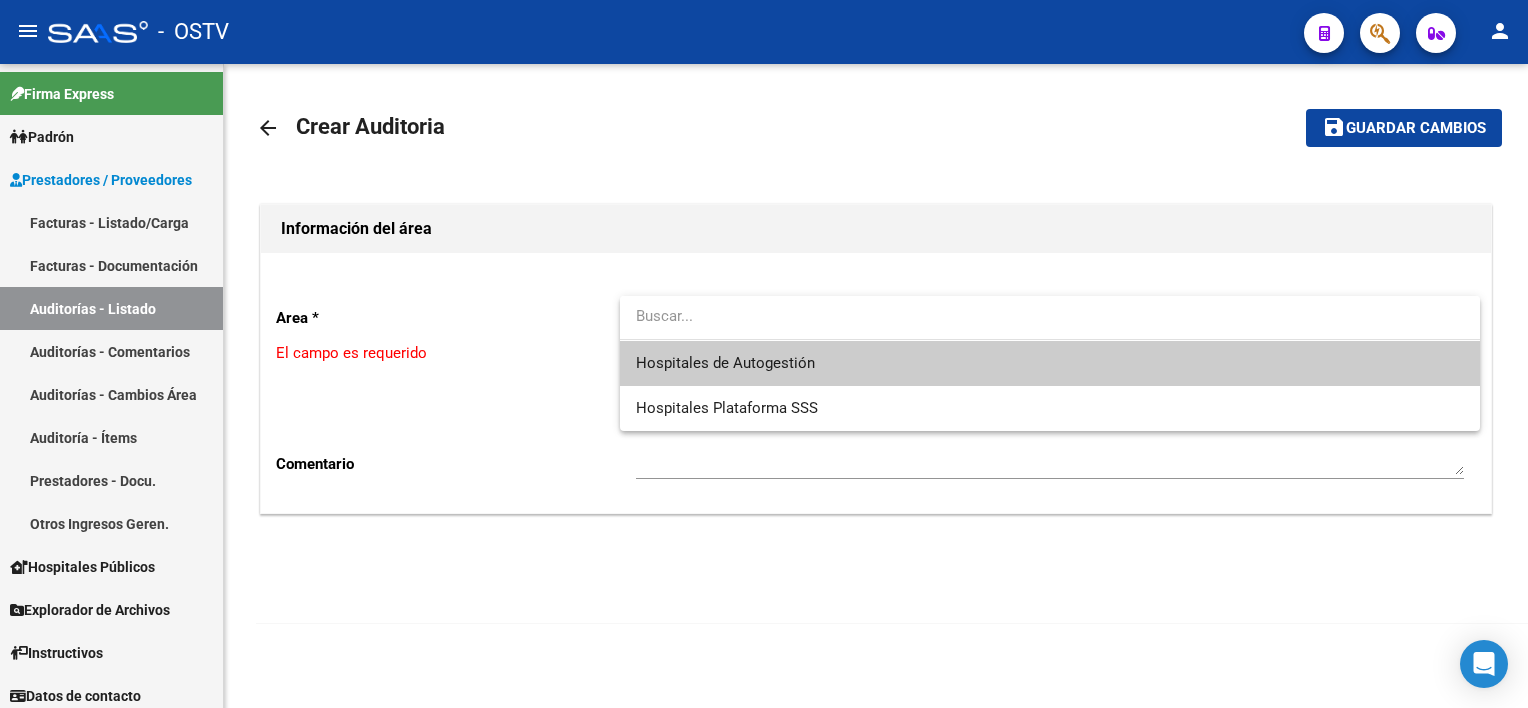 click on "Hospitales de Autogestión" at bounding box center (1050, 363) 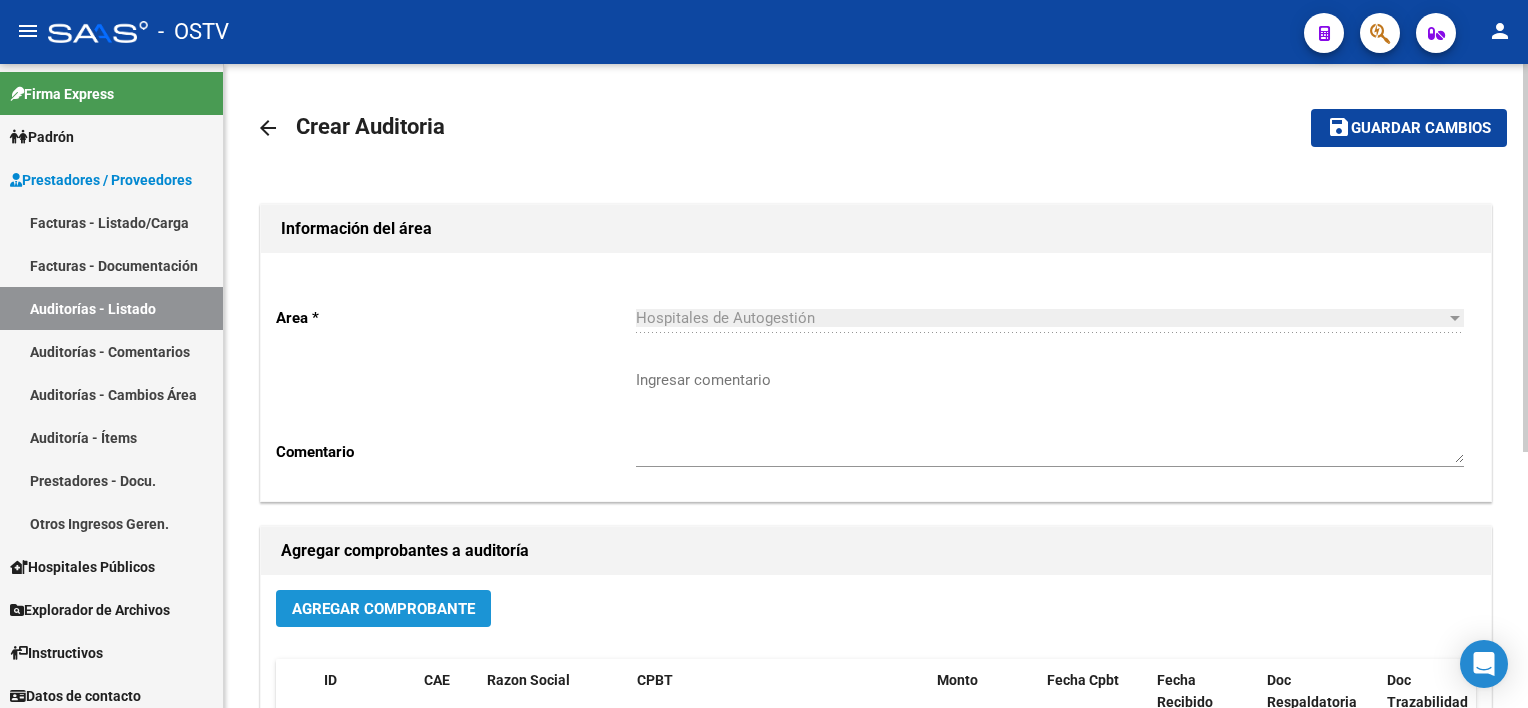 click on "Agregar Comprobante" 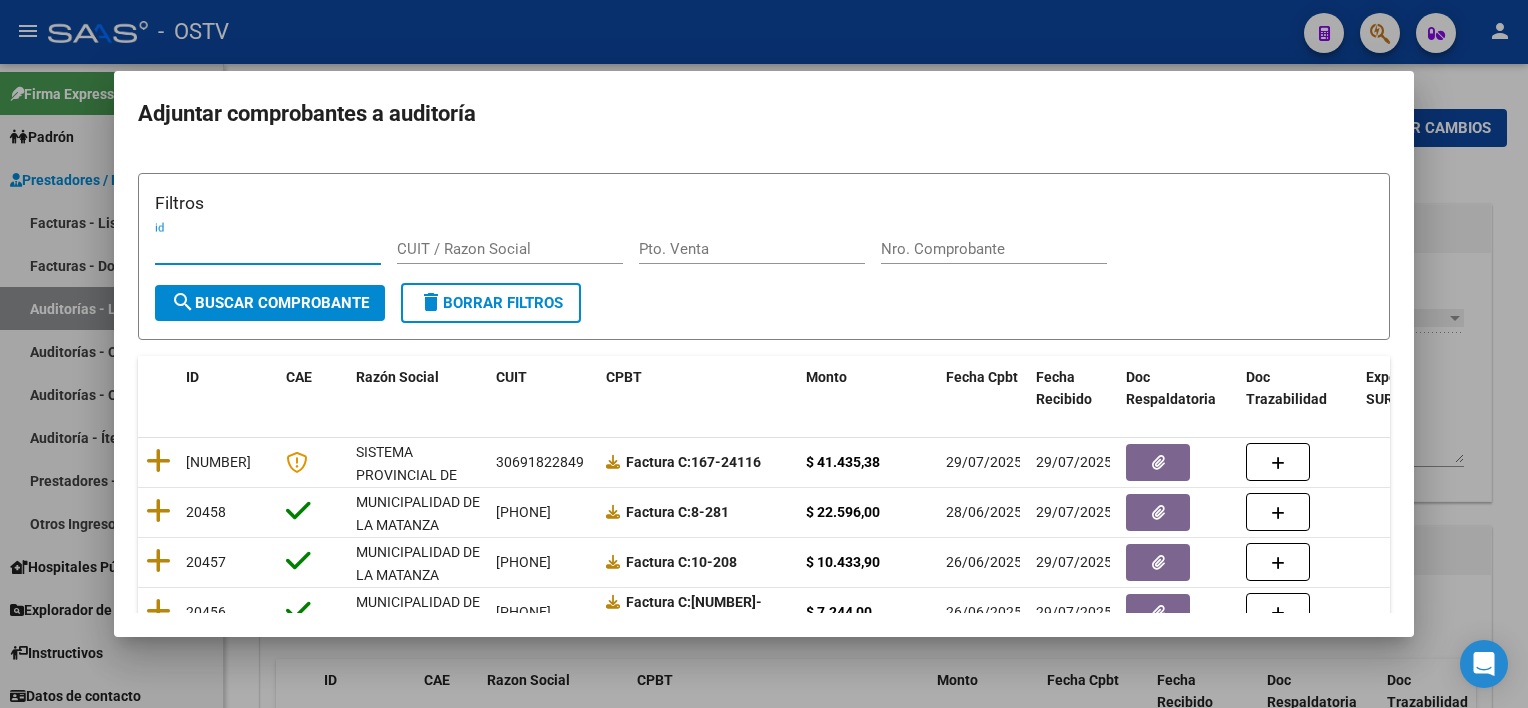 click on "Nro. Comprobante" at bounding box center (994, 249) 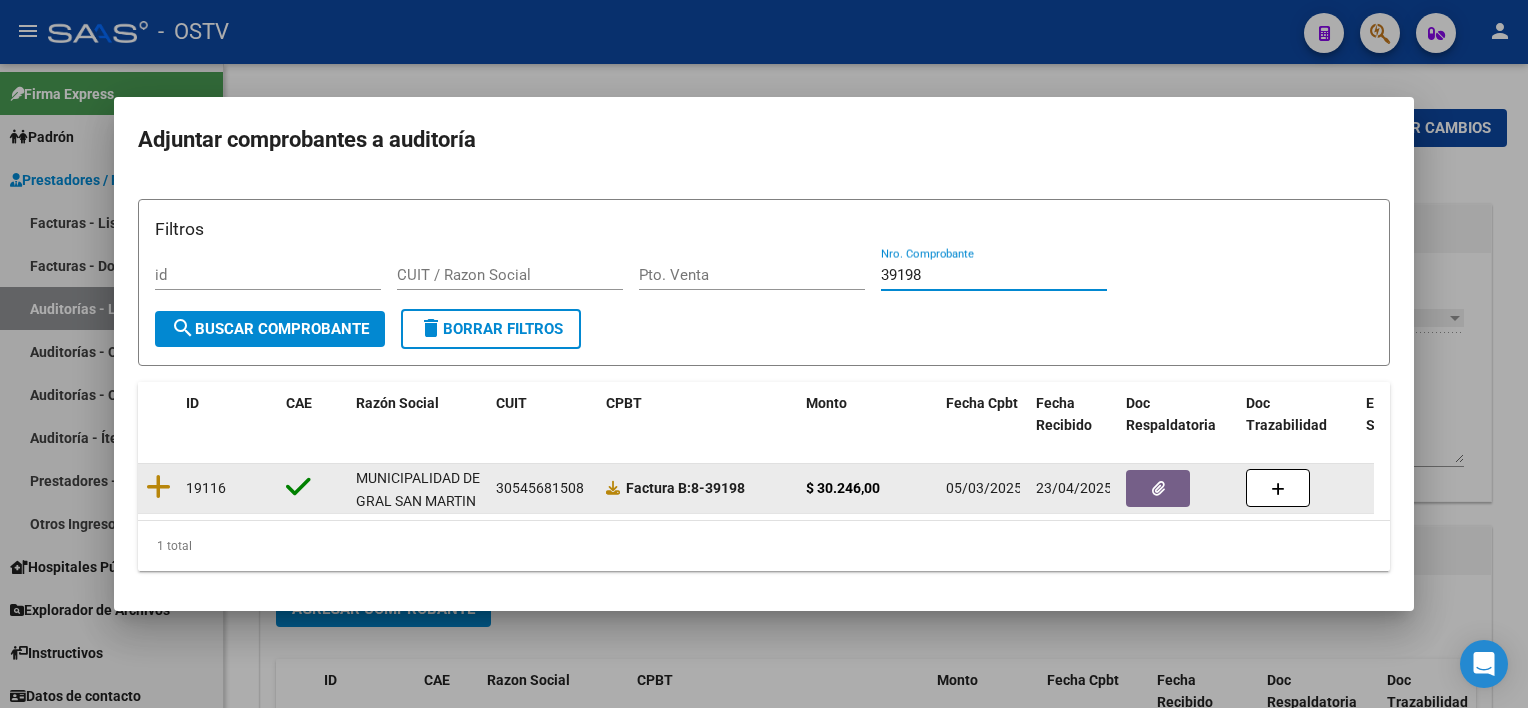 type on "39198" 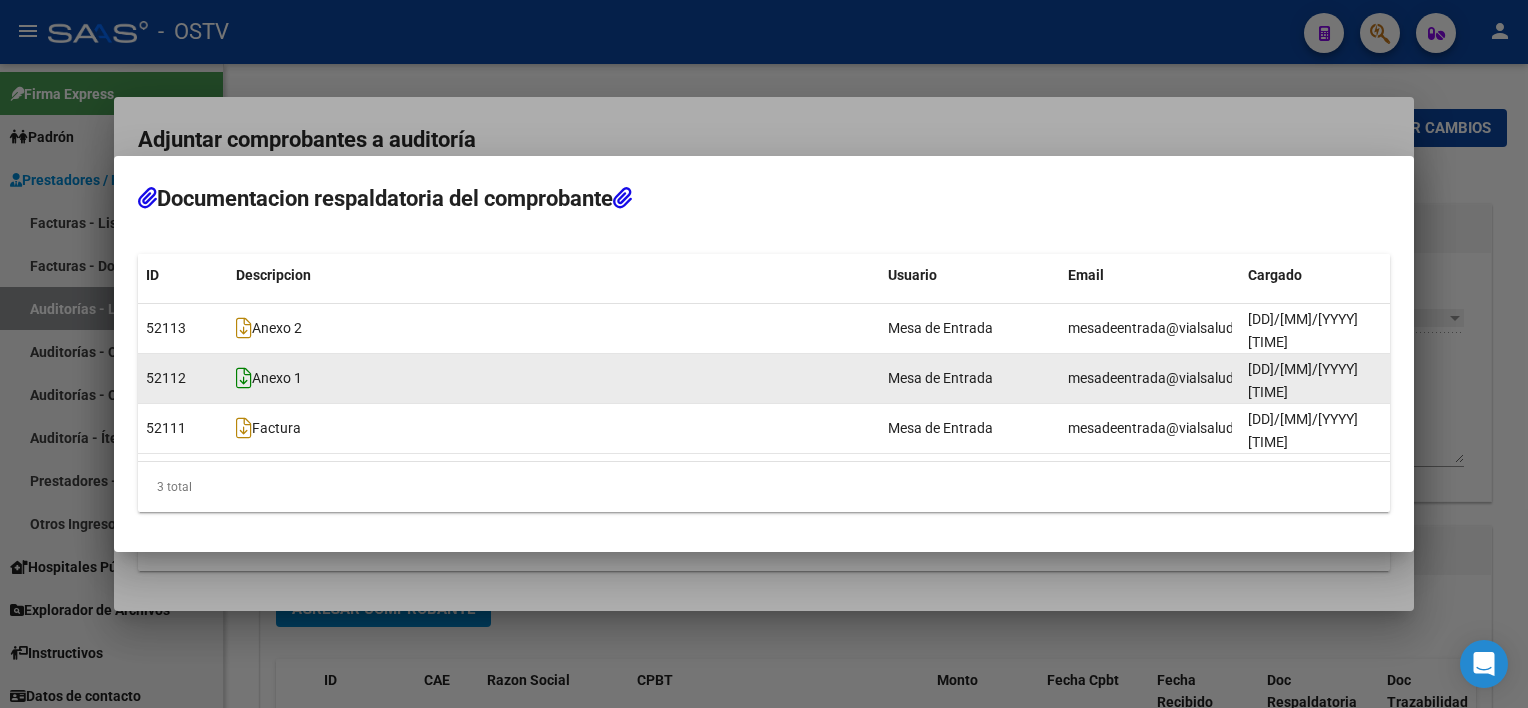 click 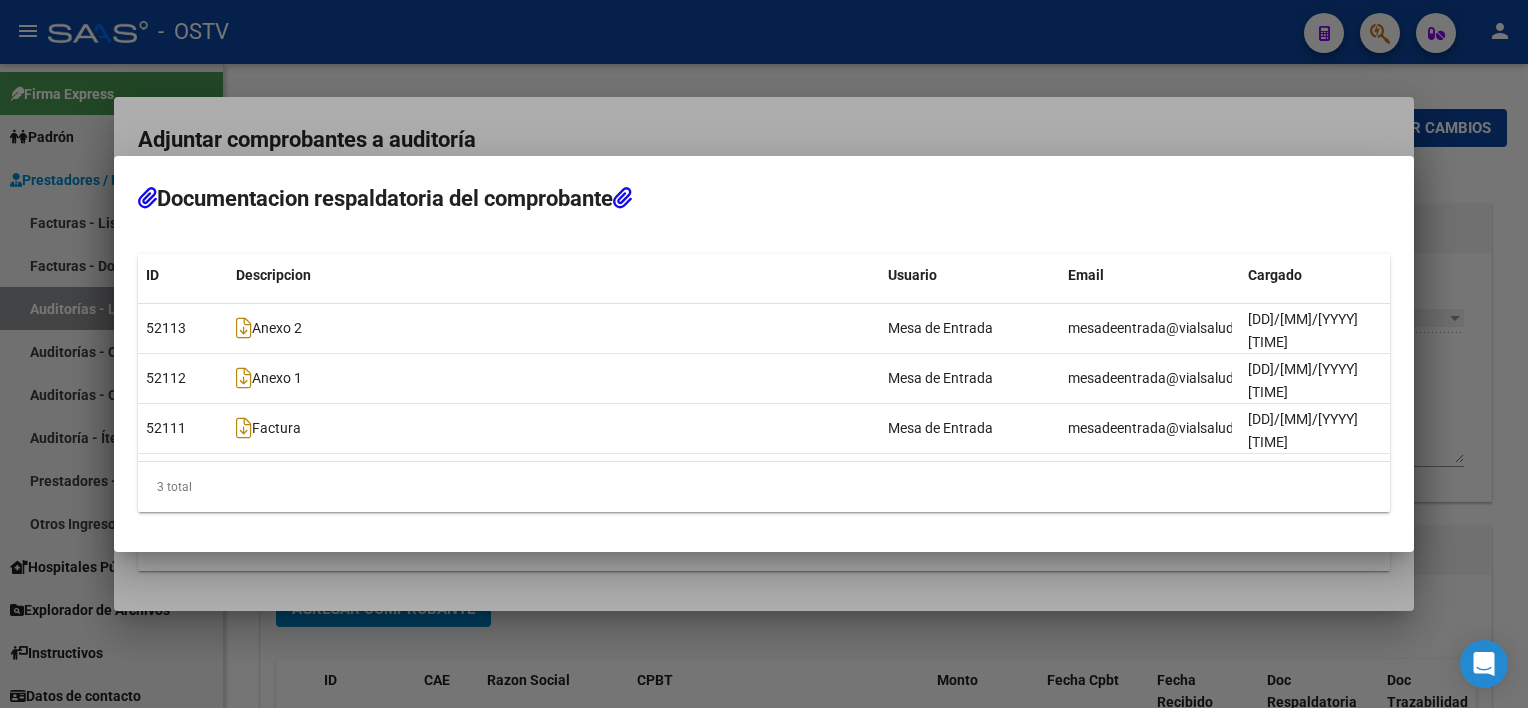 click at bounding box center [764, 354] 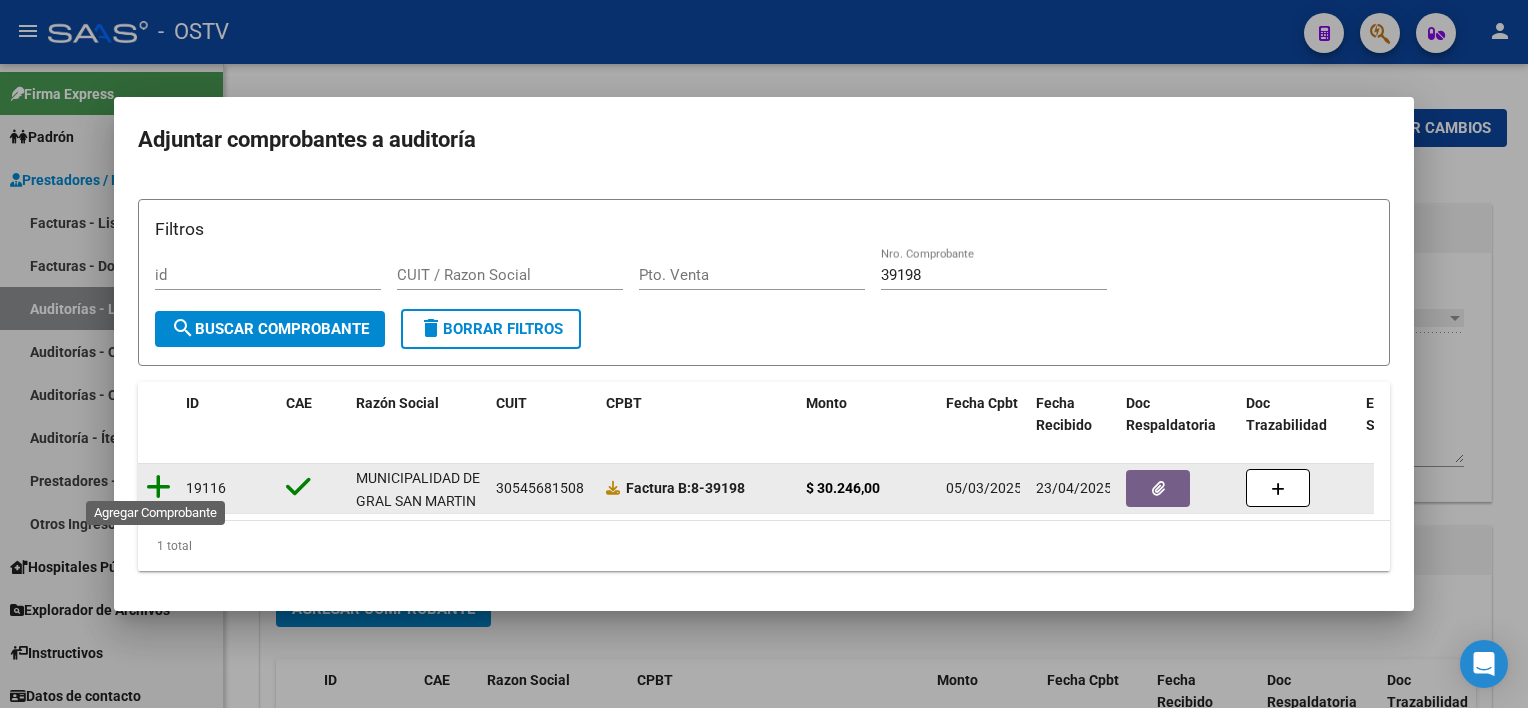 click 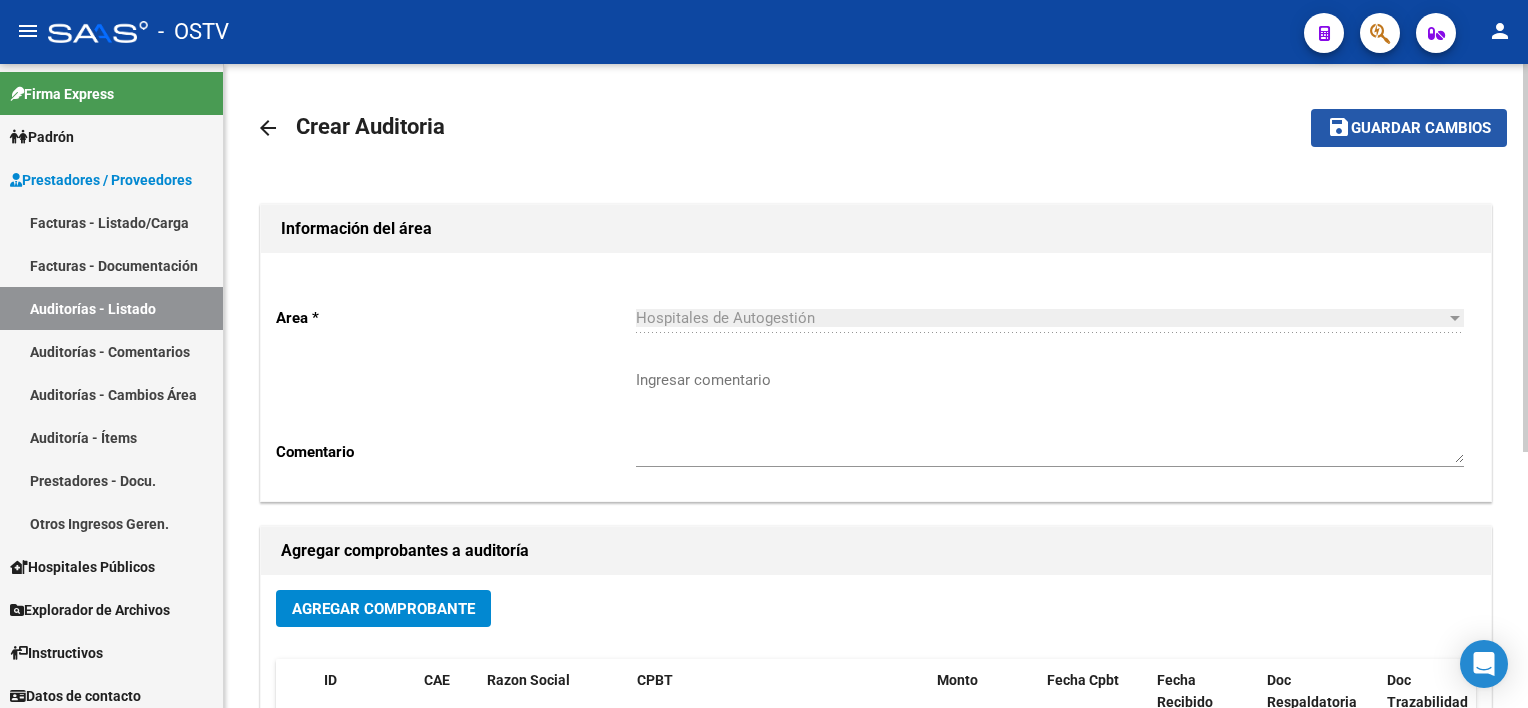 click on "save Guardar cambios" 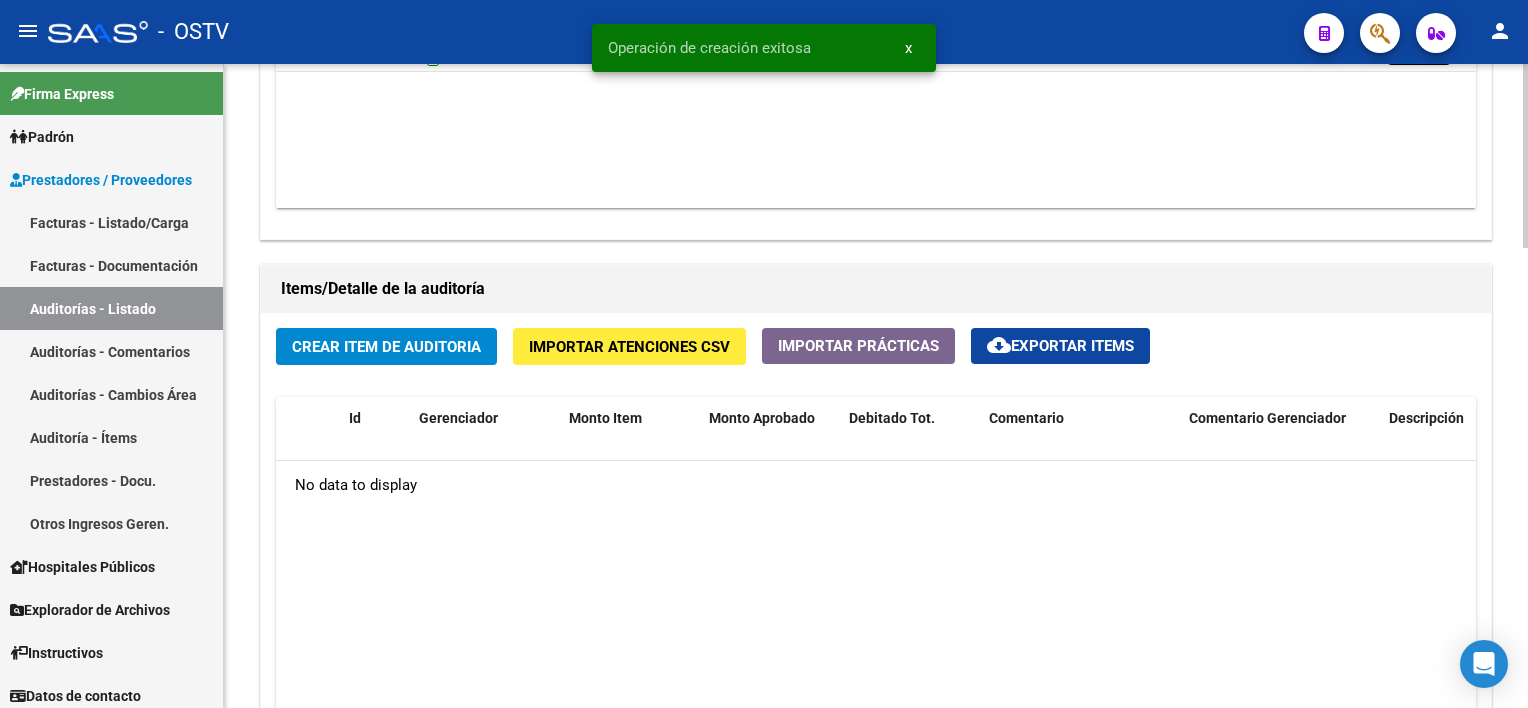 scroll, scrollTop: 1300, scrollLeft: 0, axis: vertical 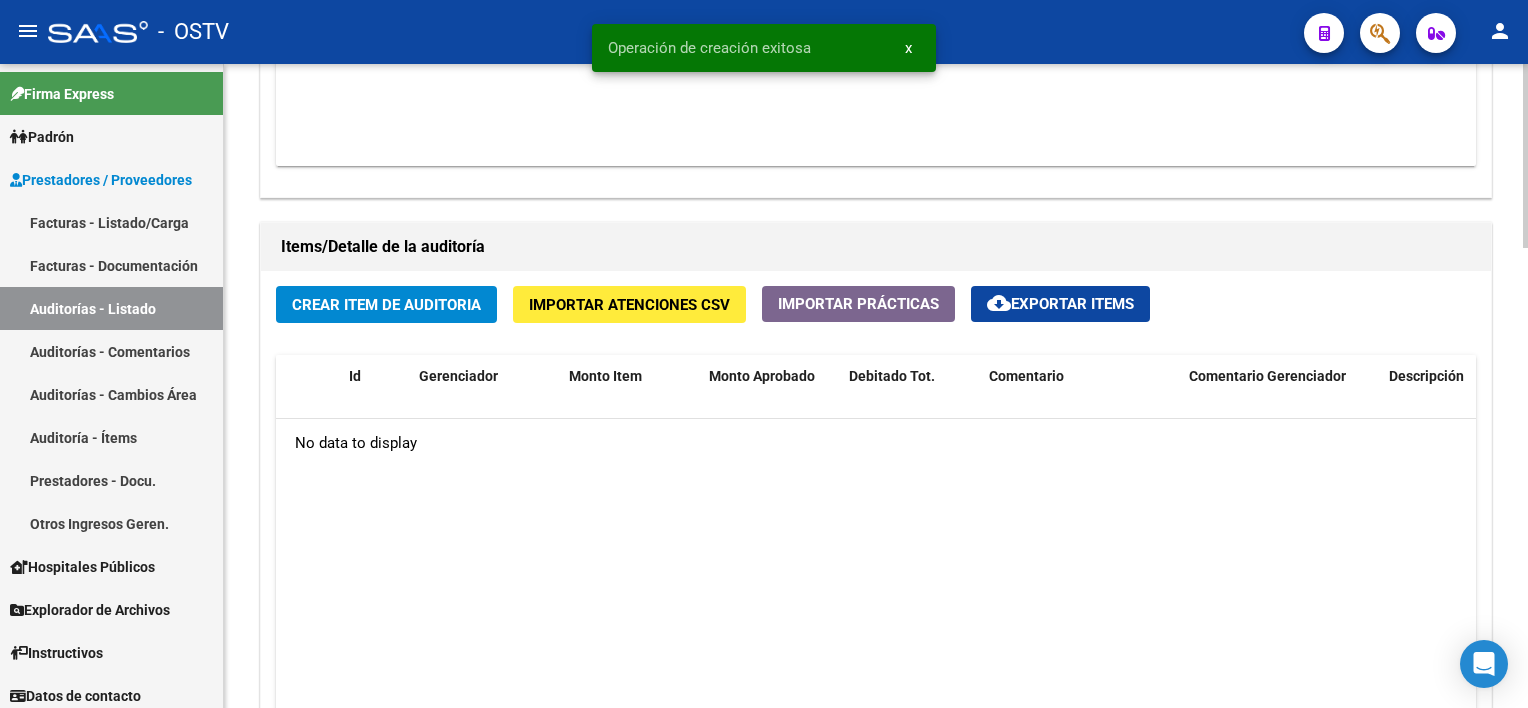 click on "Crear Item de Auditoria" 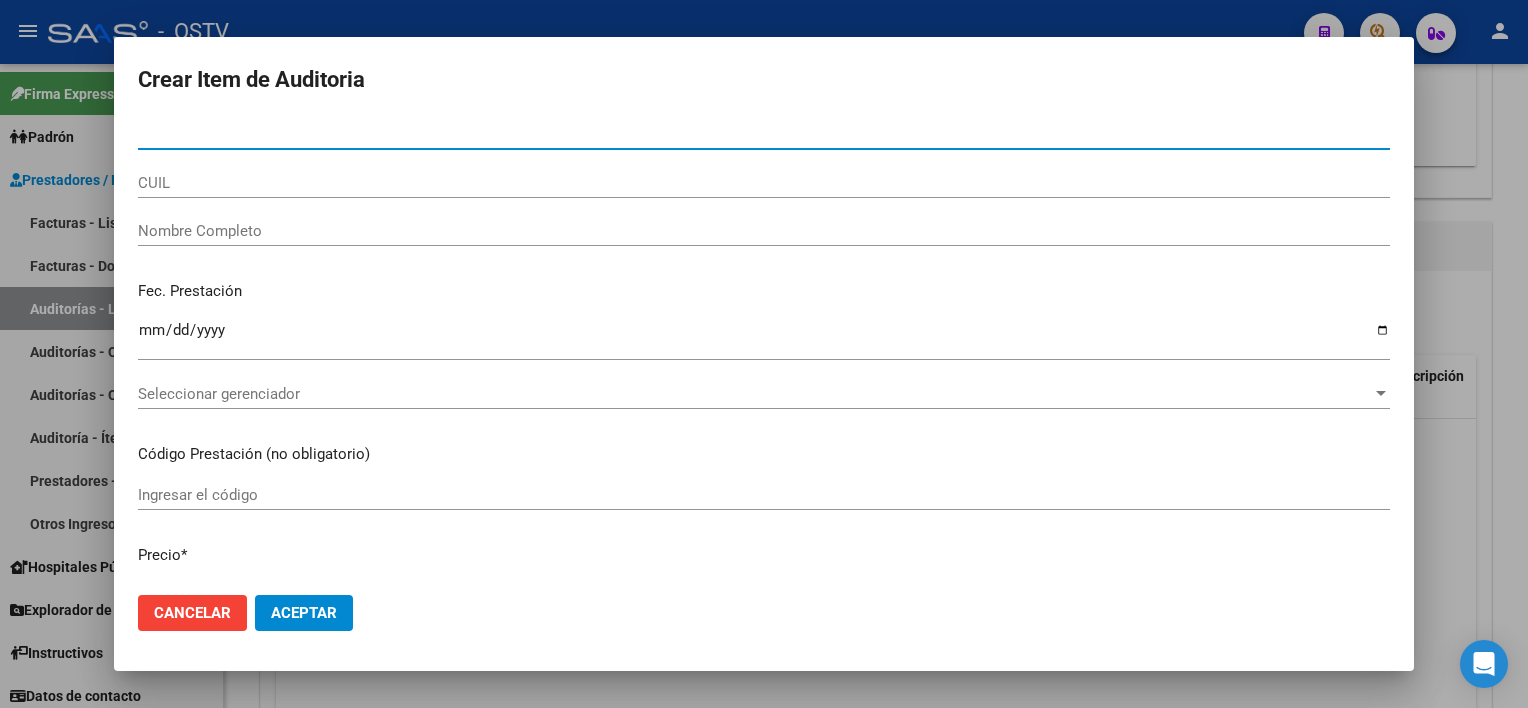 click at bounding box center (764, 354) 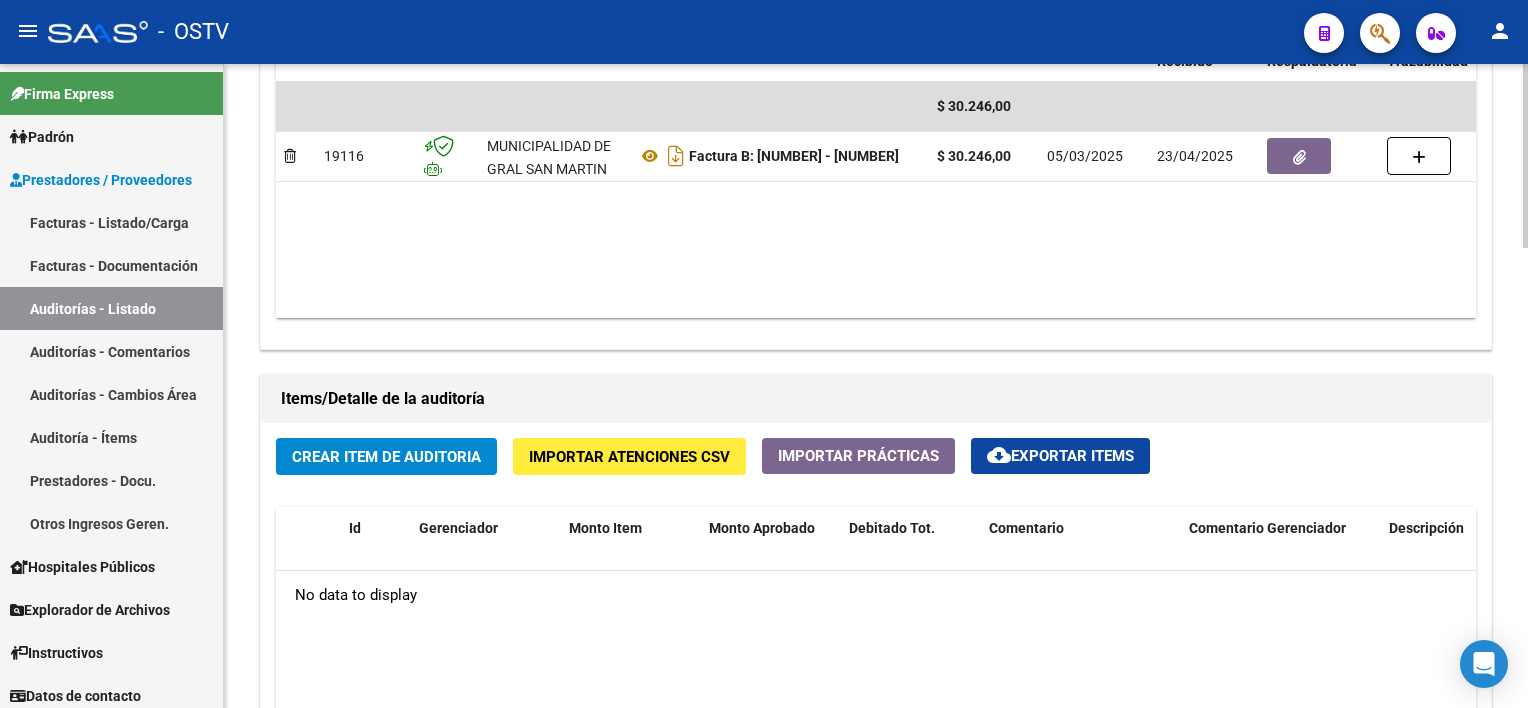 scroll, scrollTop: 1100, scrollLeft: 0, axis: vertical 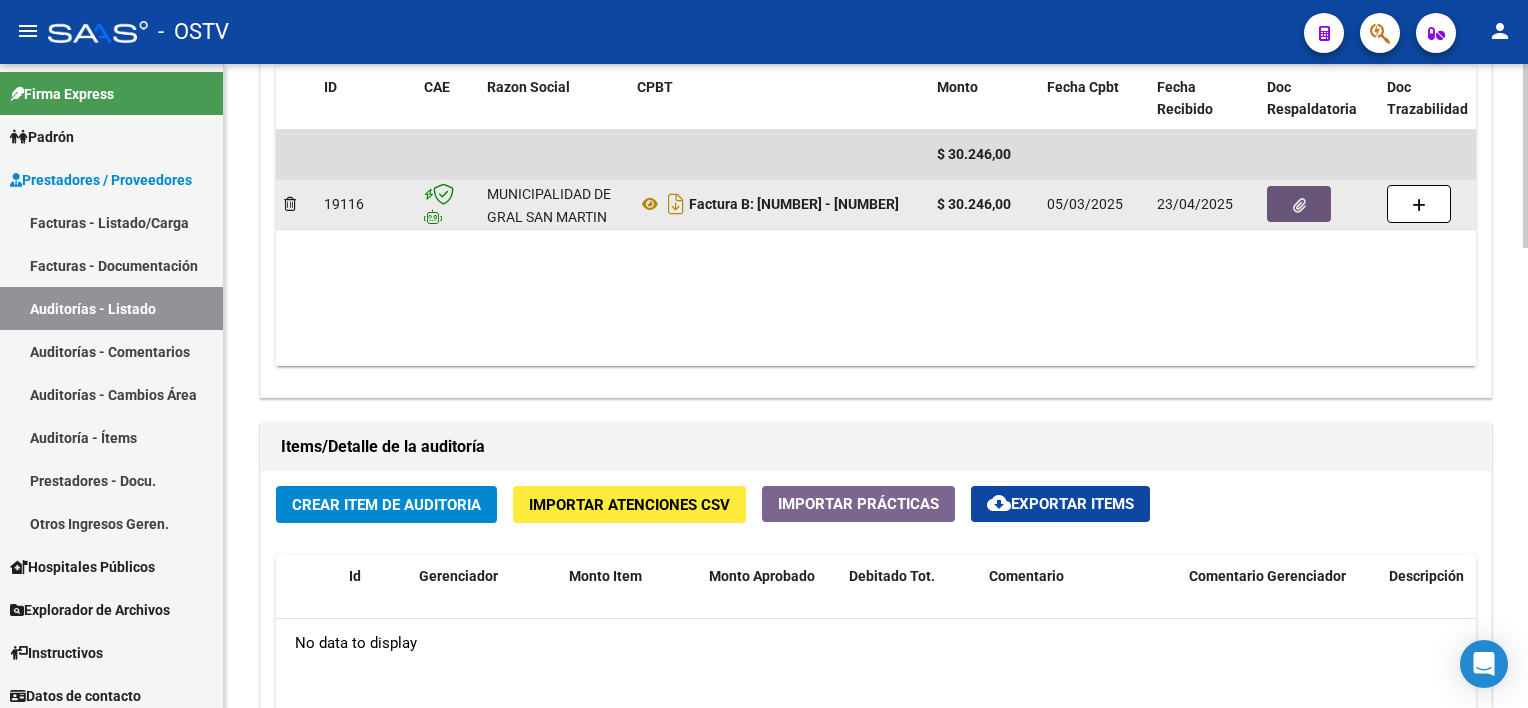 click 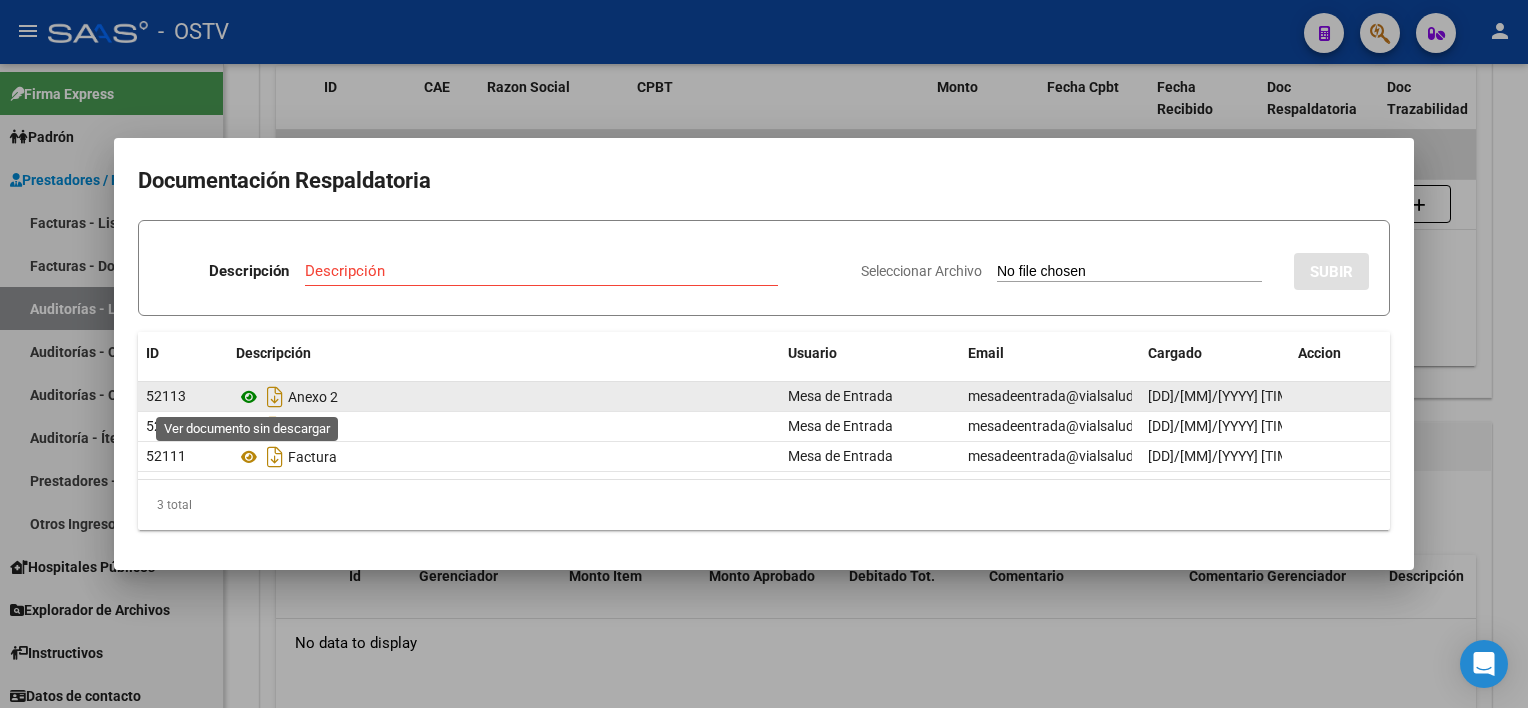 click 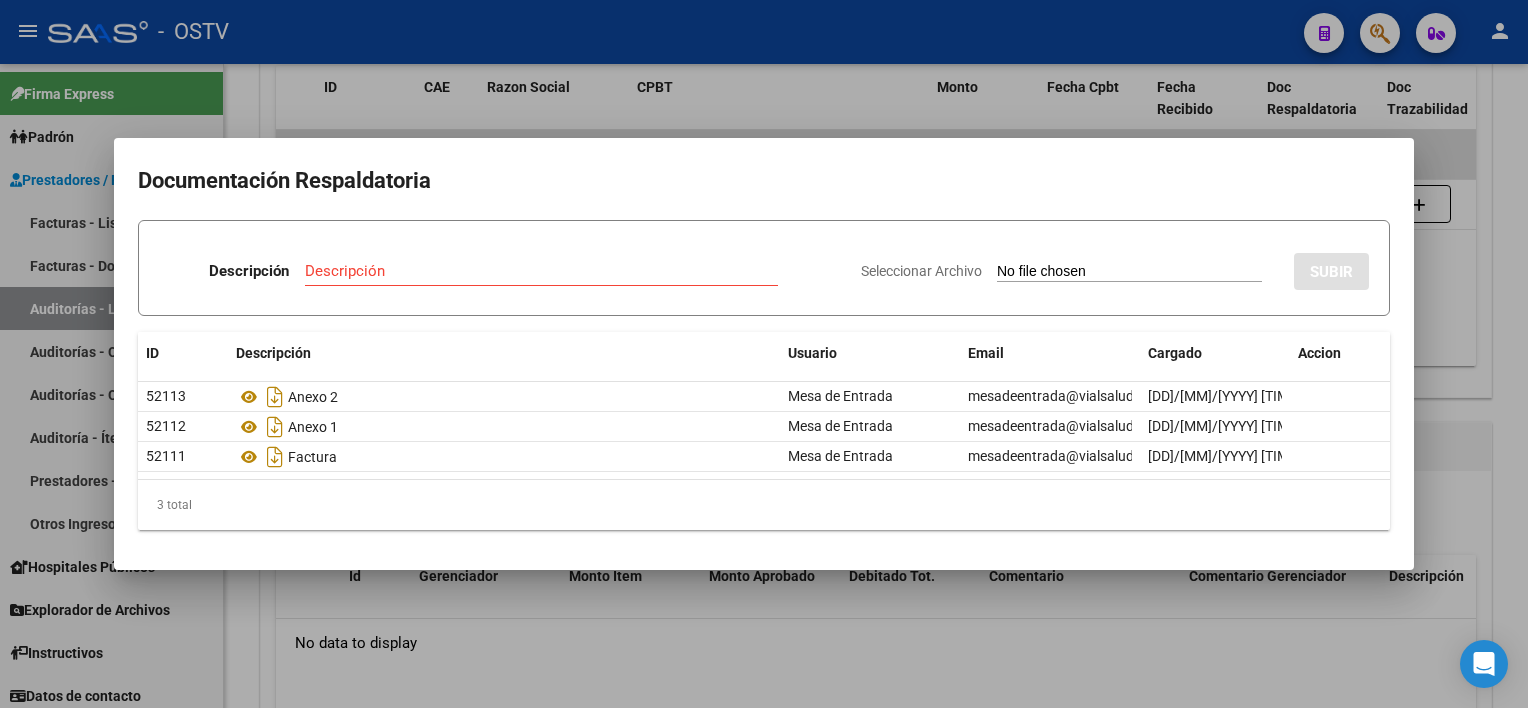 click at bounding box center (764, 354) 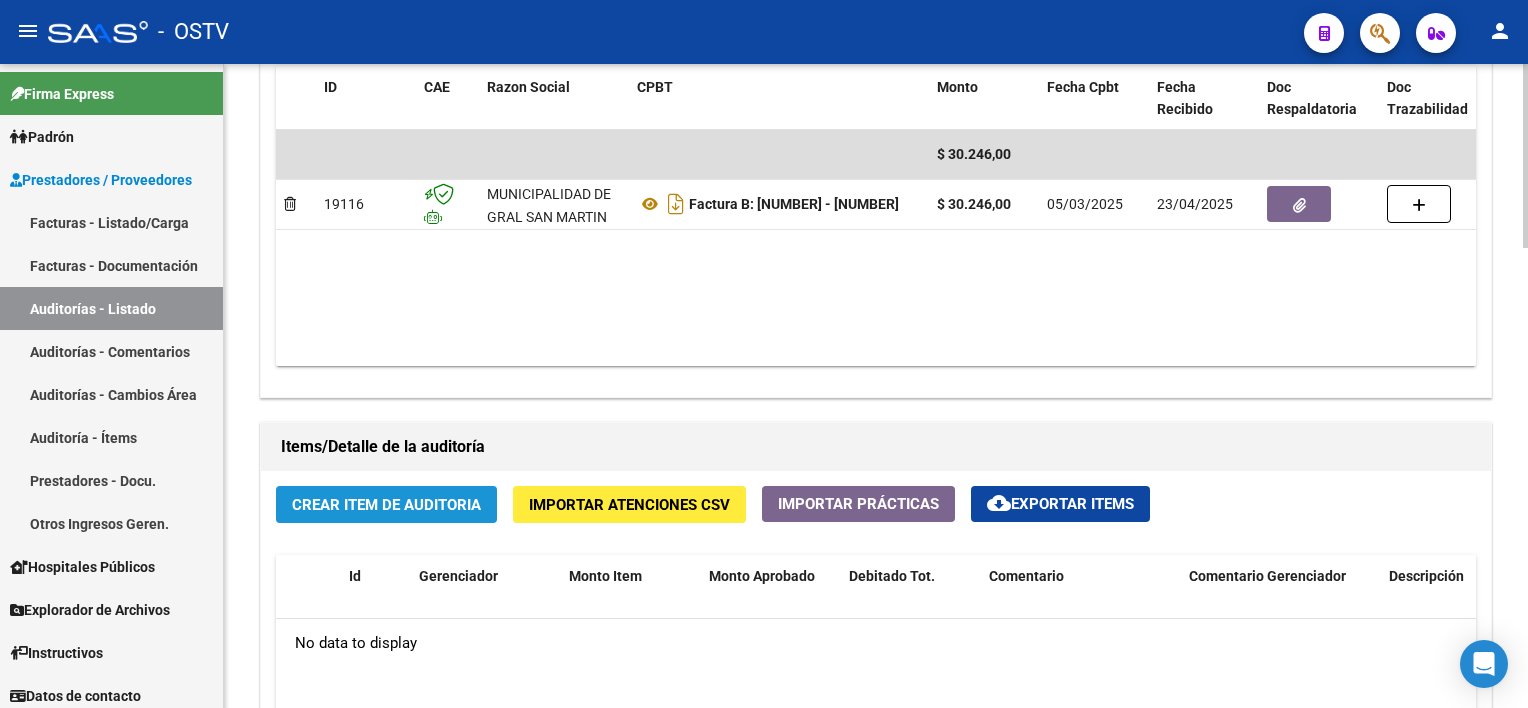 click on "Crear Item de Auditoria" 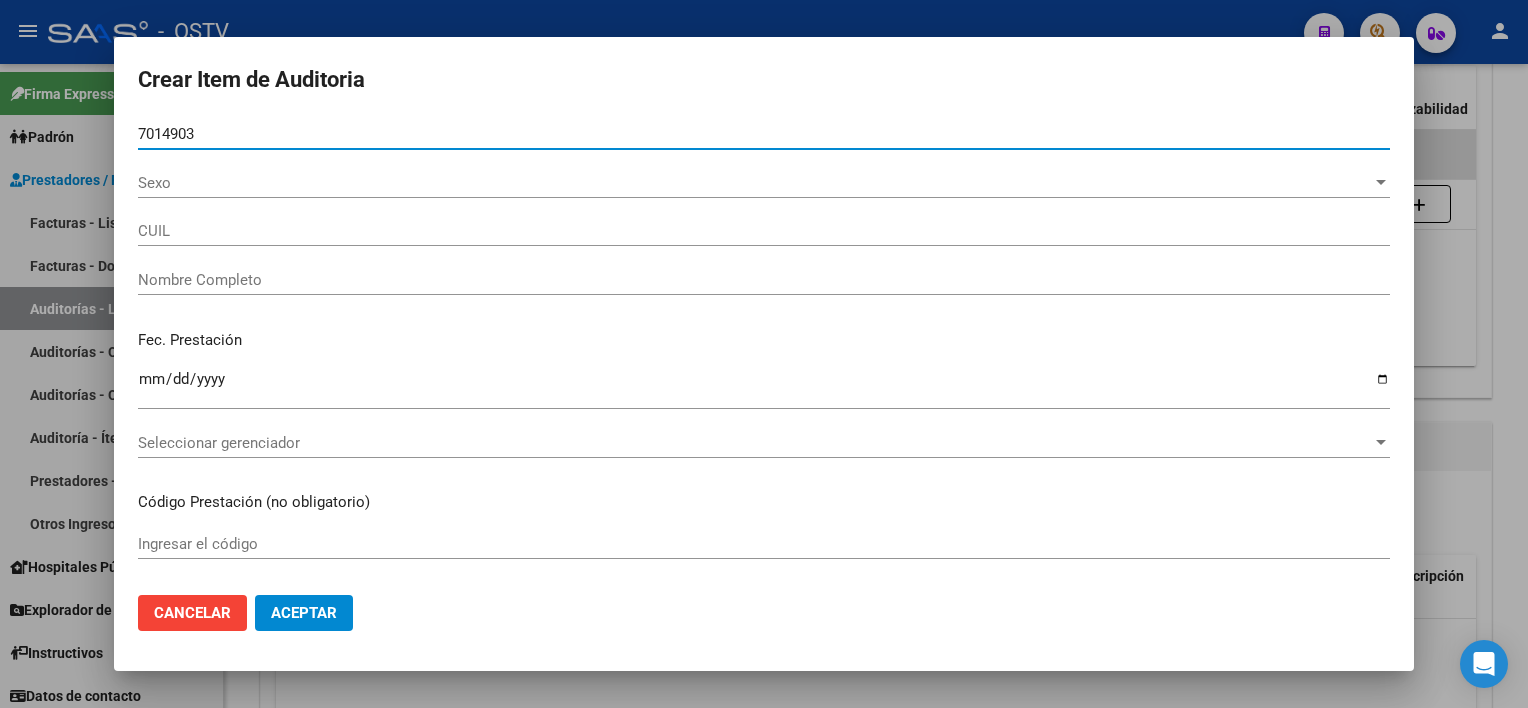 type on "[NUMBER]" 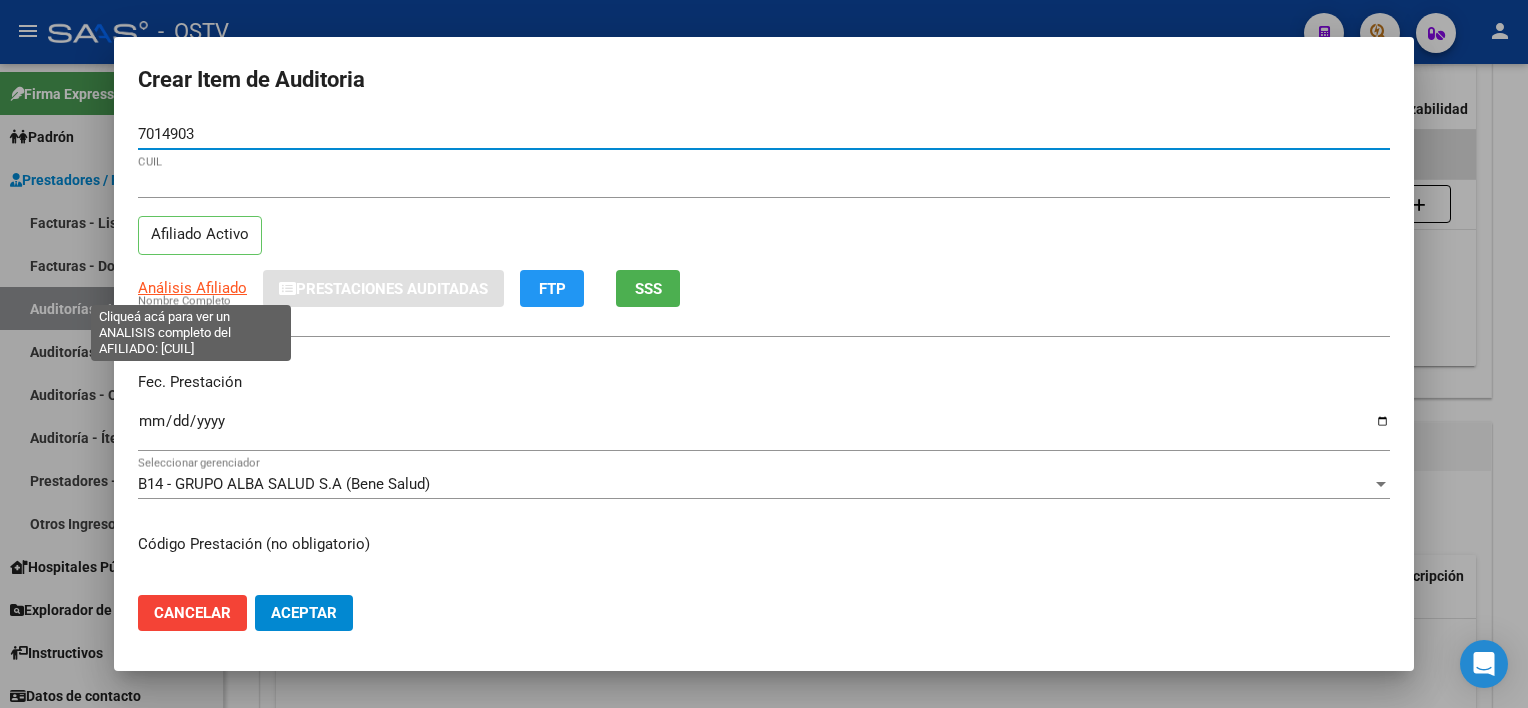 type on "[NUMBER]" 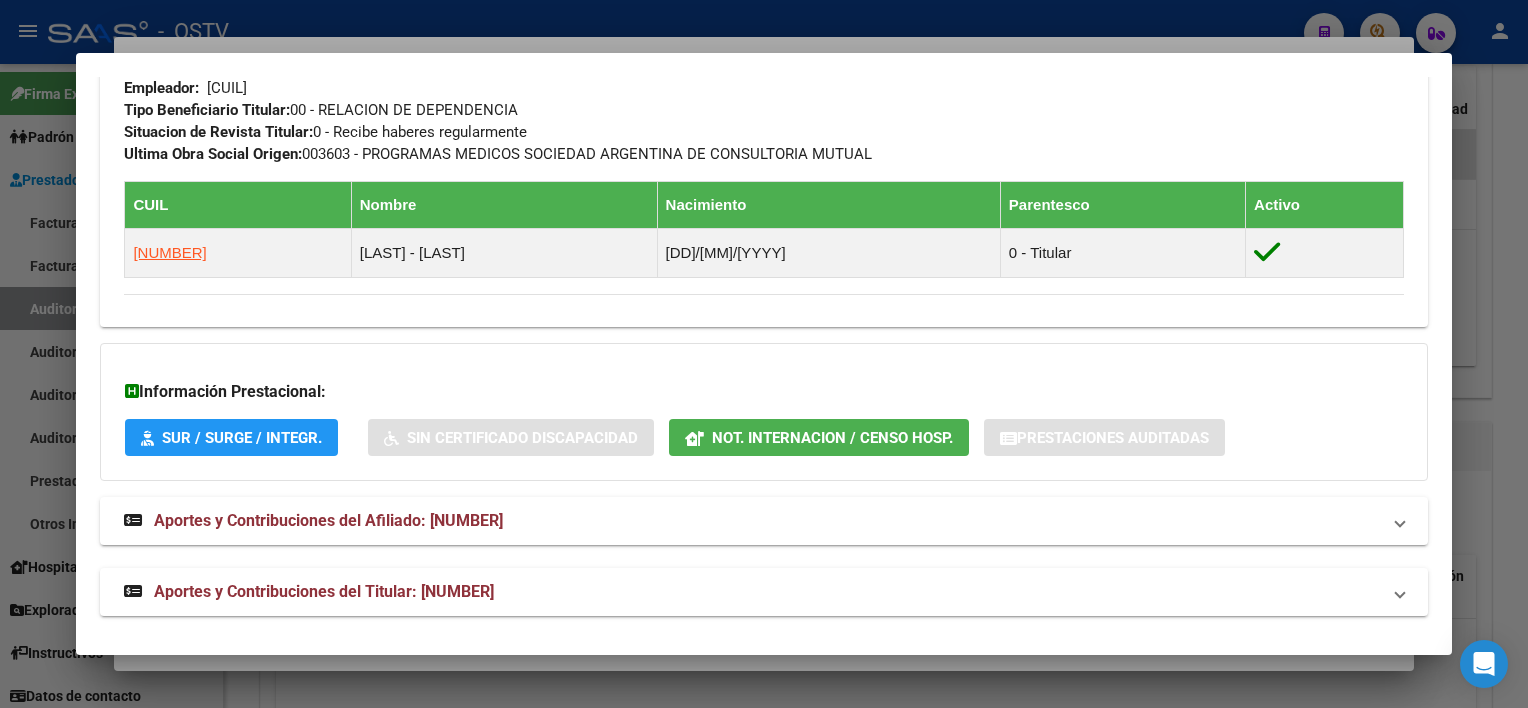 scroll, scrollTop: 1027, scrollLeft: 0, axis: vertical 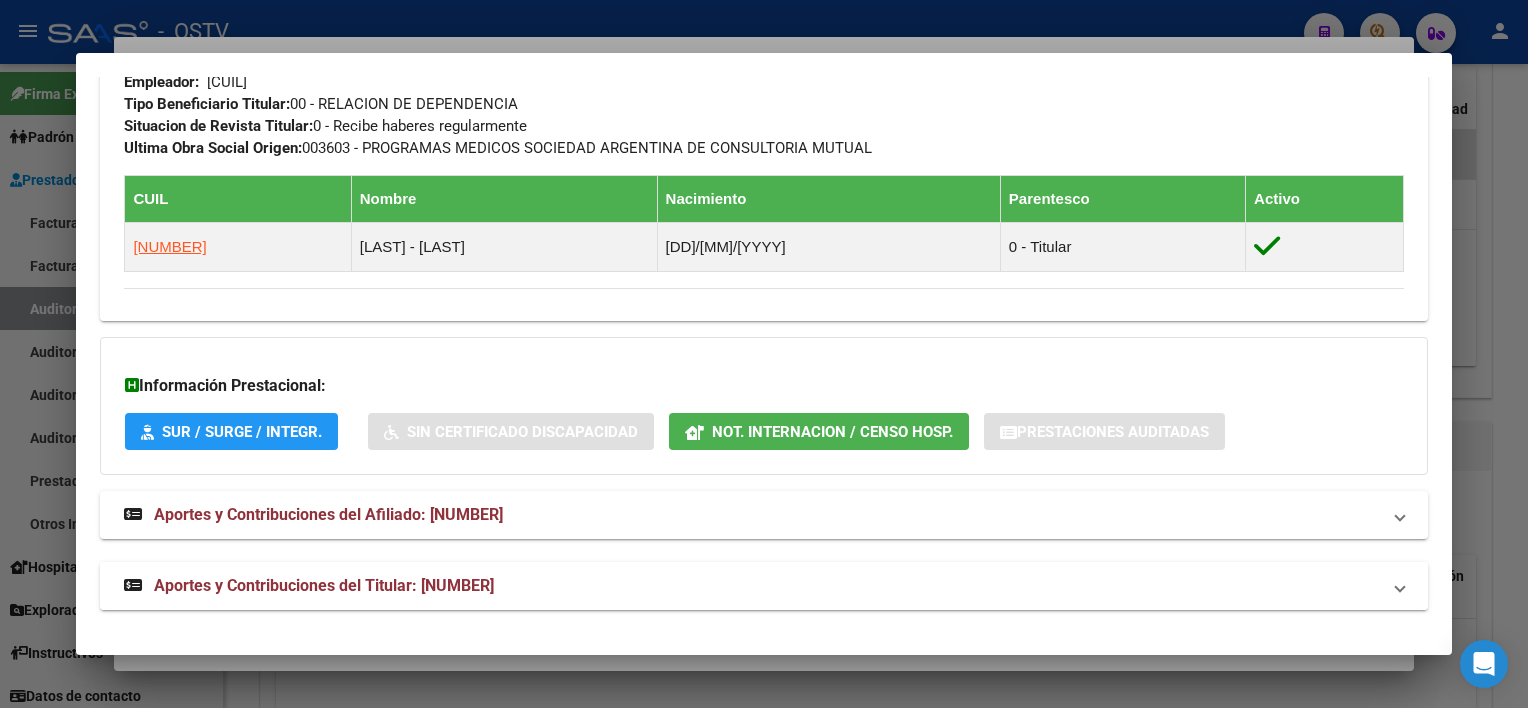 click on "Aportes y Contribuciones del Titular: [NUMBER]" at bounding box center [763, 586] 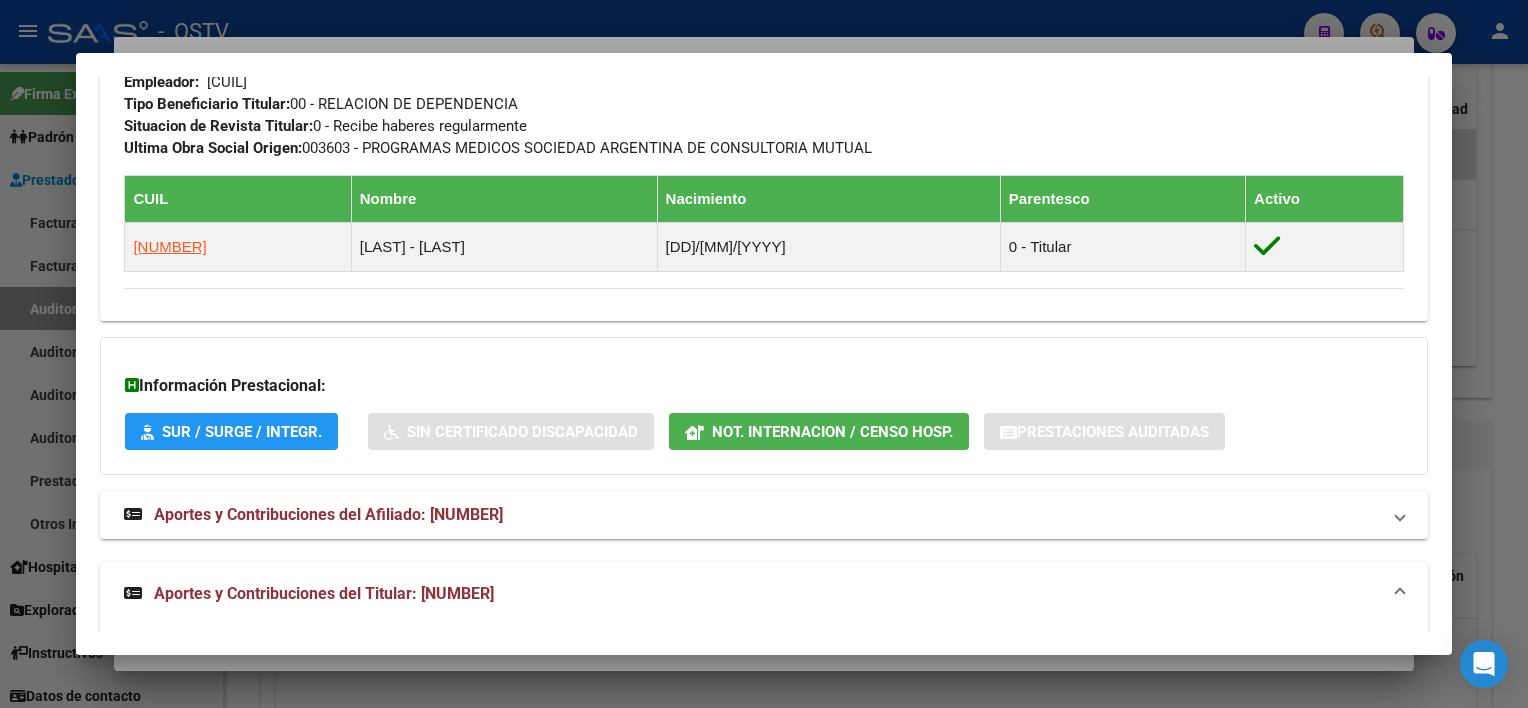 click on "Información Prestacional:       SUR / SURGE / INTEGR.    Sin Certificado Discapacidad    Not. Internacion / Censo Hosp.  Prestaciones Auditadas" at bounding box center (763, 406) 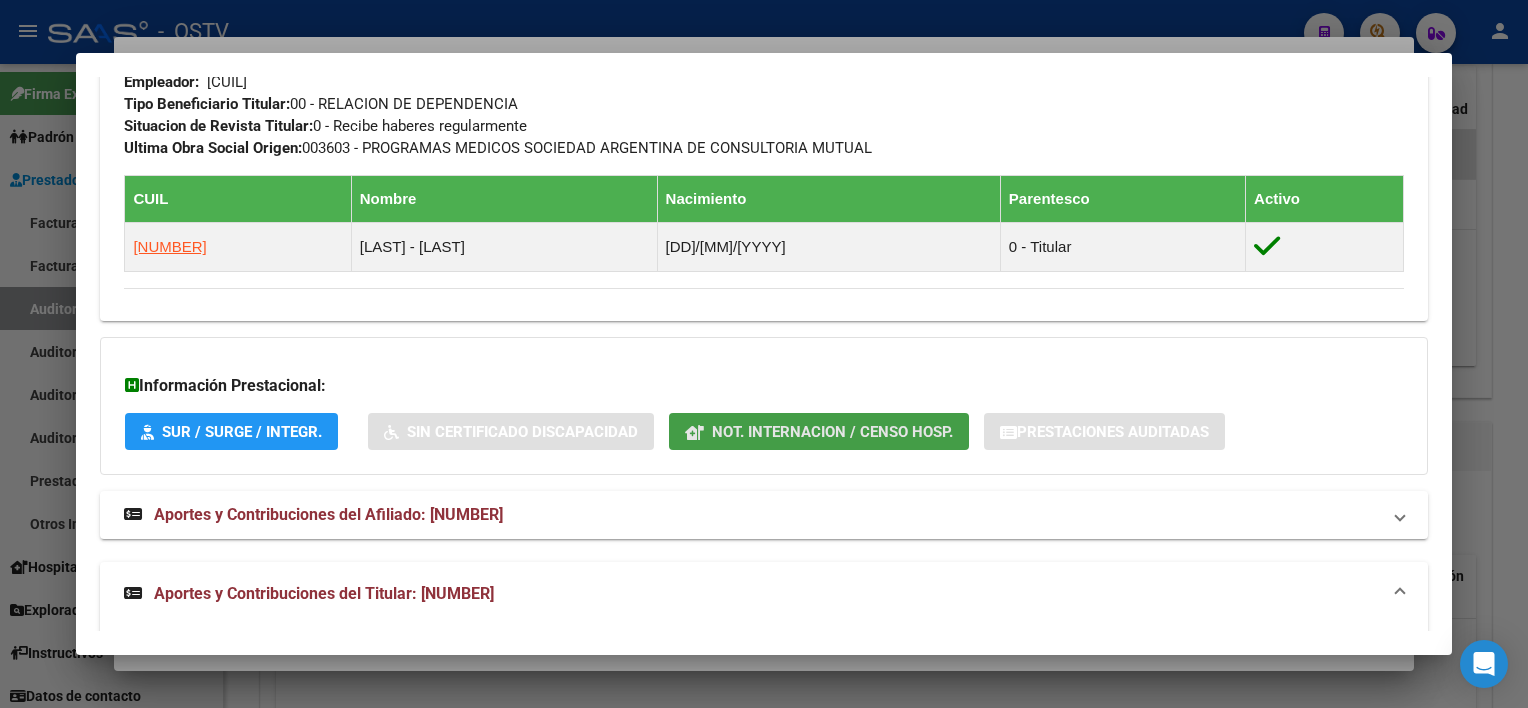 click on "Not. Internacion / Censo Hosp." 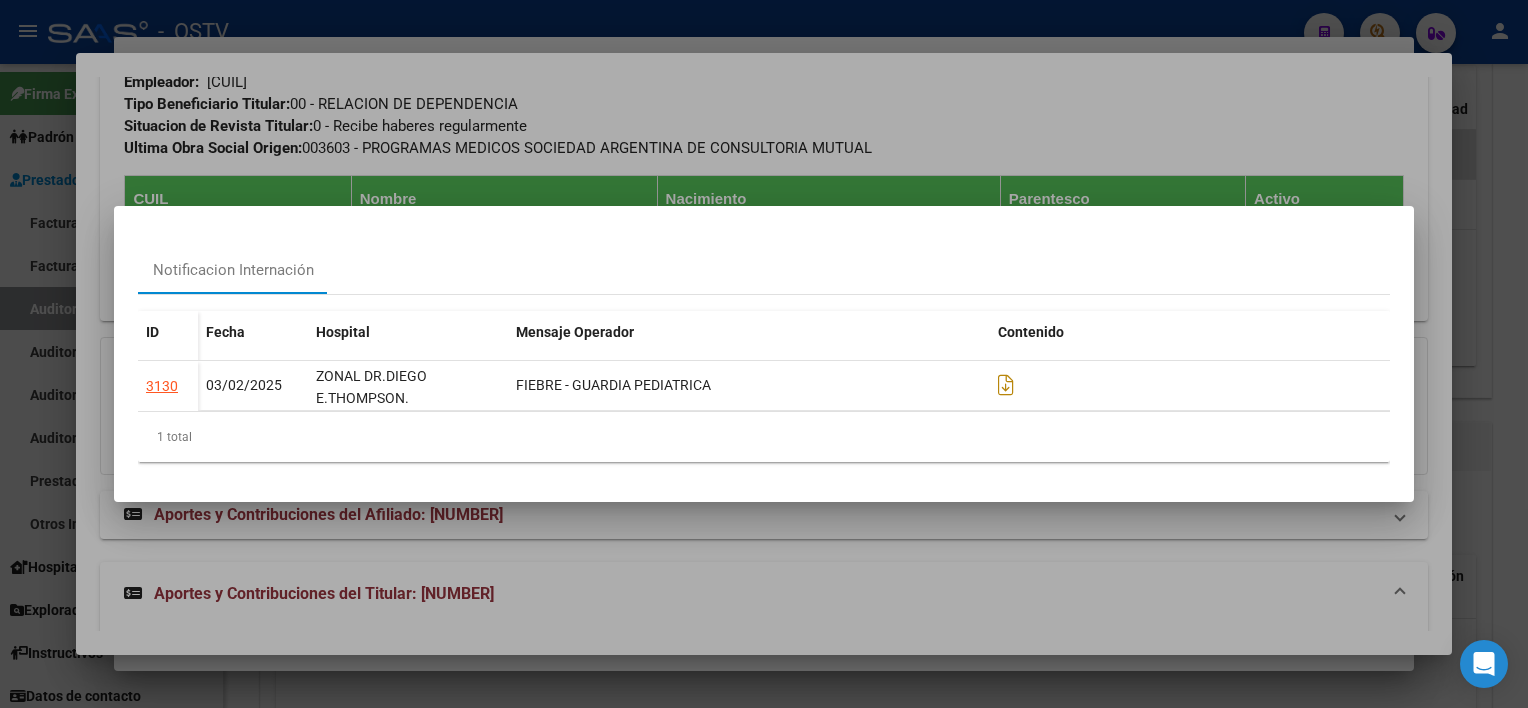 click at bounding box center (764, 354) 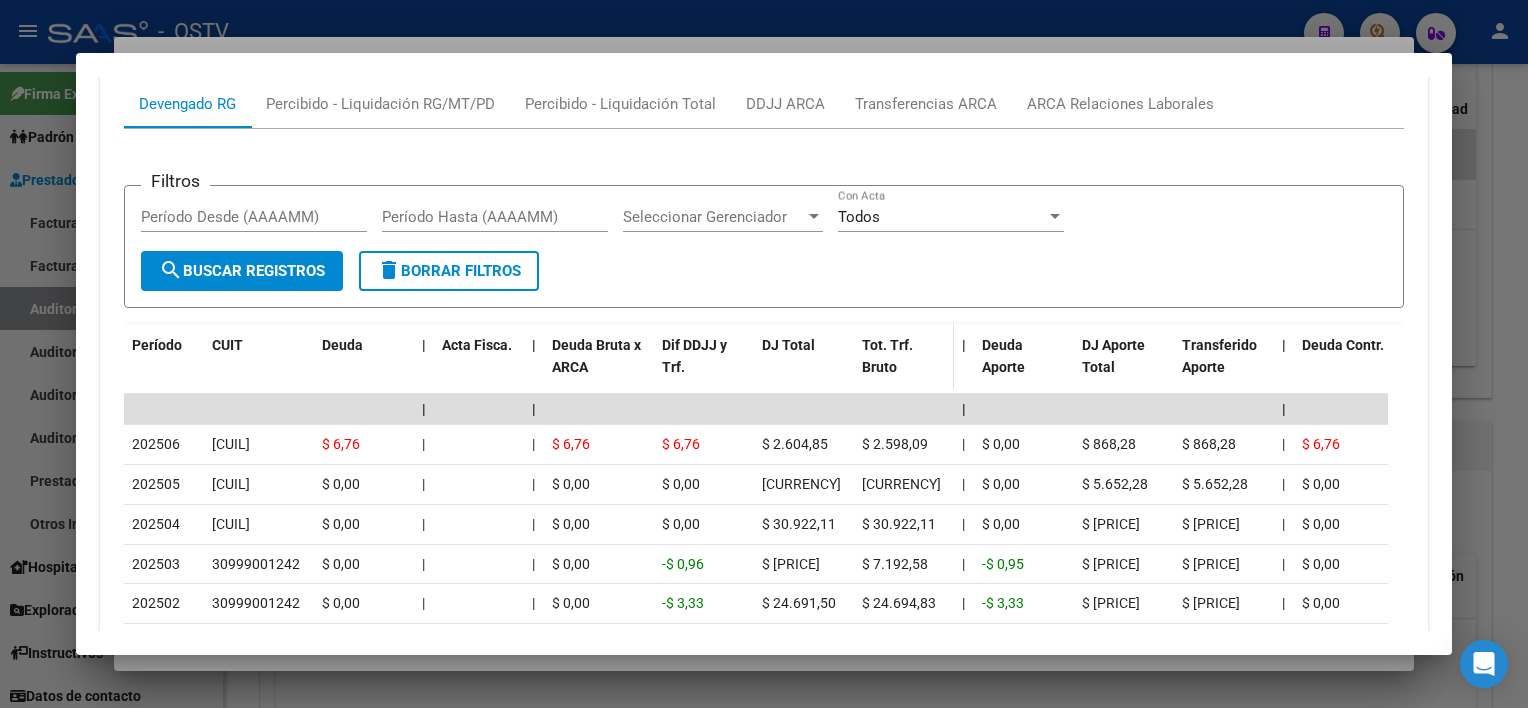 scroll, scrollTop: 1927, scrollLeft: 0, axis: vertical 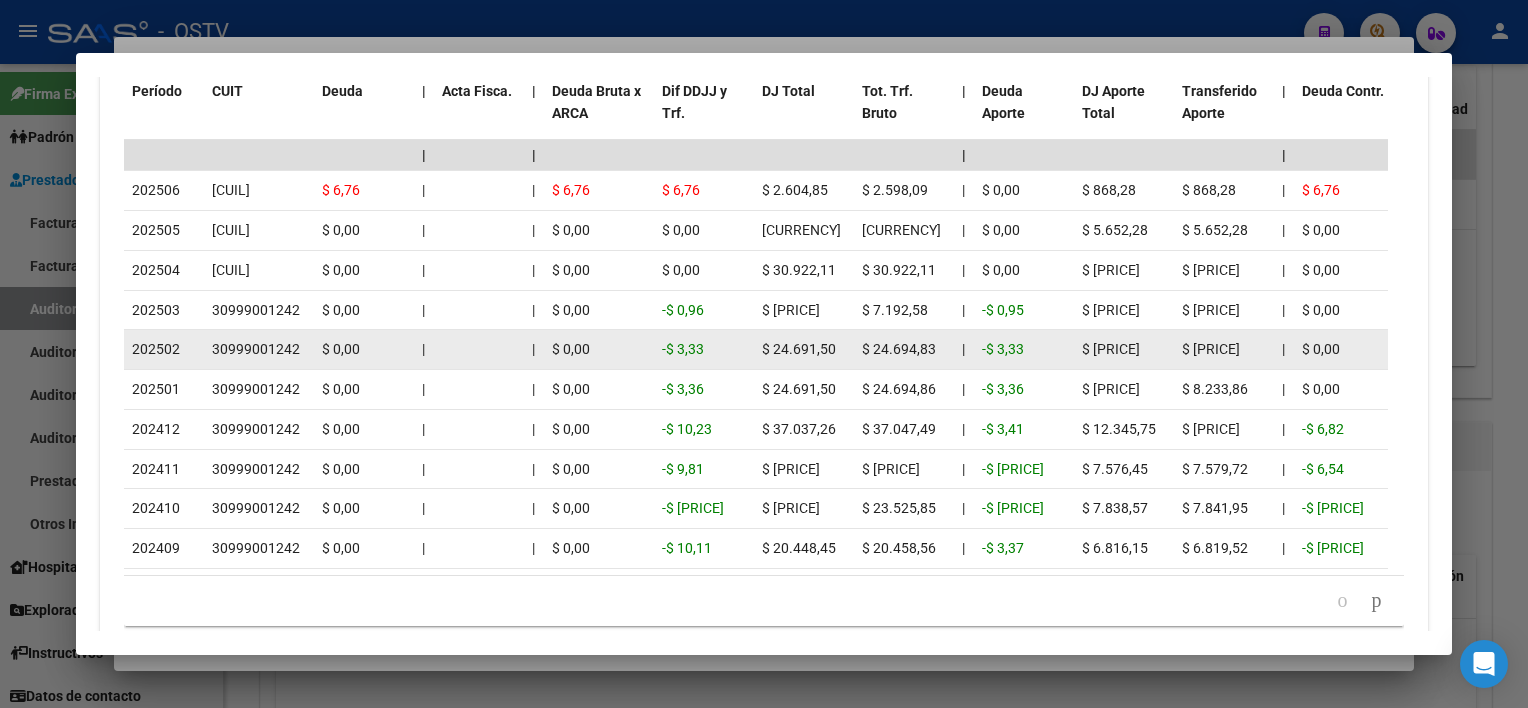 drag, startPoint x: 161, startPoint y: 345, endPoint x: 754, endPoint y: 339, distance: 593.03033 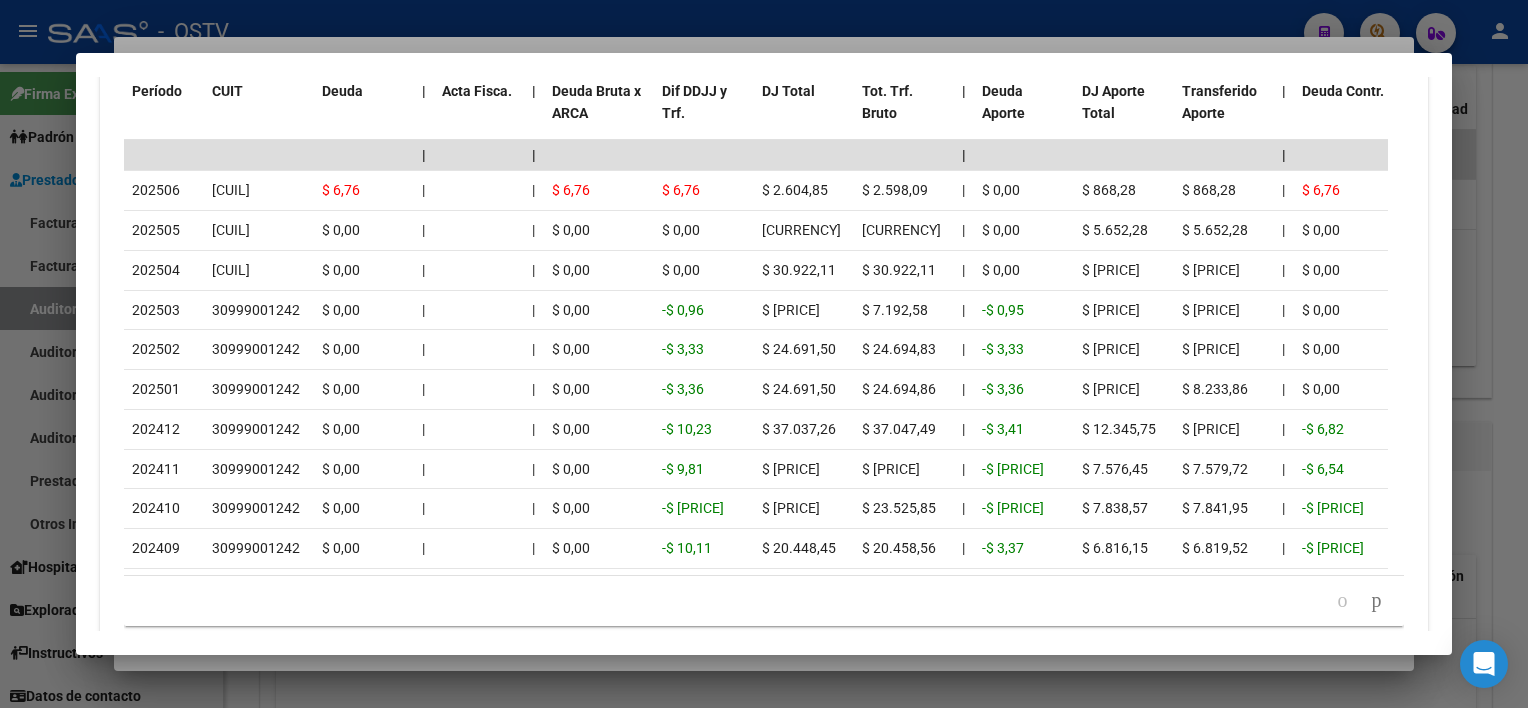 click at bounding box center [764, 354] 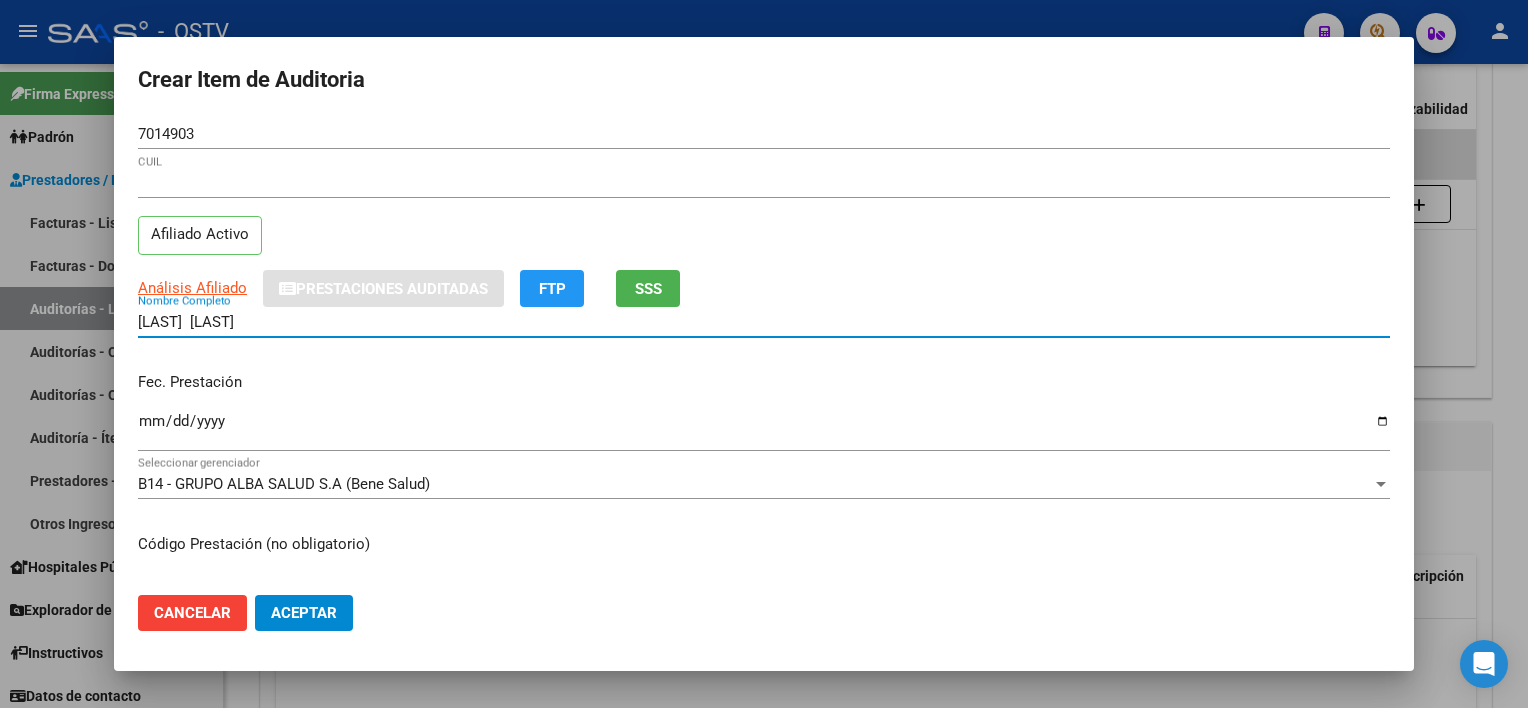 click on "[LAST]  [LAST]" at bounding box center (764, 322) 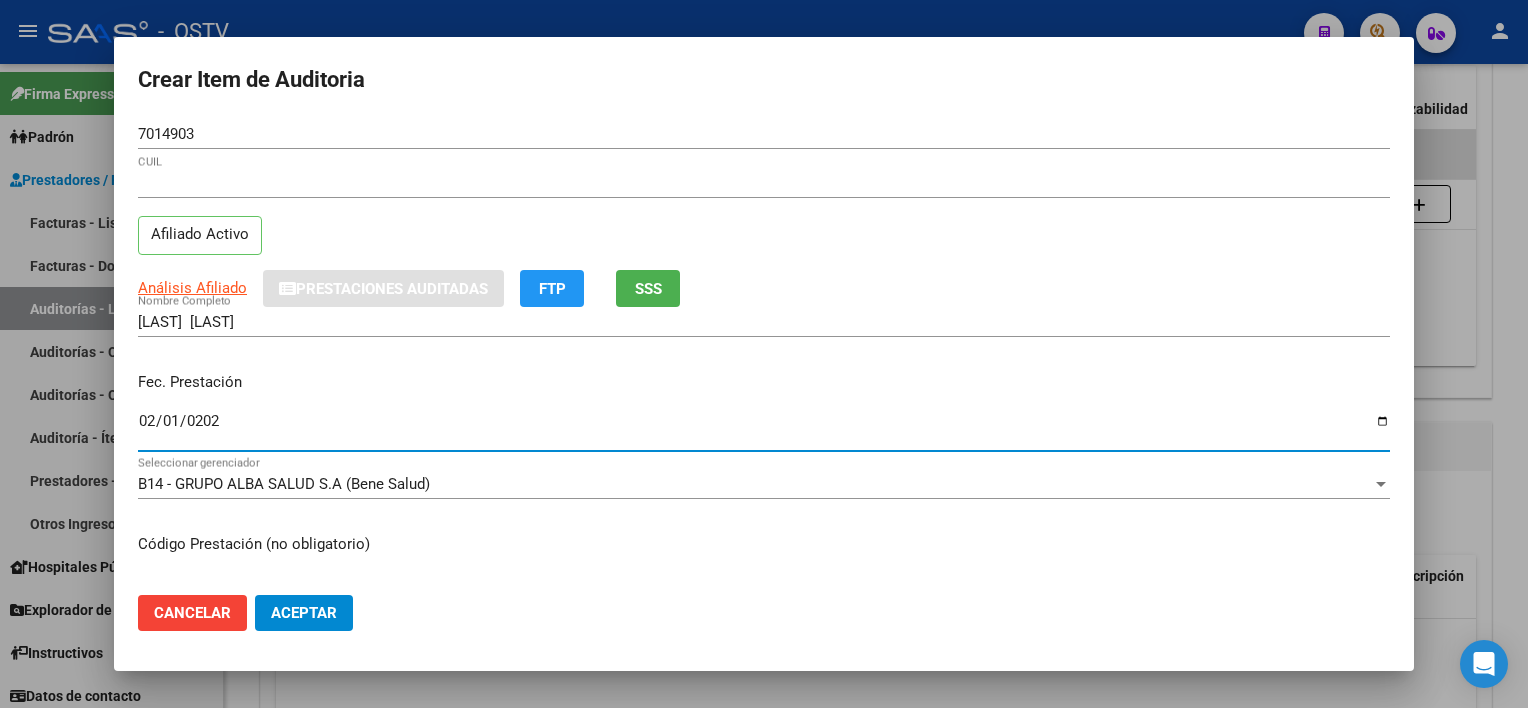 type on "2025-02-01" 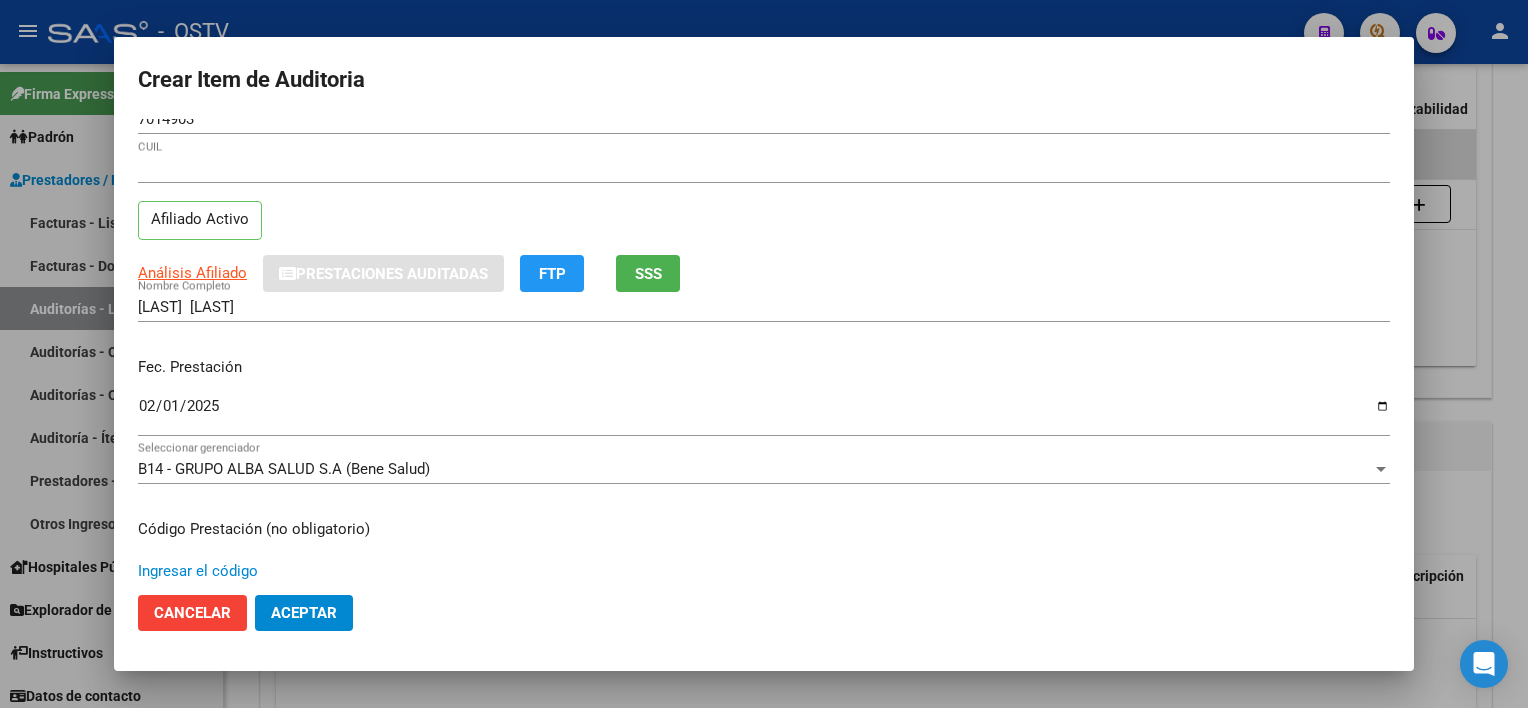 scroll, scrollTop: 337, scrollLeft: 0, axis: vertical 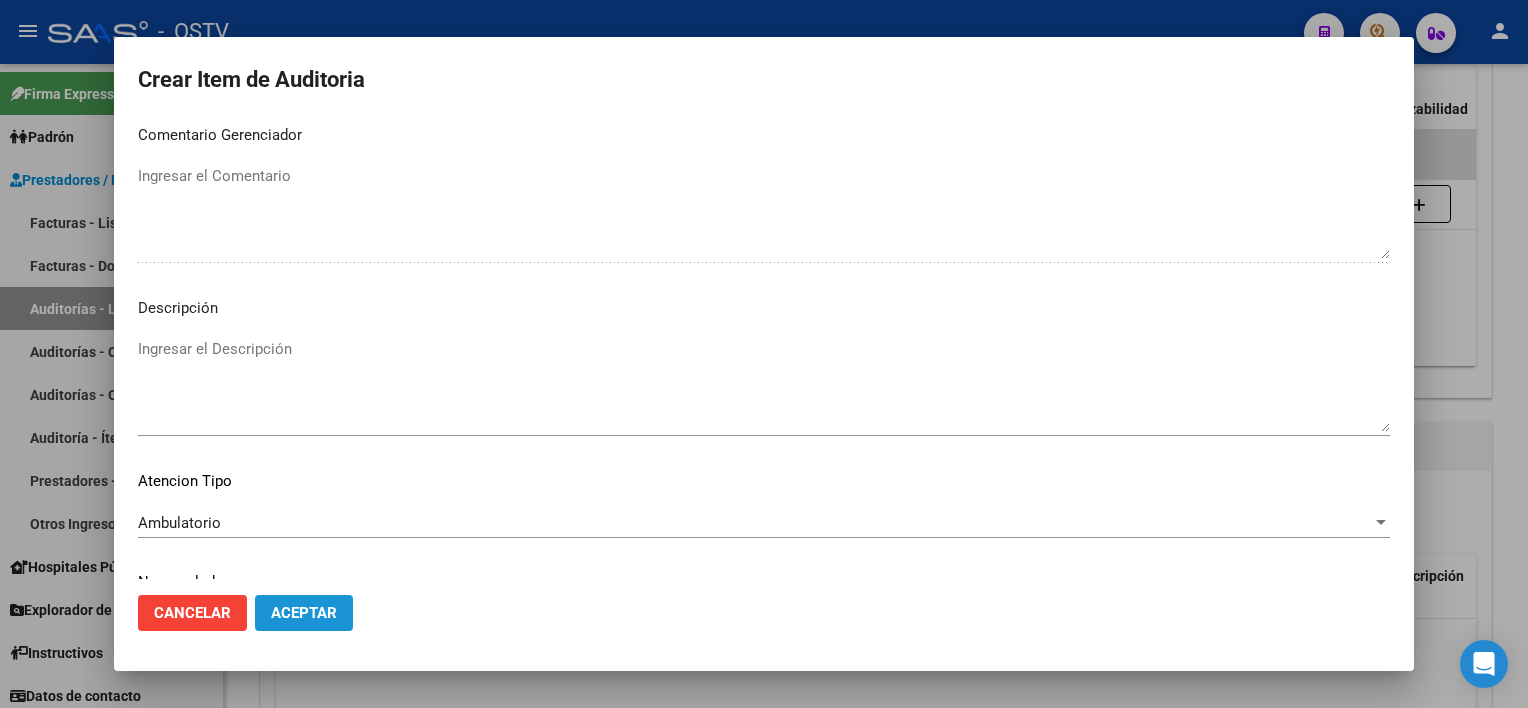 click on "Aceptar" 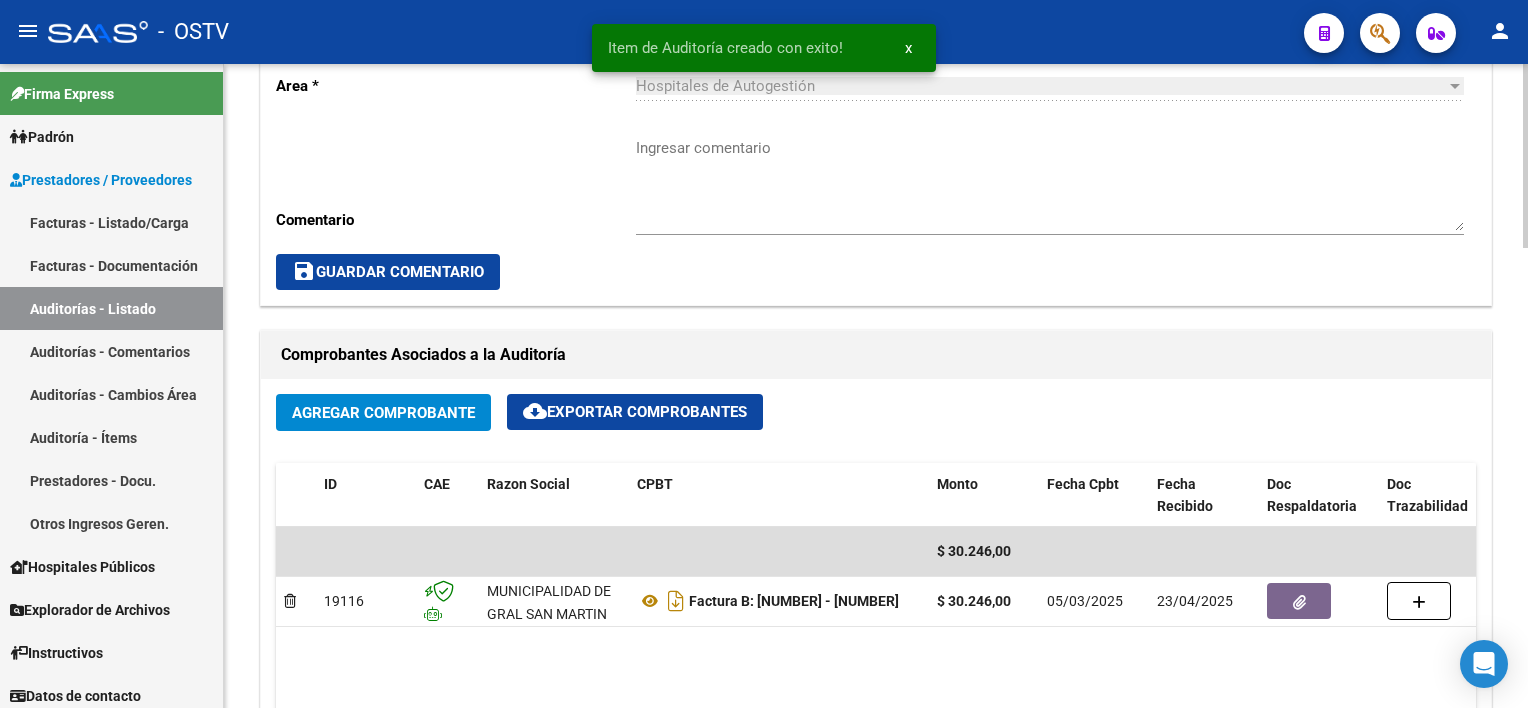 scroll, scrollTop: 601, scrollLeft: 0, axis: vertical 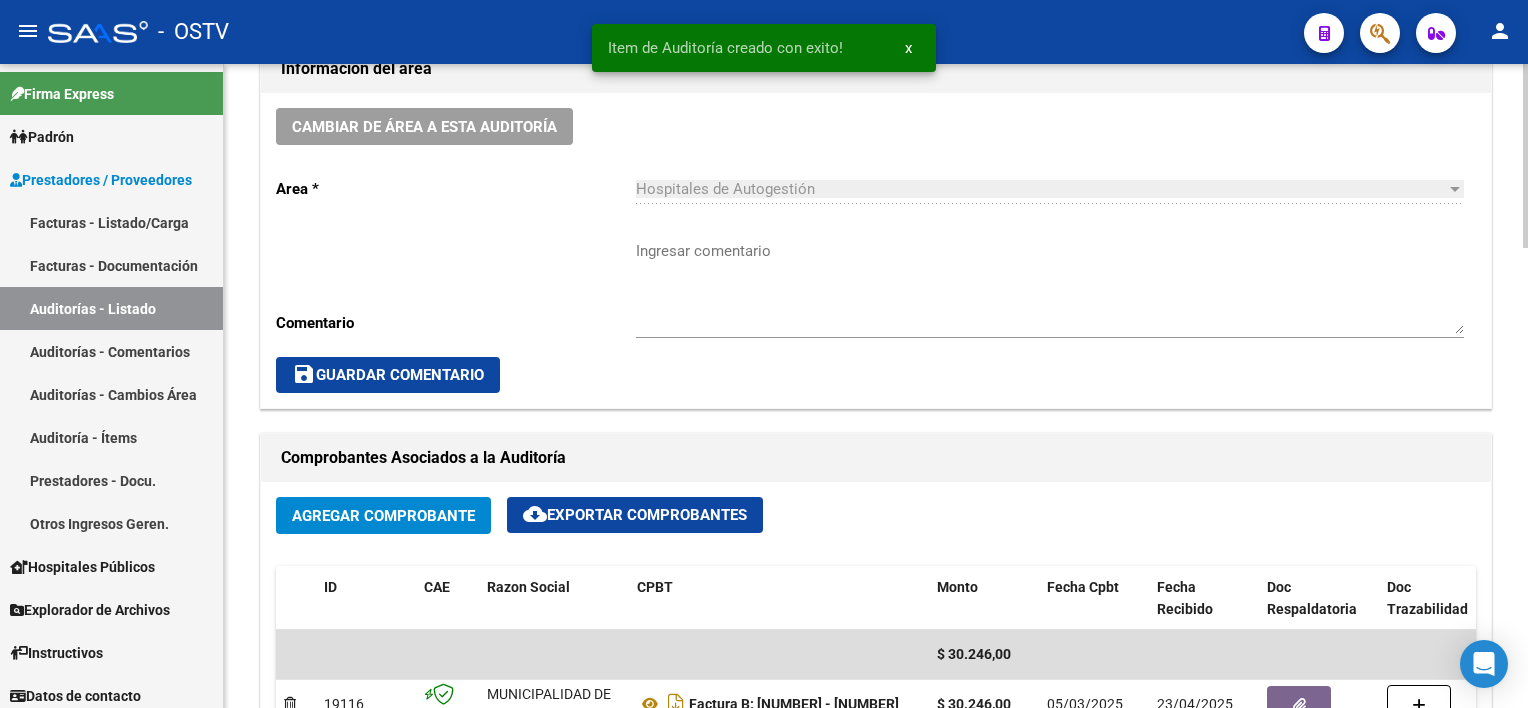 click on "Ingresar comentario" at bounding box center [1050, 287] 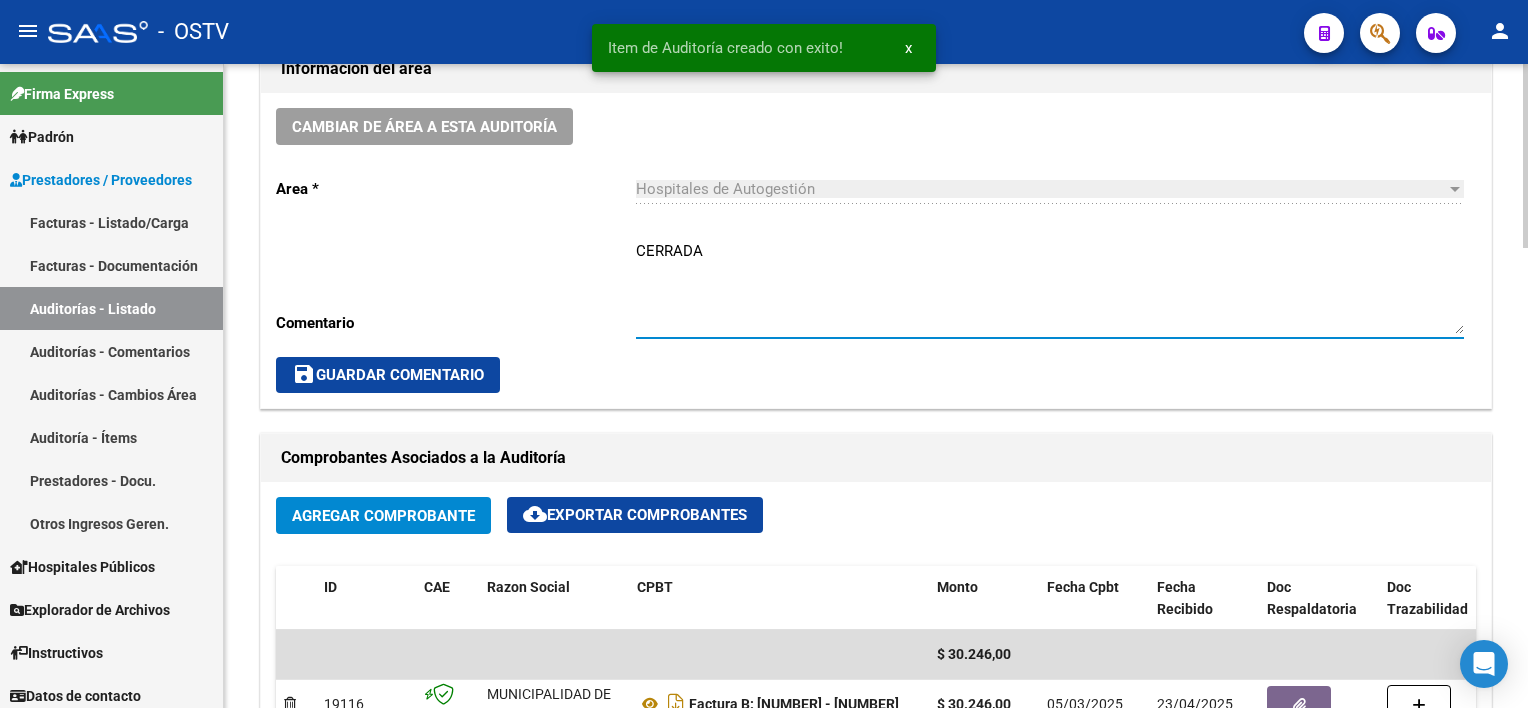 type on "CERRADA" 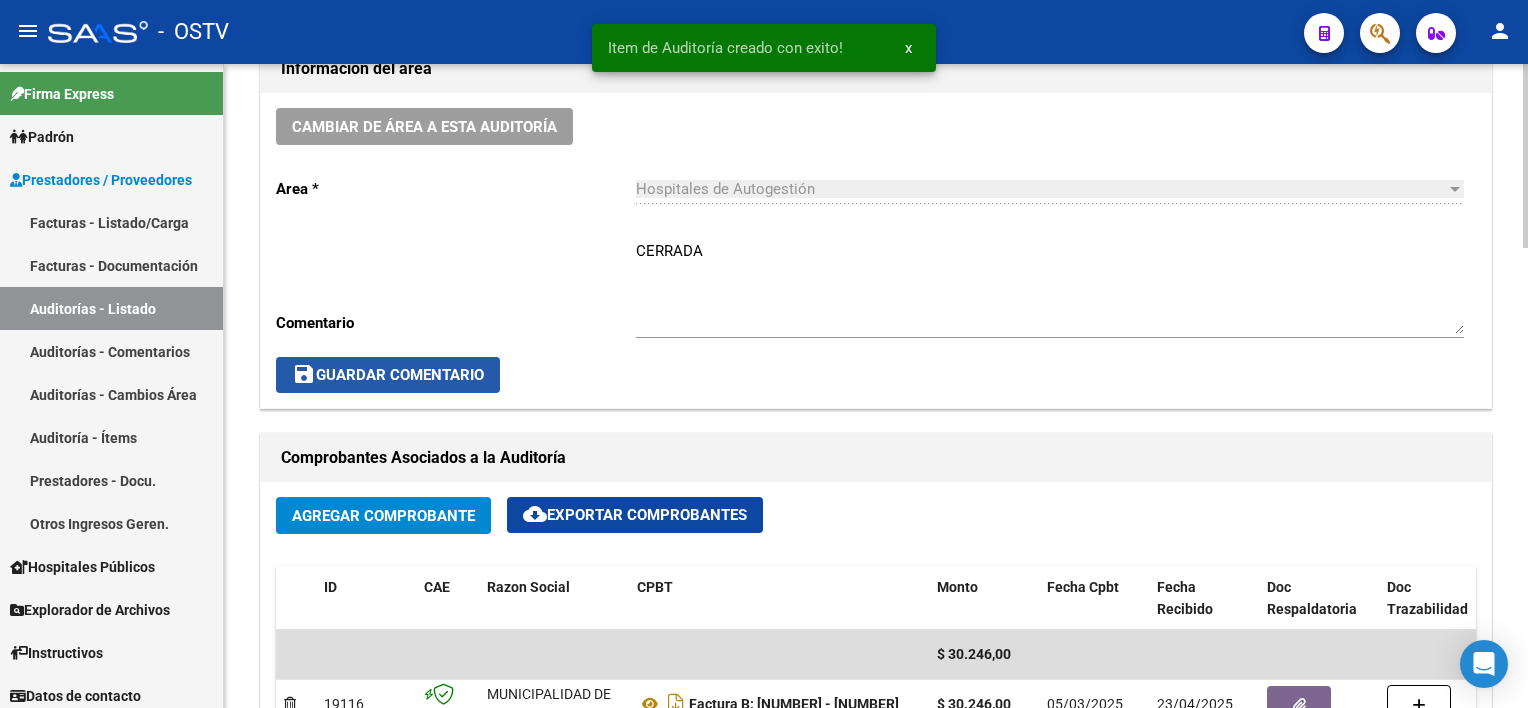 click on "save  Guardar Comentario" 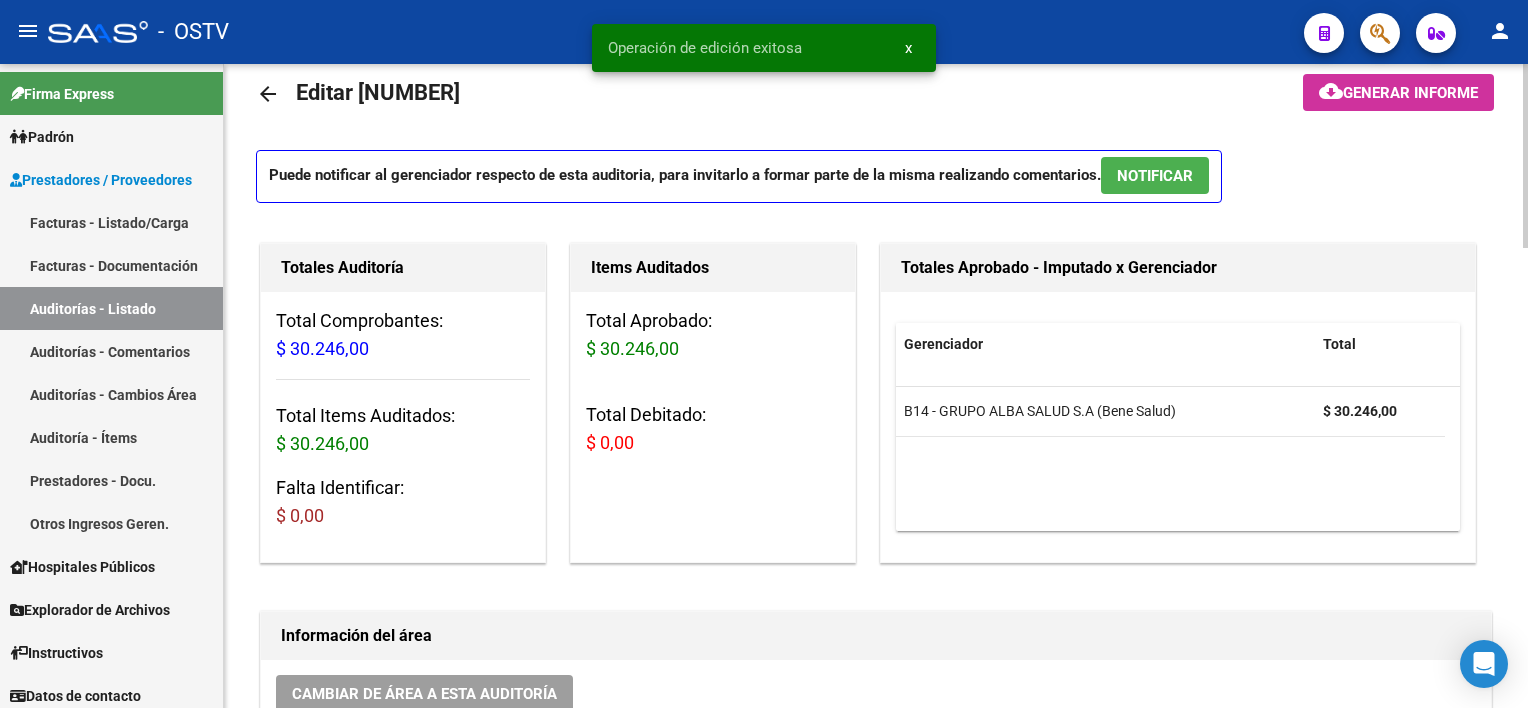 scroll, scrollTop: 0, scrollLeft: 0, axis: both 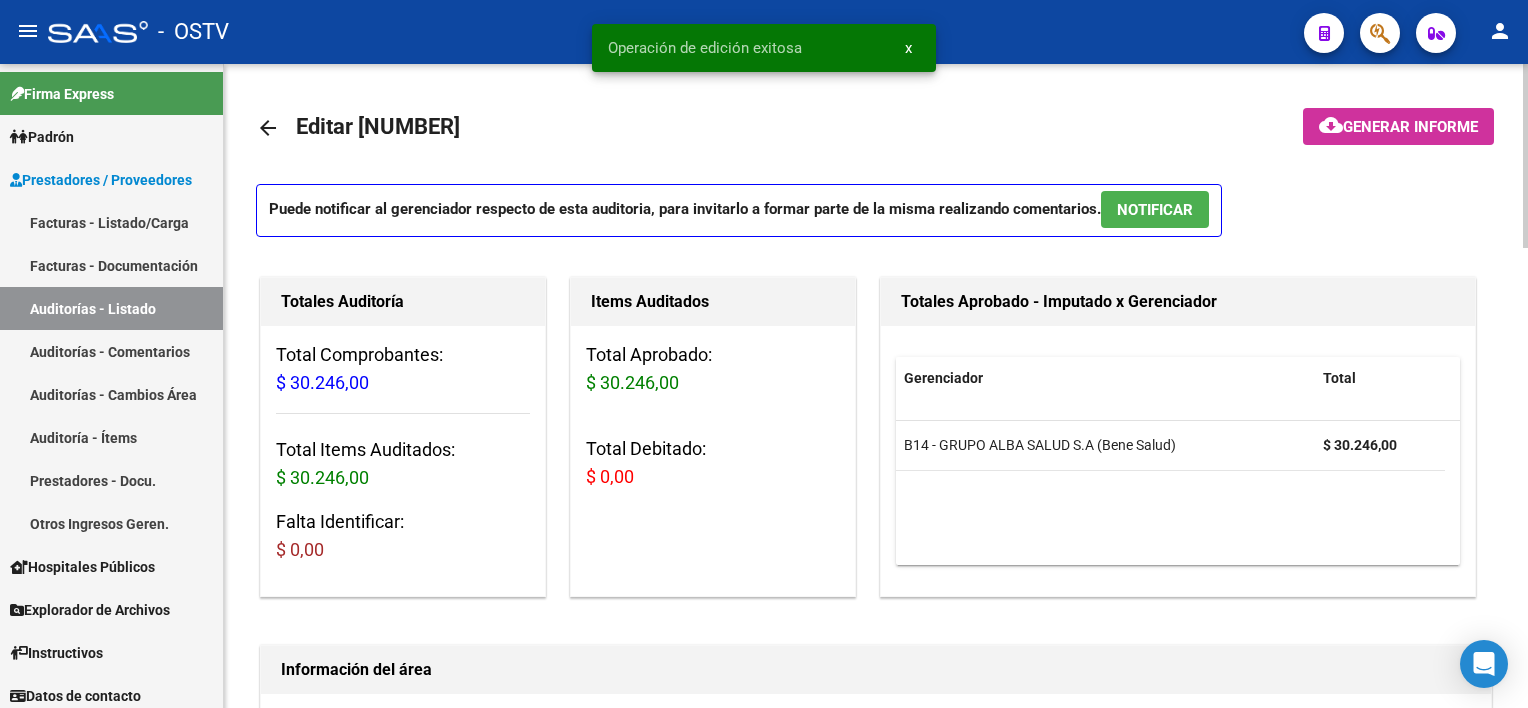click on "arrow_back" 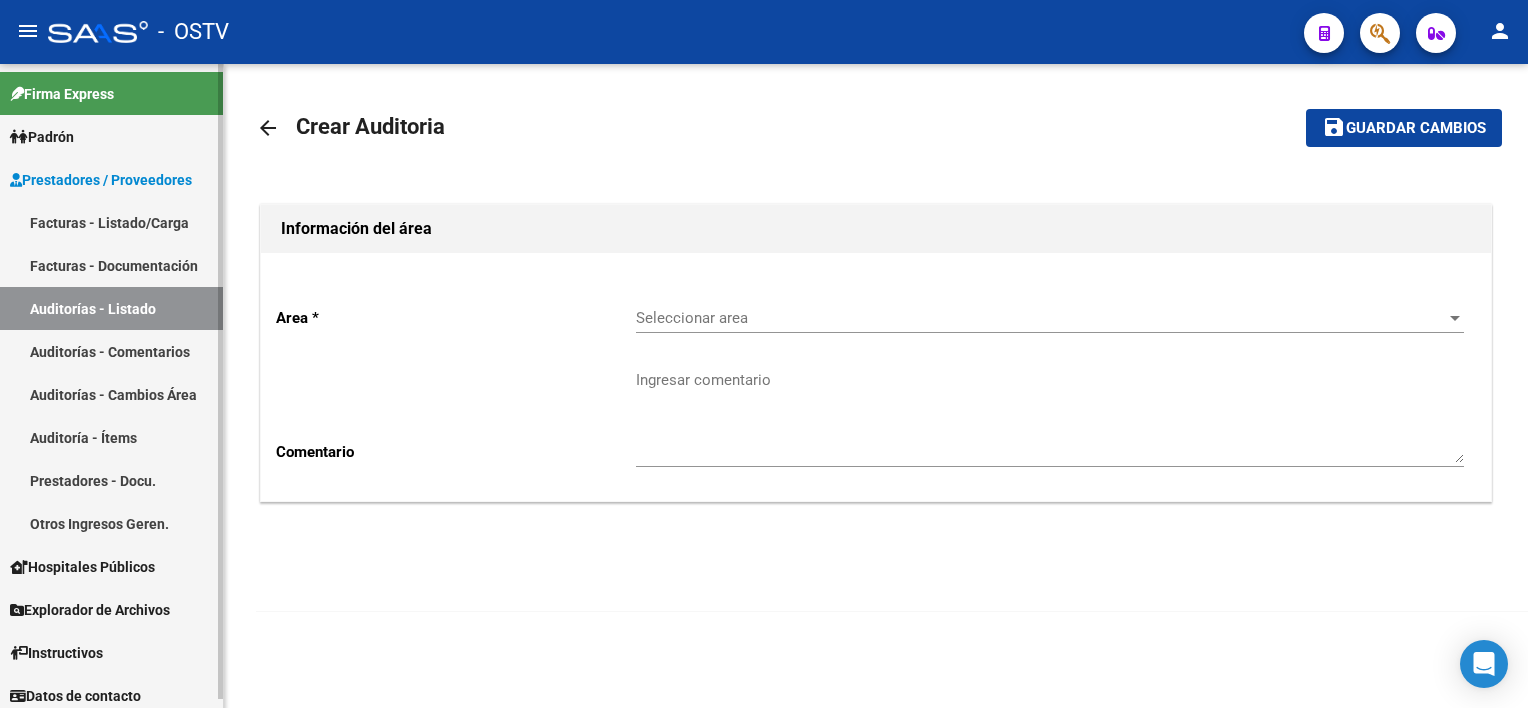 drag, startPoint x: 104, startPoint y: 210, endPoint x: 111, endPoint y: 218, distance: 10.630146 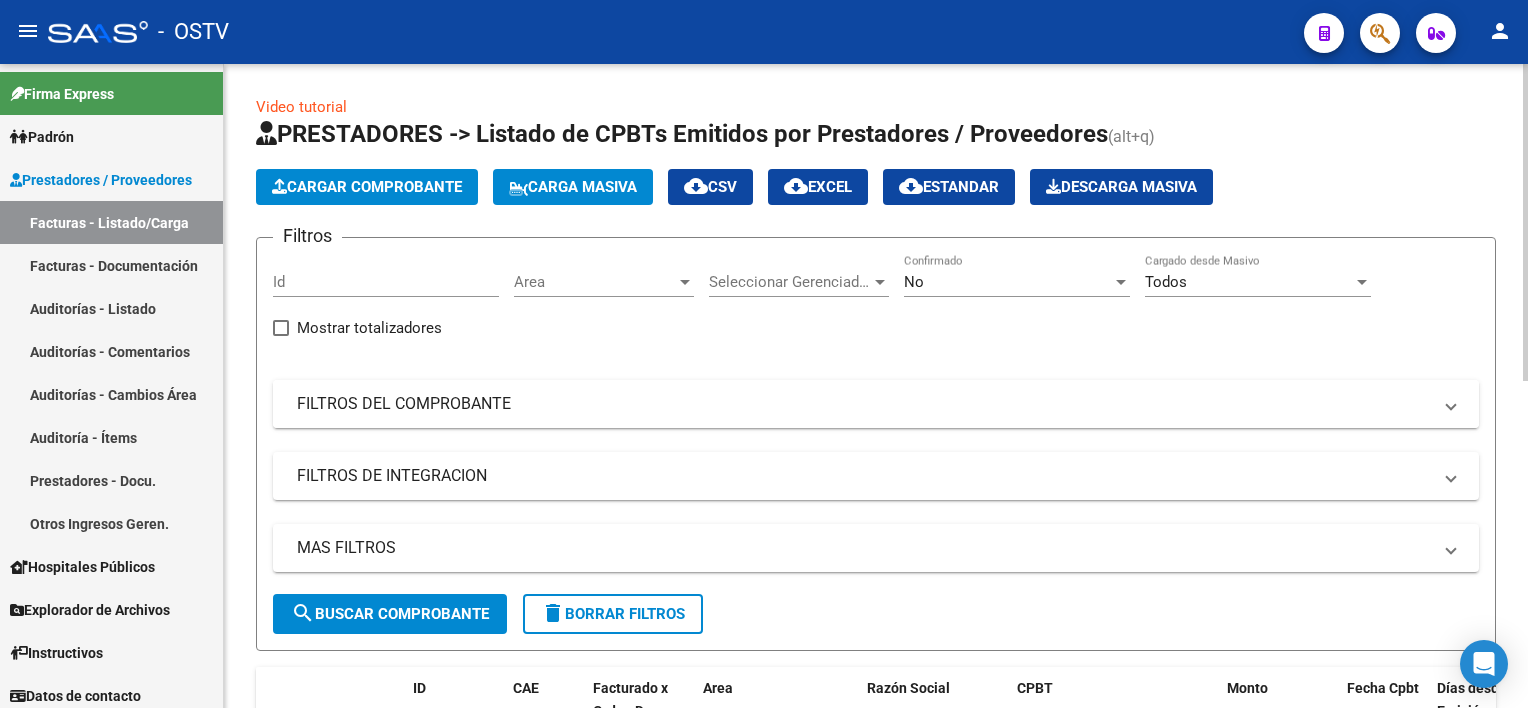 click on "FILTROS DEL COMPROBANTE" at bounding box center (864, 404) 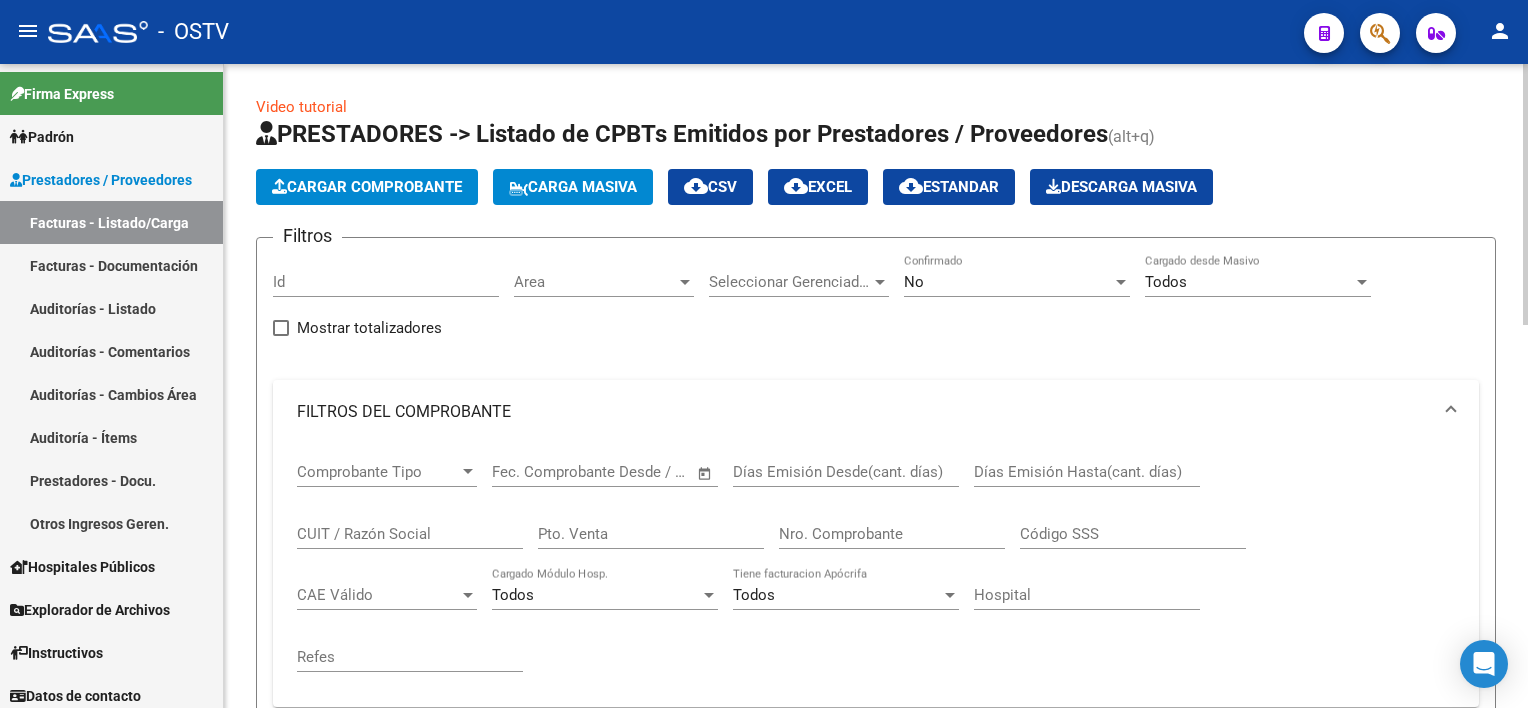 click on "CUIT / Razón Social" at bounding box center (410, 534) 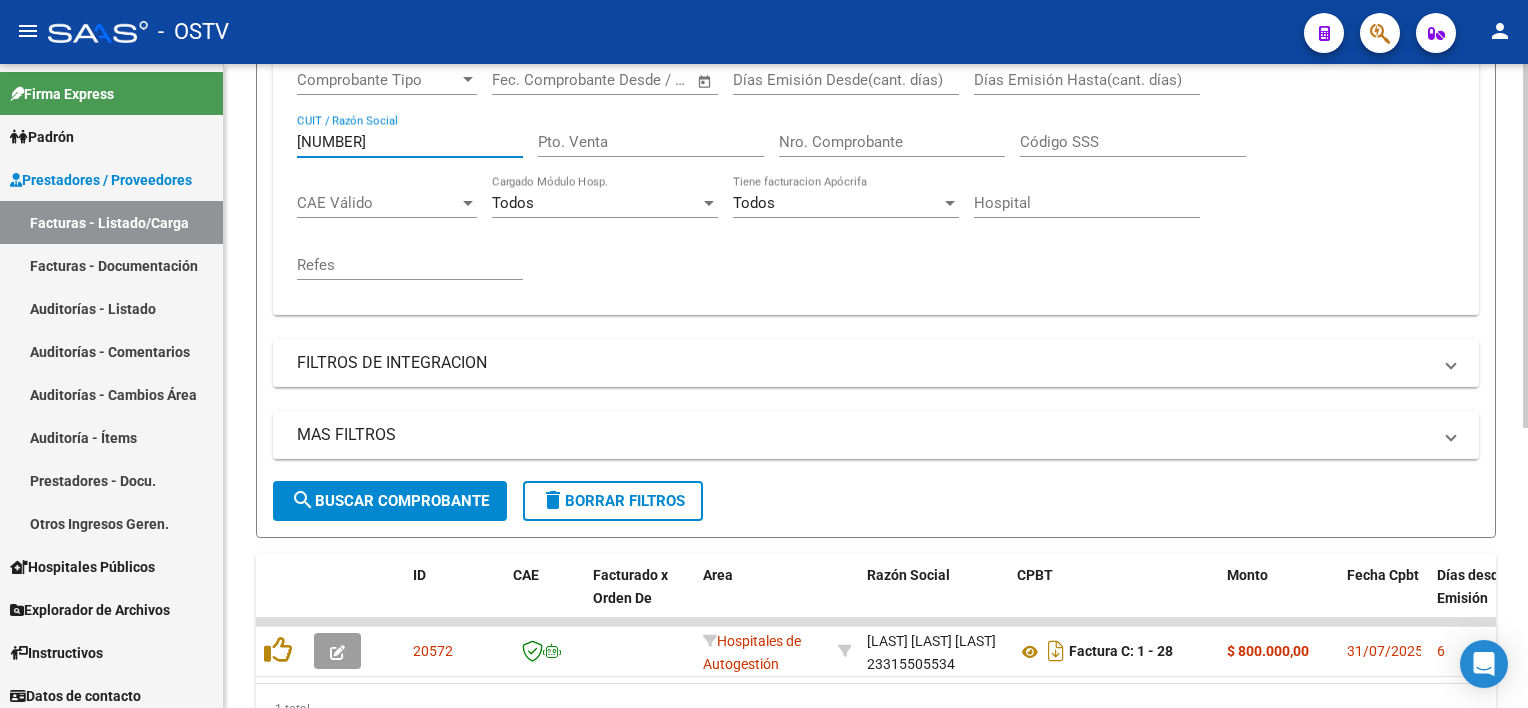 scroll, scrollTop: 93, scrollLeft: 0, axis: vertical 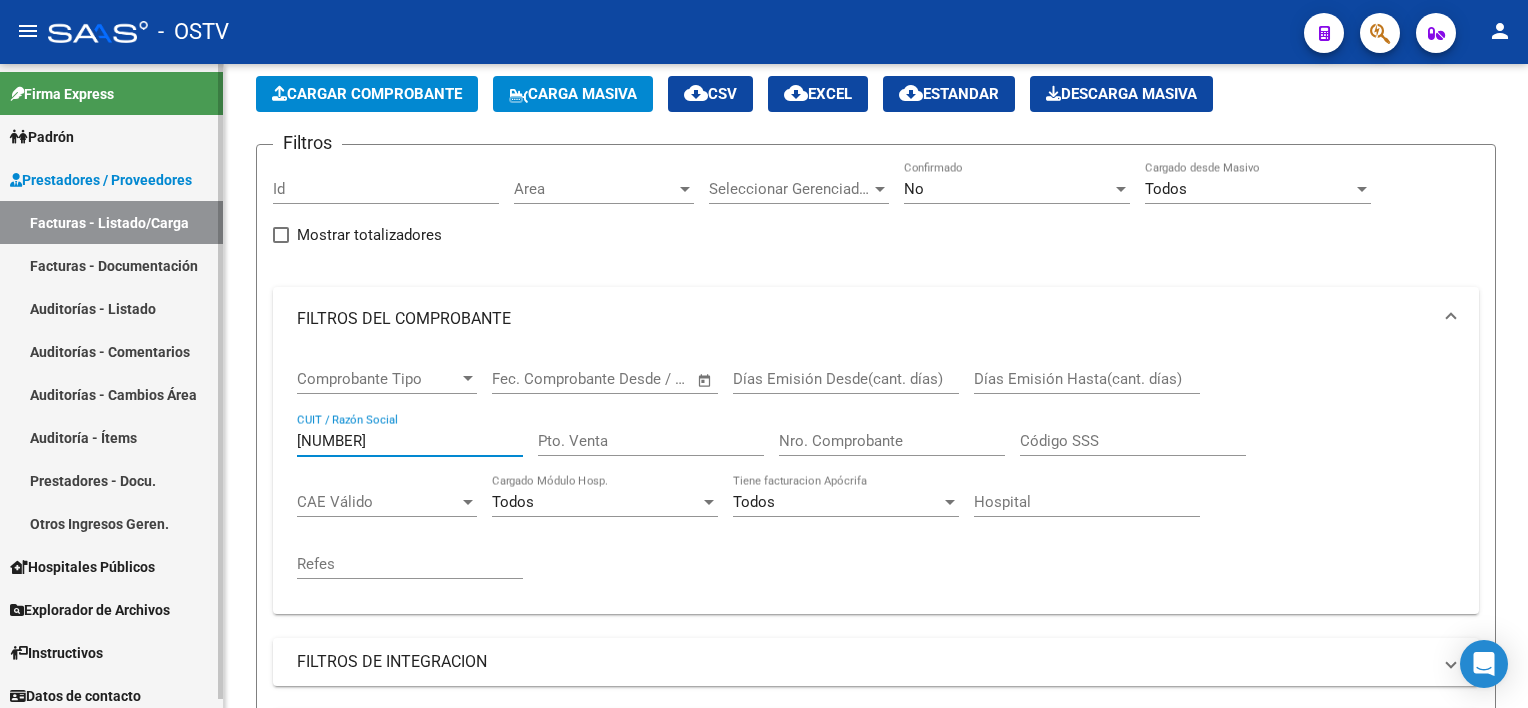 type on "[NUMBER]" 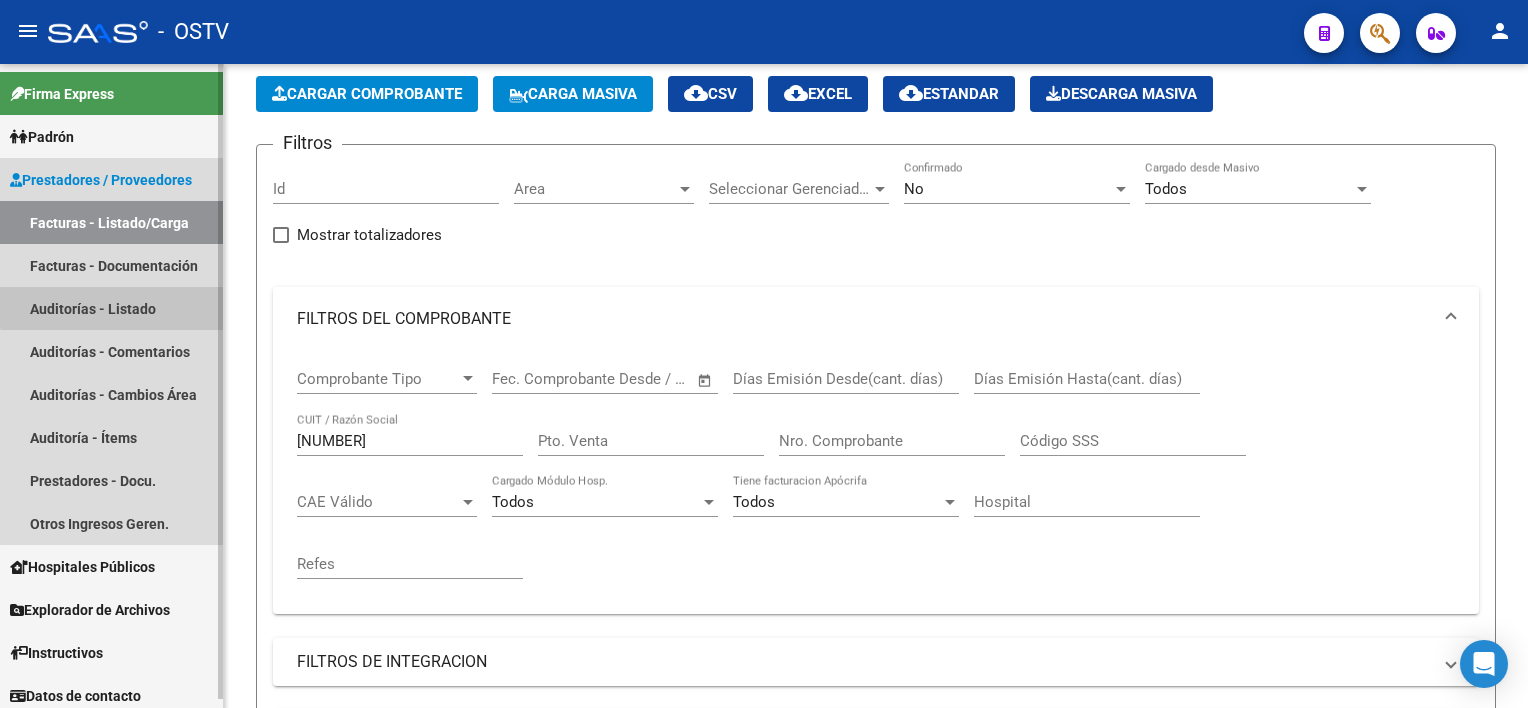click on "Auditorías - Listado" at bounding box center (111, 308) 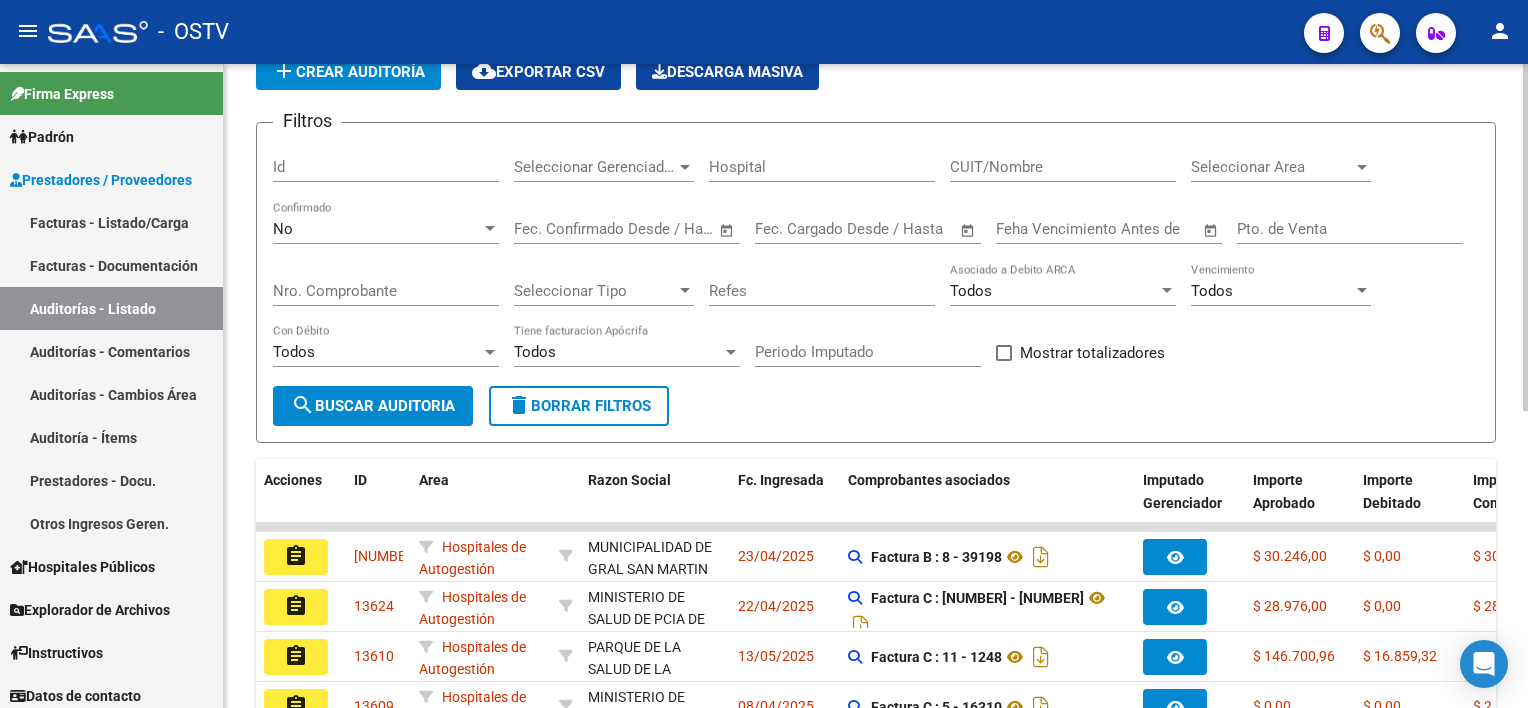 scroll, scrollTop: 0, scrollLeft: 0, axis: both 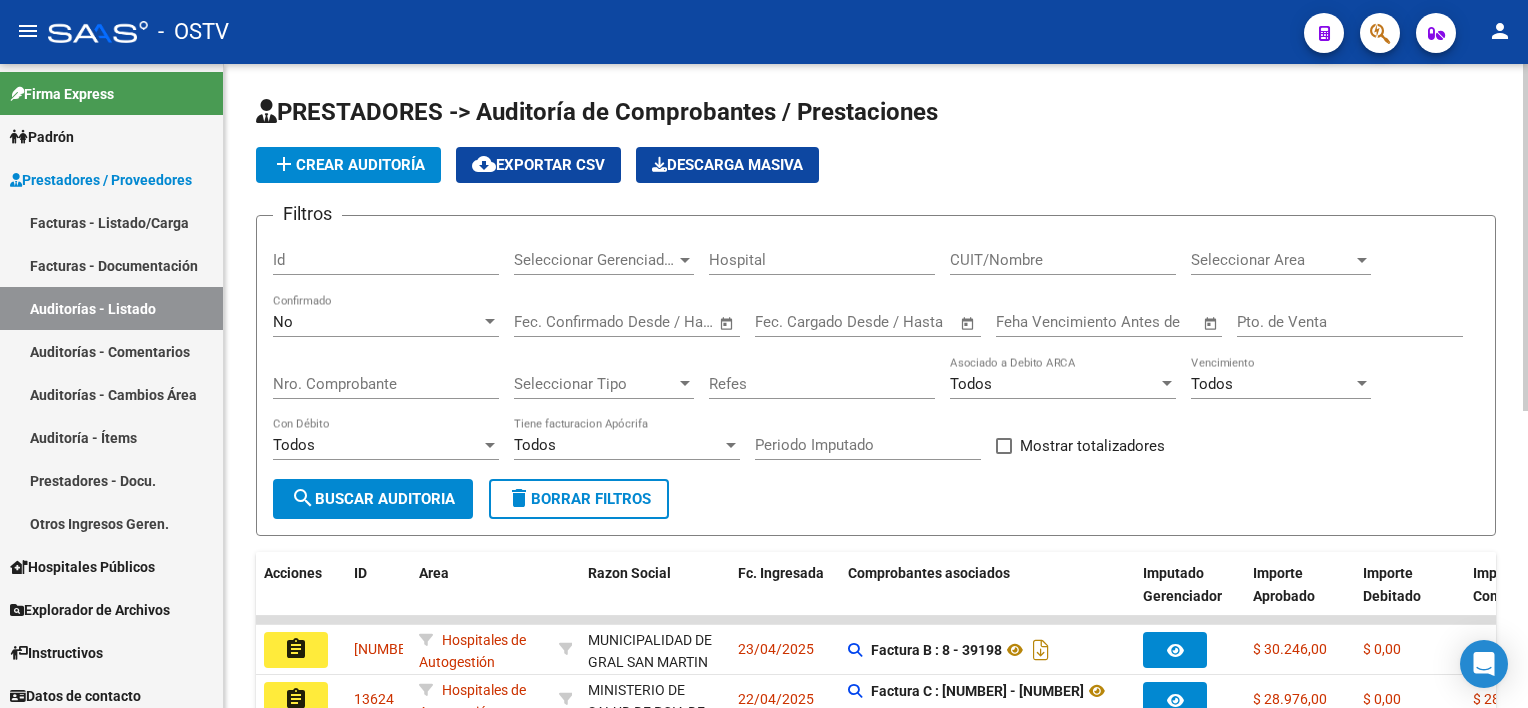 click on "PRESTADORES -> Auditoría de Comprobantes / Prestaciones add  Crear Auditoría
cloud_download  Exportar CSV   Descarga Masiva
Filtros Id Seleccionar Gerenciador Seleccionar Gerenciador Hospital CUIT/Nombre Seleccionar Area Seleccionar Area No Confirmado Start date – End date Fec. Confirmado Desde / Hasta Start date – End date Fec. Cargado Desde / Hasta Feha Vencimiento Antes de Pto. de Venta Nro. Comprobante Seleccionar Tipo Seleccionar Tipo Refes Todos Asociado a Debito ARCA Todos Vencimiento Todos Con Débito Todos Tiene facturacion Apócrifa Periodo Imputado    Mostrar totalizadores search  Buscar Auditoria  delete  Borrar Filtros" 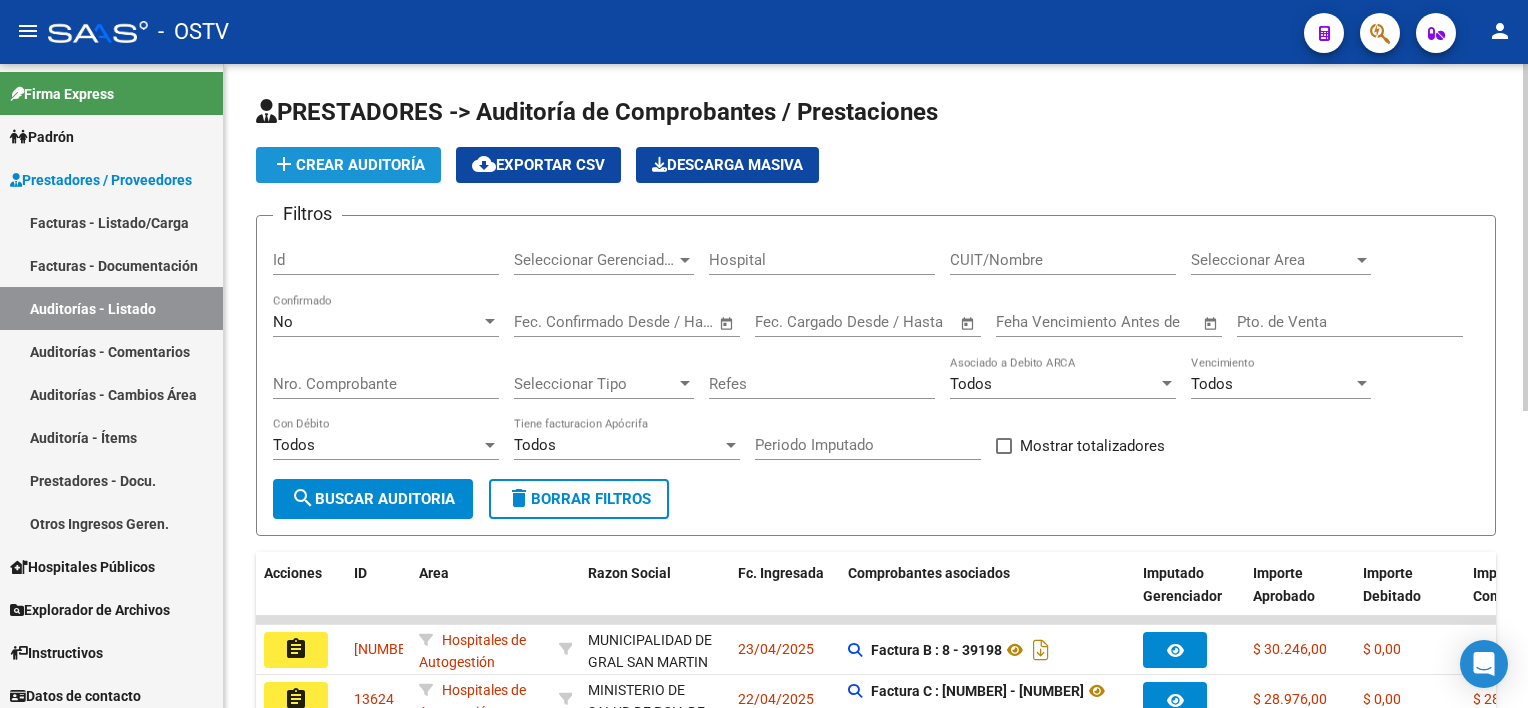 click on "add  Crear Auditoría" 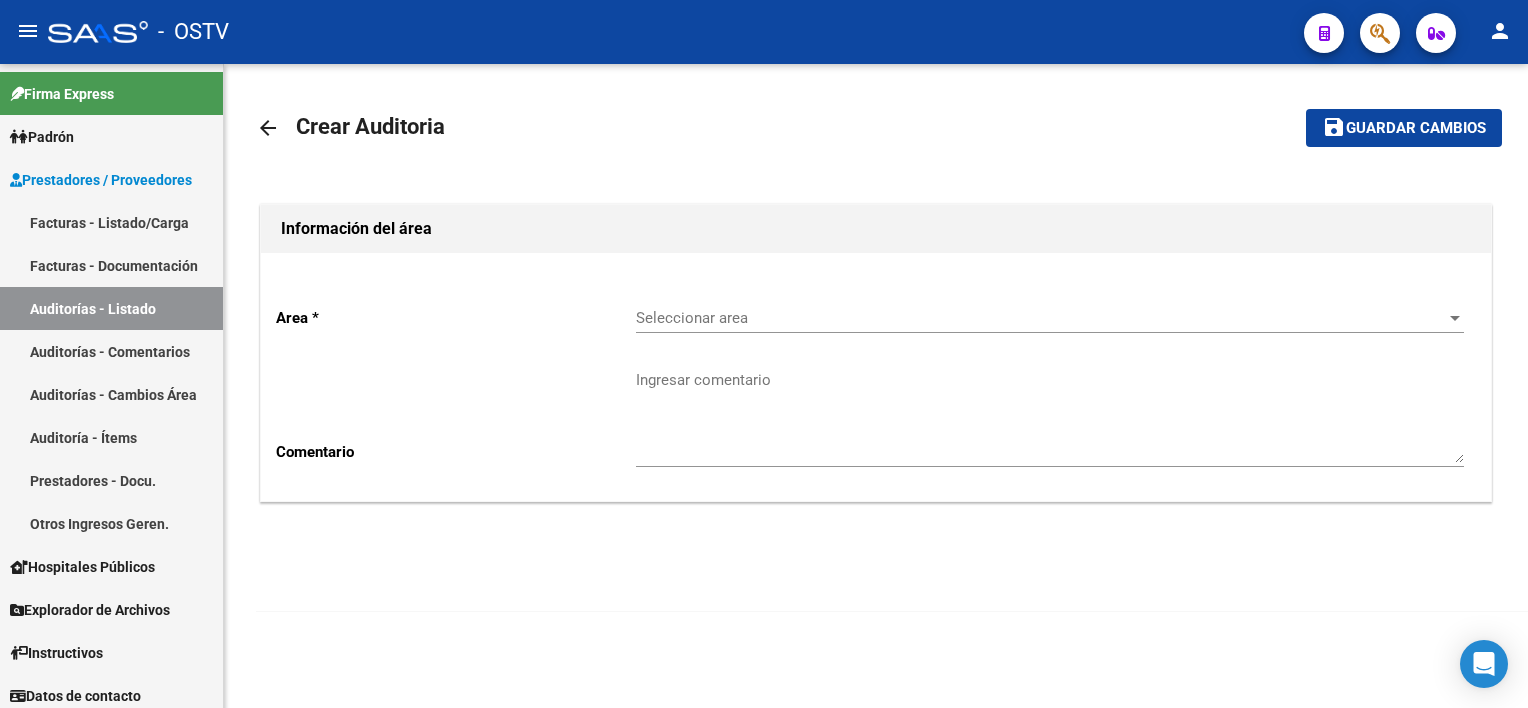 click on "Seleccionar area" at bounding box center (1041, 318) 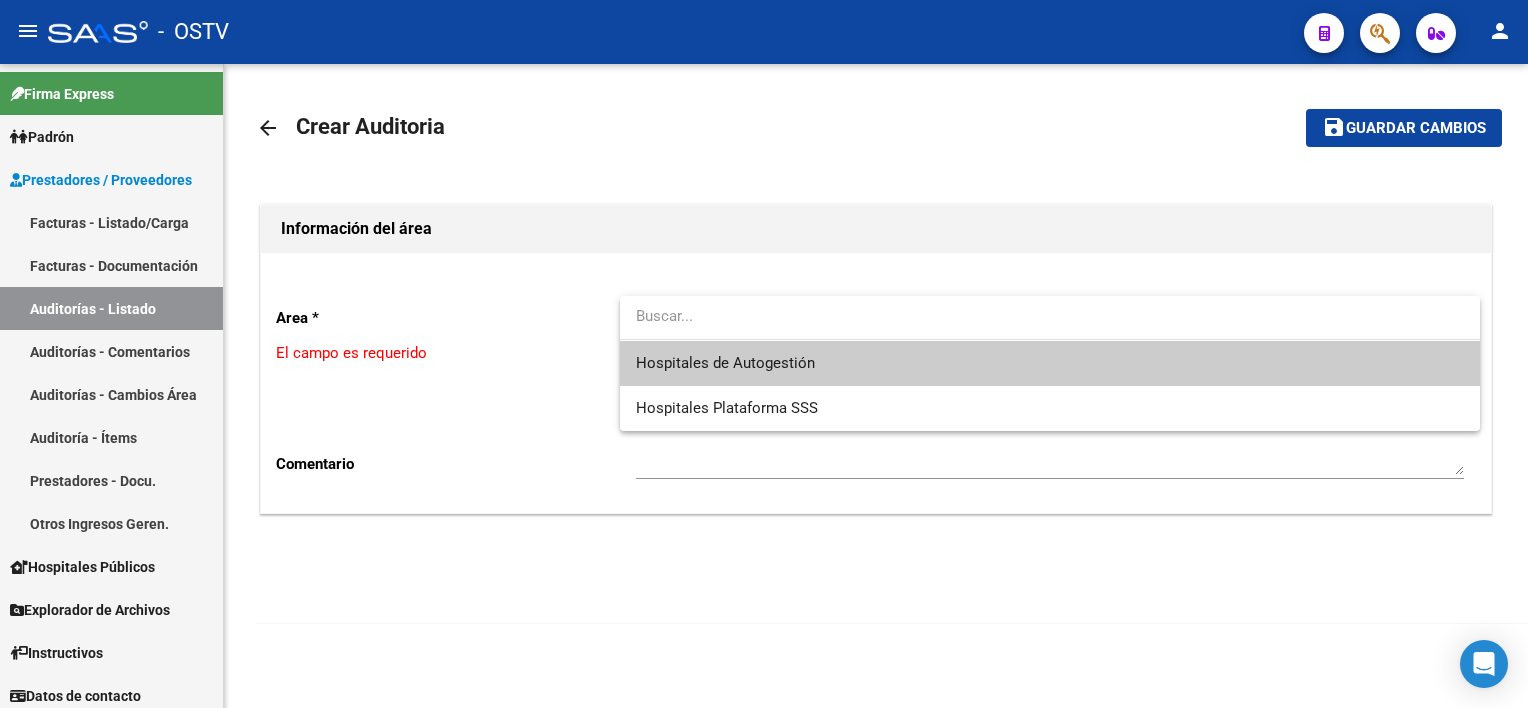 click on "Hospitales de Autogestión" at bounding box center [1050, 363] 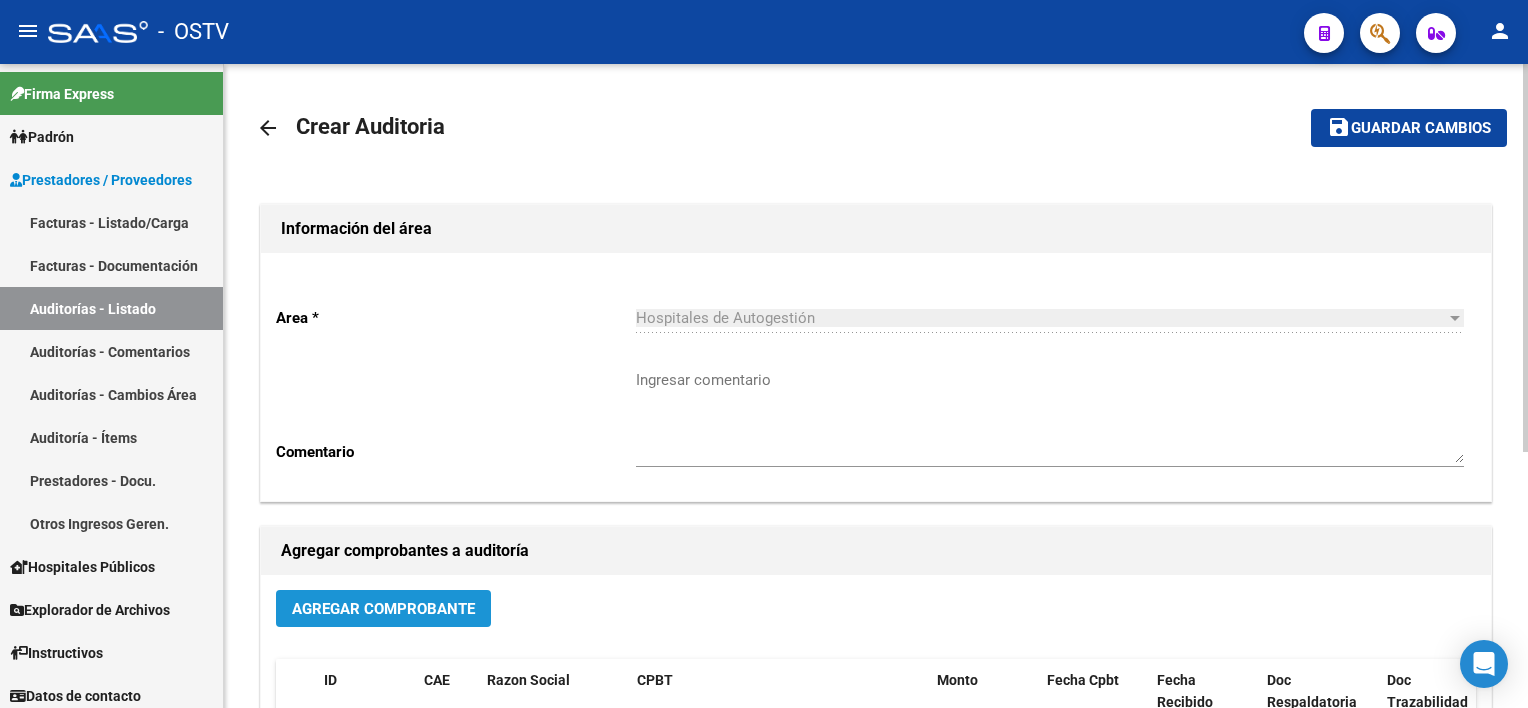 click on "Agregar Comprobante" 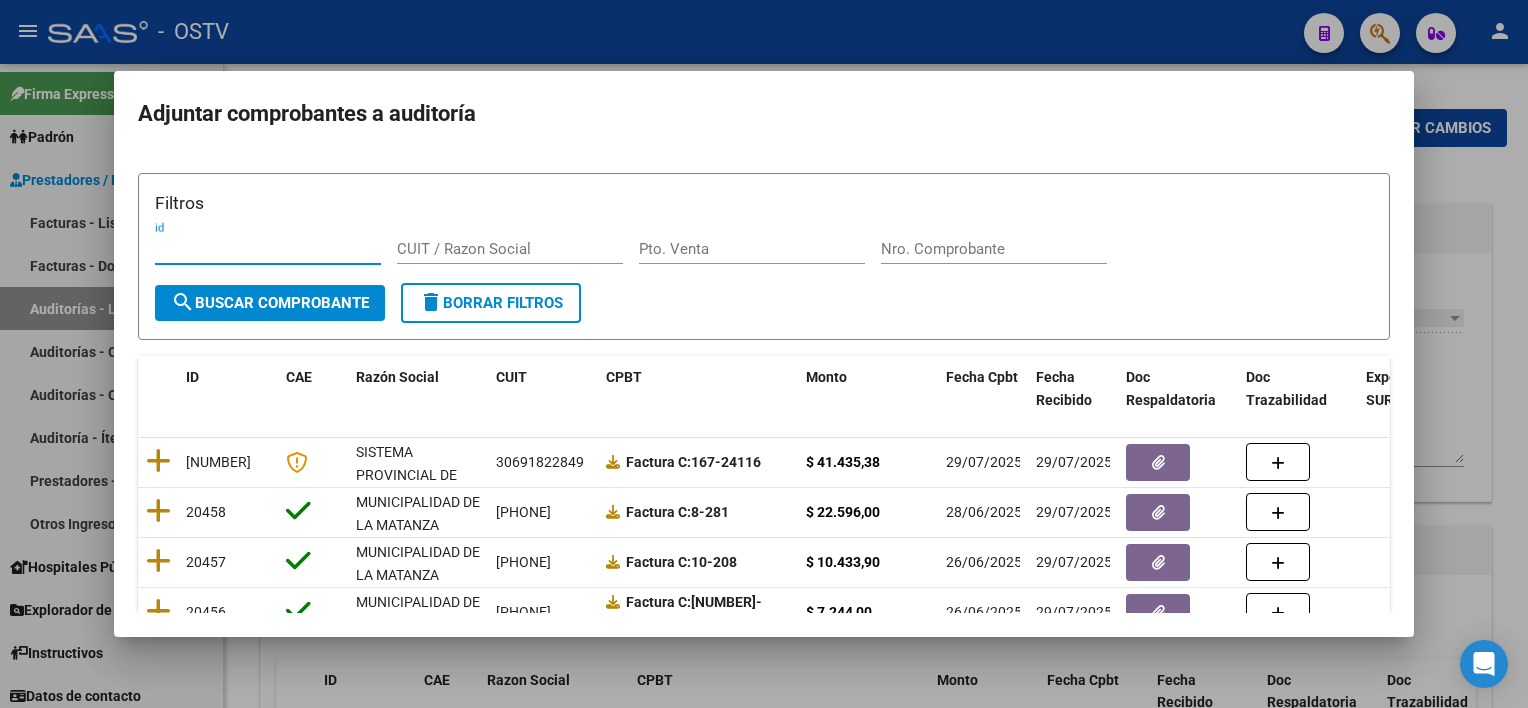 click on "Nro. Comprobante" at bounding box center [994, 249] 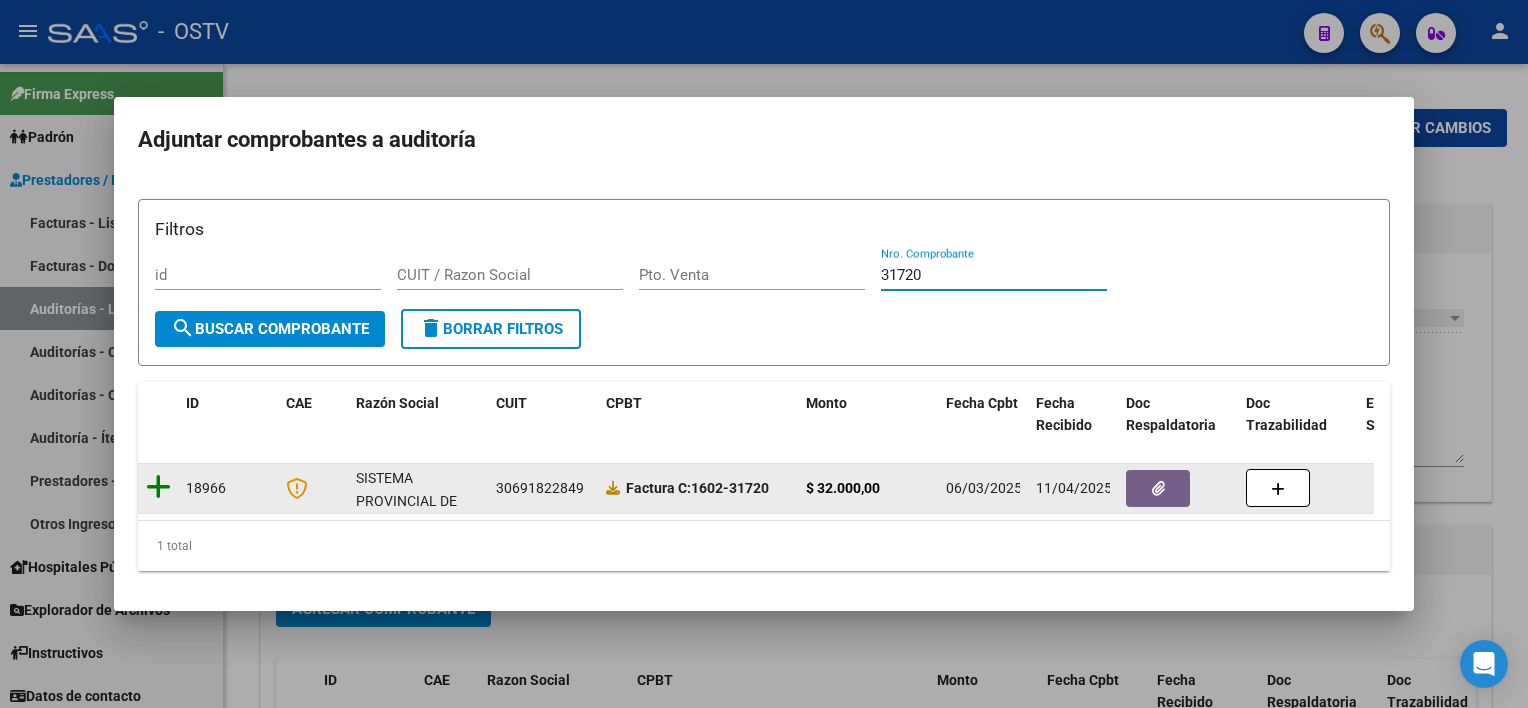 type on "31720" 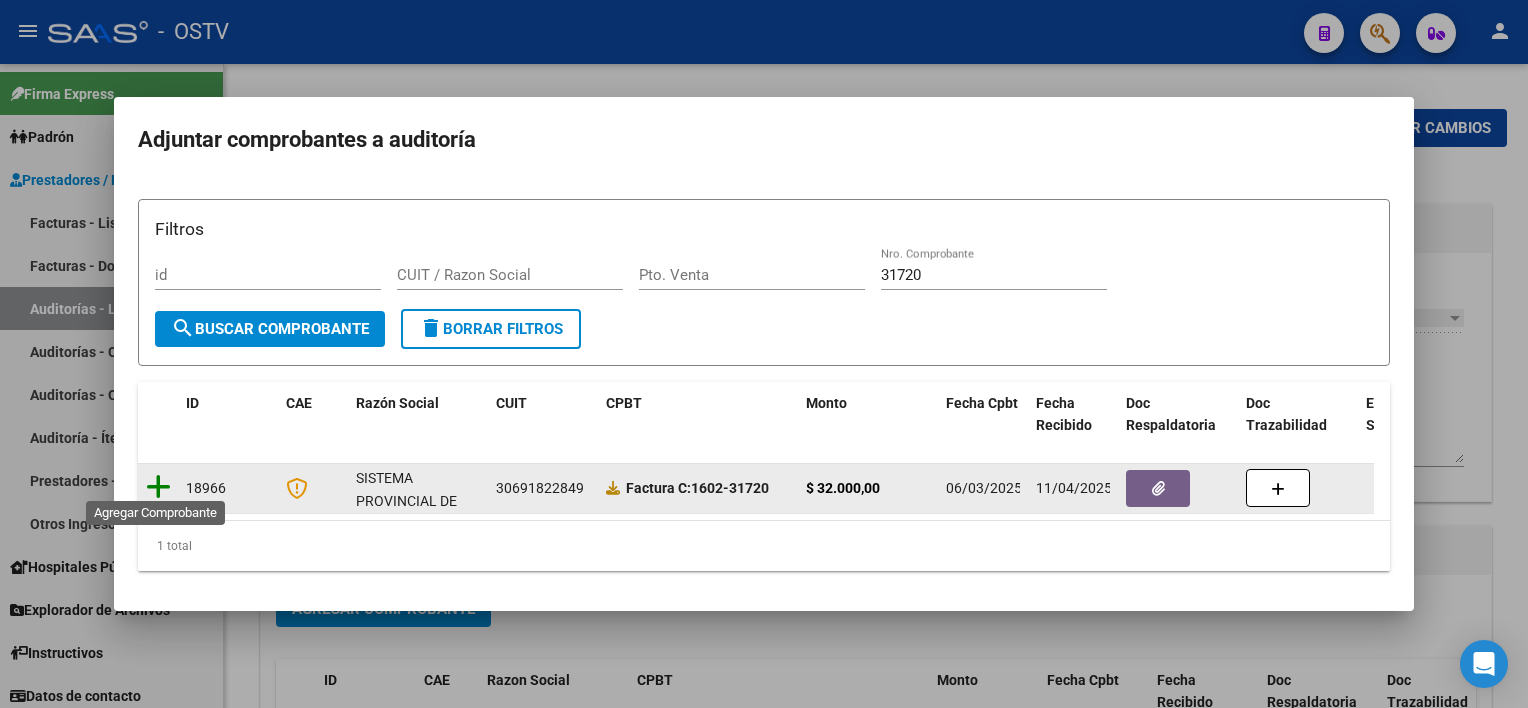 click 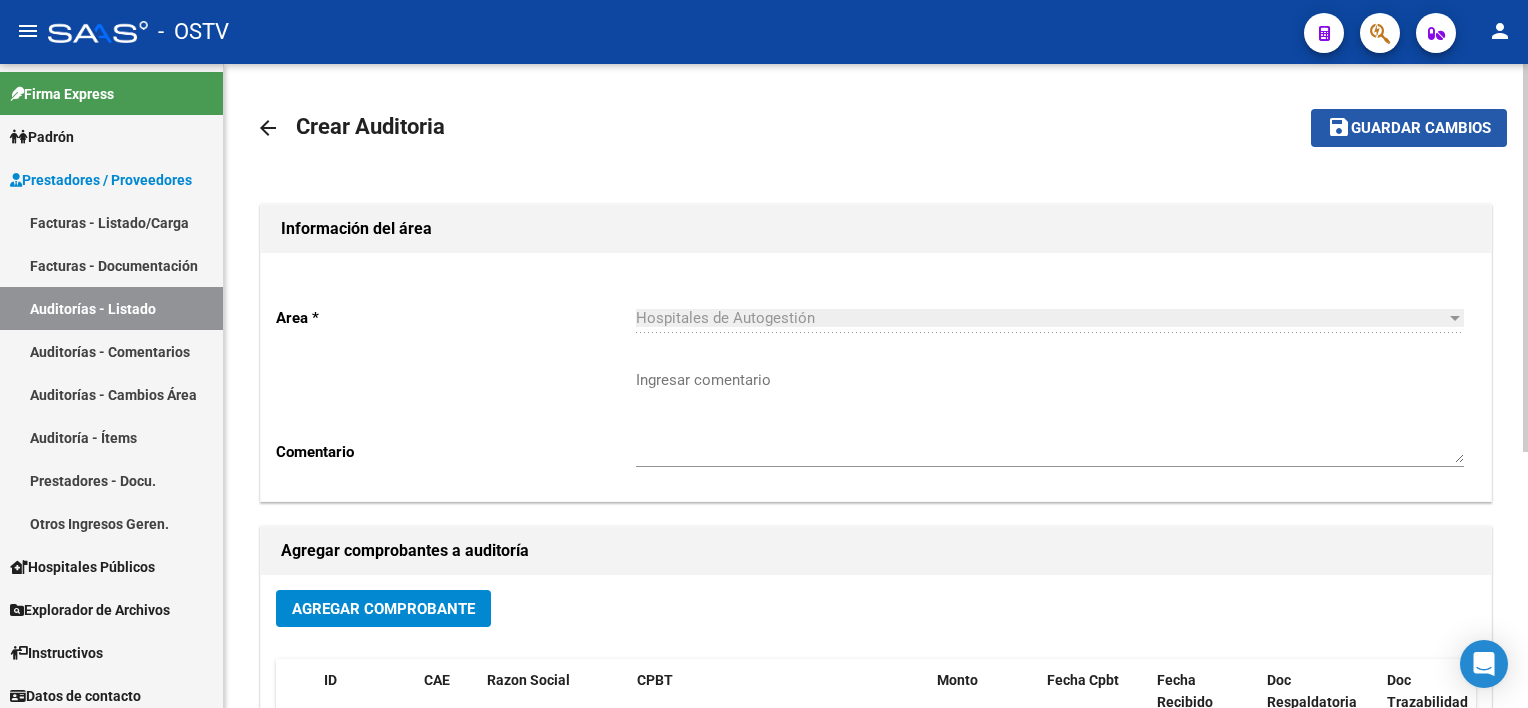 click on "Guardar cambios" 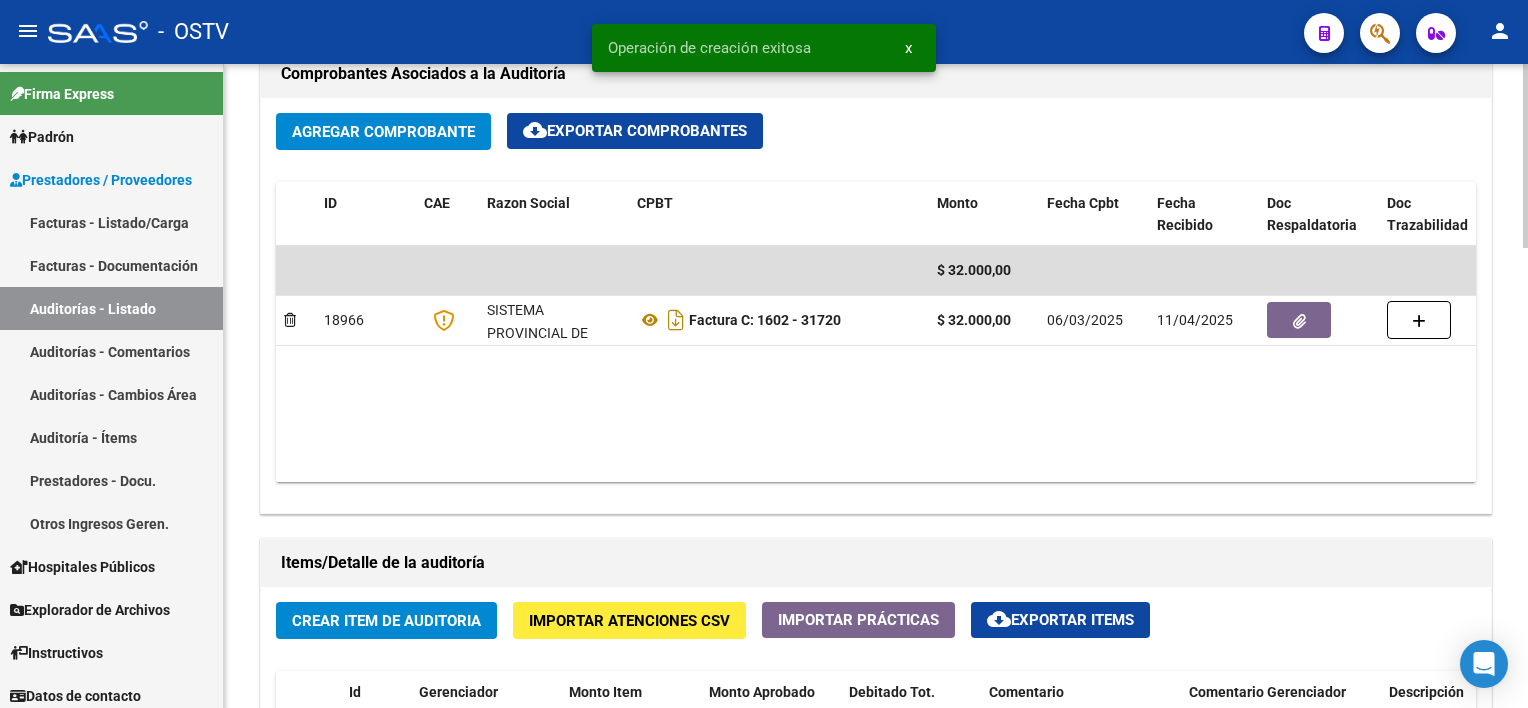 scroll, scrollTop: 1000, scrollLeft: 0, axis: vertical 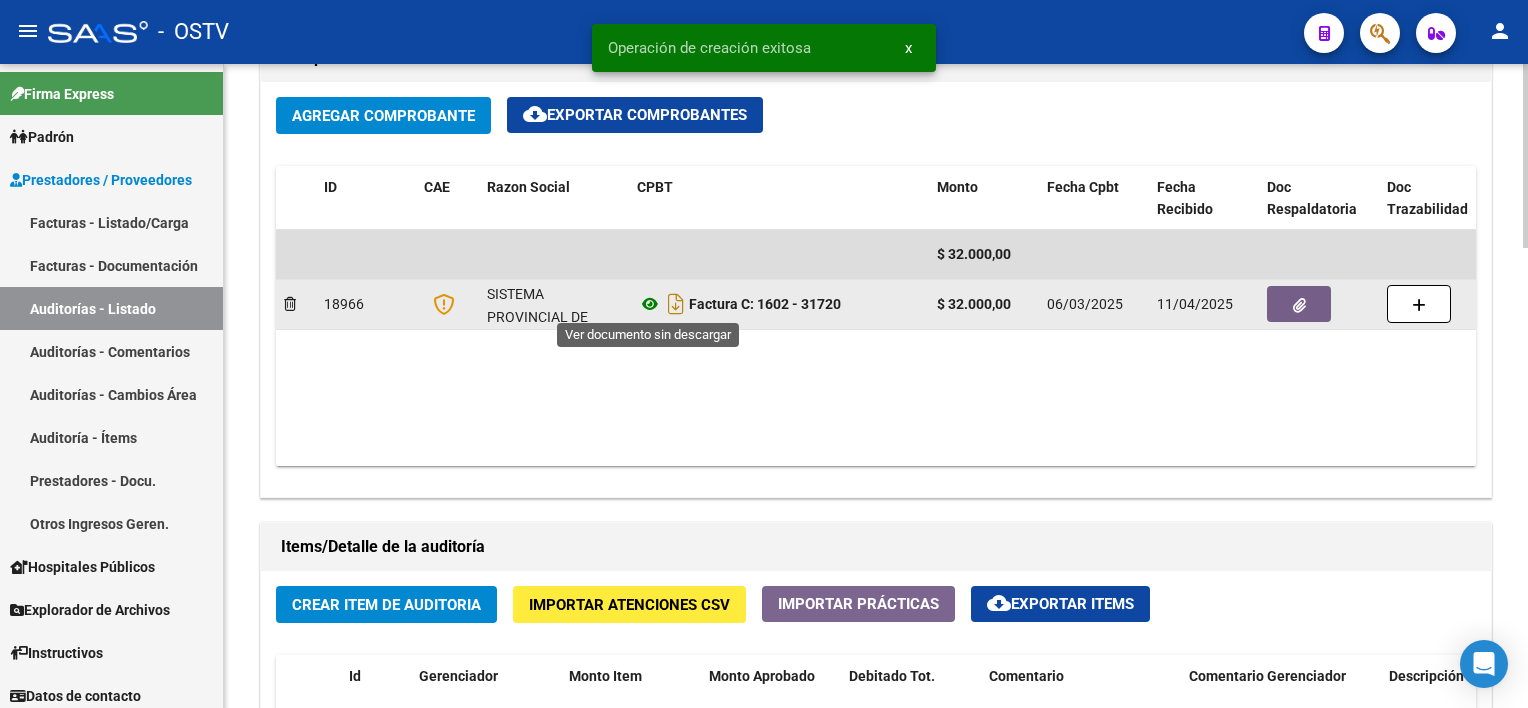 click 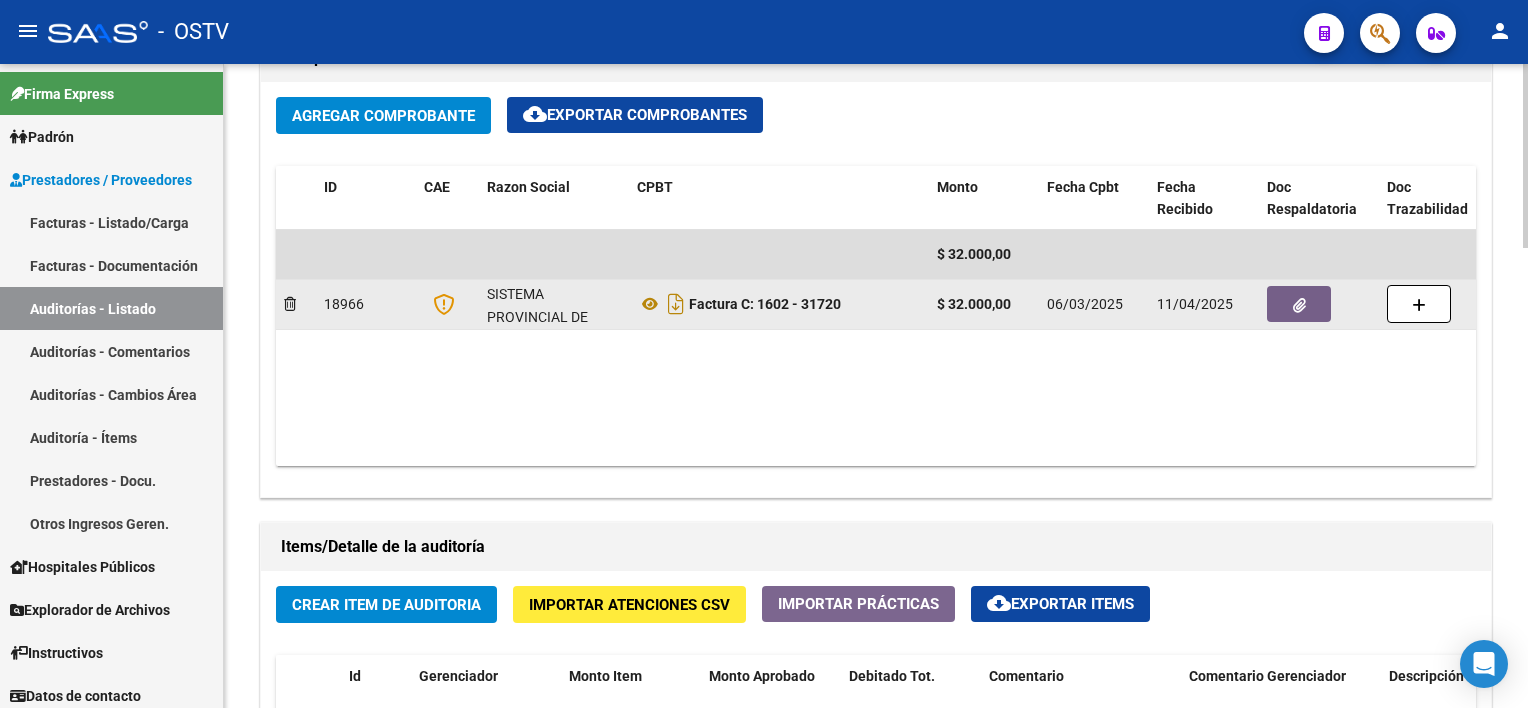 click 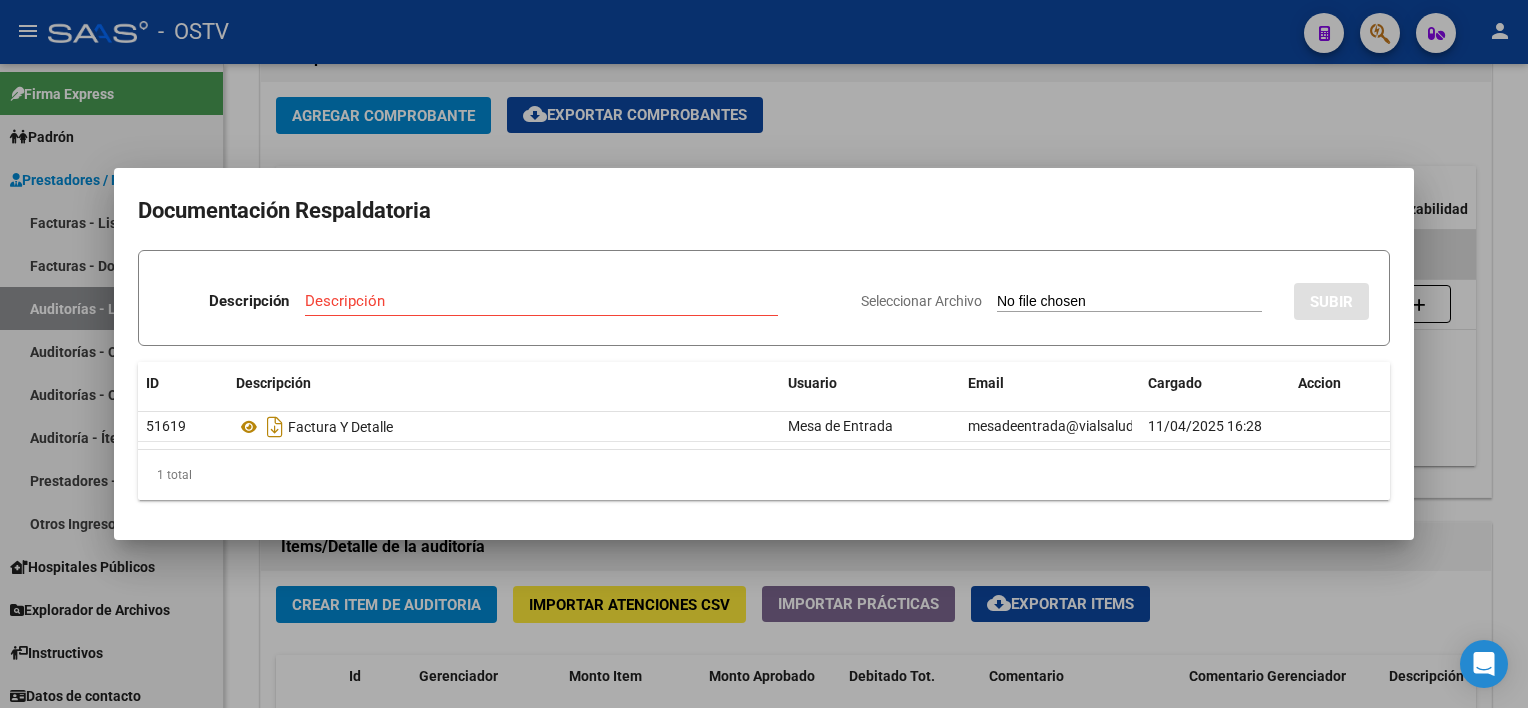 click at bounding box center (764, 354) 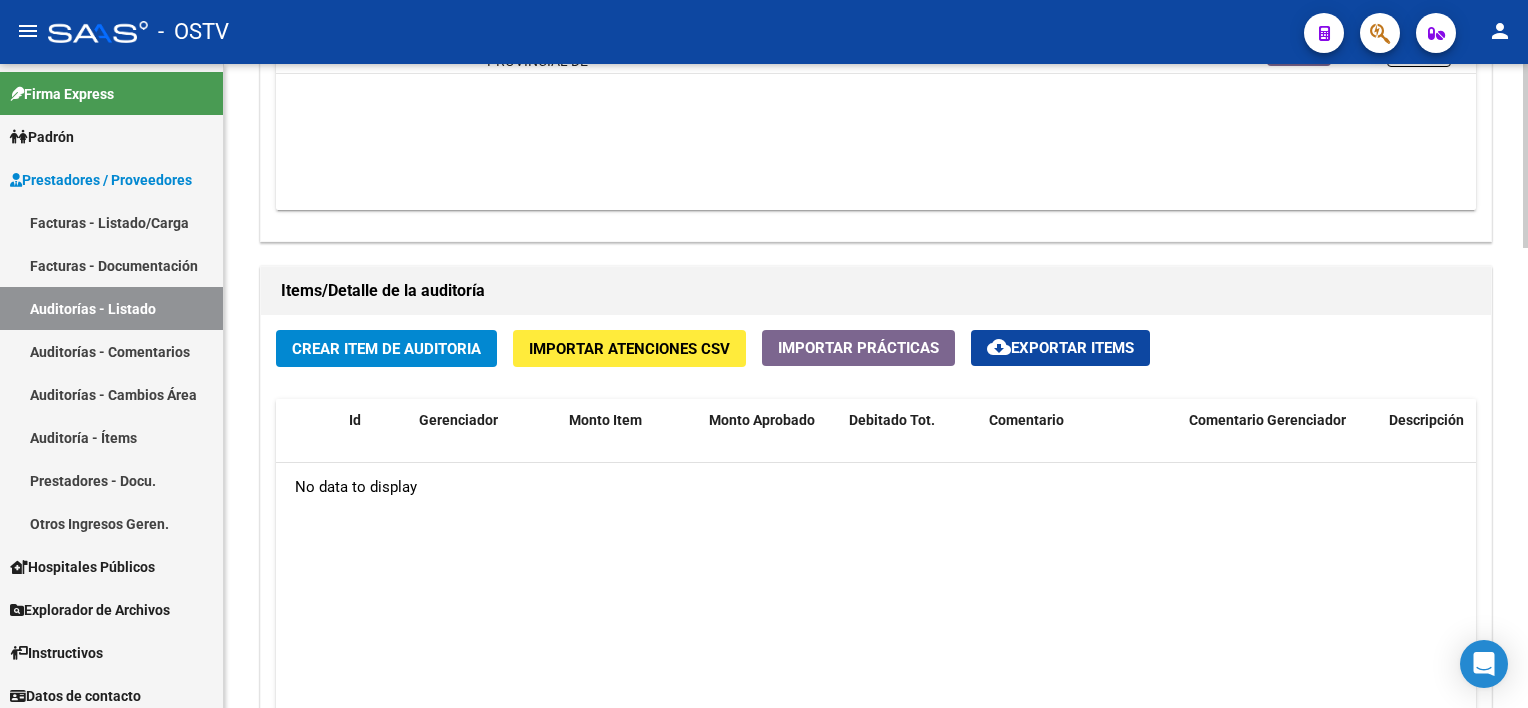 scroll, scrollTop: 1300, scrollLeft: 0, axis: vertical 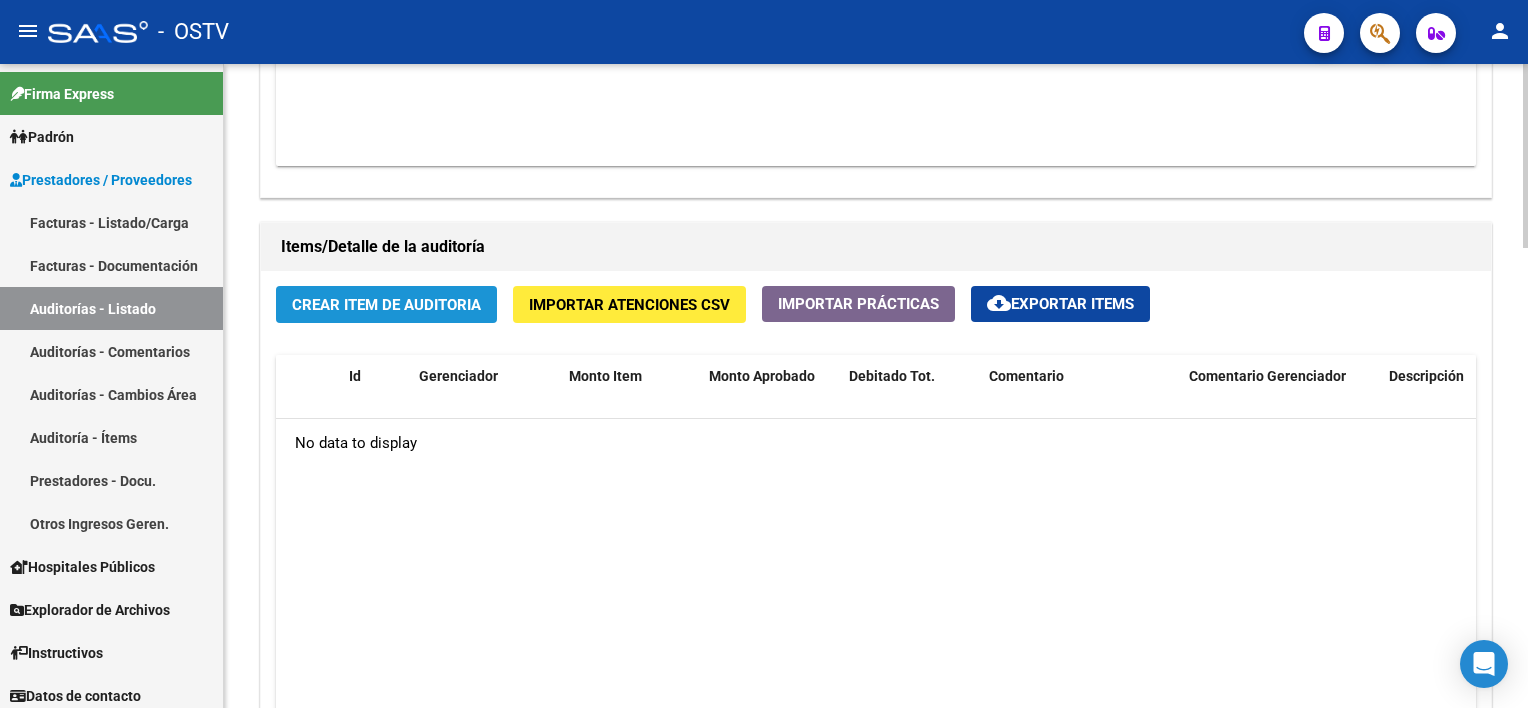 click on "Crear Item de Auditoria" 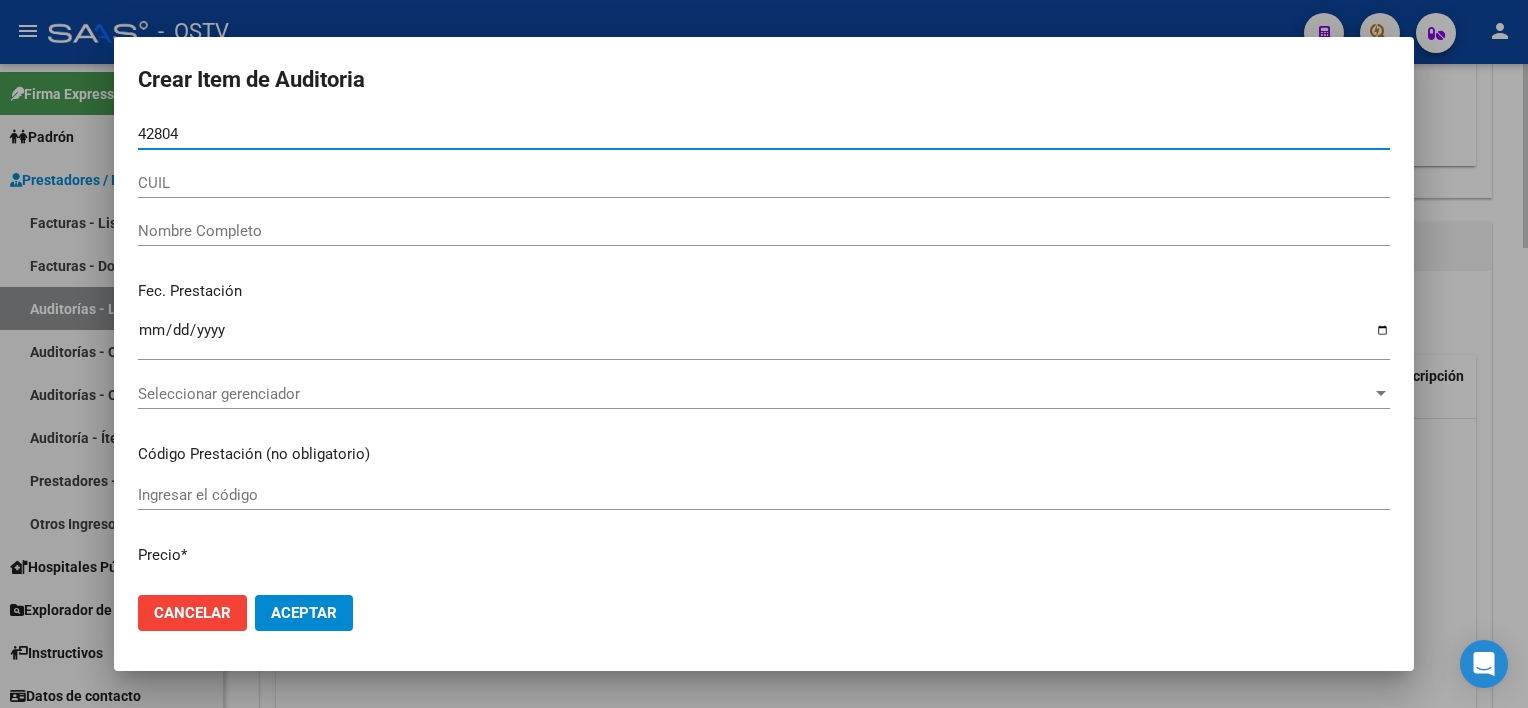 type on "[NUMBER]" 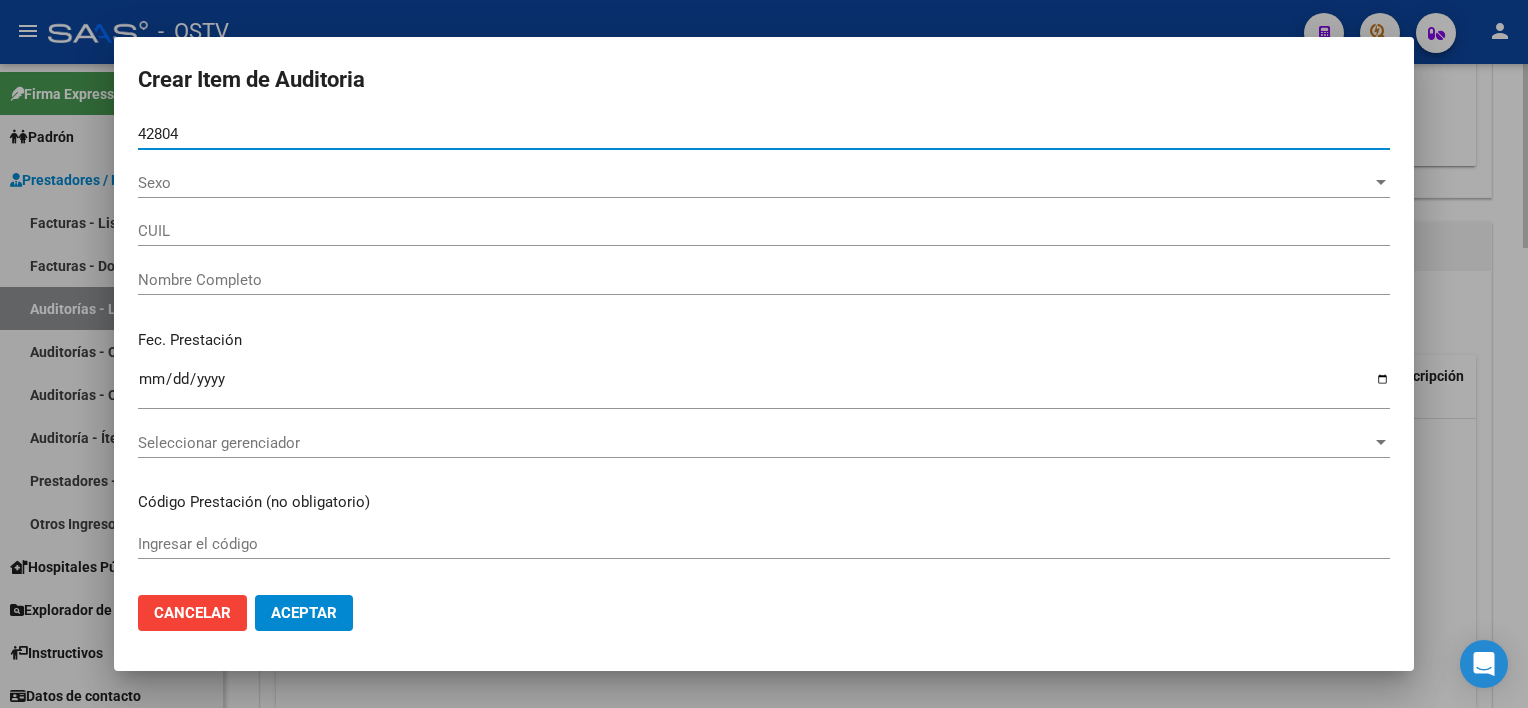 type on "[NUMBER]" 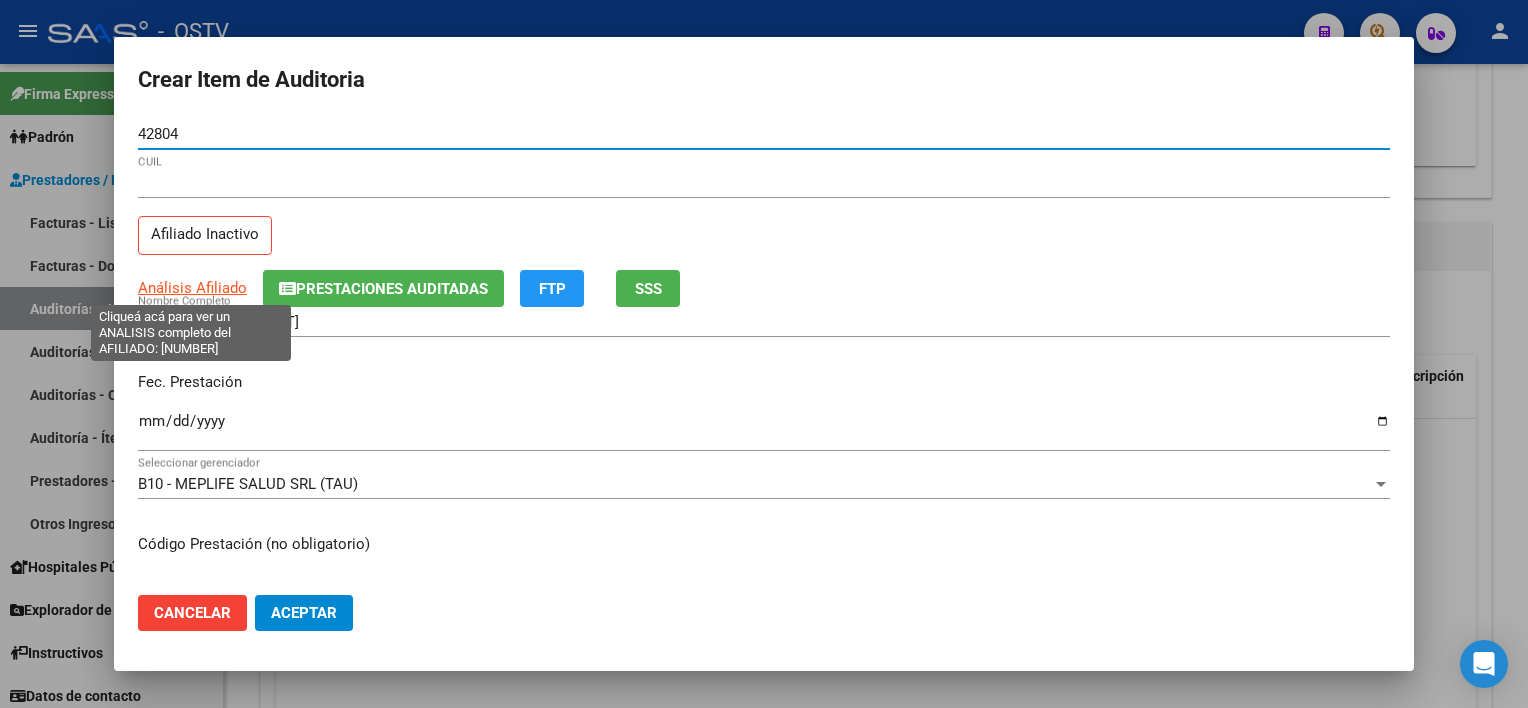 type on "[NUMBER]" 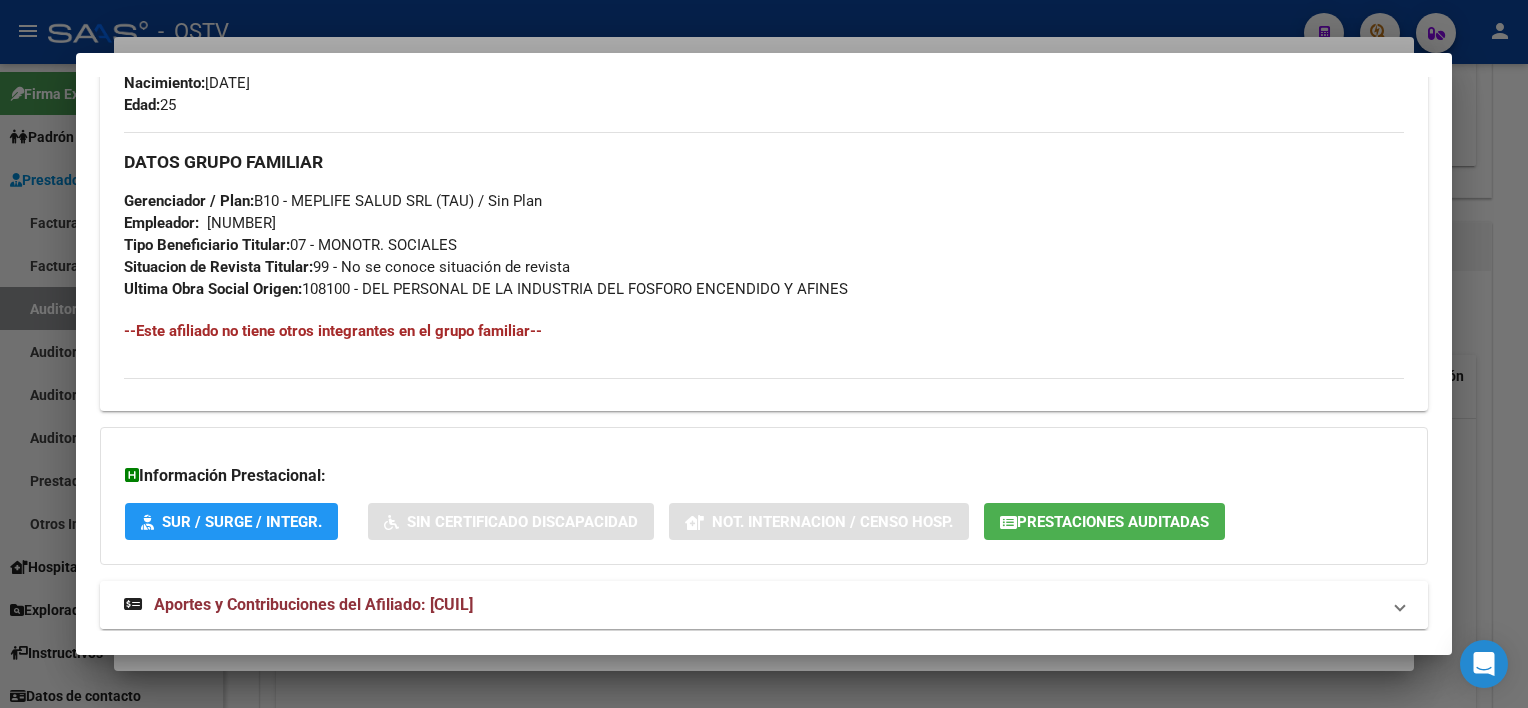 scroll, scrollTop: 988, scrollLeft: 0, axis: vertical 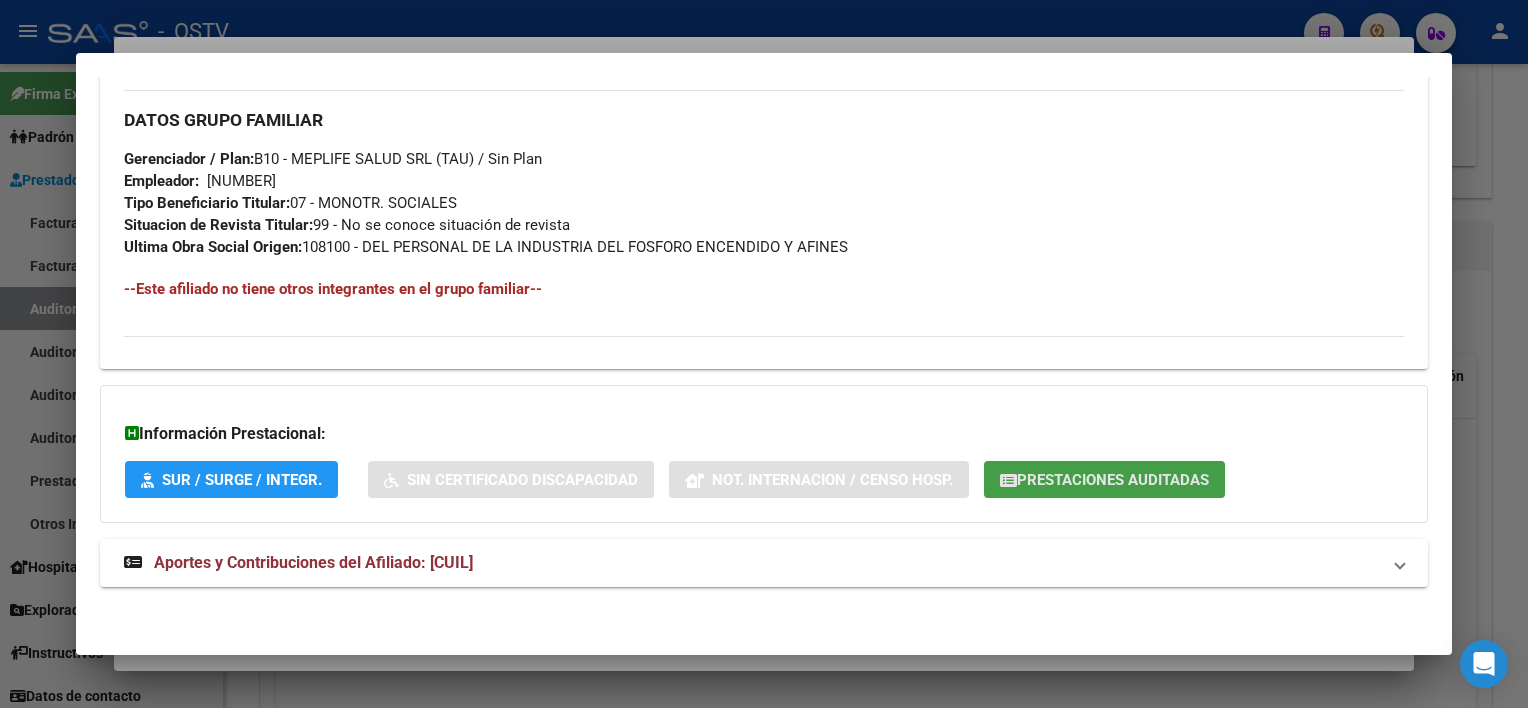 click on "Prestaciones Auditadas" 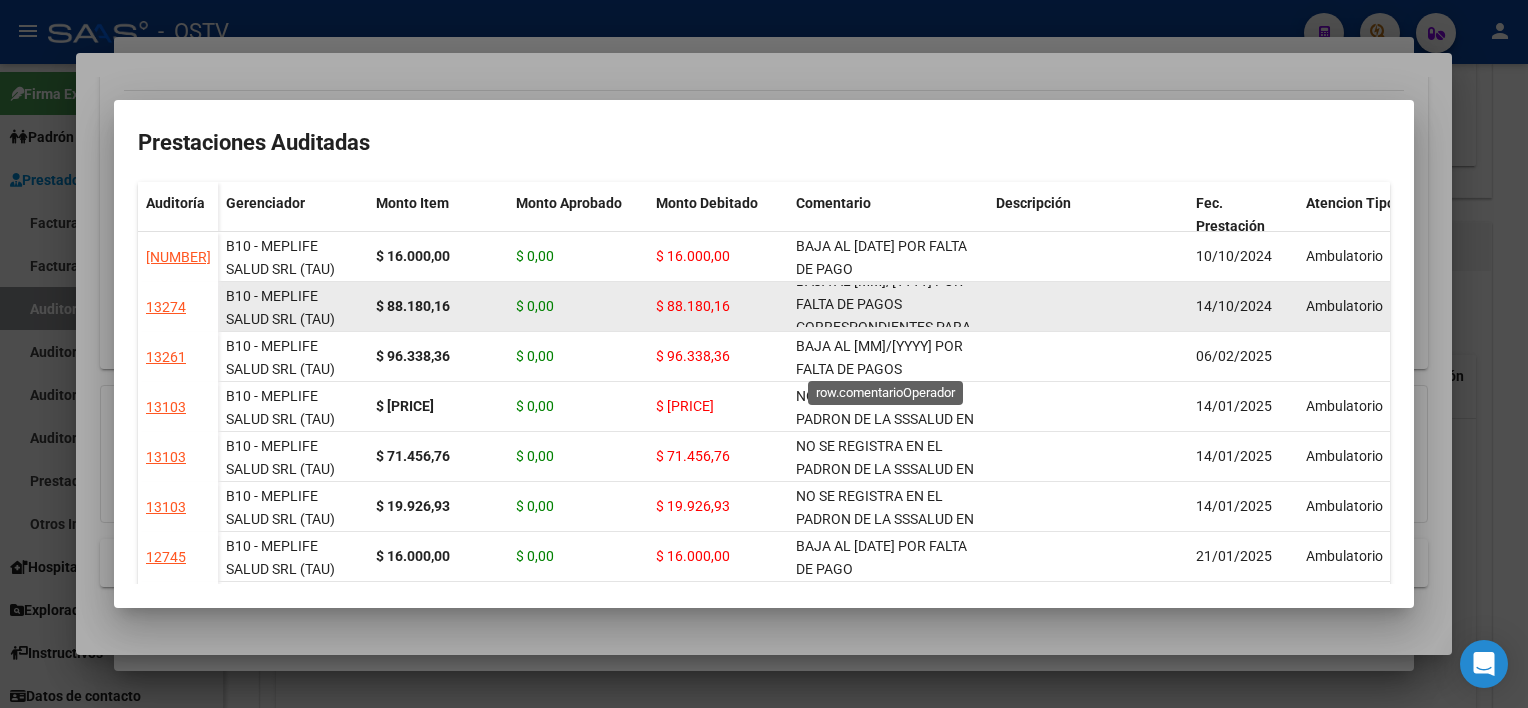 scroll, scrollTop: 0, scrollLeft: 0, axis: both 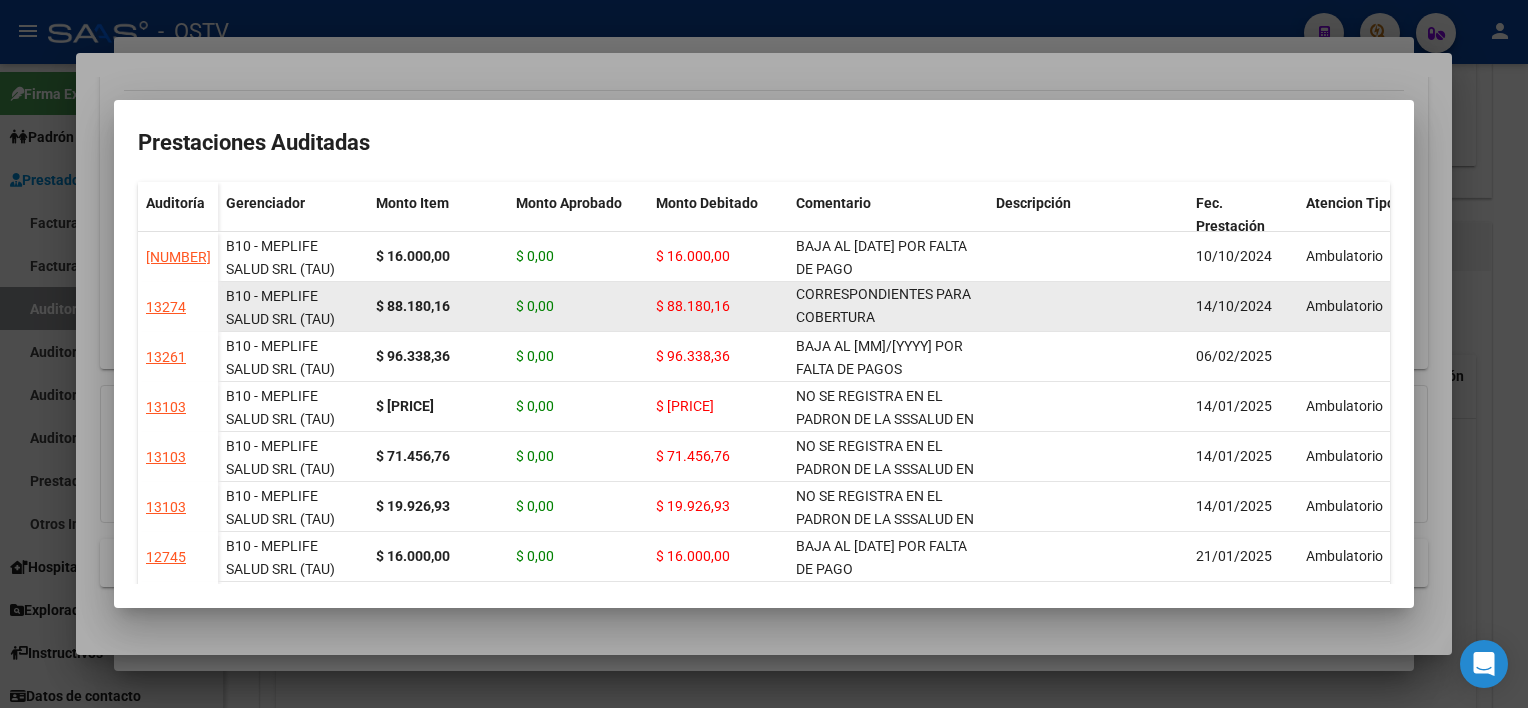 drag, startPoint x: 797, startPoint y: 297, endPoint x: 892, endPoint y: 322, distance: 98.23441 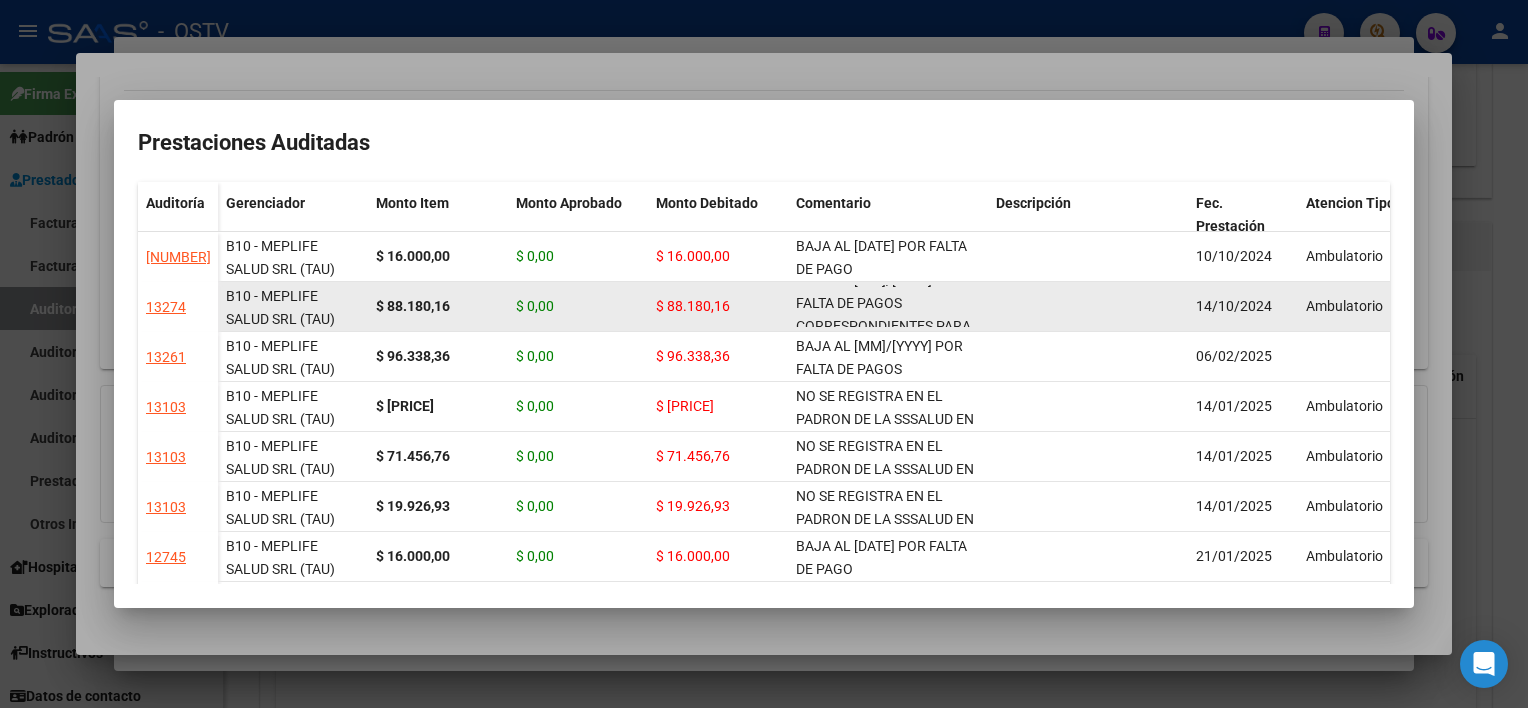 scroll, scrollTop: 0, scrollLeft: 0, axis: both 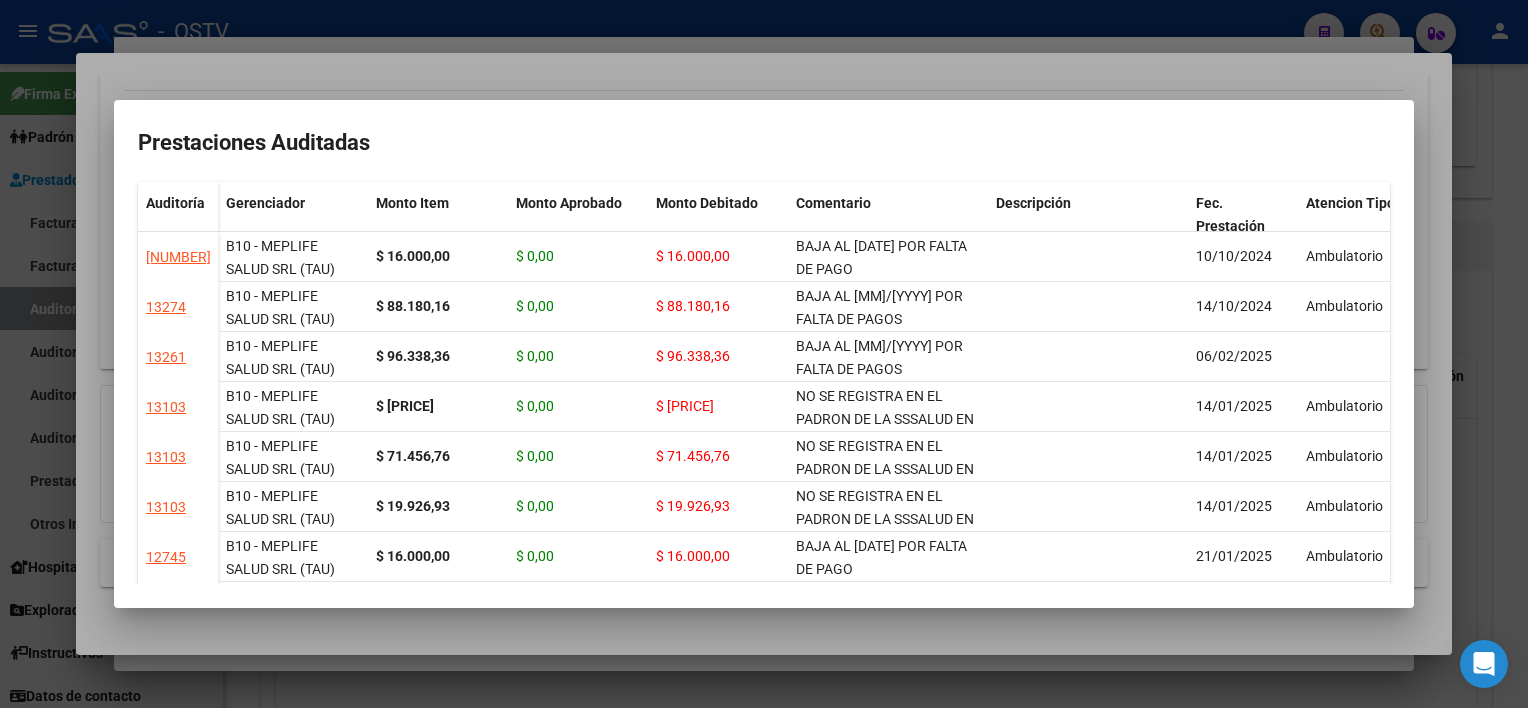 click at bounding box center [764, 354] 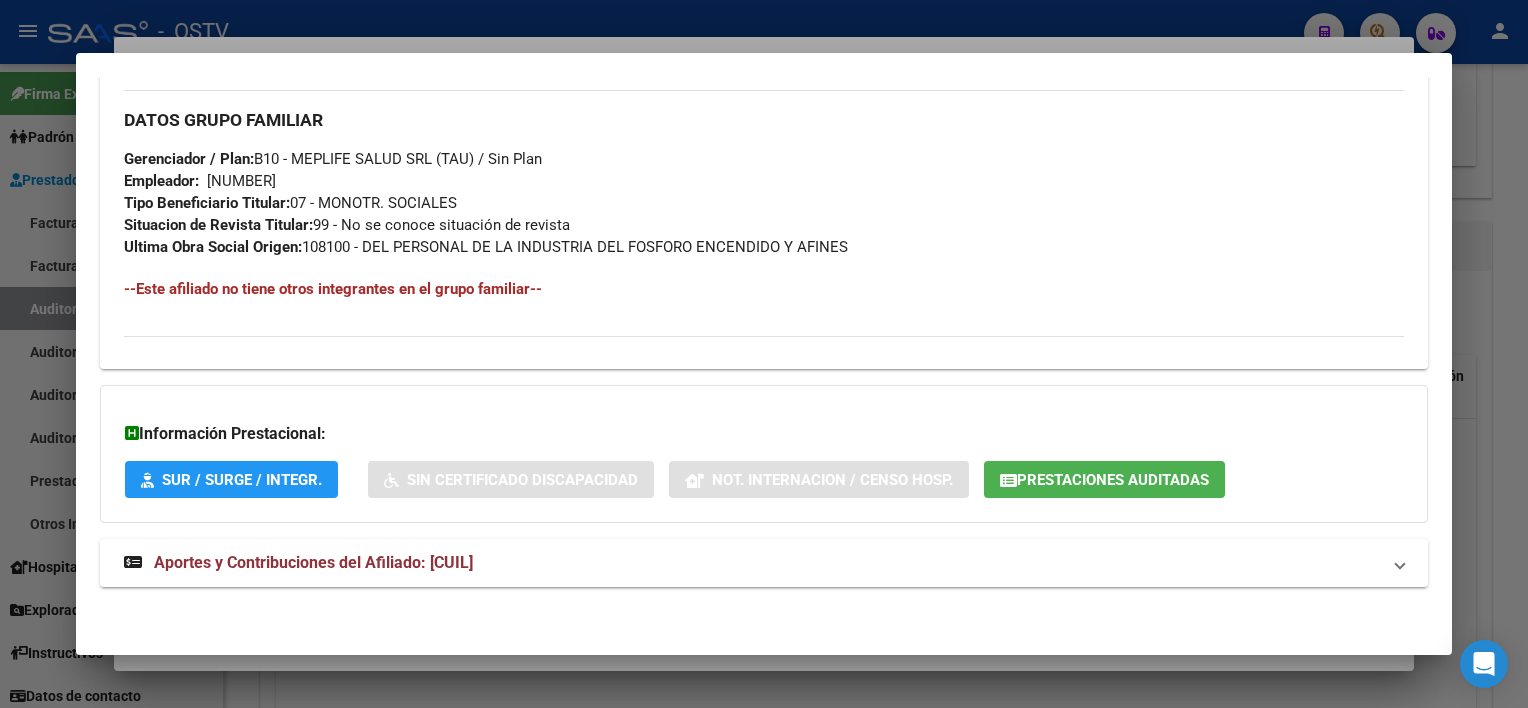 drag, startPoint x: 632, startPoint y: 659, endPoint x: 547, endPoint y: 584, distance: 113.35784 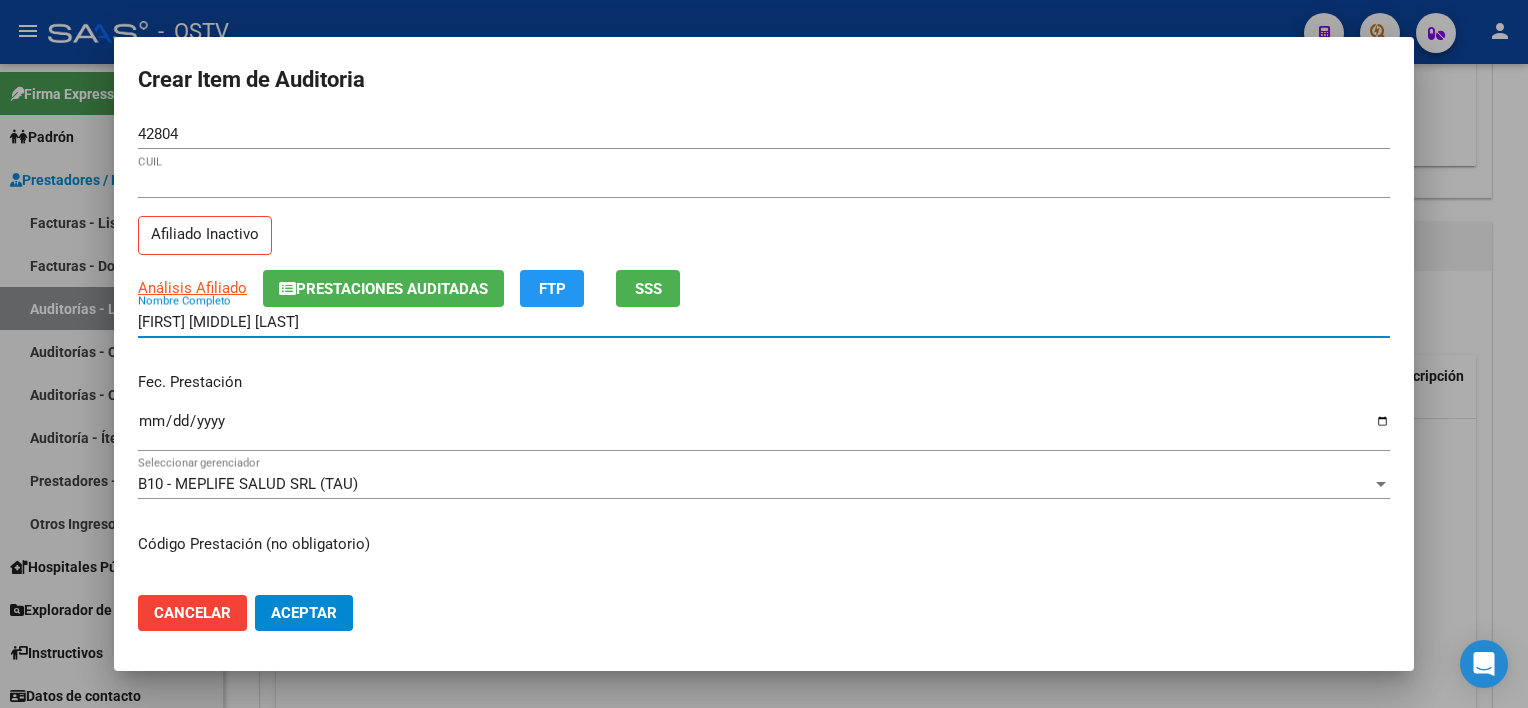 click on "[FIRST] [MIDDLE] [LAST]" at bounding box center (764, 322) 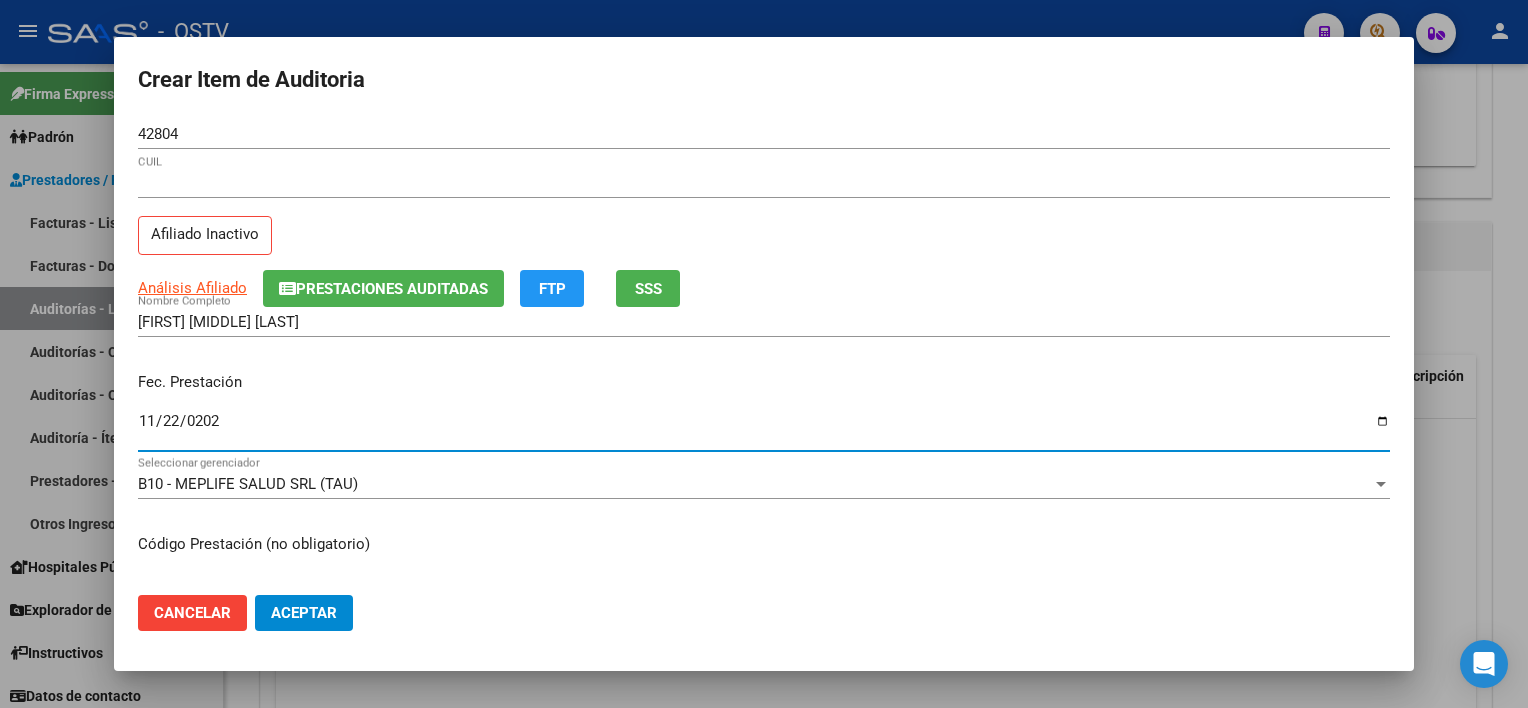 type on "2024-11-22" 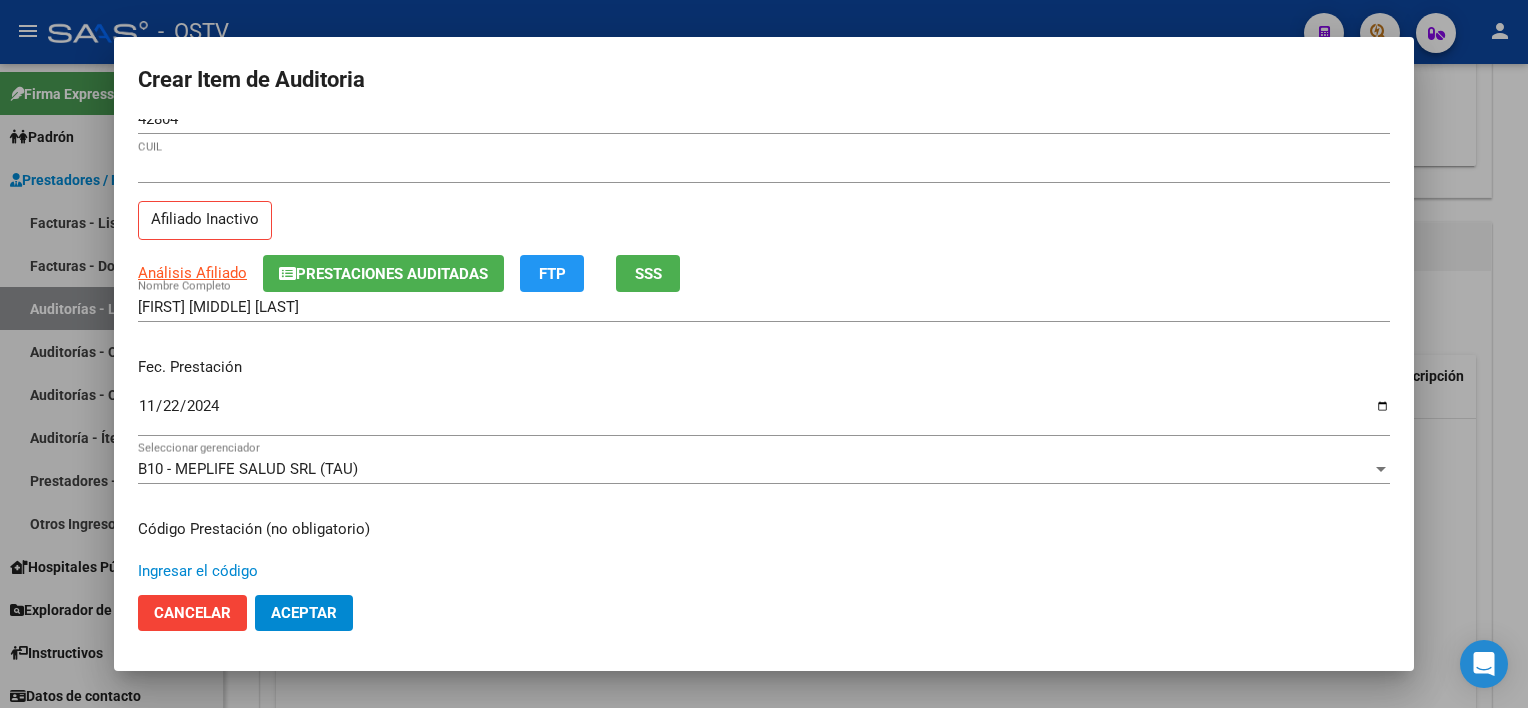 scroll, scrollTop: 337, scrollLeft: 0, axis: vertical 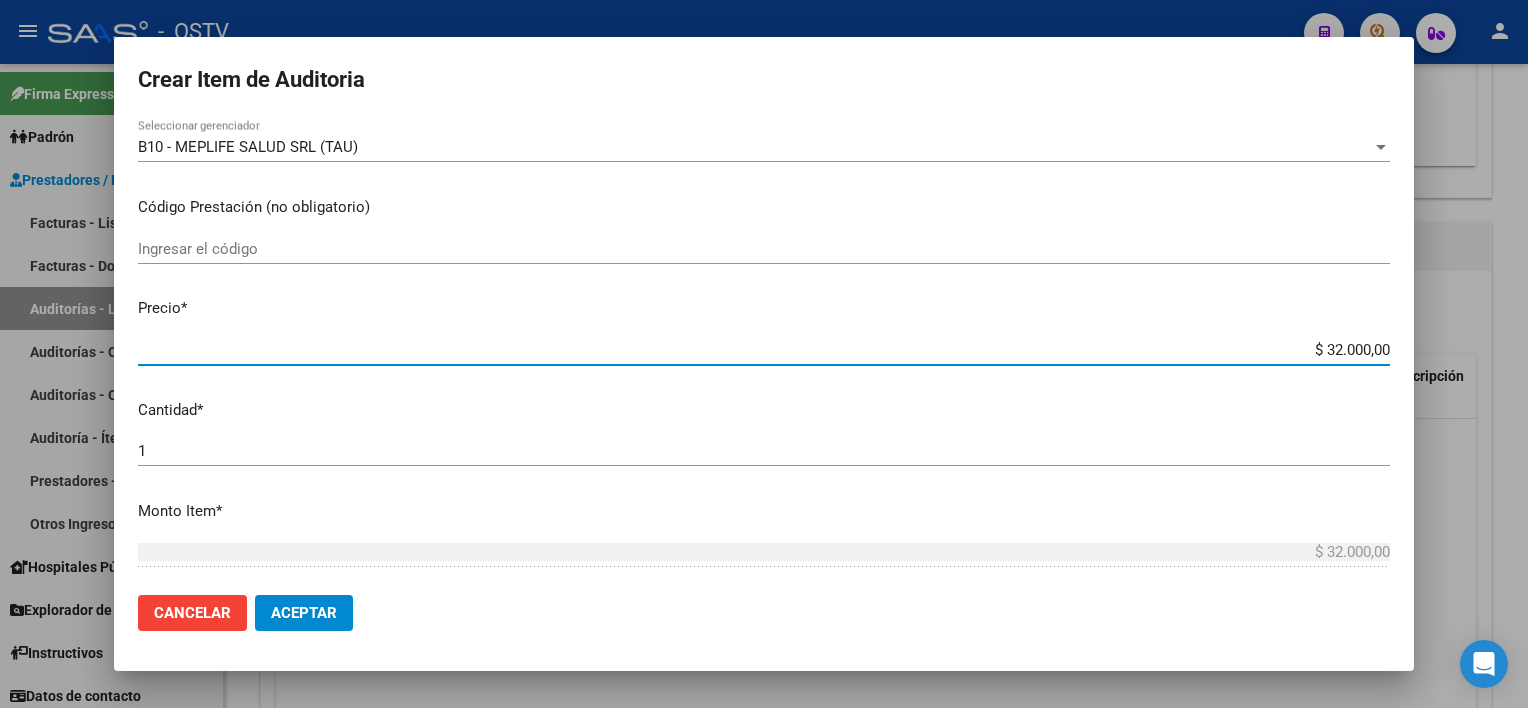 type on "$ 0,01" 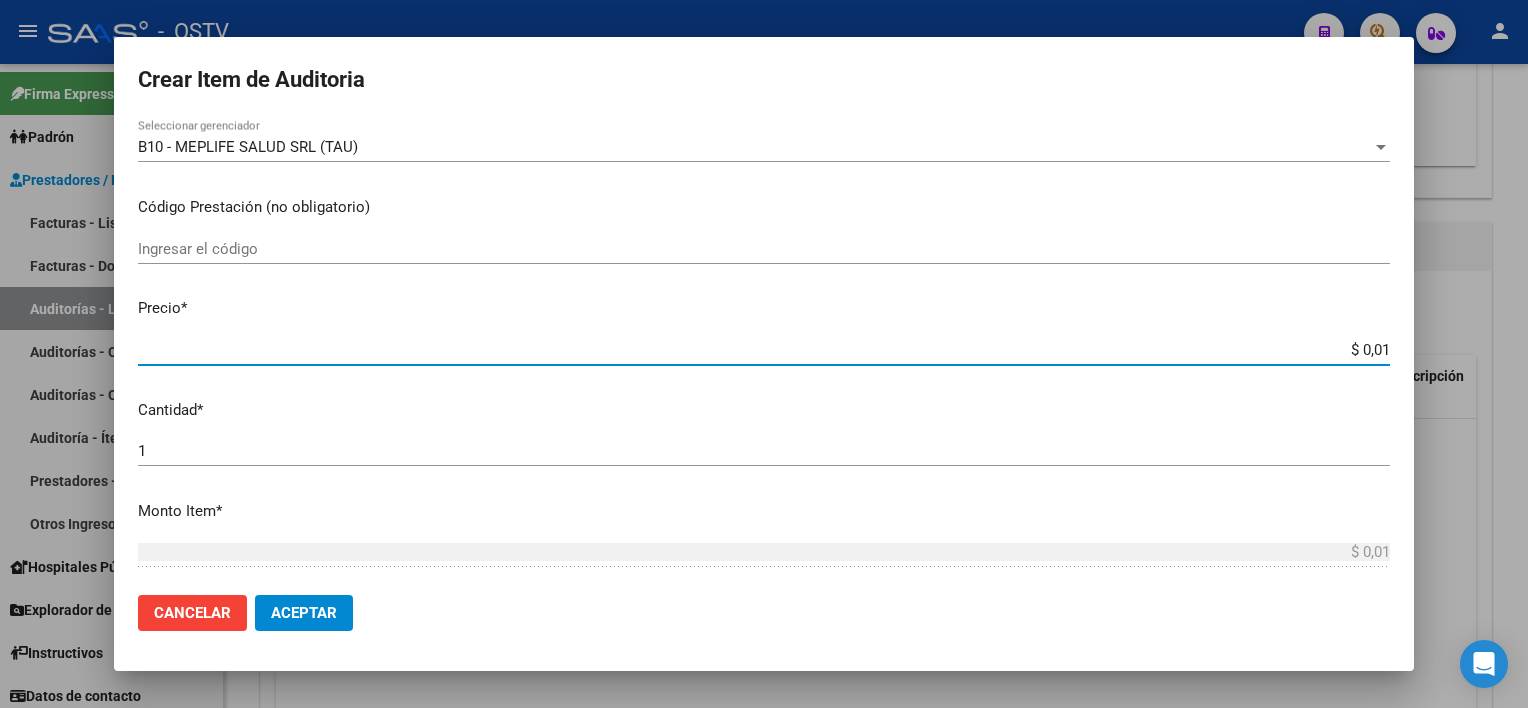 type on "$ 0,16" 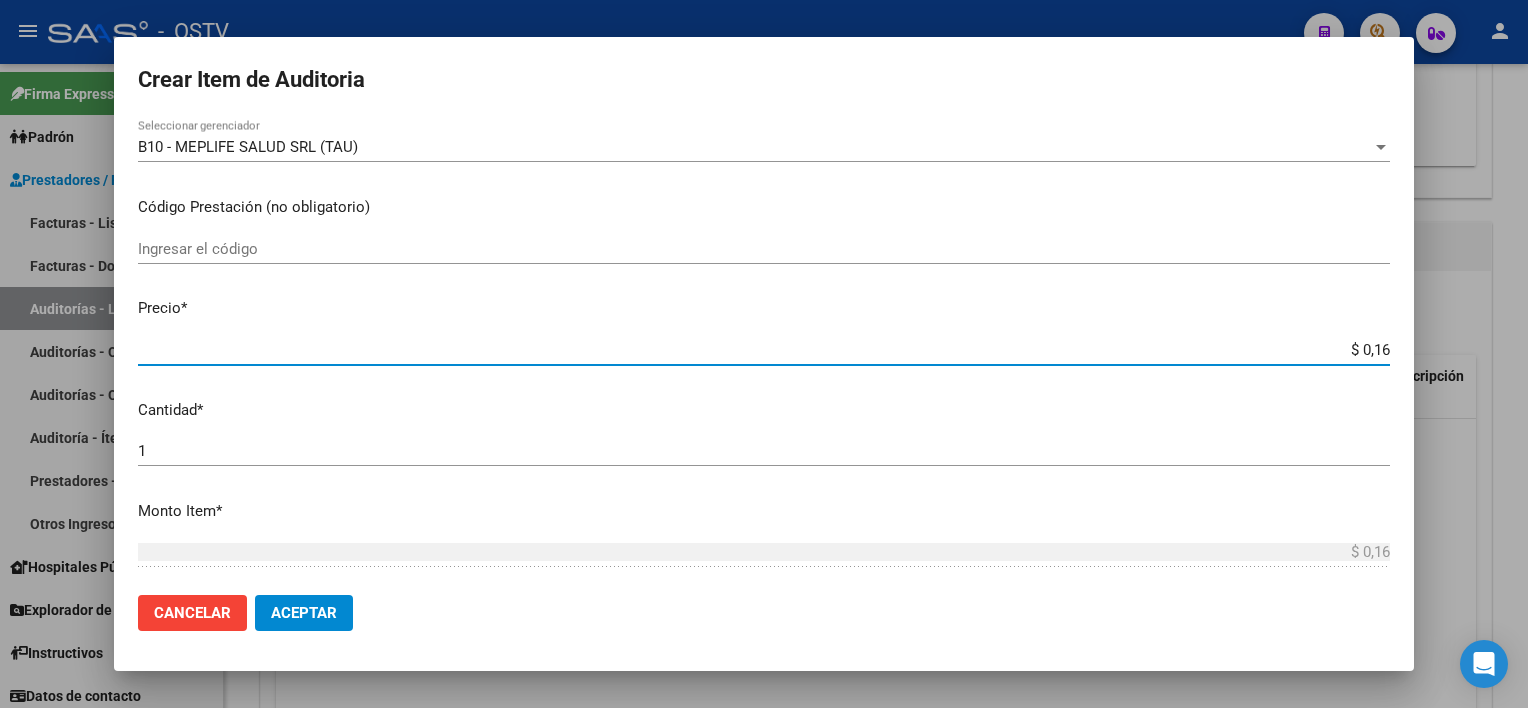 type on "$ 1,60" 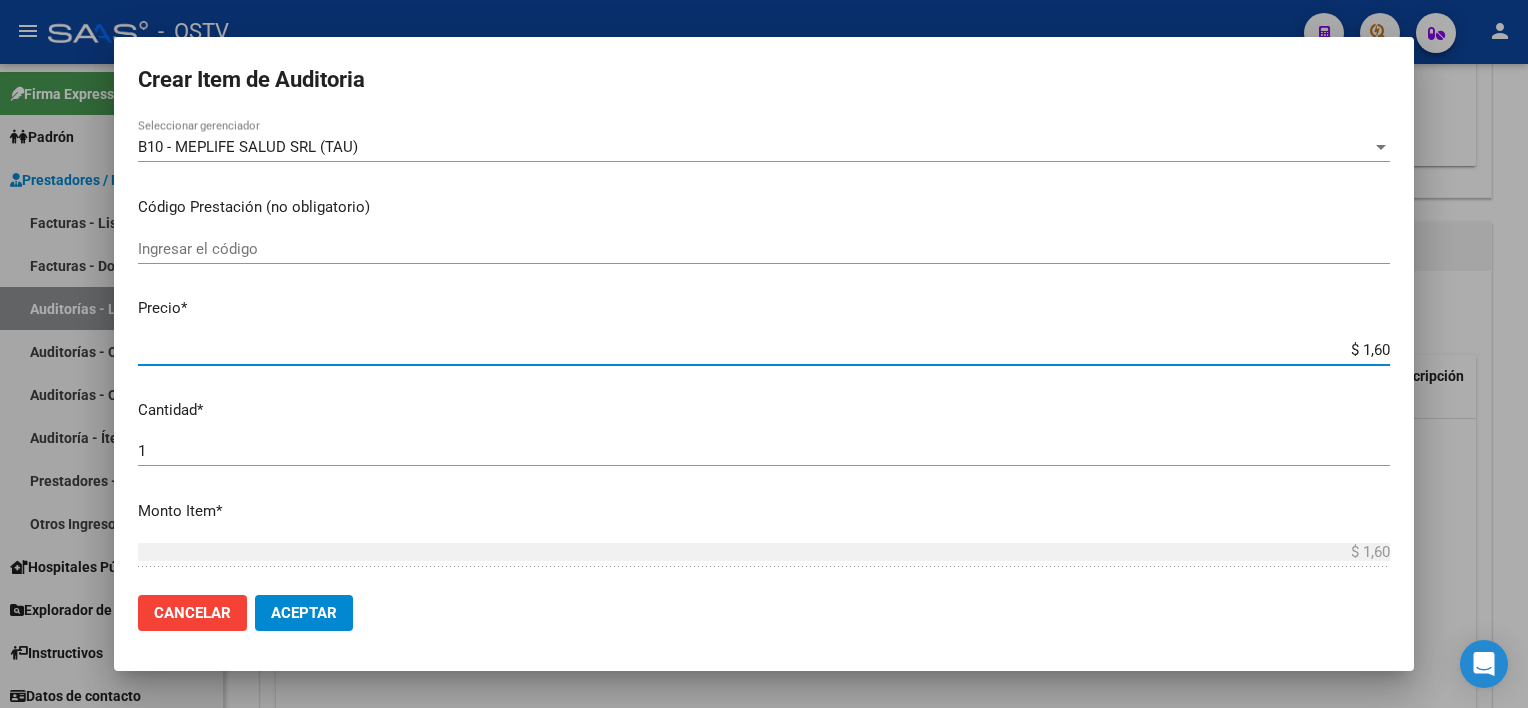 type on "$ 16,00" 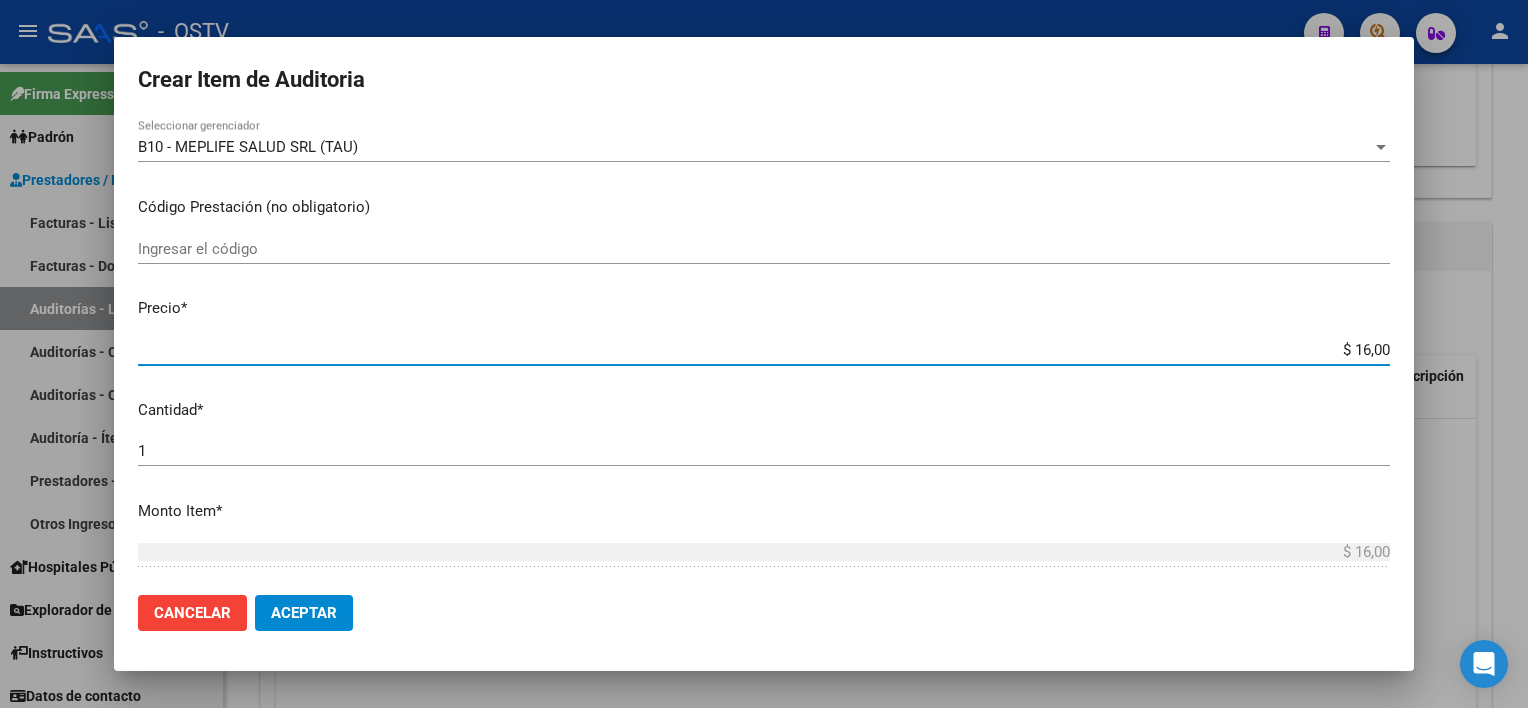 type on "$ 160,00" 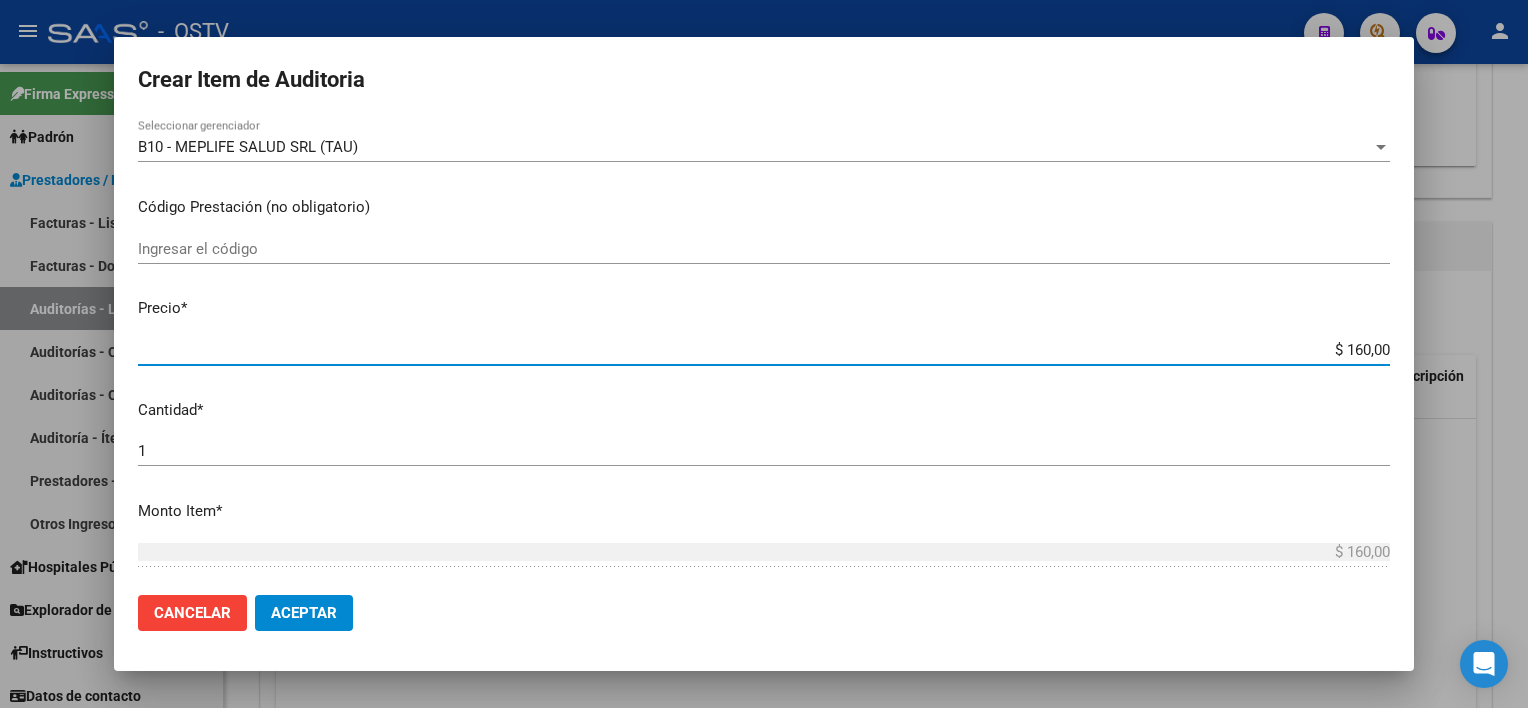 type on "$ 1.600,00" 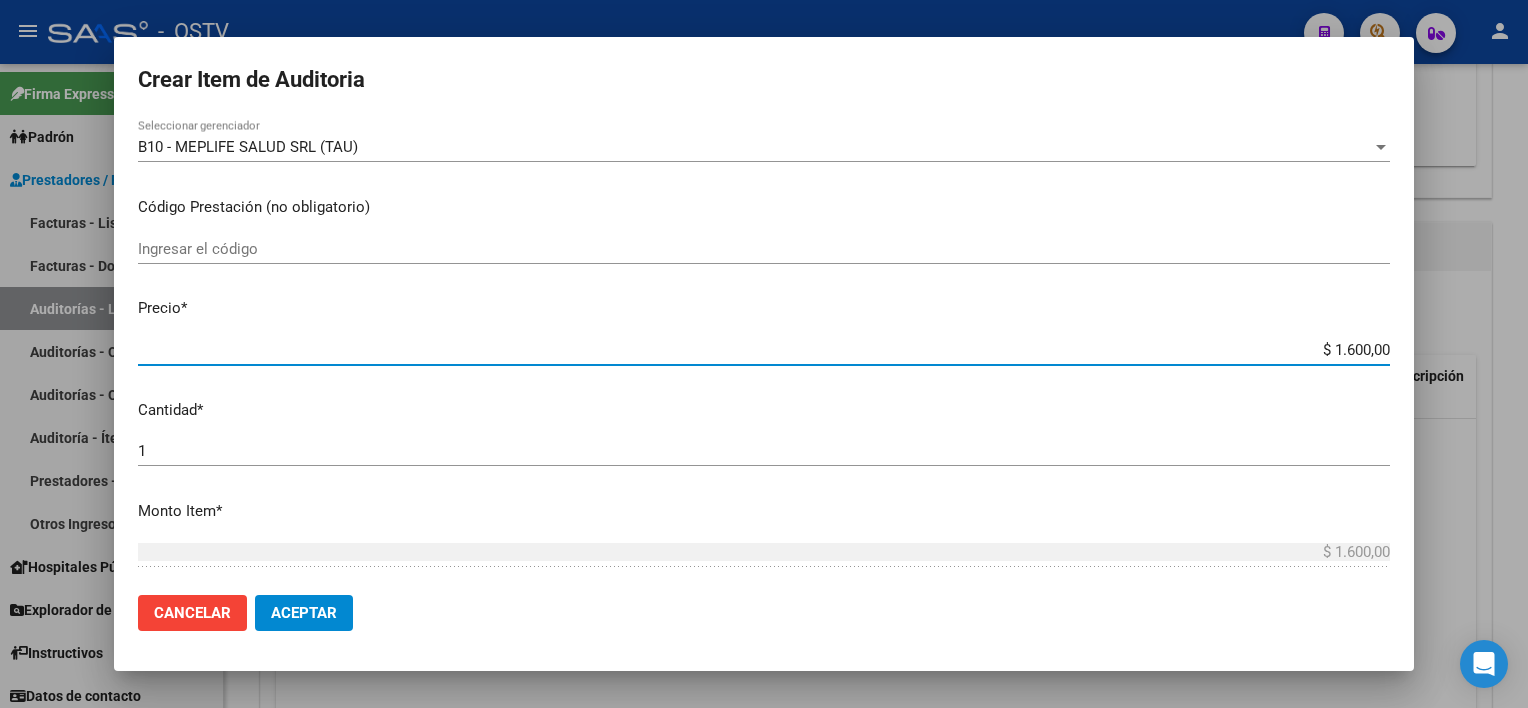 type on "$ 16.000,00" 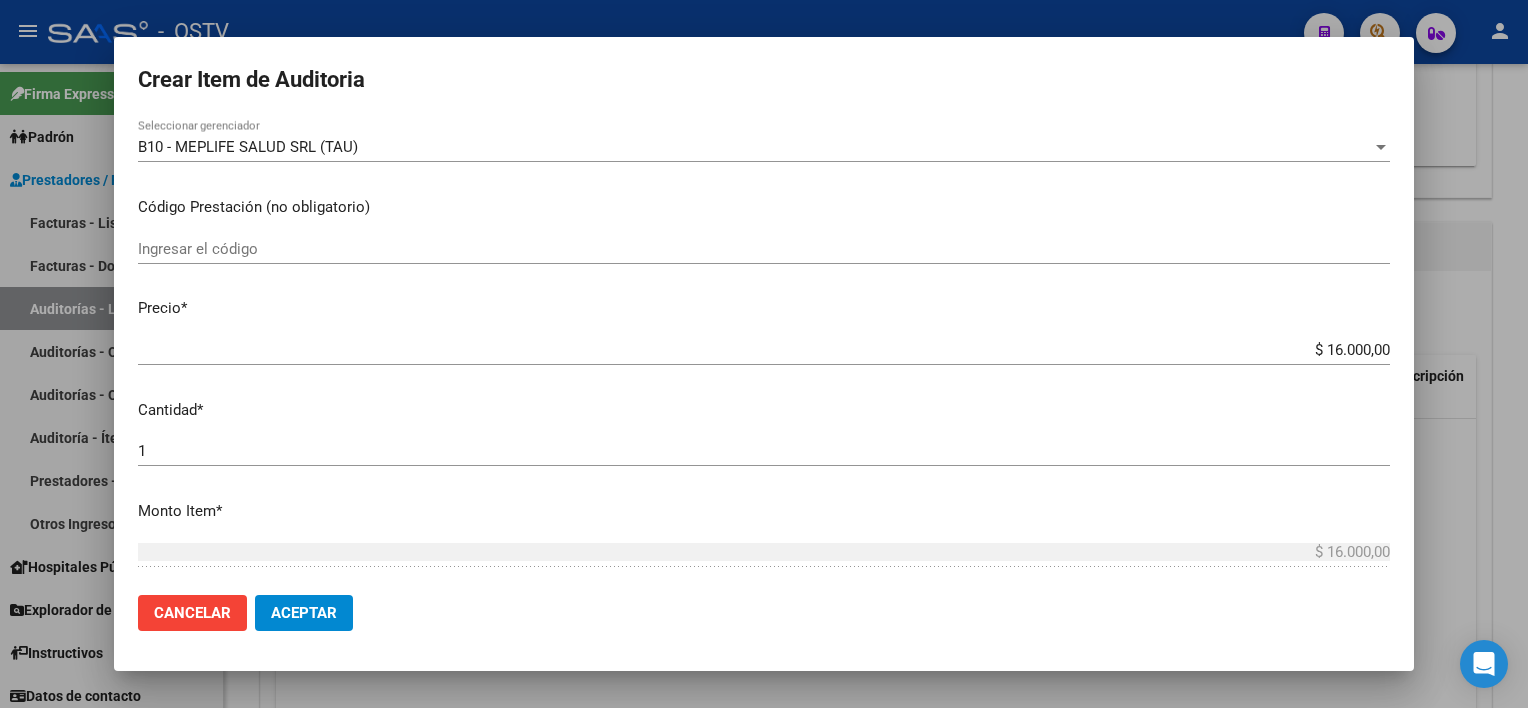 scroll, scrollTop: 641, scrollLeft: 0, axis: vertical 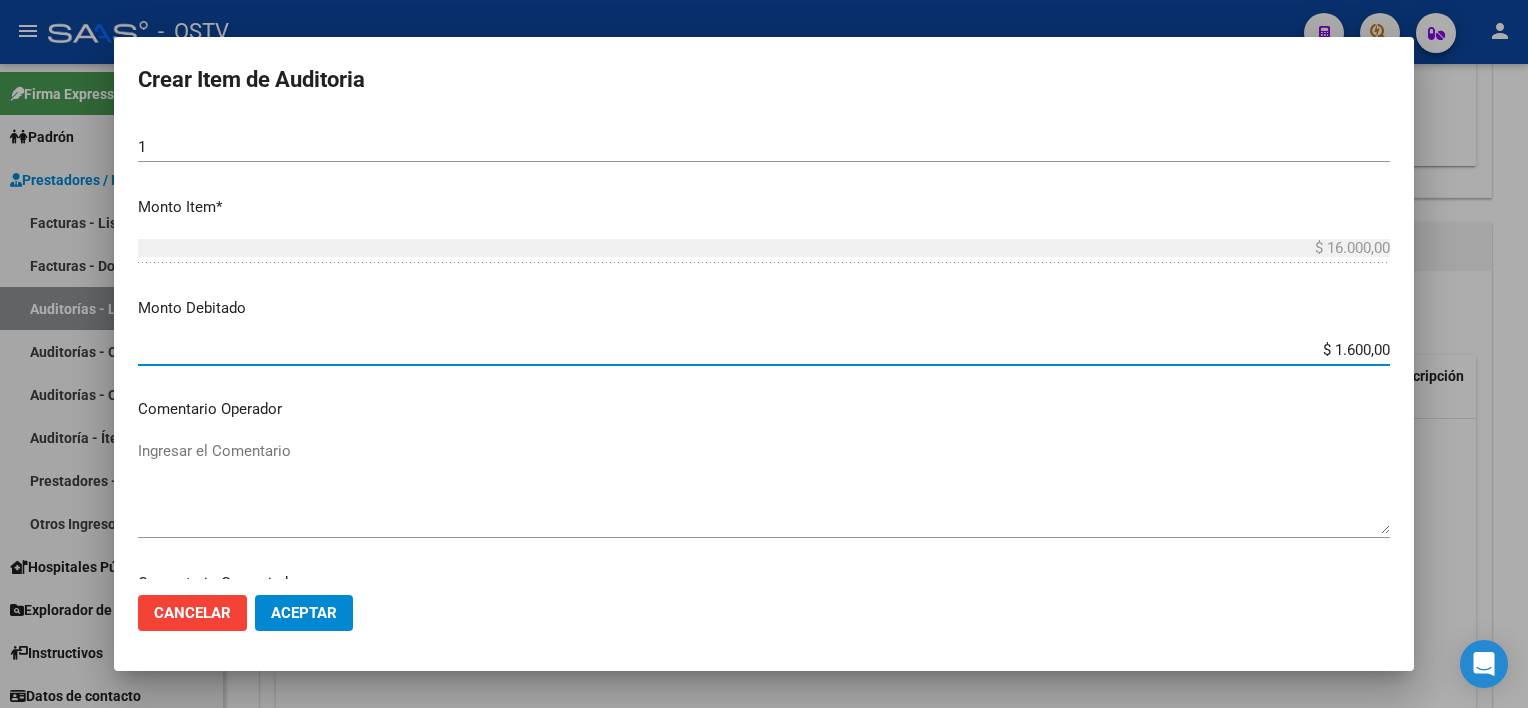 type on "$ 16.000,00" 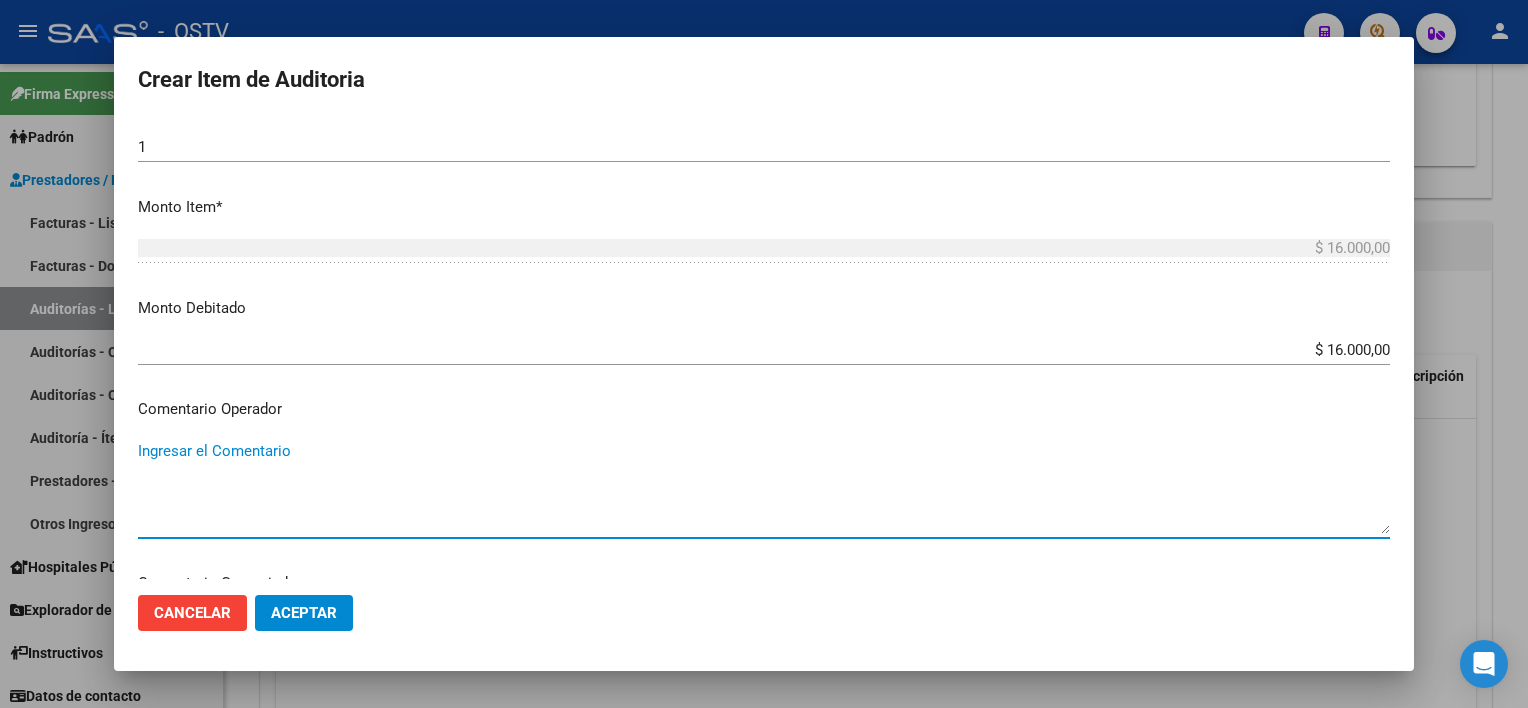 paste on "BAJA AL [MM]/[YYYY] POR FALTA DE PAGOS CORRESPONDIENTES PARA COBERTURA" 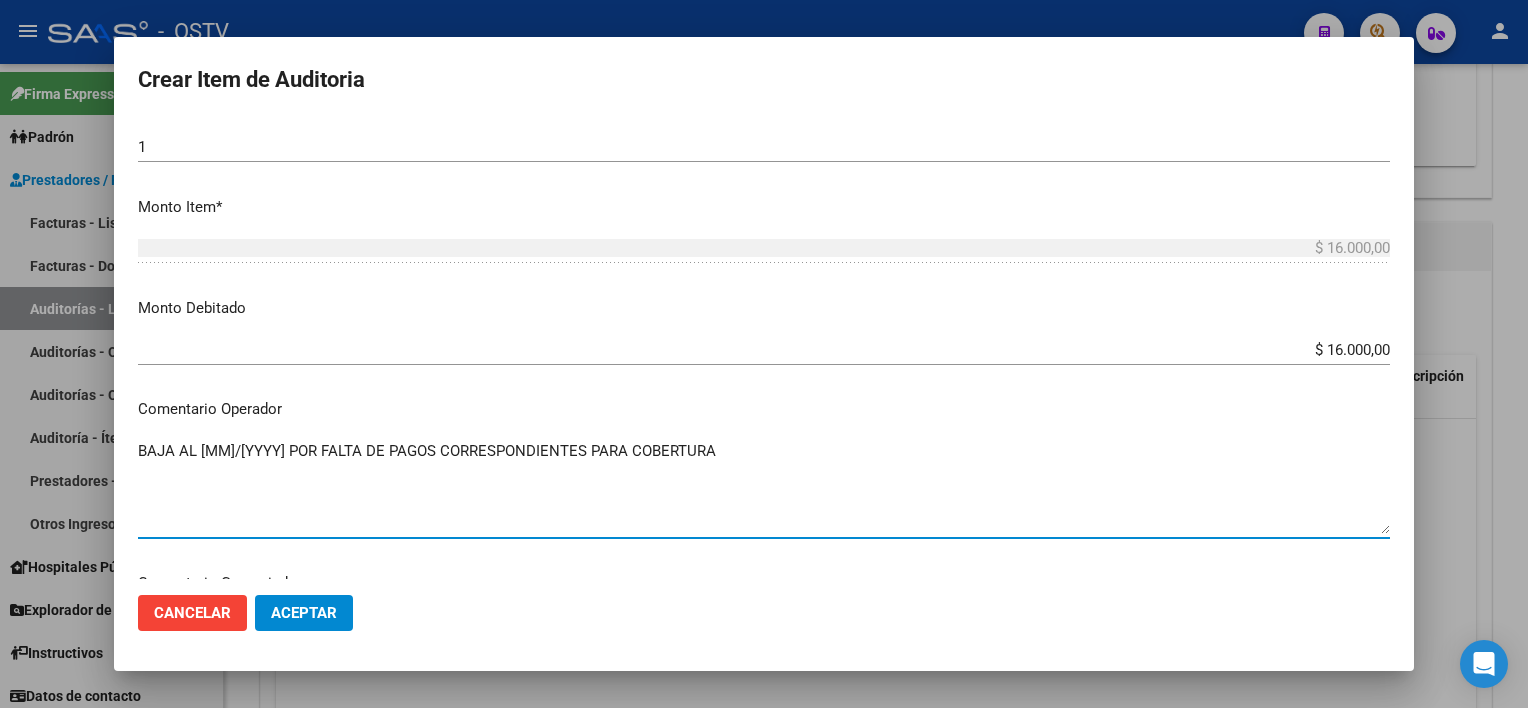 click on "BAJA AL [MM]/[YYYY] POR FALTA DE PAGOS CORRESPONDIENTES PARA COBERTURA" at bounding box center (764, 487) 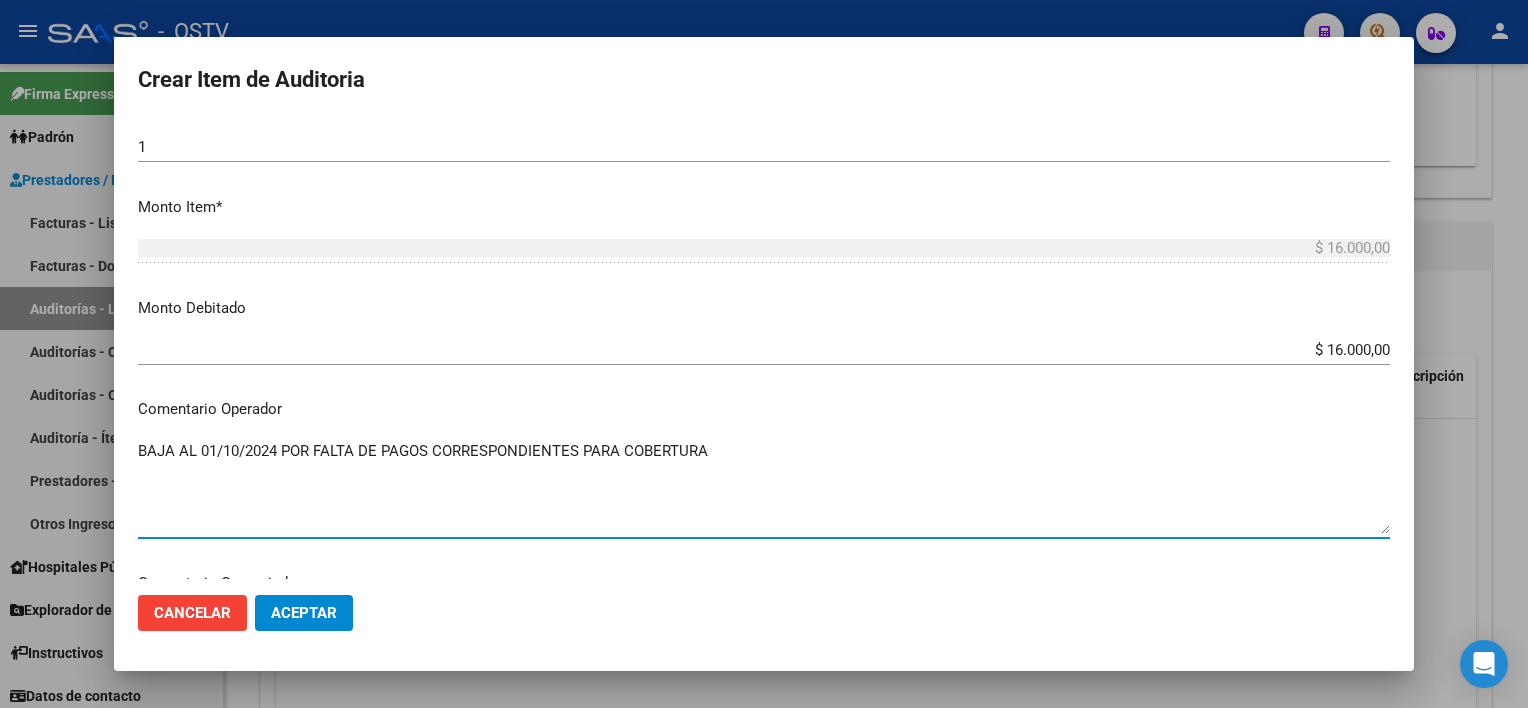 type on "BAJA AL 01/10/2024 POR FALTA DE PAGOS CORRESPONDIENTES PARA COBERTURA" 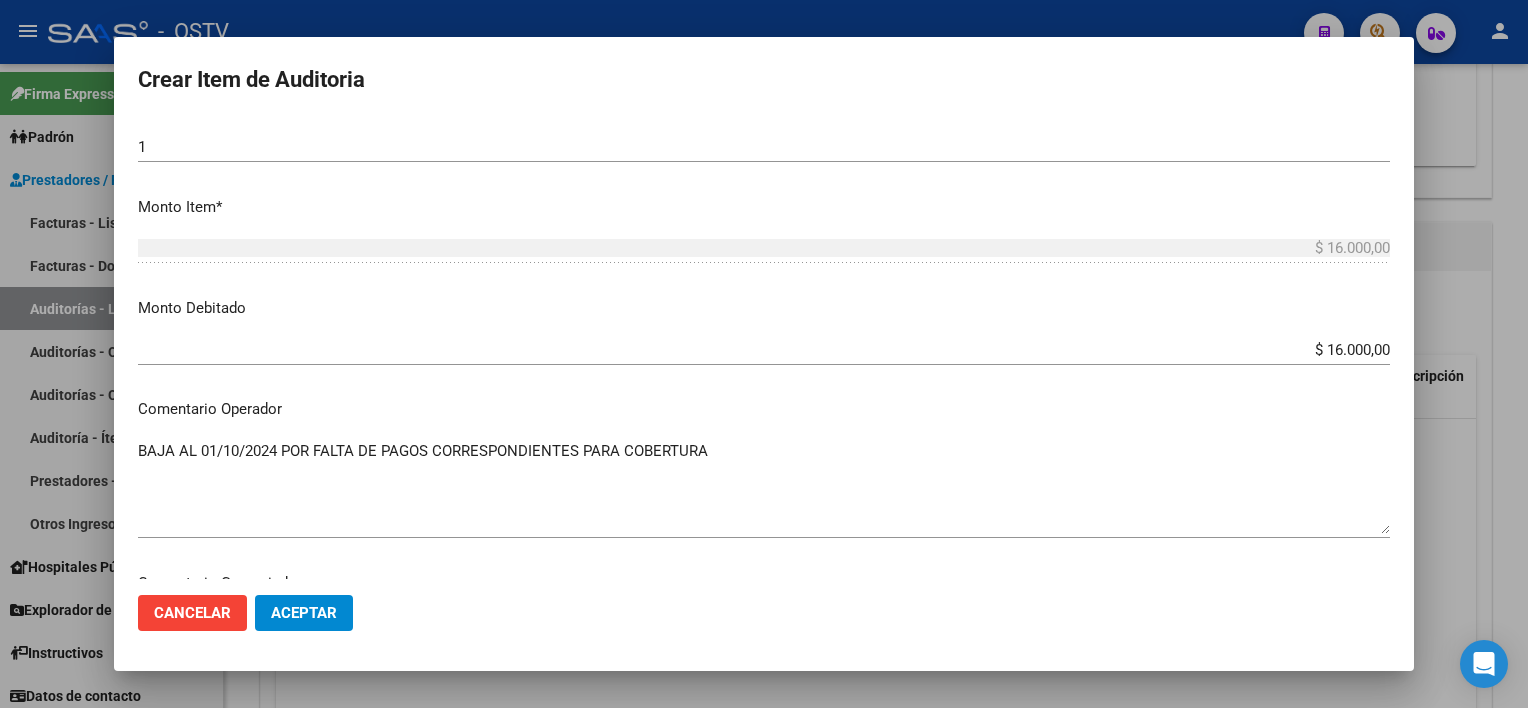 drag, startPoint x: 293, startPoint y: 610, endPoint x: 572, endPoint y: 496, distance: 301.39178 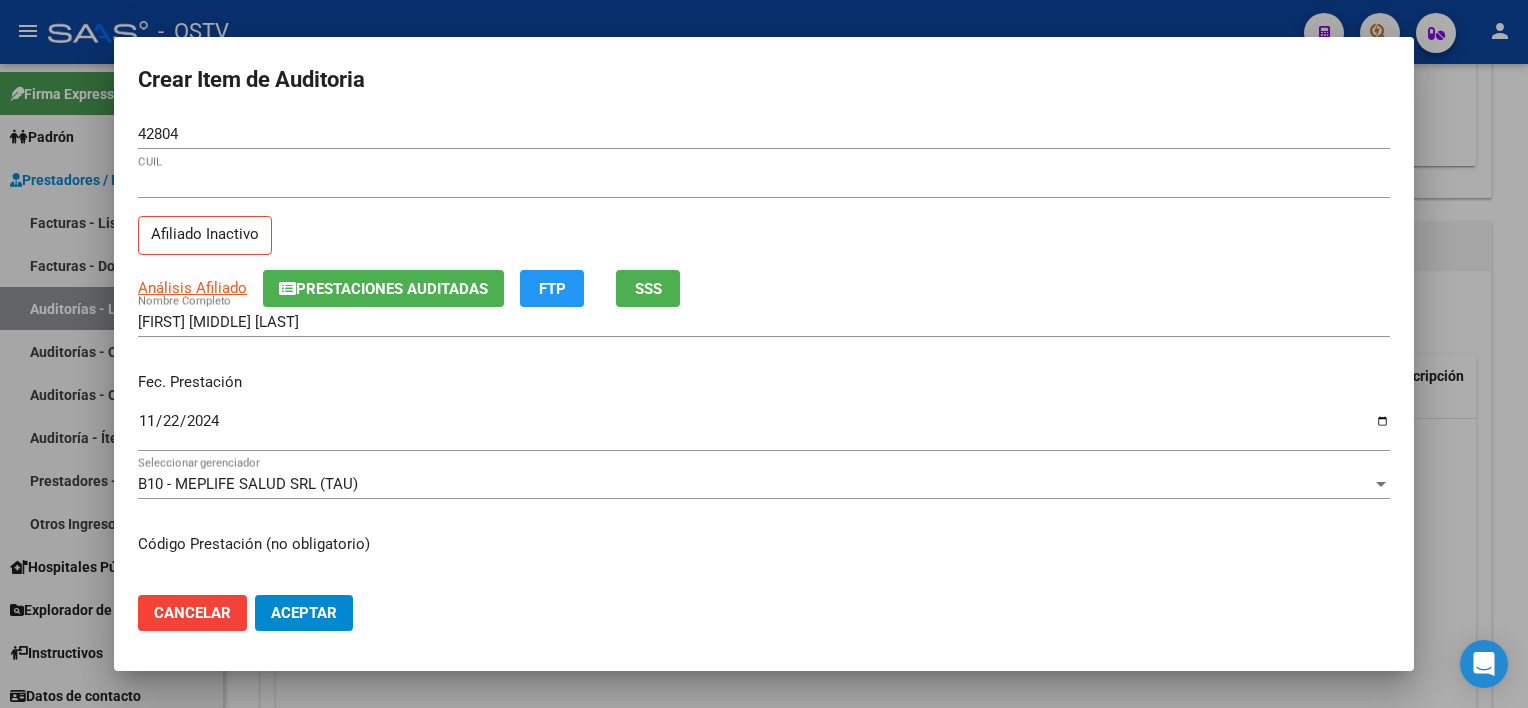 scroll, scrollTop: 0, scrollLeft: 0, axis: both 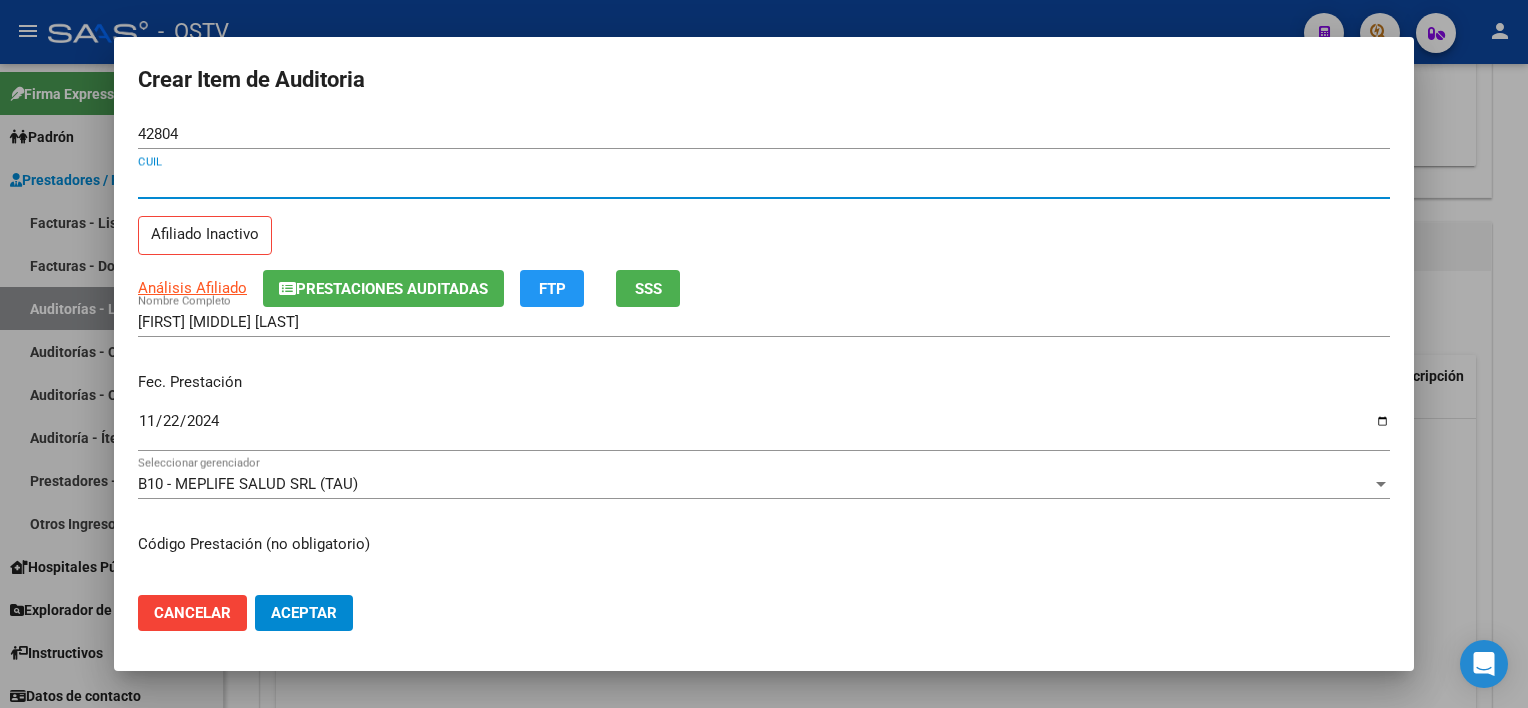 drag, startPoint x: 137, startPoint y: 178, endPoint x: 257, endPoint y: 178, distance: 120 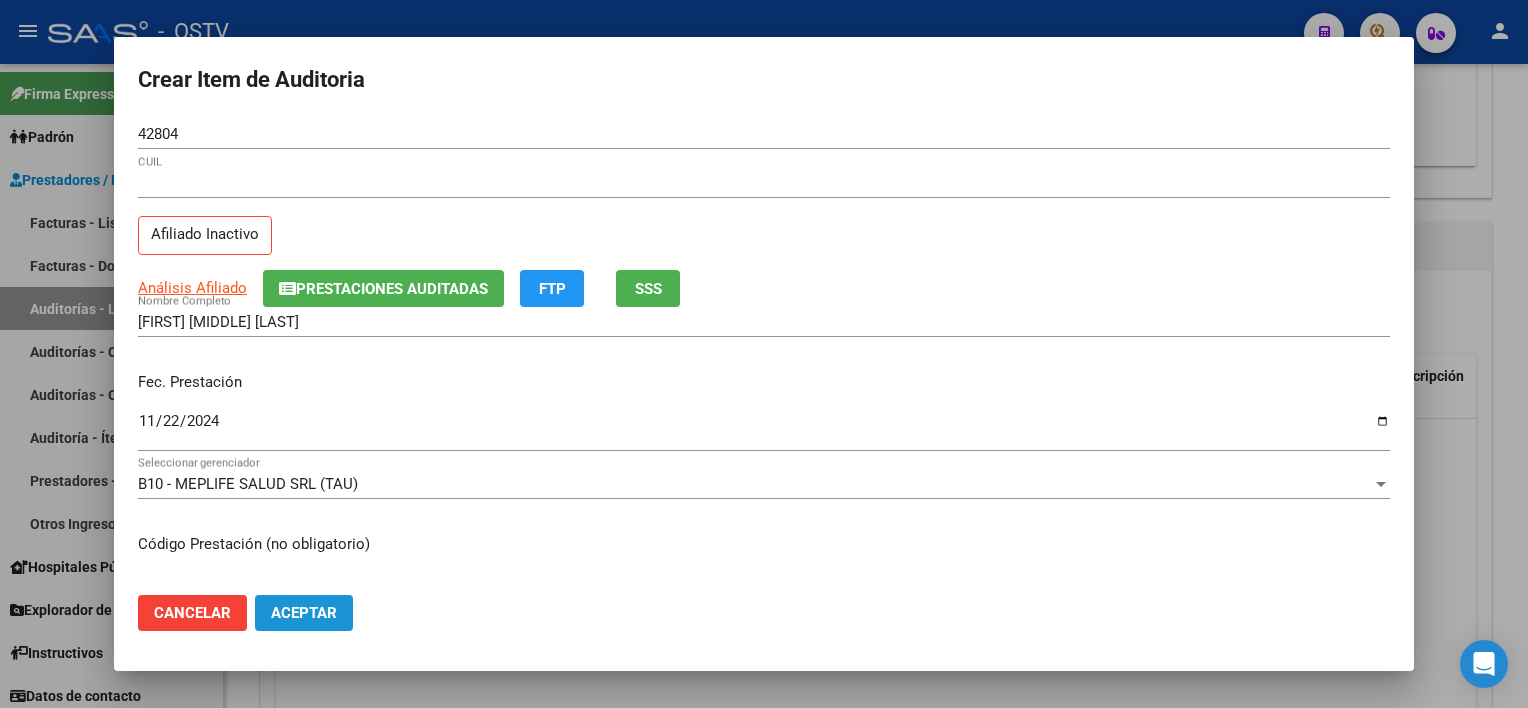 click on "Aceptar" 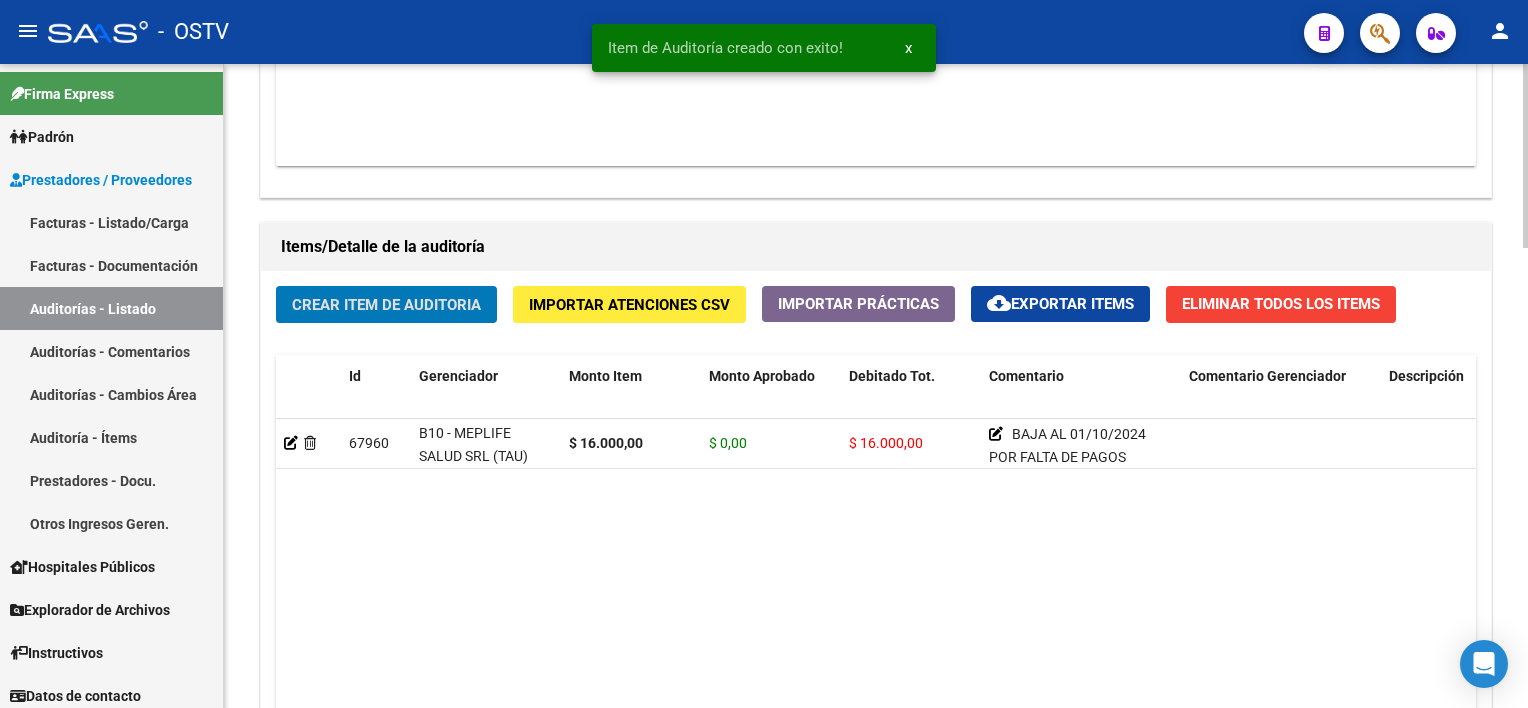 scroll, scrollTop: 1301, scrollLeft: 0, axis: vertical 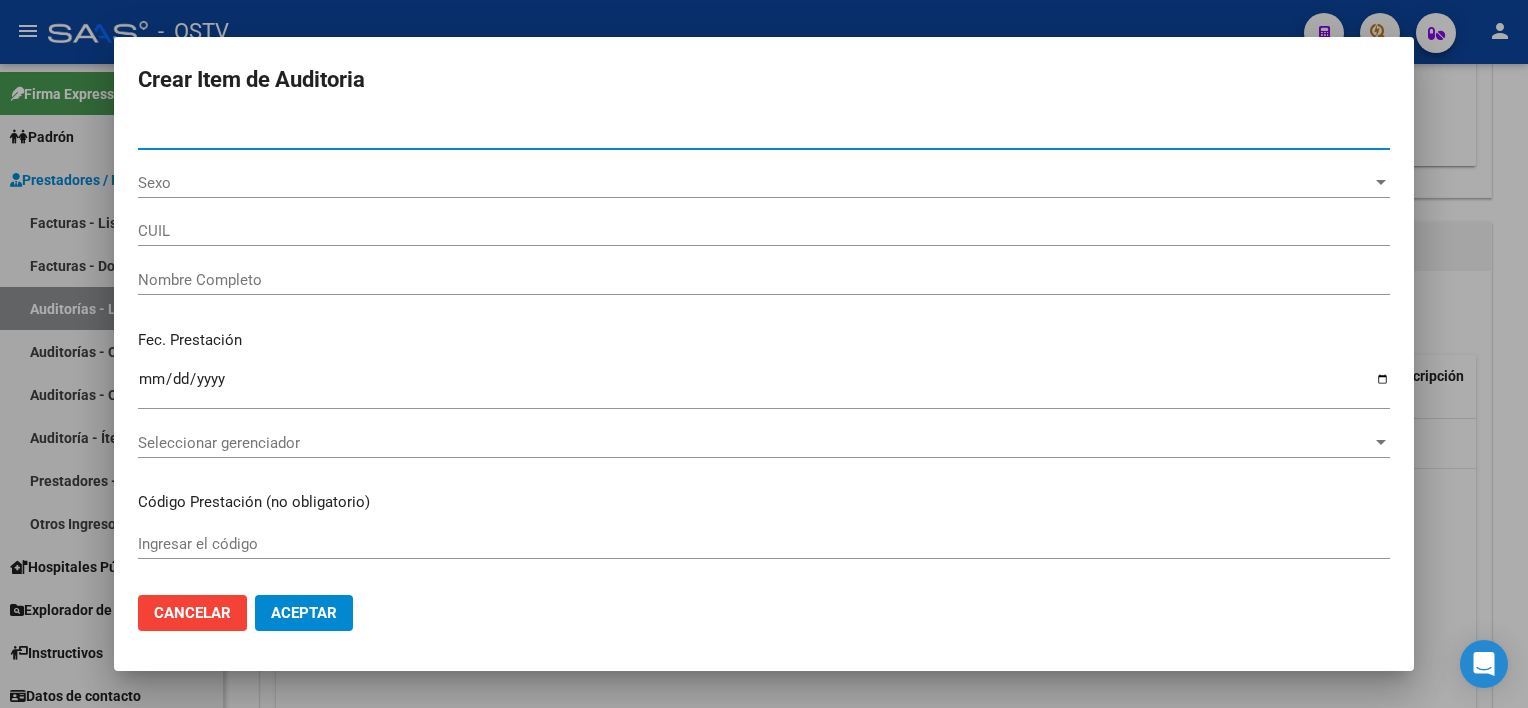 type on "[NUMBER]" 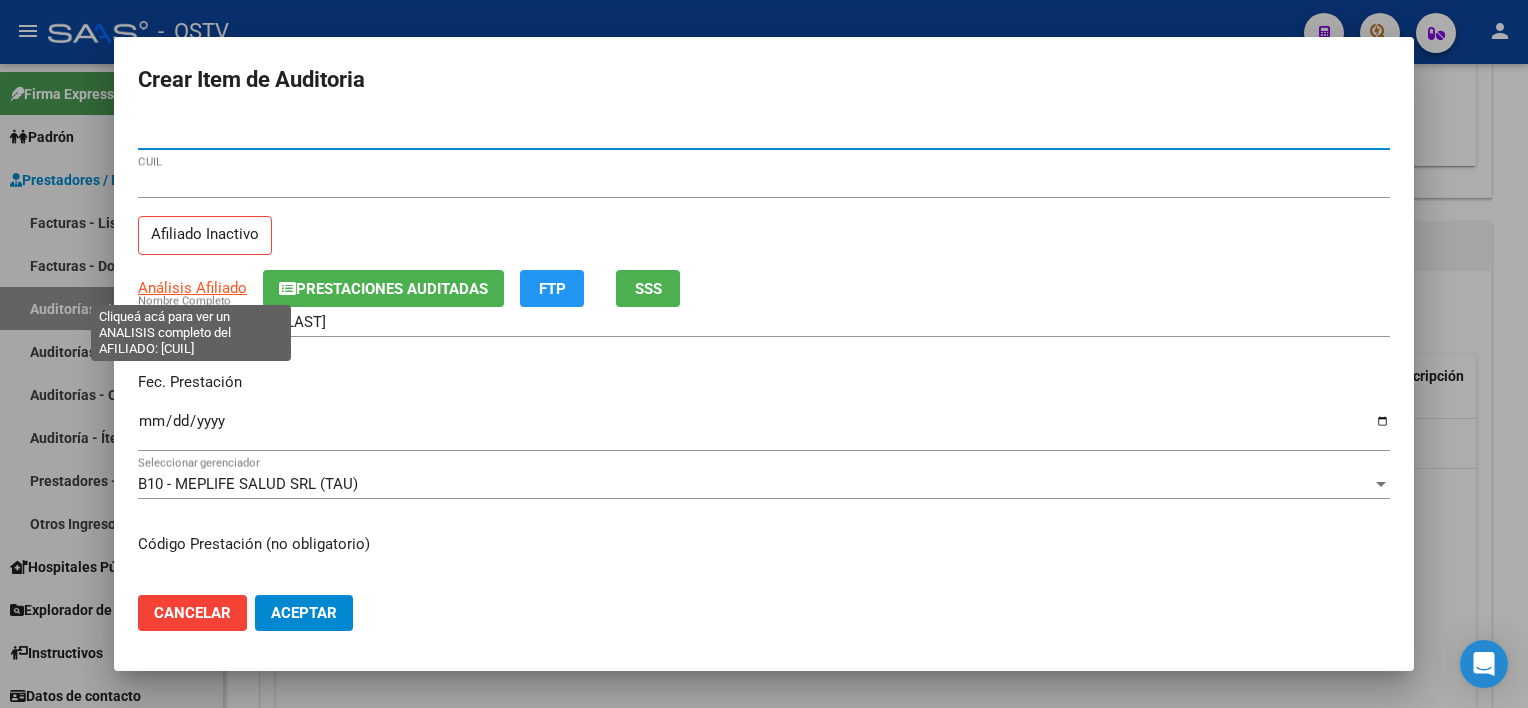 type on "[NUMBER]" 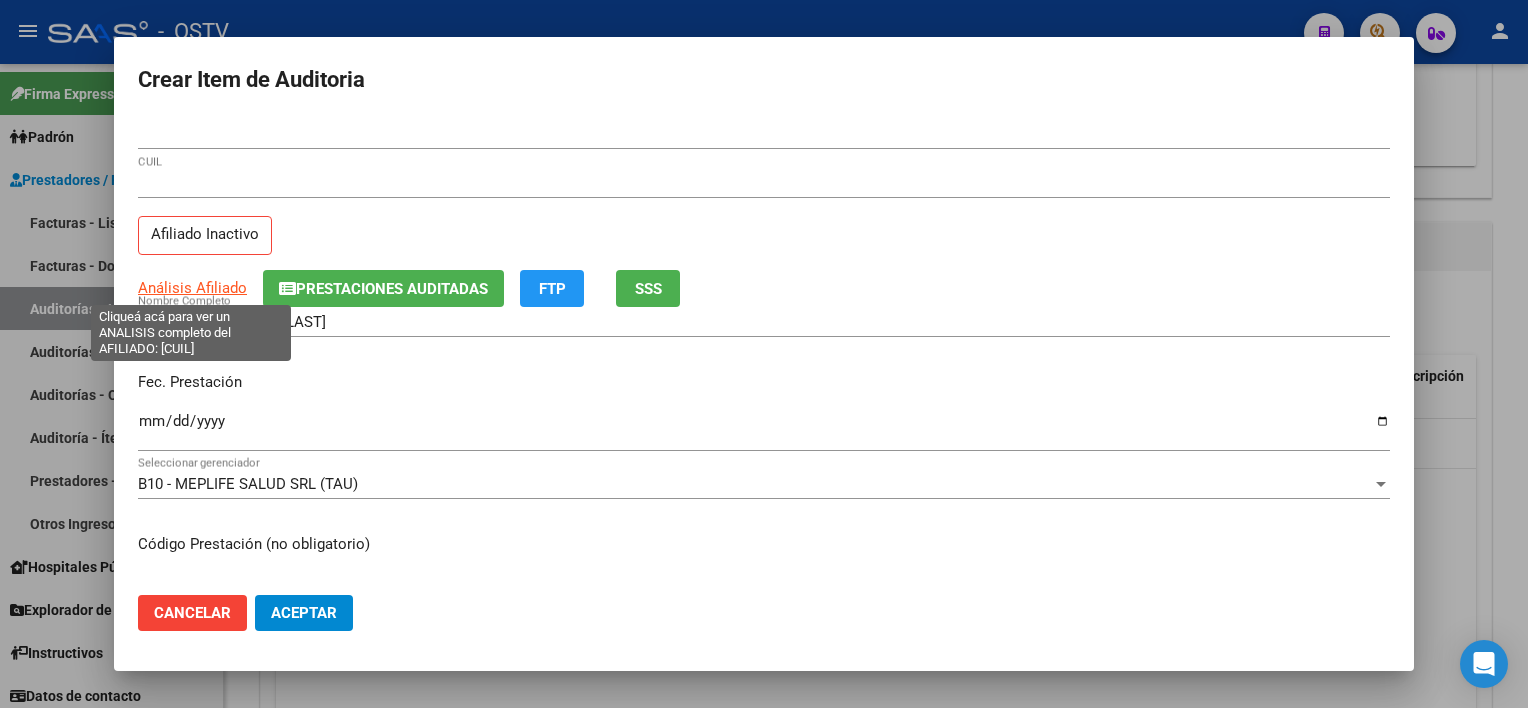 click on "Análisis Afiliado" at bounding box center (192, 288) 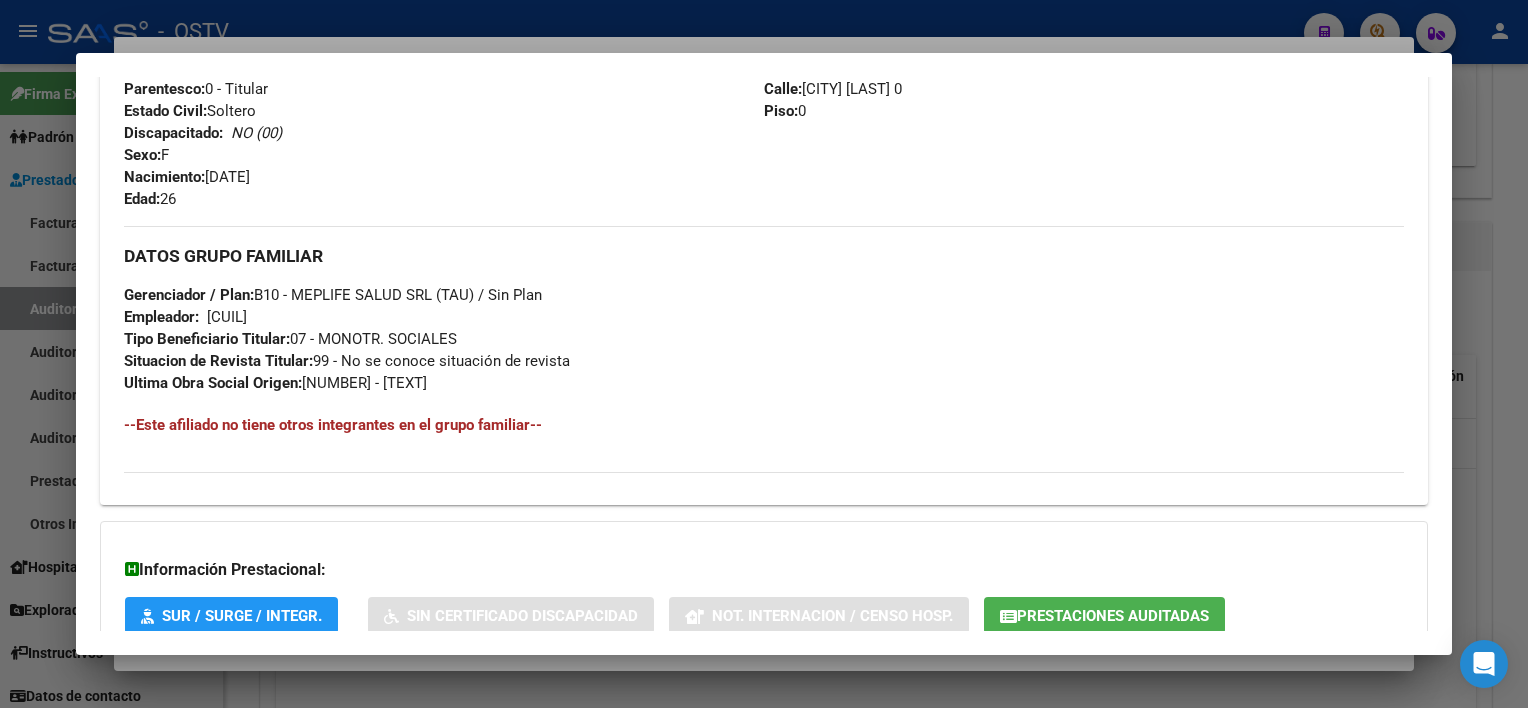 scroll, scrollTop: 988, scrollLeft: 0, axis: vertical 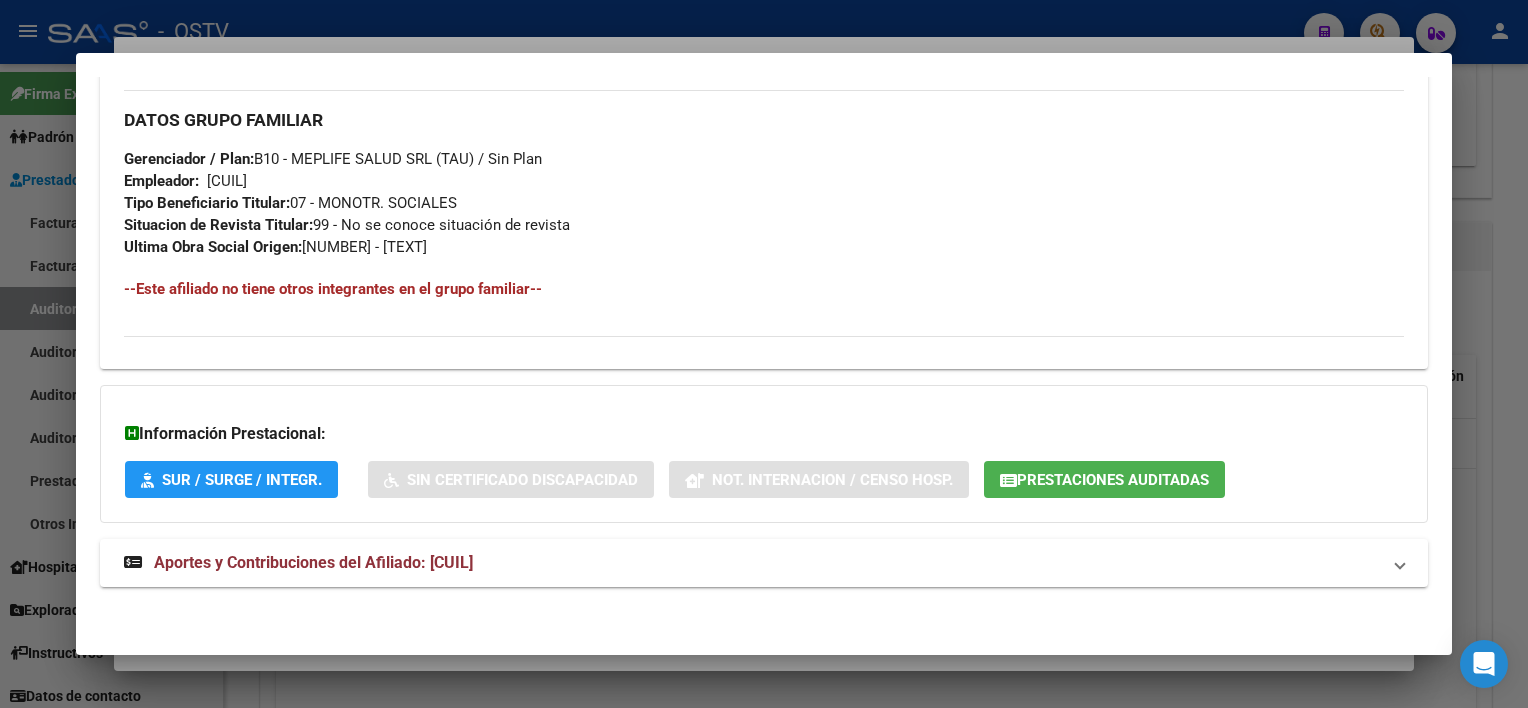 click on "Prestaciones Auditadas" 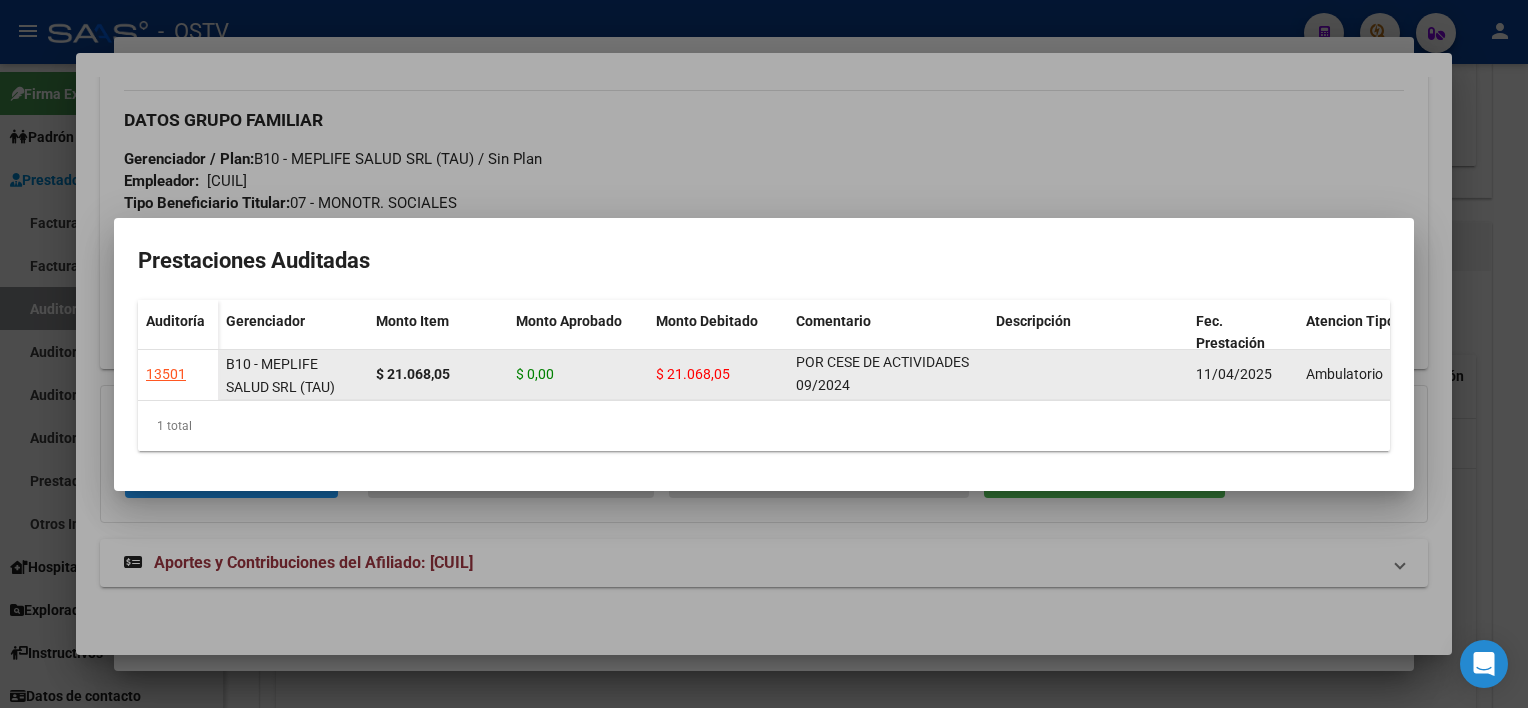 scroll, scrollTop: 0, scrollLeft: 0, axis: both 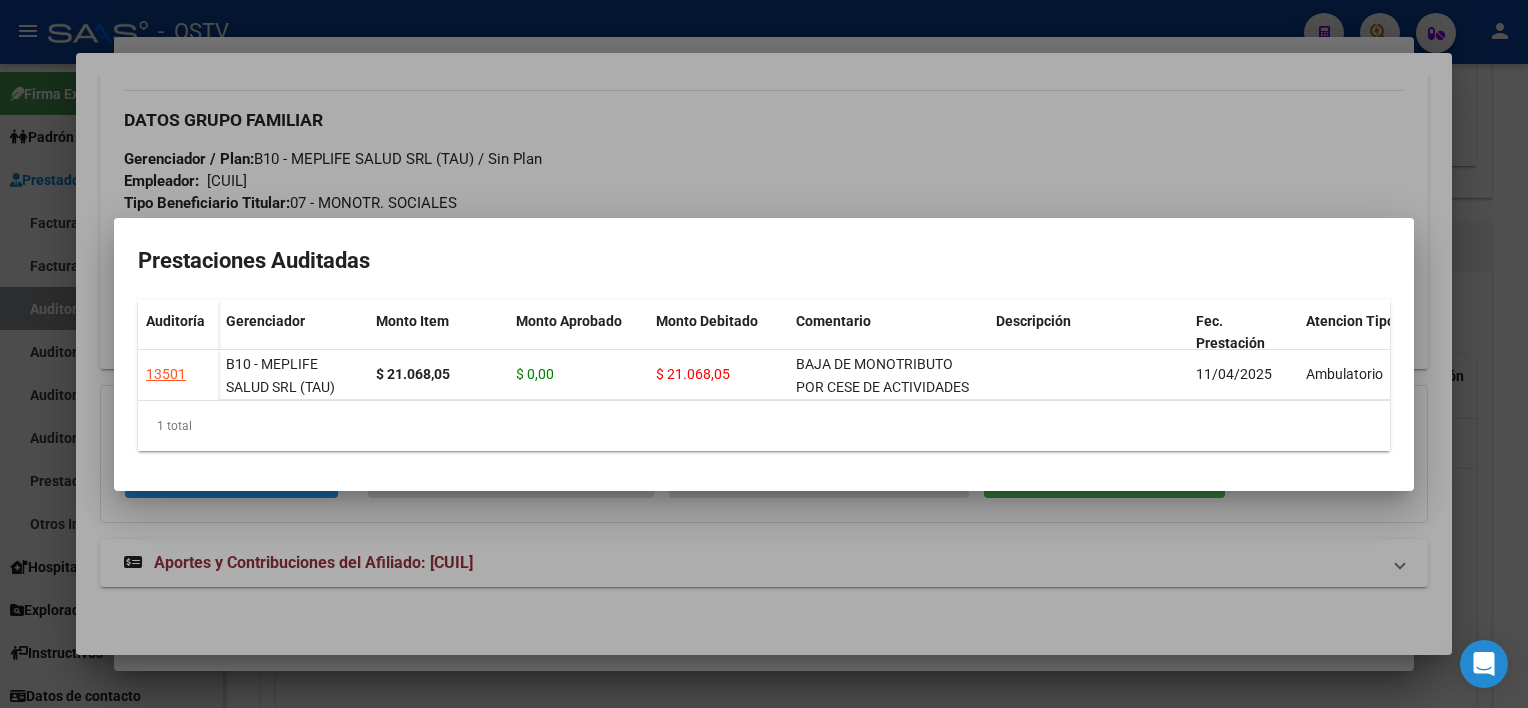 click at bounding box center (764, 354) 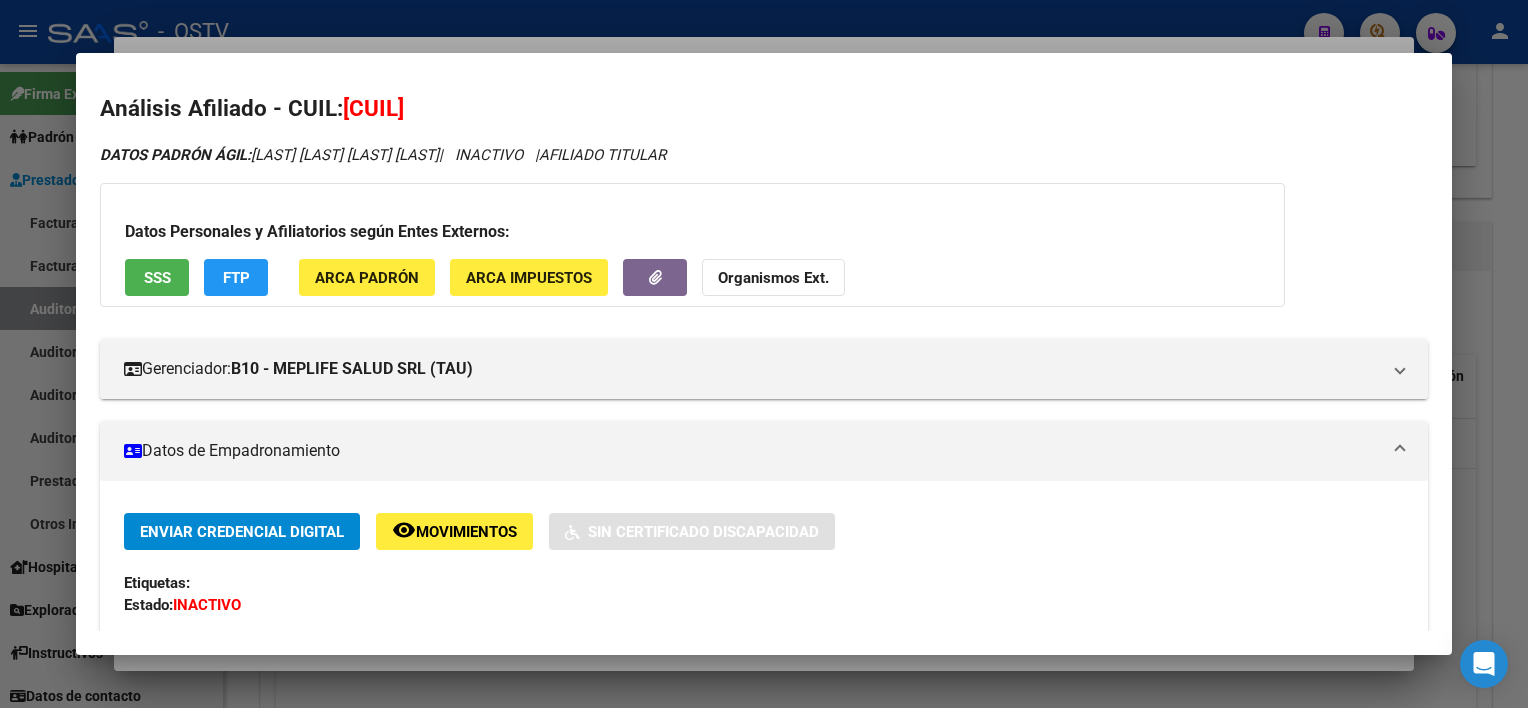 scroll, scrollTop: 0, scrollLeft: 0, axis: both 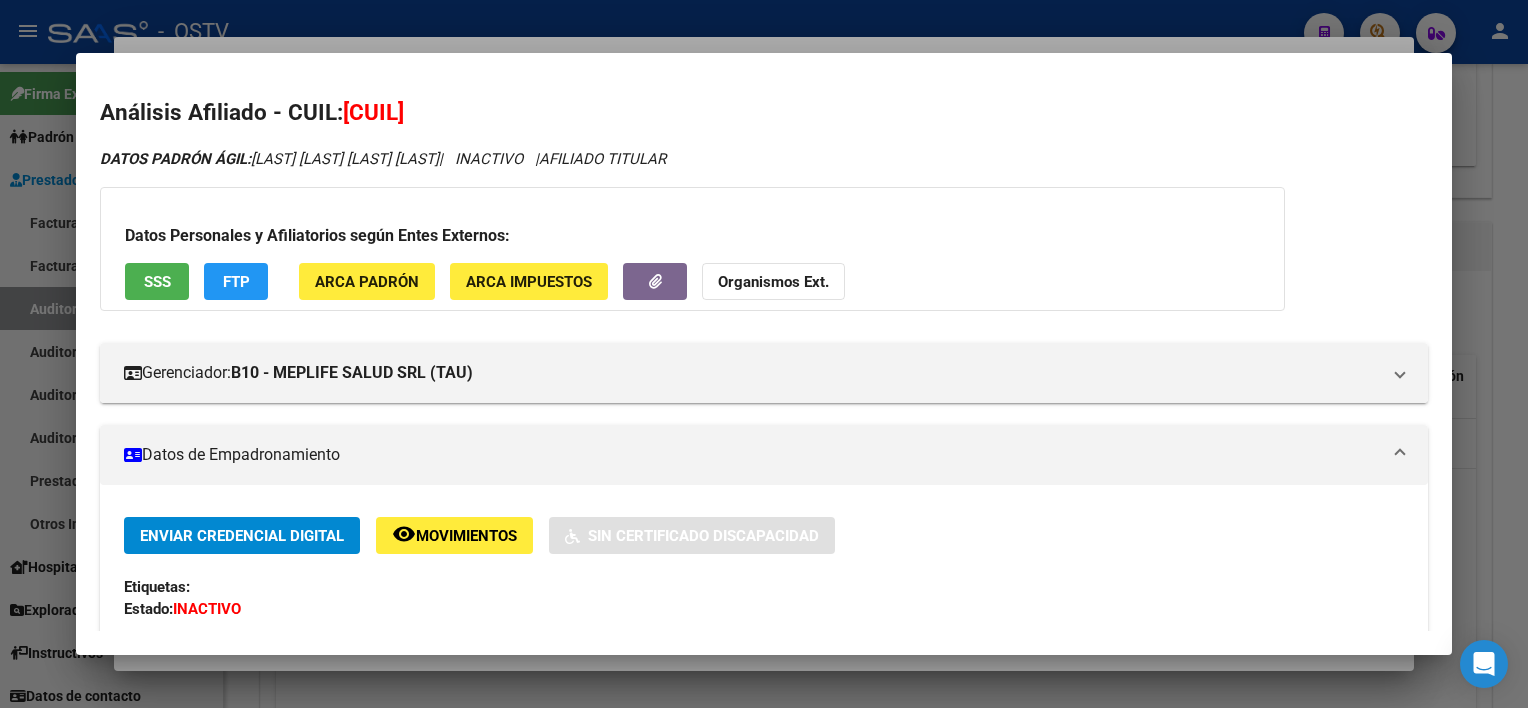 drag, startPoint x: 344, startPoint y: 114, endPoint x: 386, endPoint y: 111, distance: 42.107006 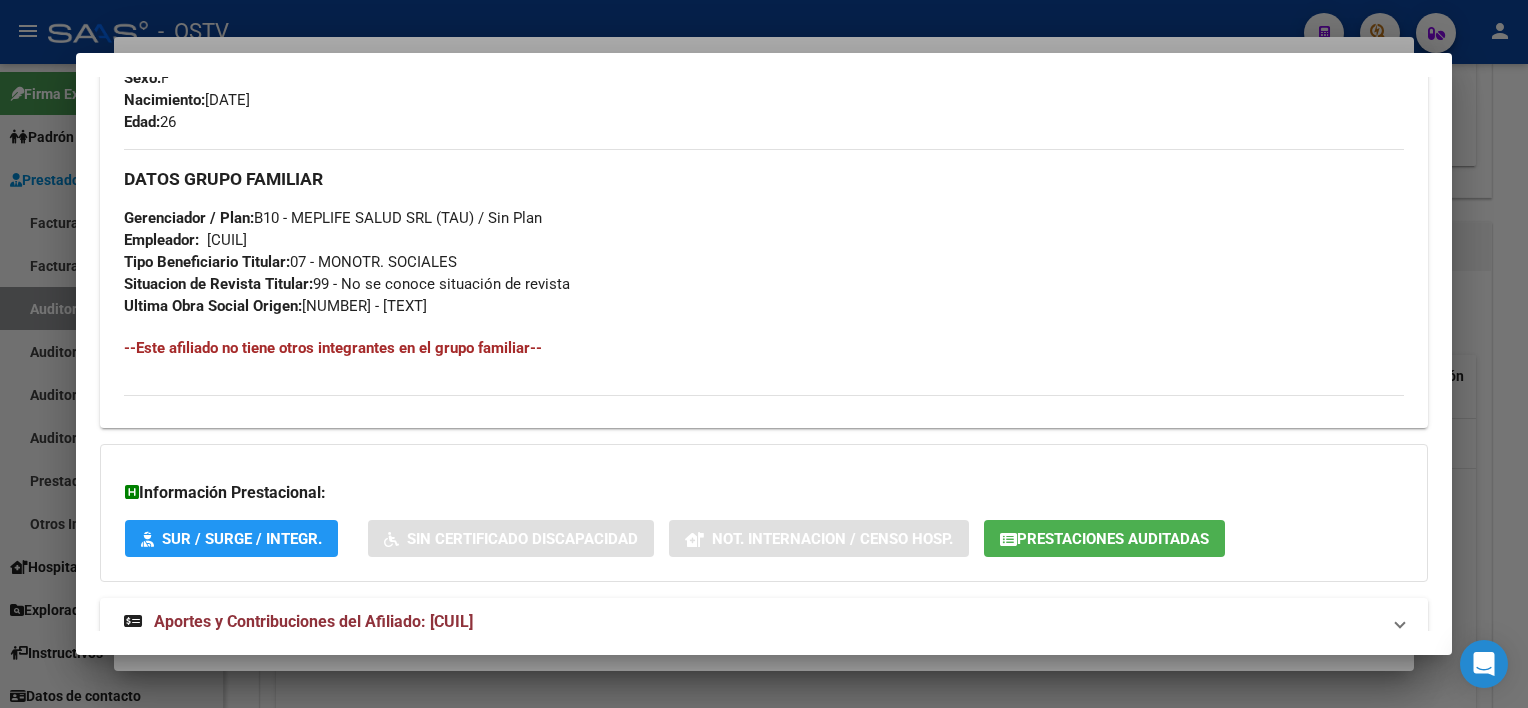 scroll, scrollTop: 988, scrollLeft: 0, axis: vertical 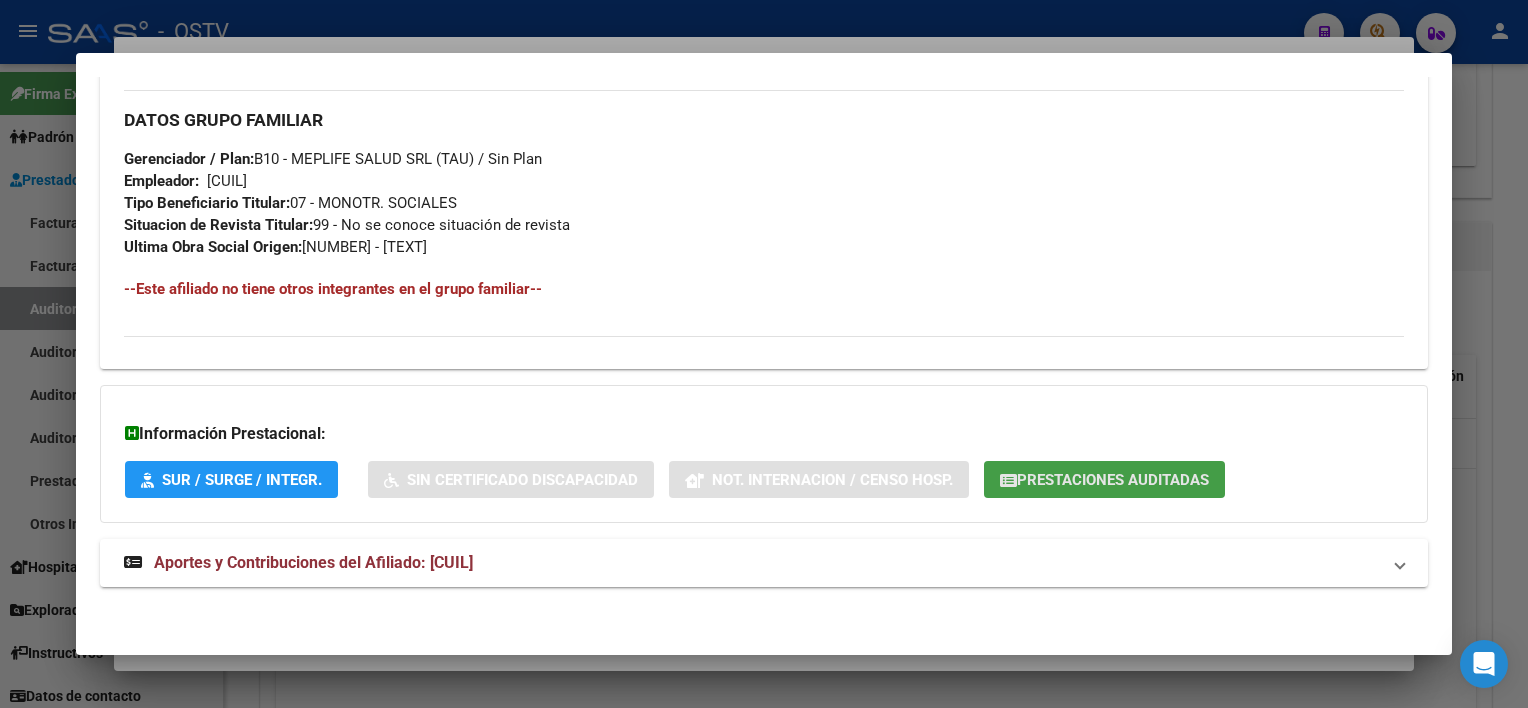 click on "Prestaciones Auditadas" 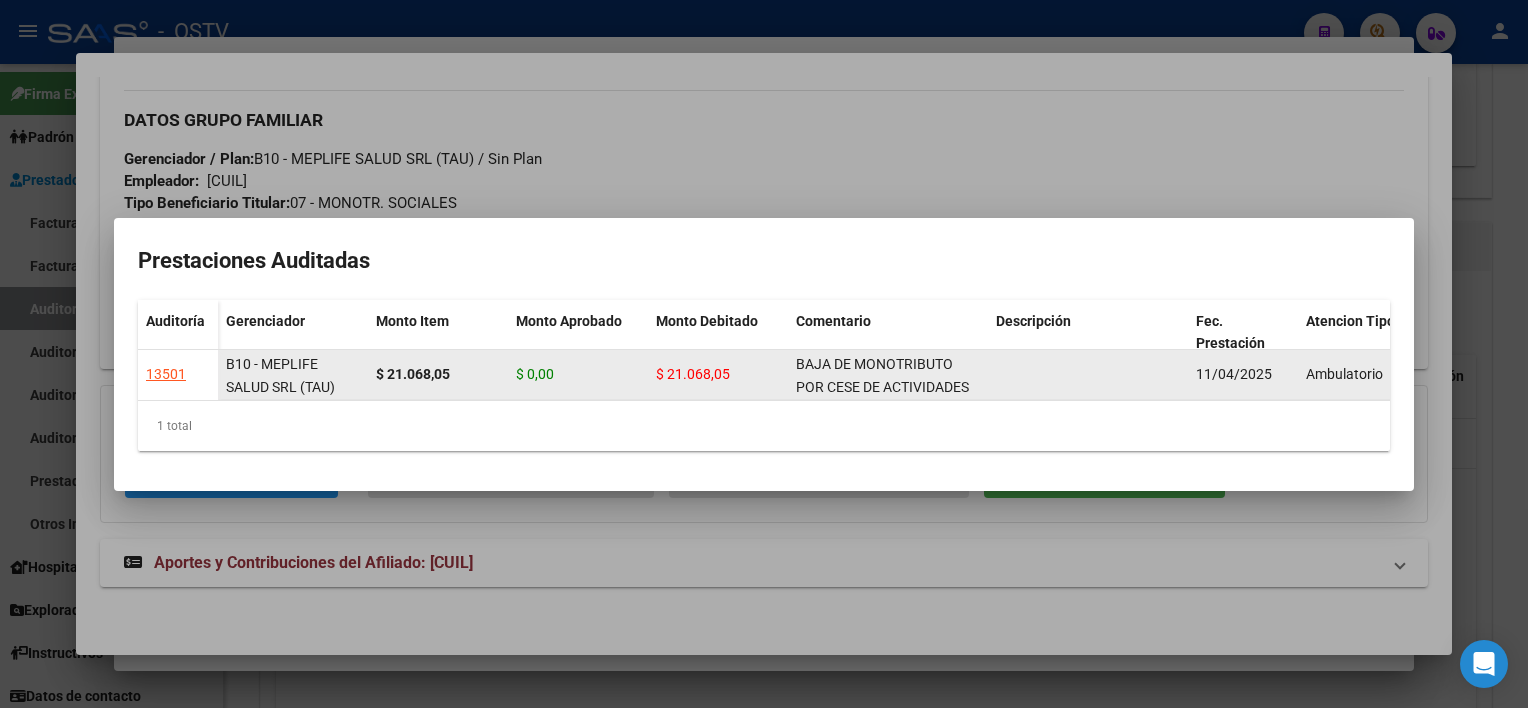 scroll, scrollTop: 25, scrollLeft: 0, axis: vertical 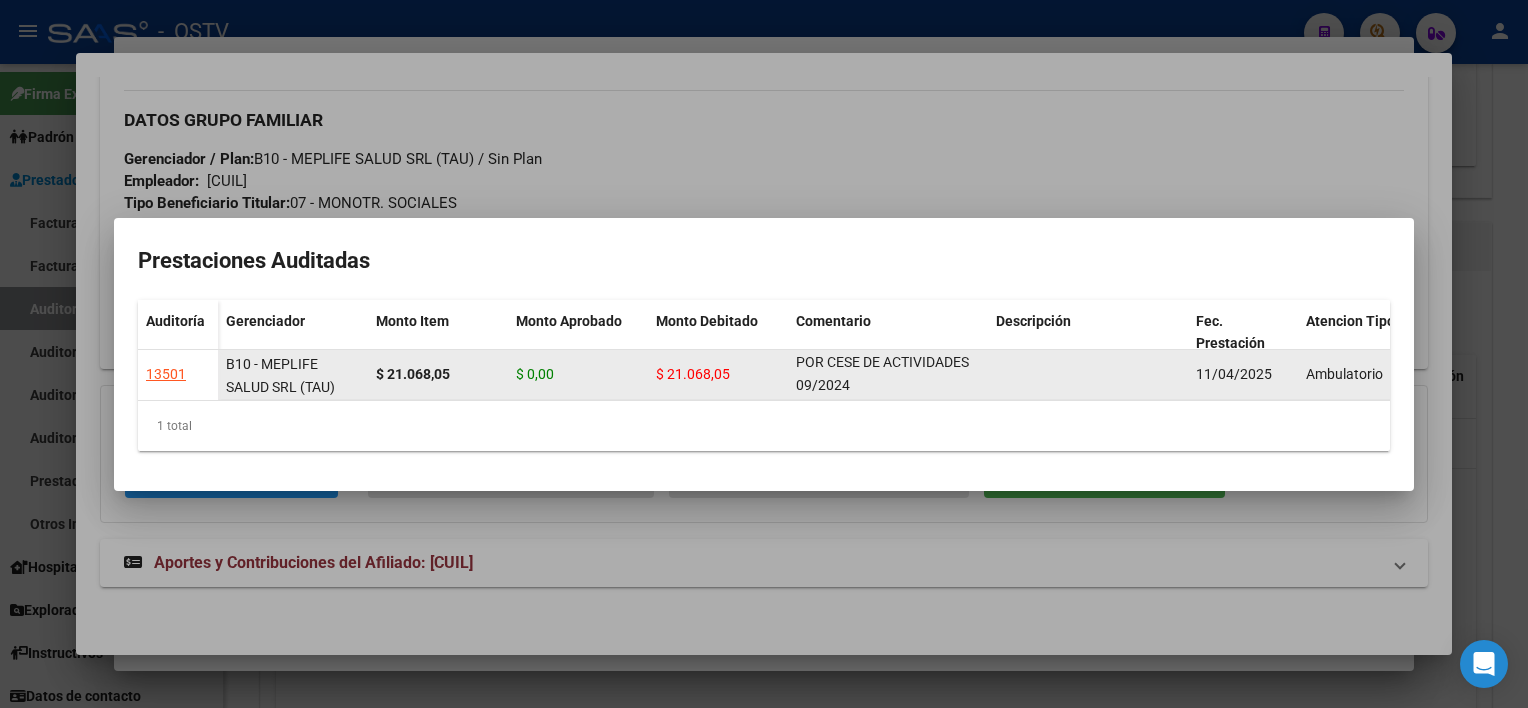 drag, startPoint x: 797, startPoint y: 349, endPoint x: 998, endPoint y: 380, distance: 203.3765 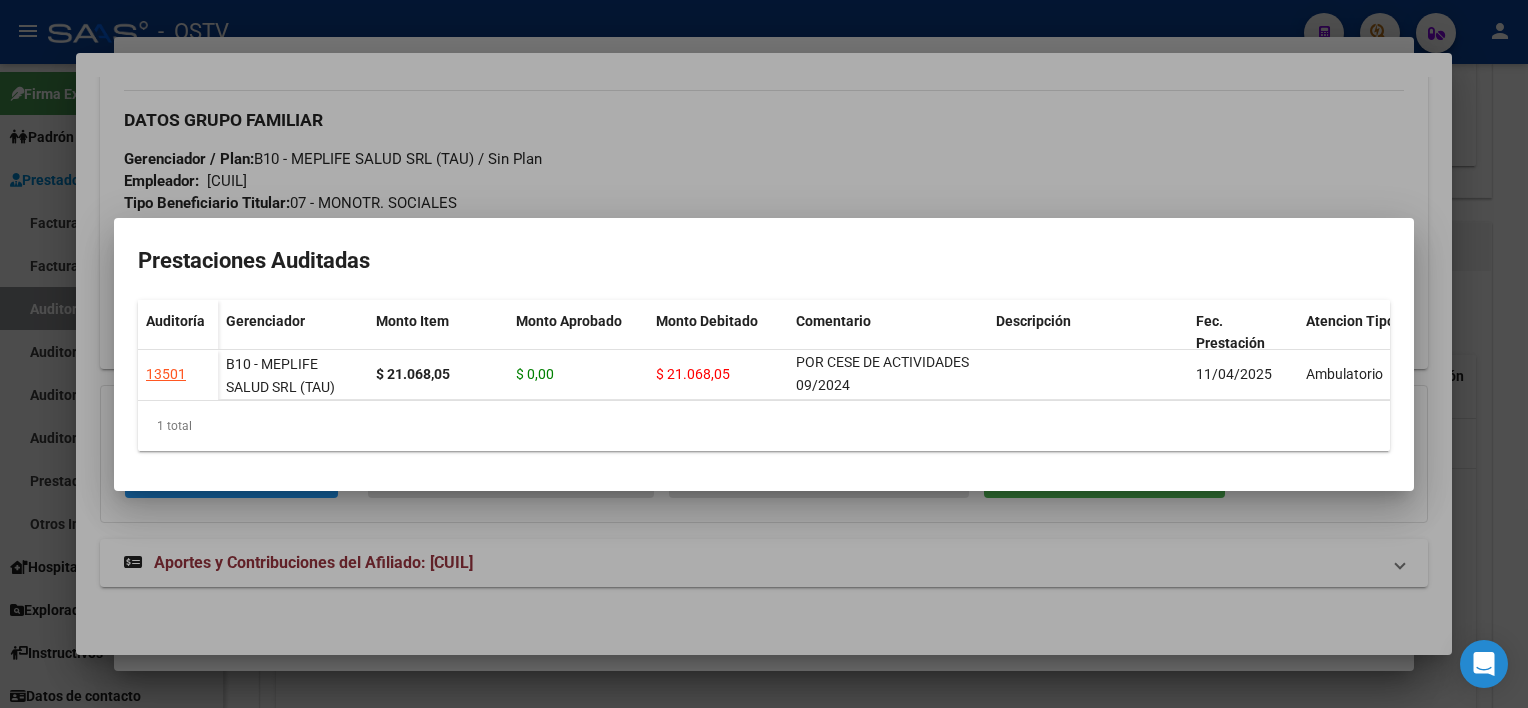 click at bounding box center (764, 354) 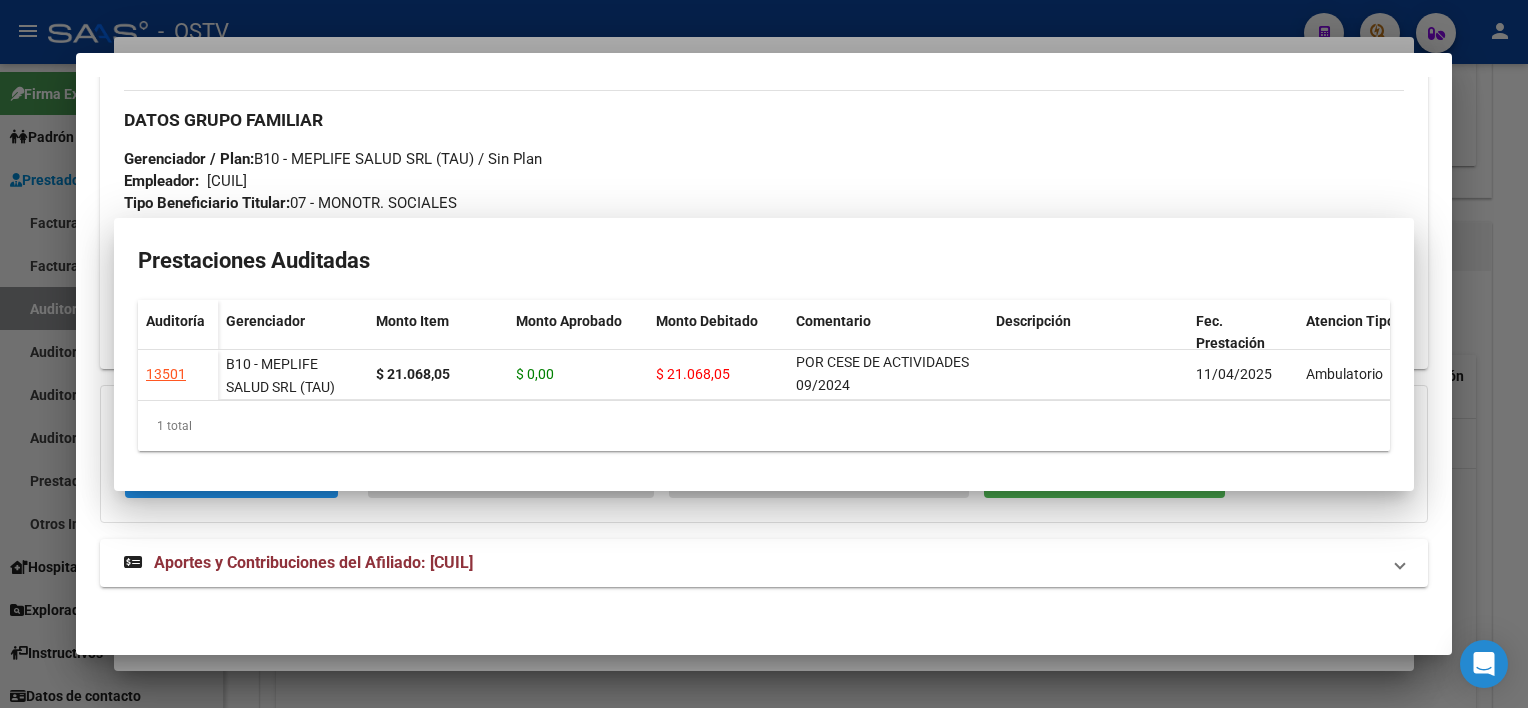 click at bounding box center (764, 354) 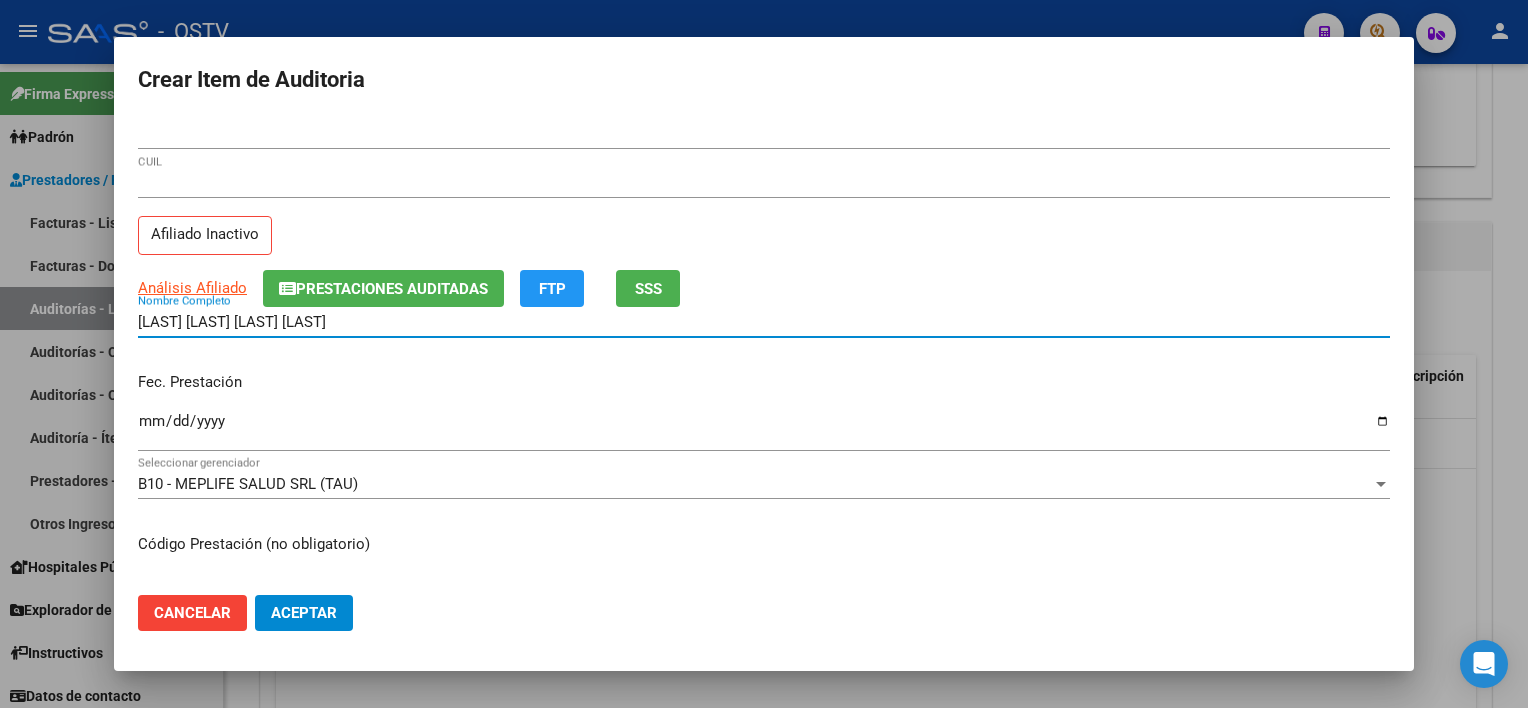 click on "[LAST] [LAST] [LAST] [LAST]" at bounding box center (764, 322) 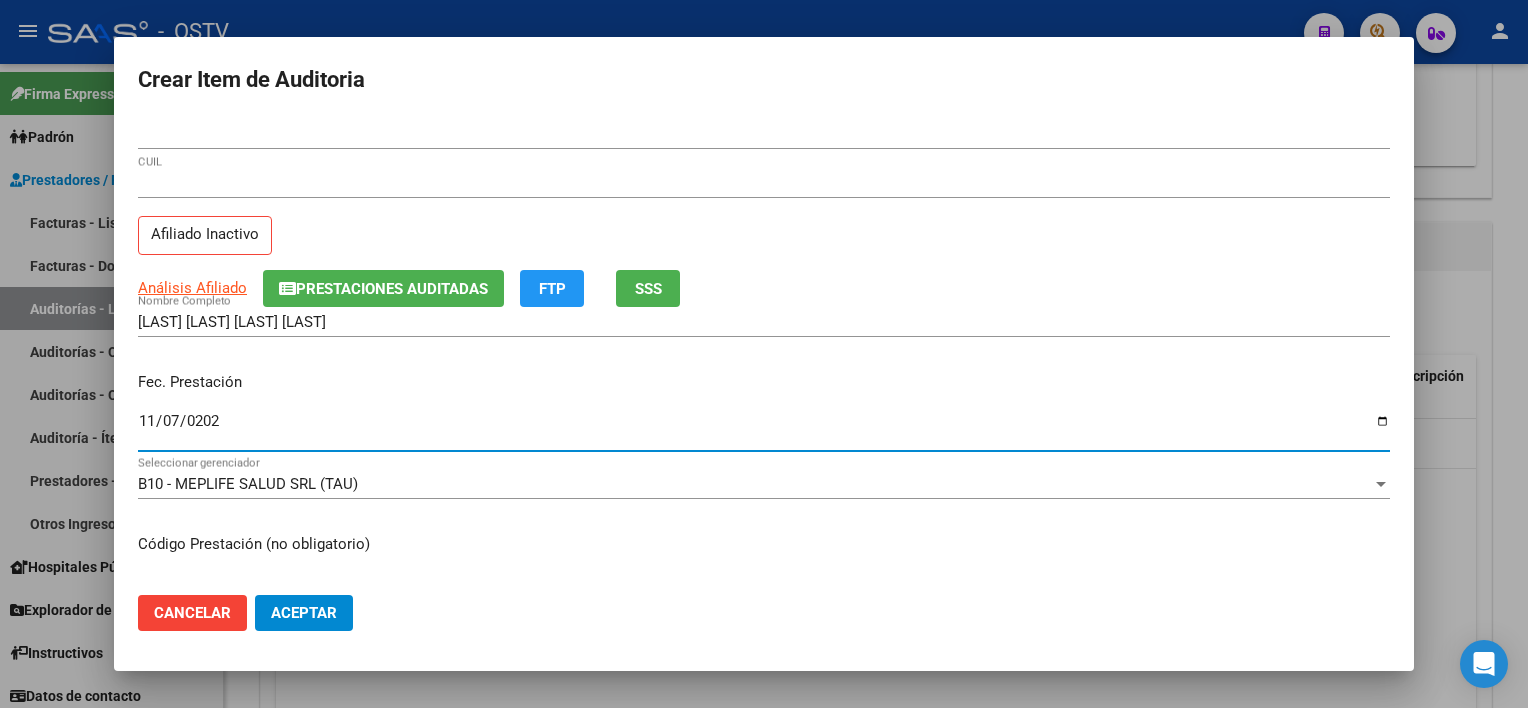 type on "2024-11-07" 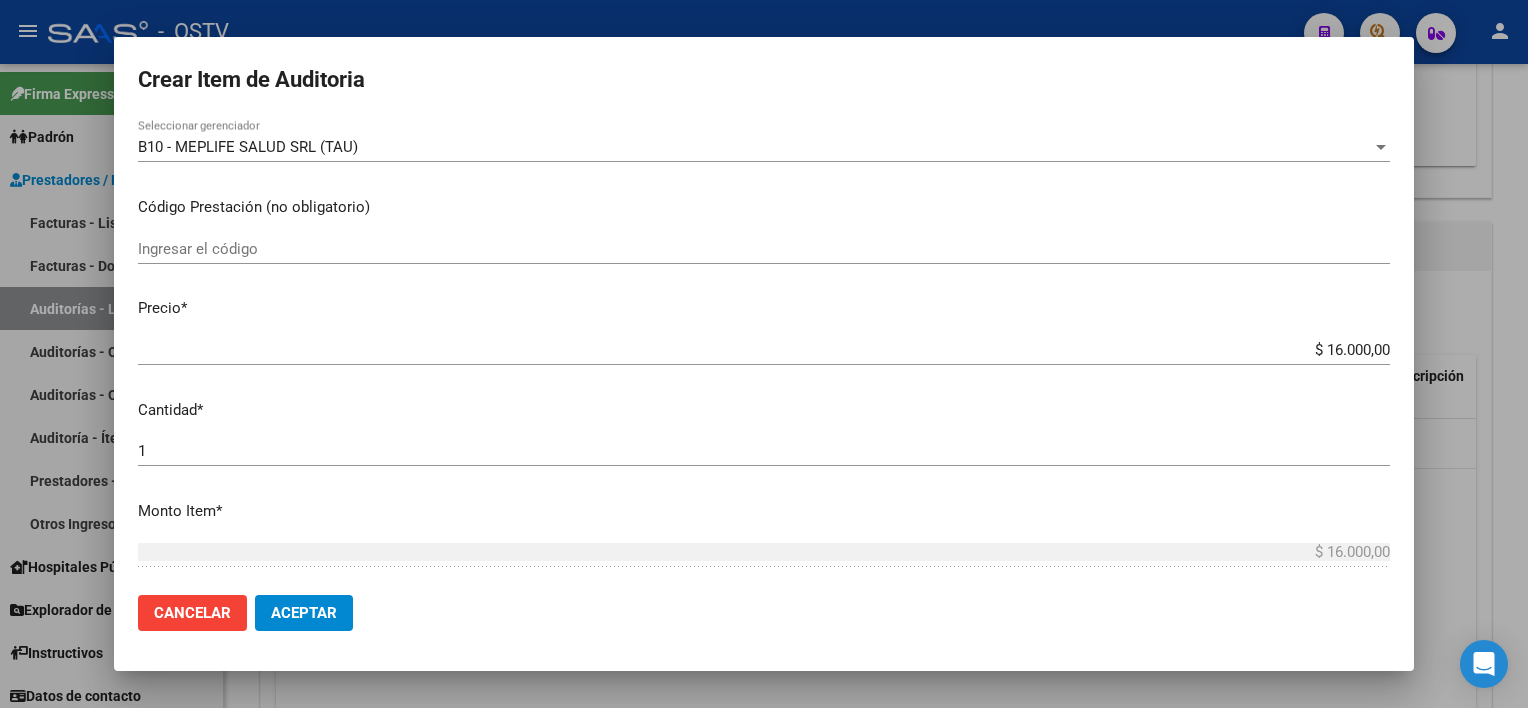 scroll, scrollTop: 641, scrollLeft: 0, axis: vertical 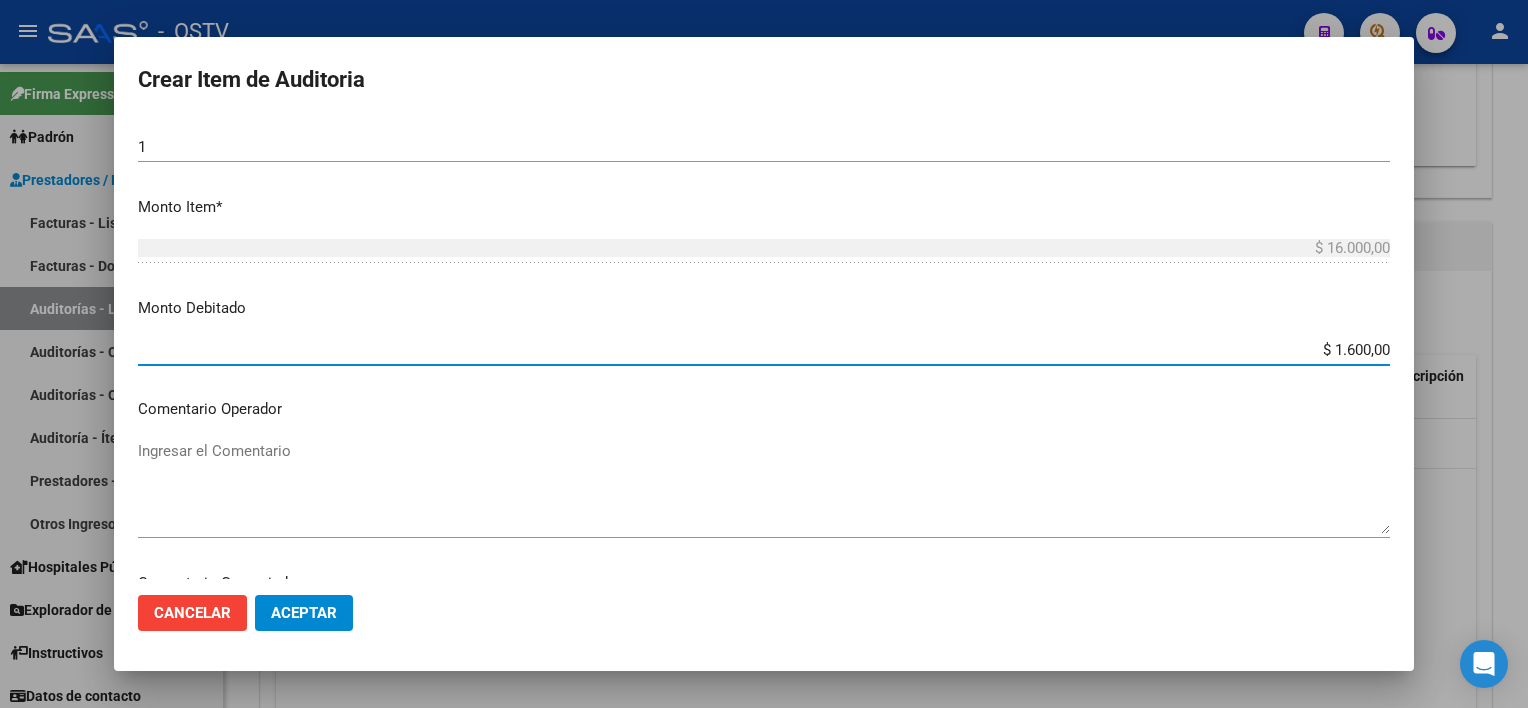 type on "$ 16.000,00" 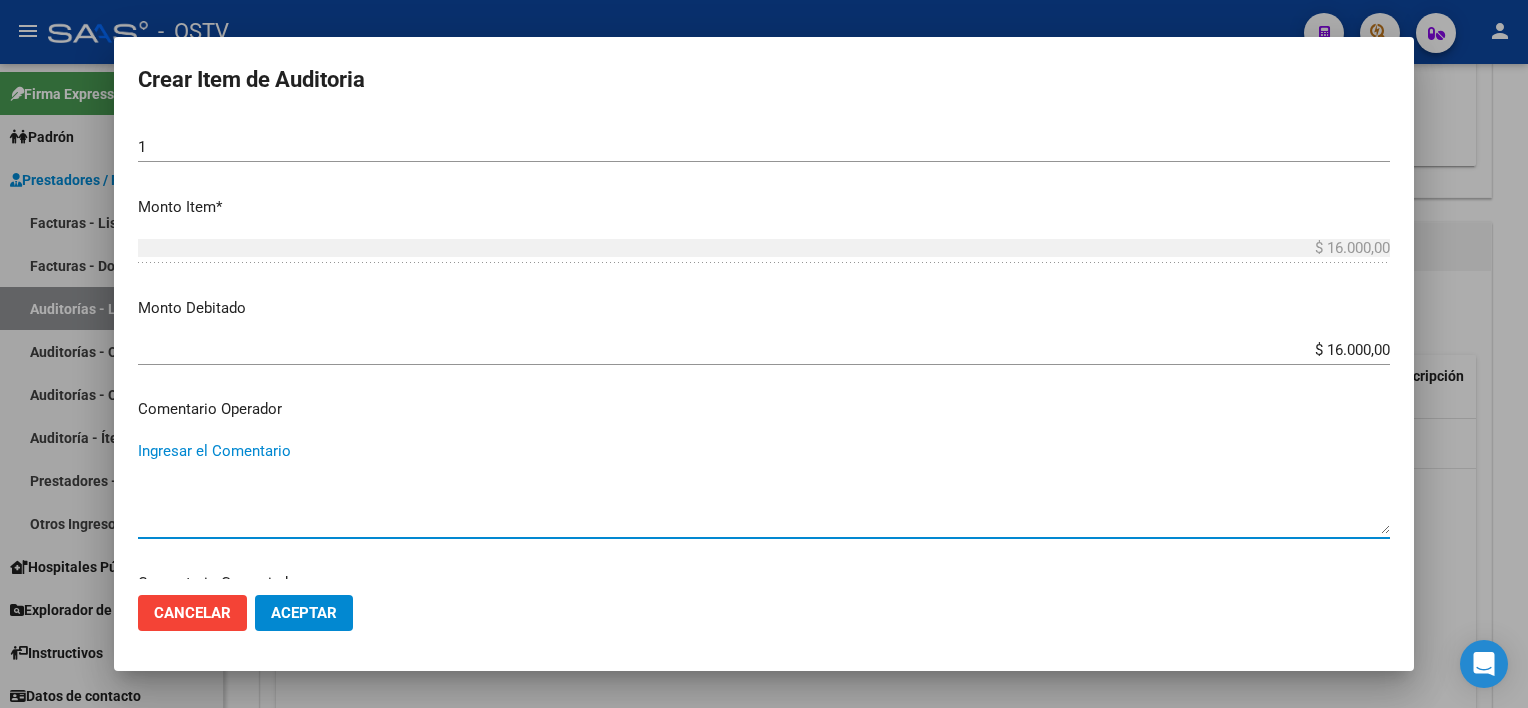 paste on "BAJA DE MONOTRIBUTO POR CESE DE ACTIVIDADES 09/2024" 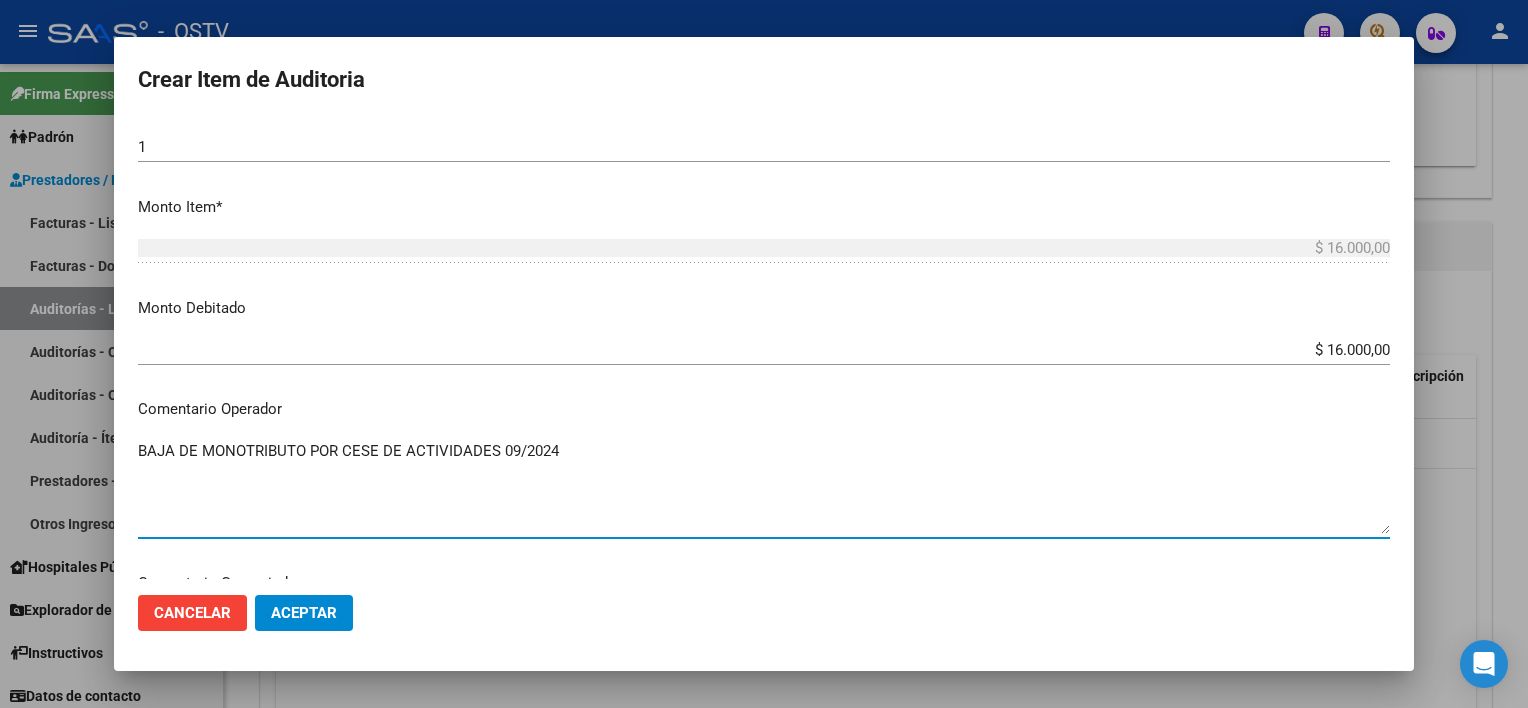 click on "BAJA DE MONOTRIBUTO POR CESE DE ACTIVIDADES 09/2024" at bounding box center (764, 487) 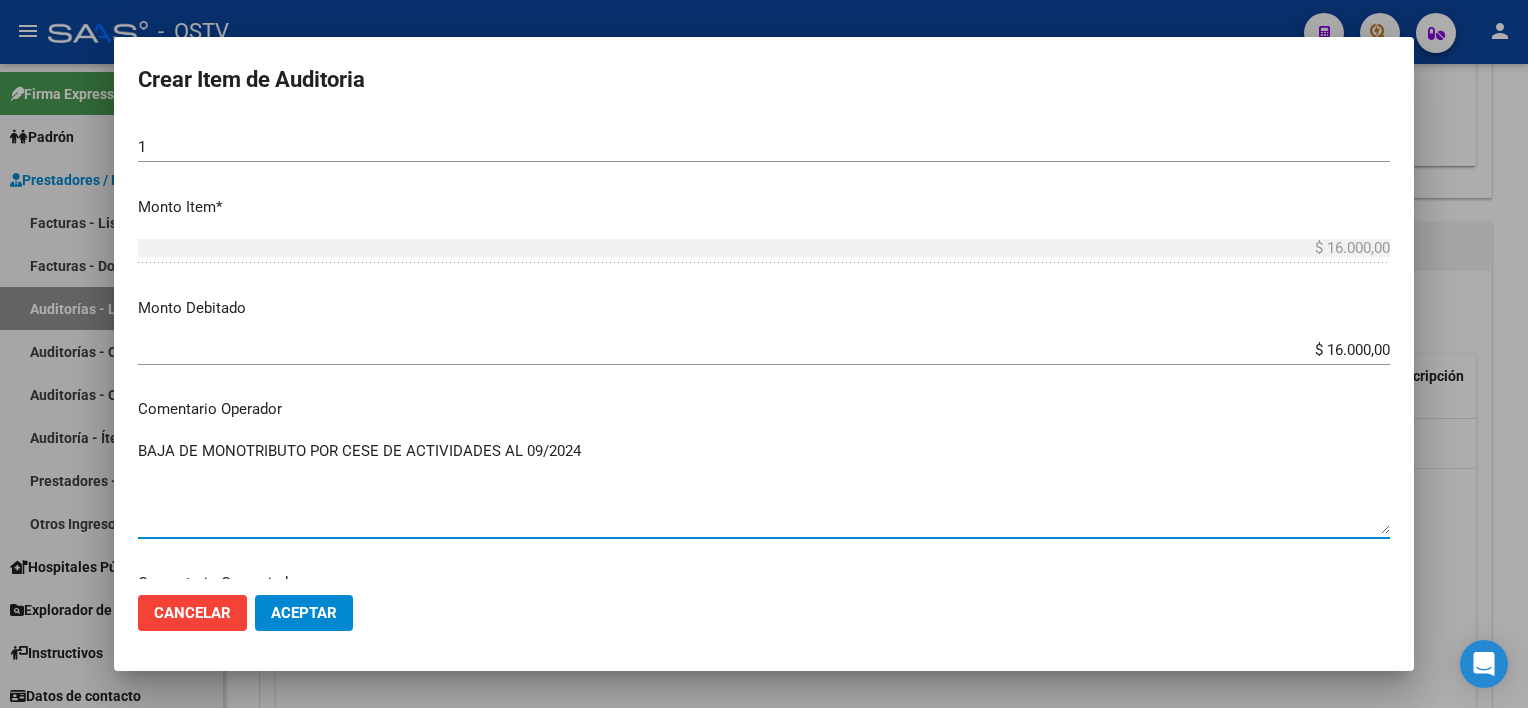 click on "BAJA DE MONOTRIBUTO POR CESE DE ACTIVIDADES AL 09/2024" at bounding box center [764, 487] 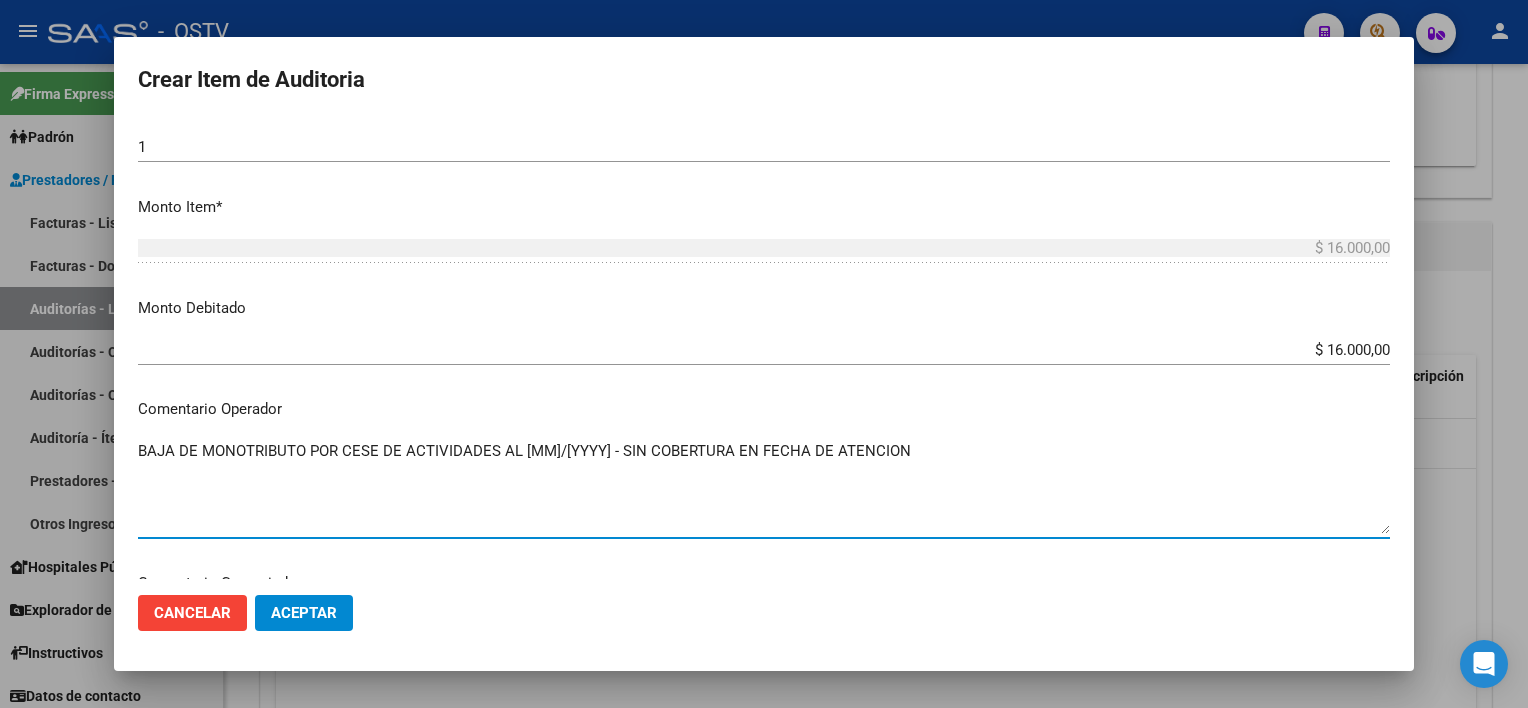 click on "BAJA DE MONOTRIBUTO POR CESE DE ACTIVIDADES AL [MM]/[YYYY] - SIN COBERTURA EN FECHA DE ATENCION" at bounding box center [764, 487] 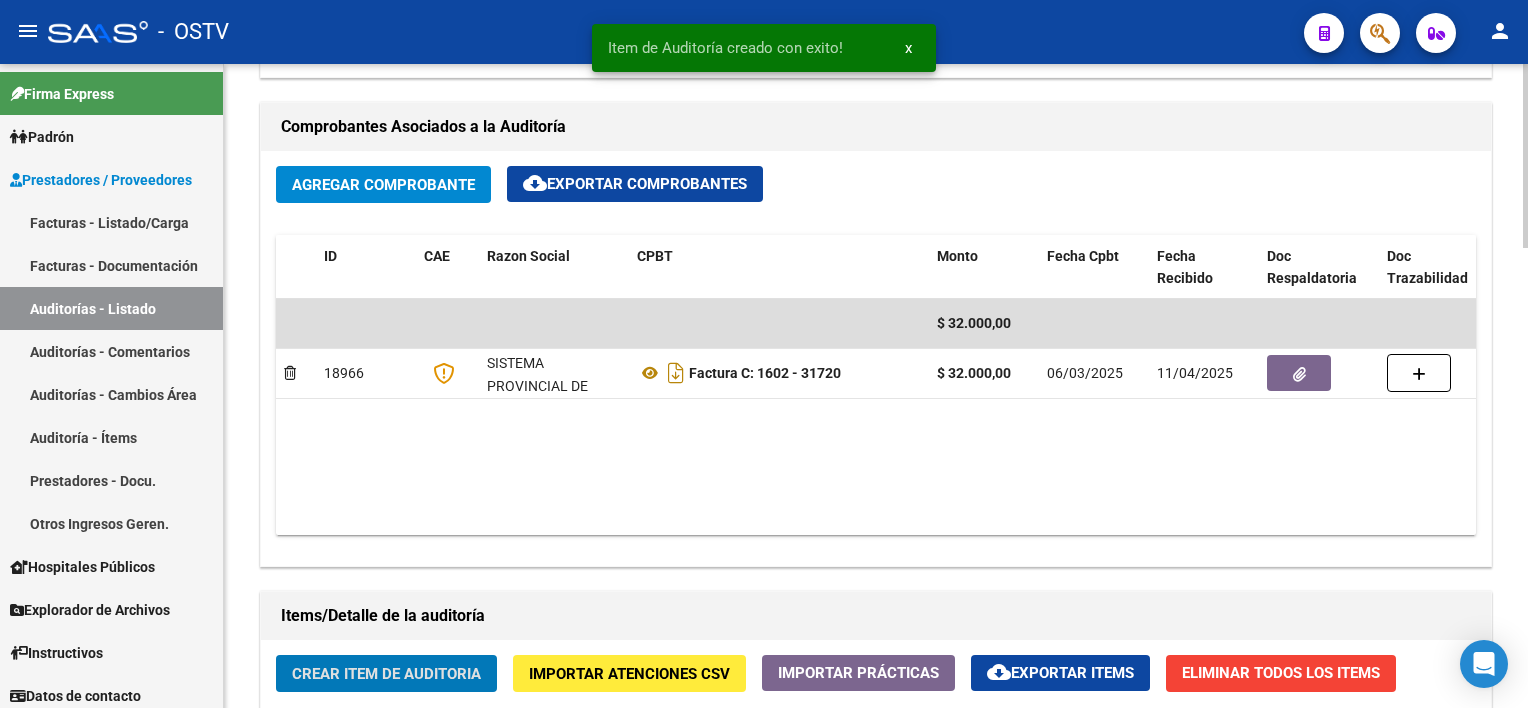 scroll, scrollTop: 901, scrollLeft: 0, axis: vertical 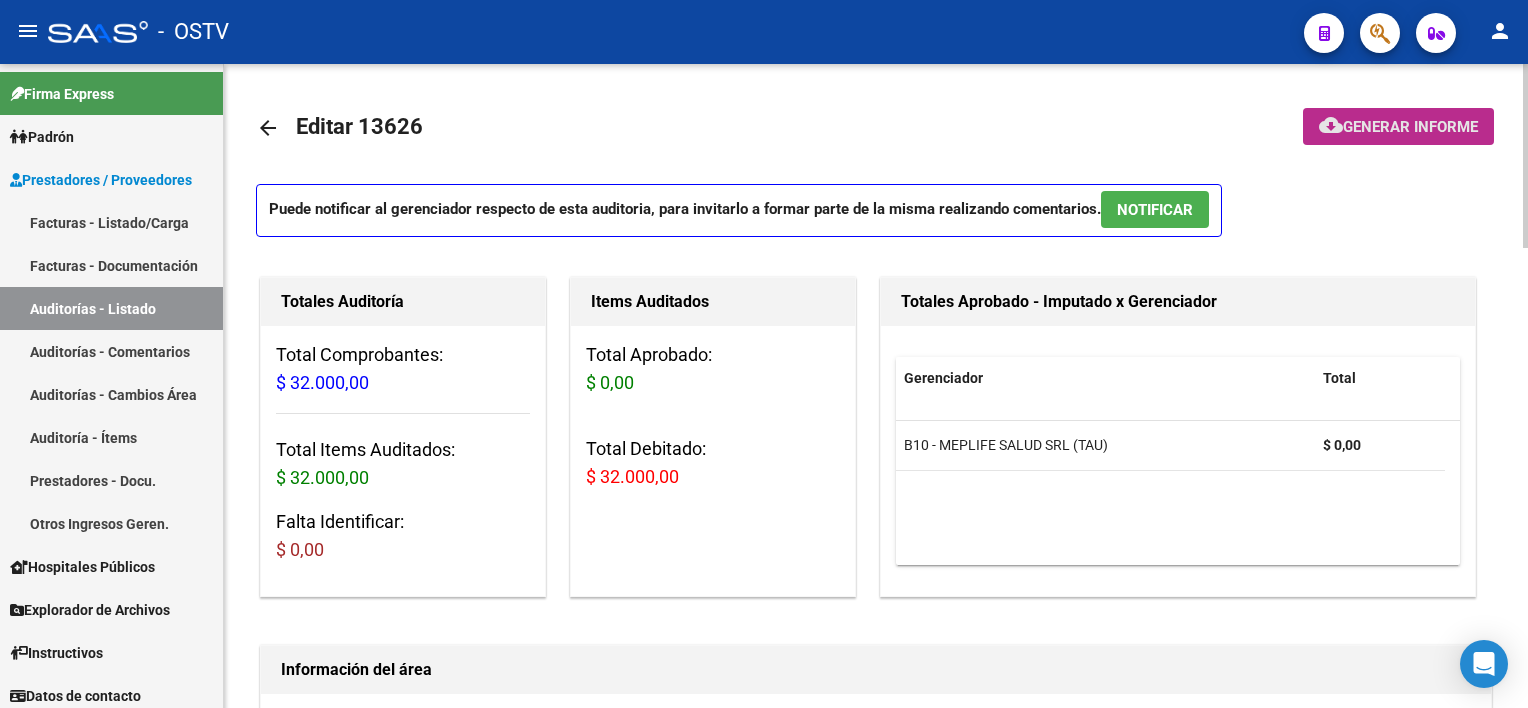 click on "Generar informe" 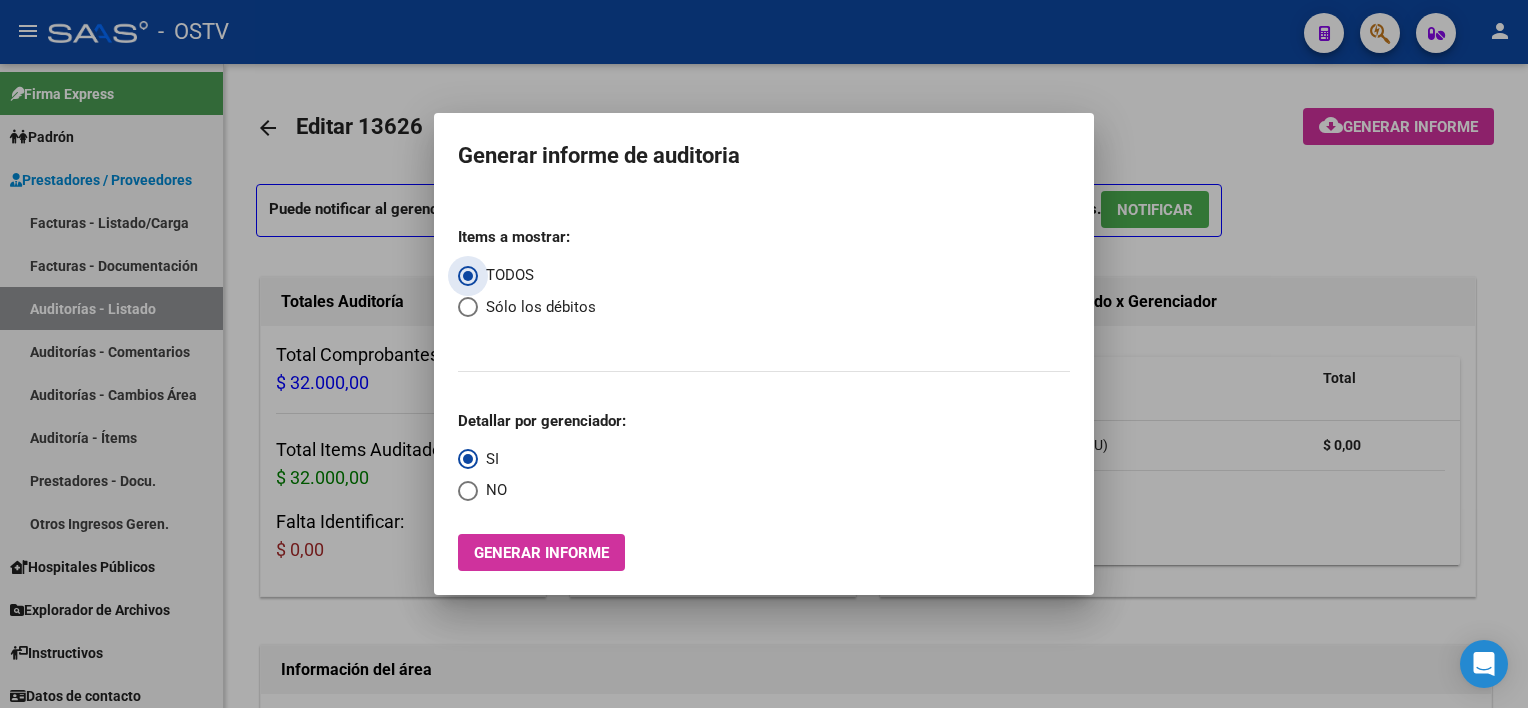 click on "Sólo los débitos" at bounding box center [537, 307] 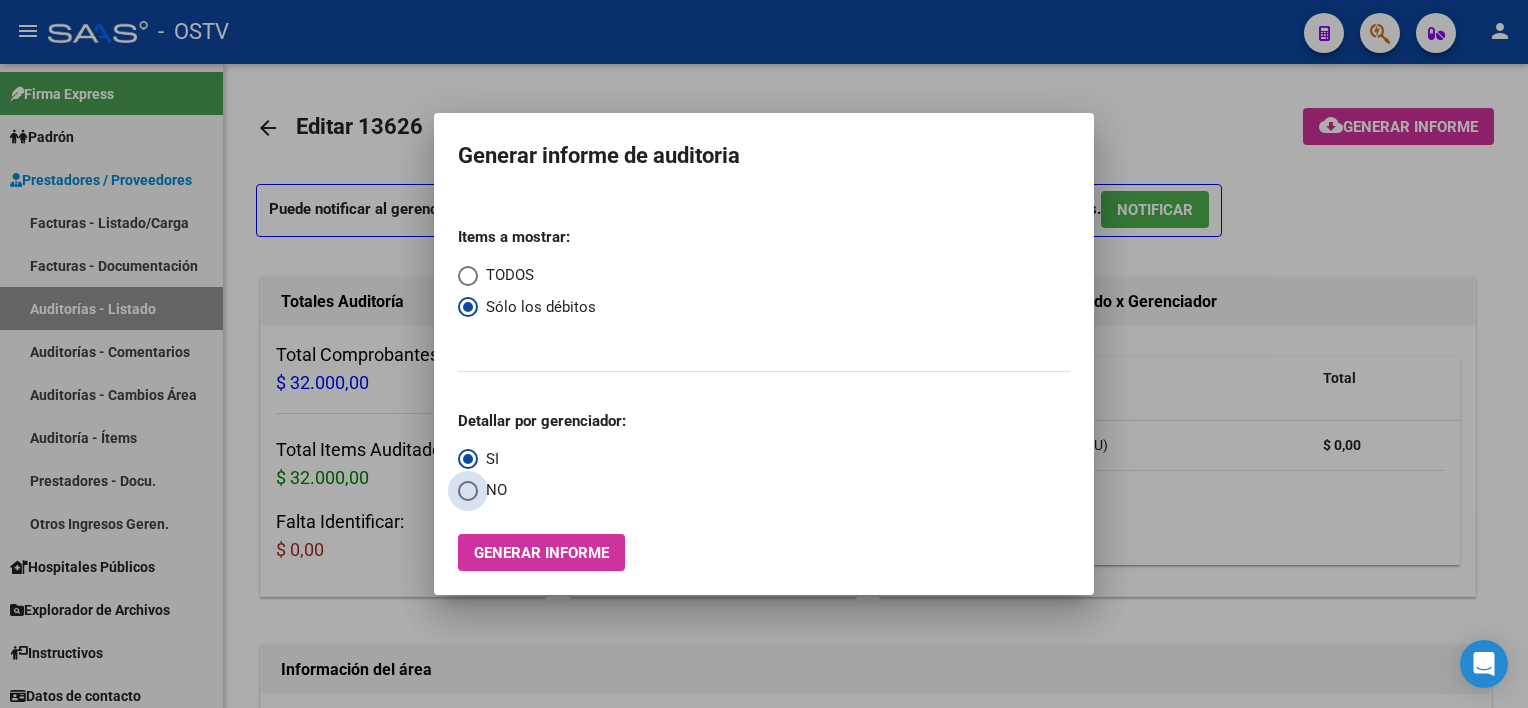 click at bounding box center (468, 491) 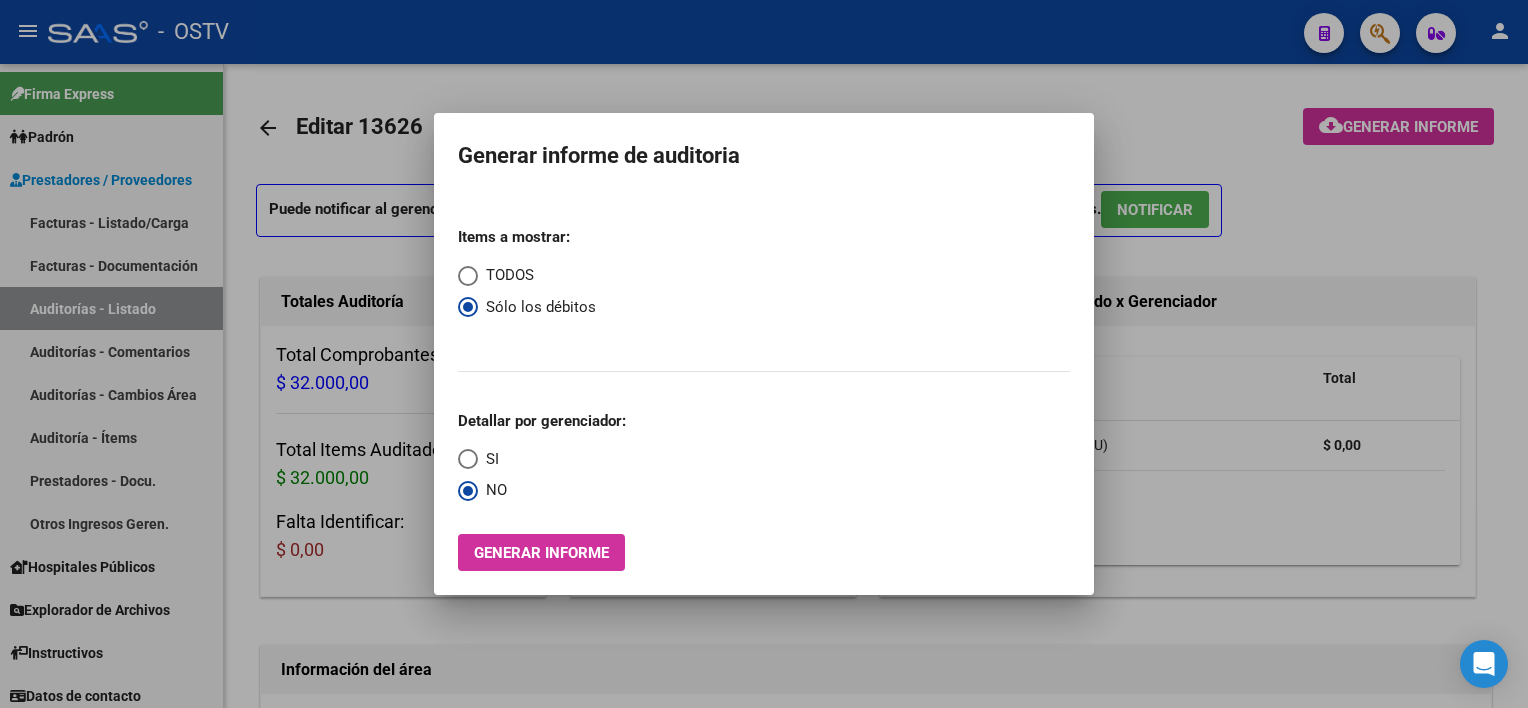 click on "Items a mostrar:   TODOS    Sólo los débitos Detallar por gerenciador:   SI   NO Generar informe" at bounding box center [764, 391] 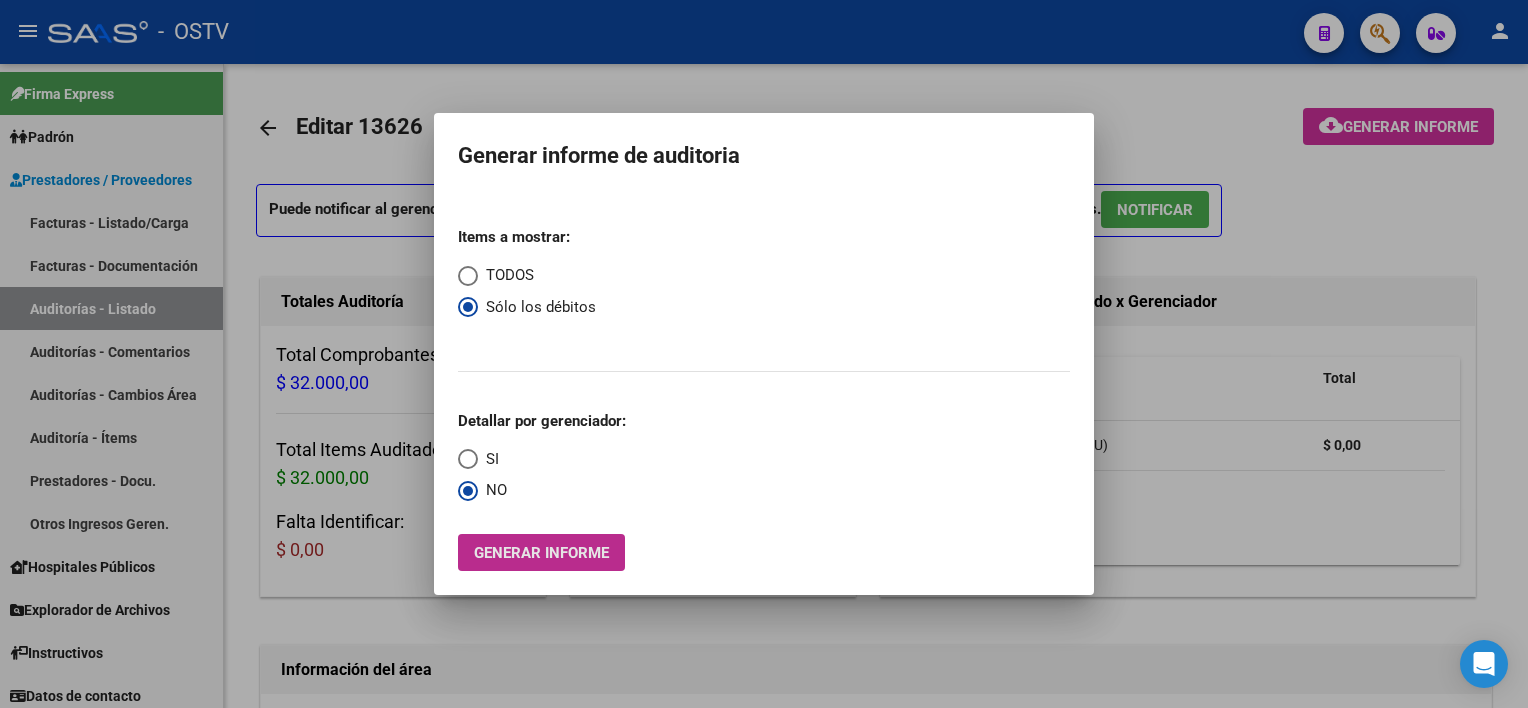 click on "Generar informe" at bounding box center [541, 553] 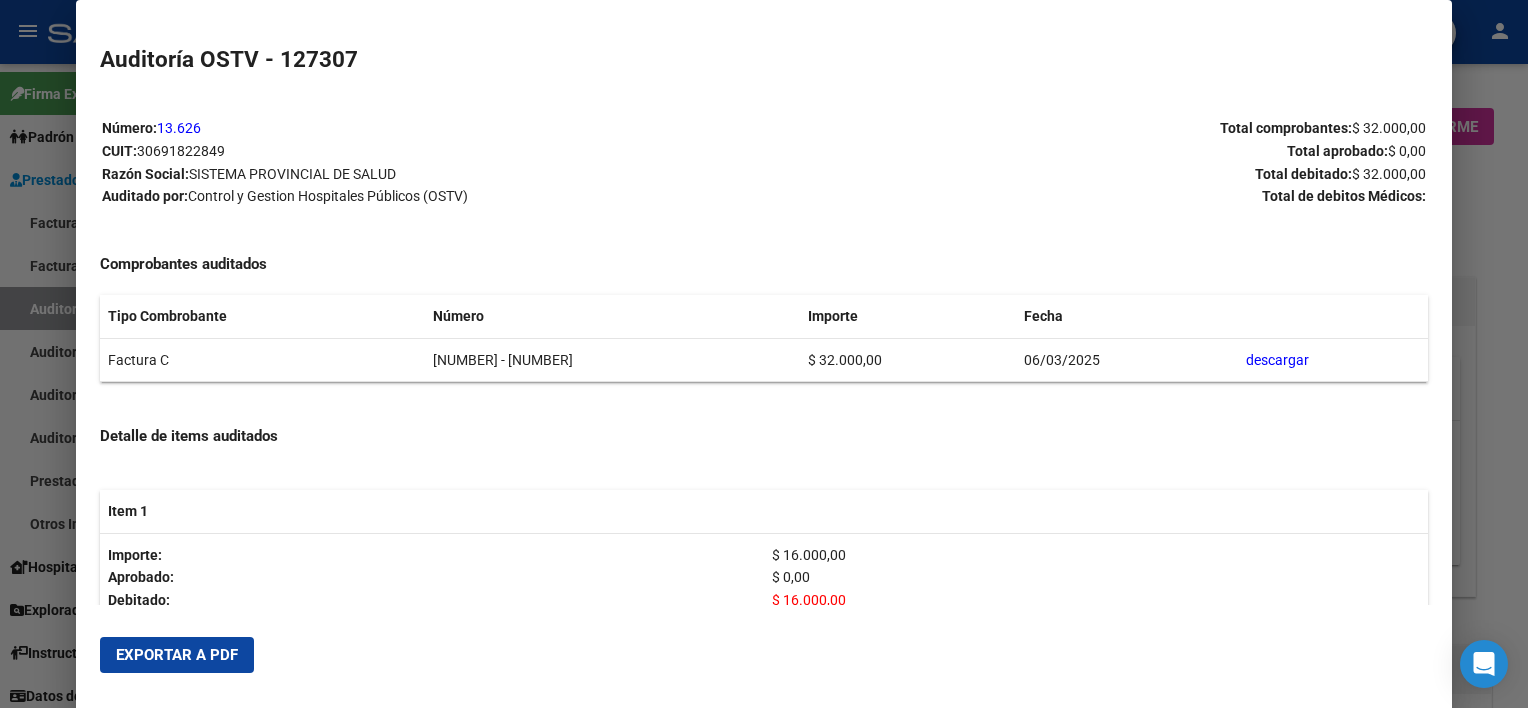 click on "Exportar a PDF" at bounding box center (177, 655) 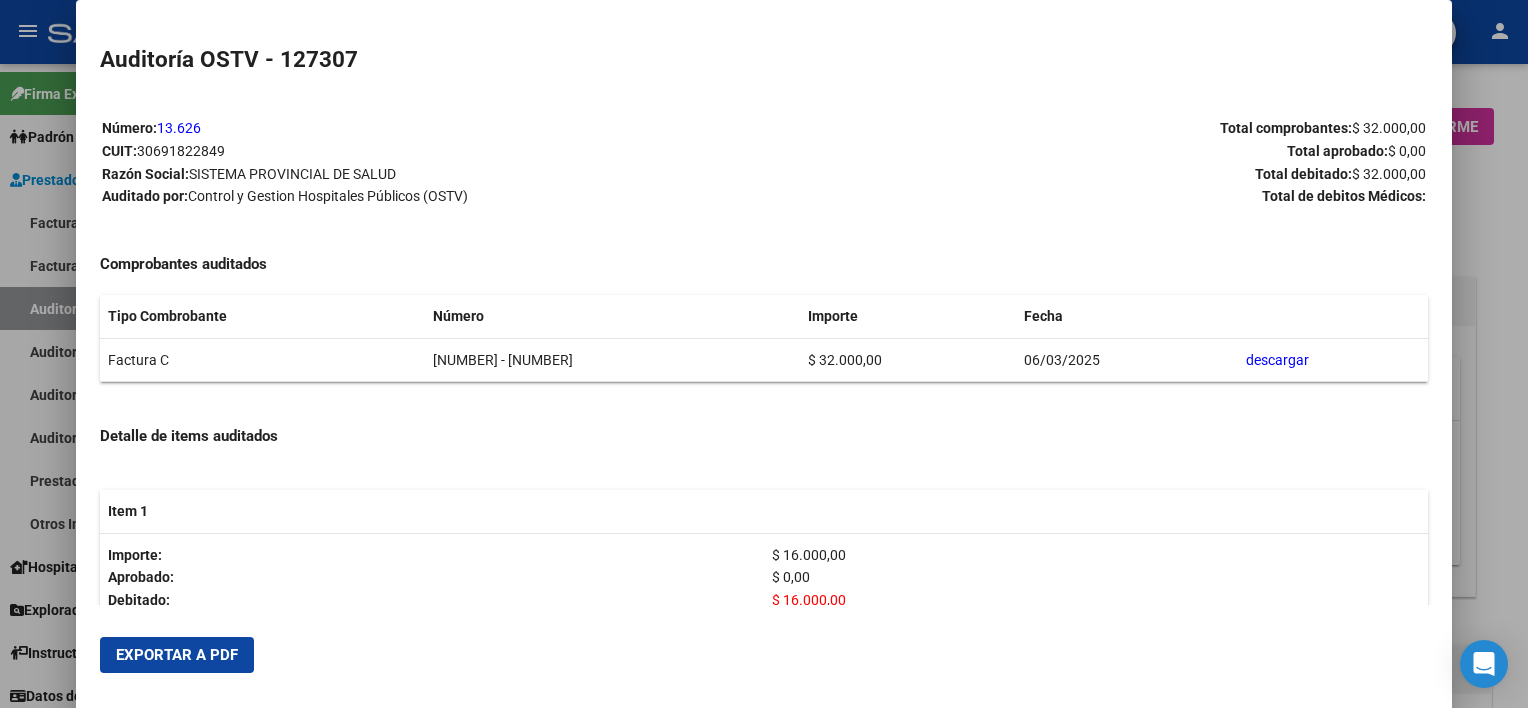 click at bounding box center (764, 354) 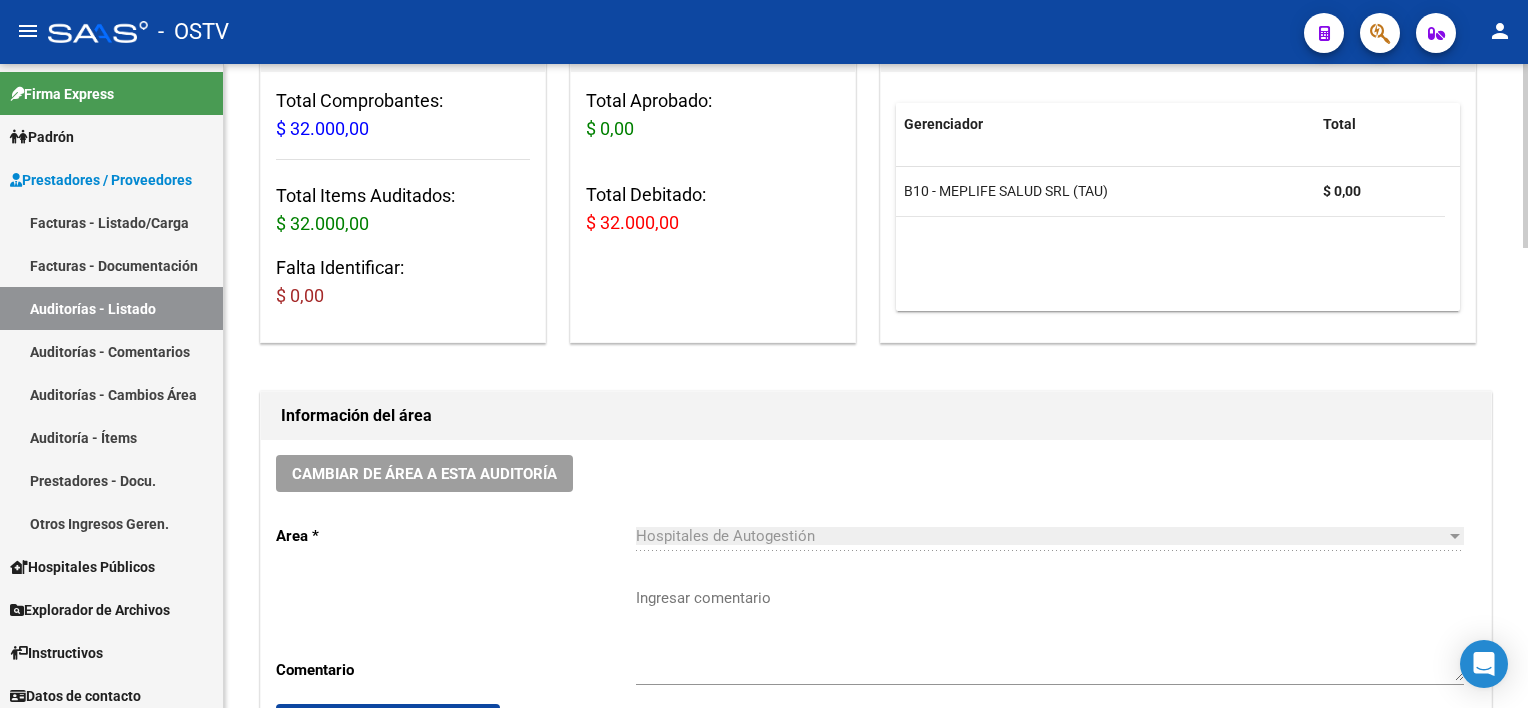 scroll, scrollTop: 500, scrollLeft: 0, axis: vertical 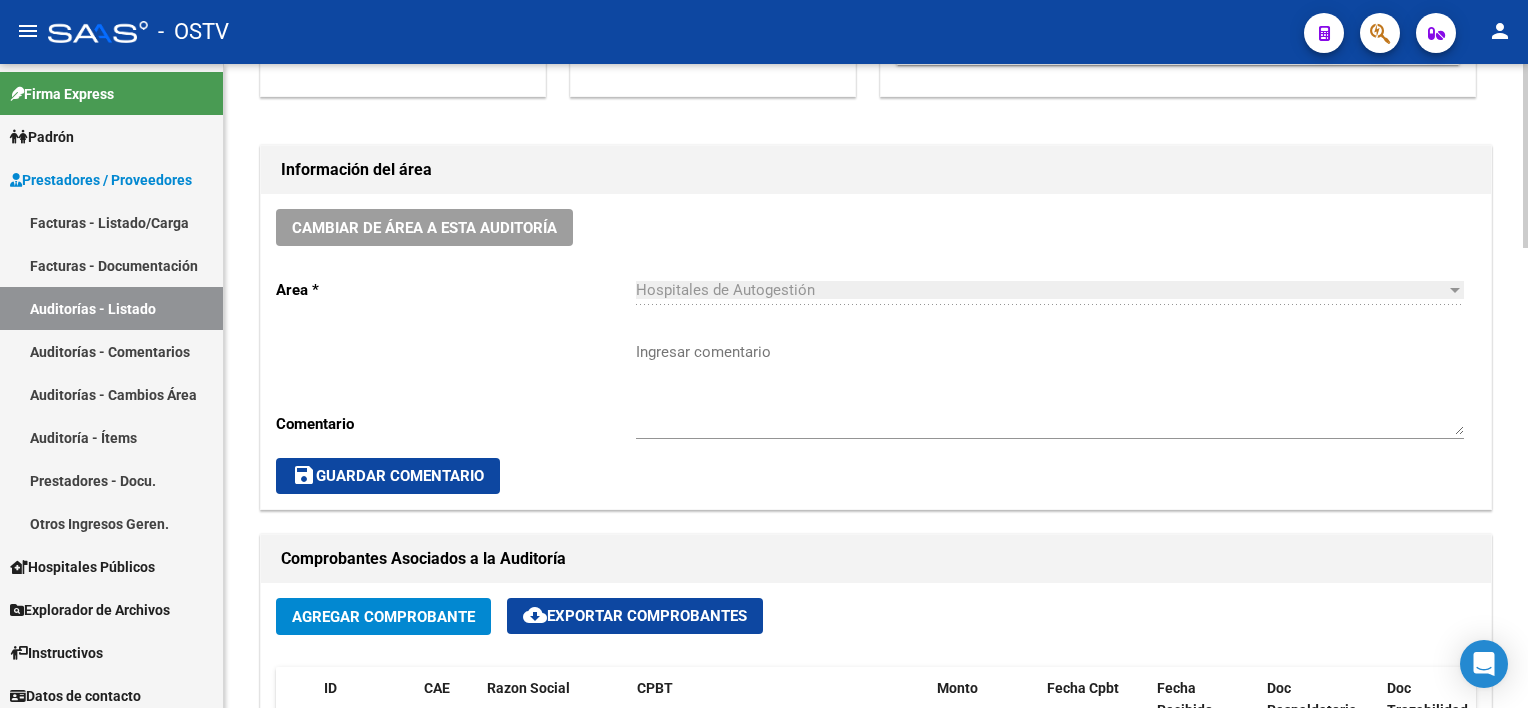 click on "Ingresar comentario" at bounding box center [1050, 388] 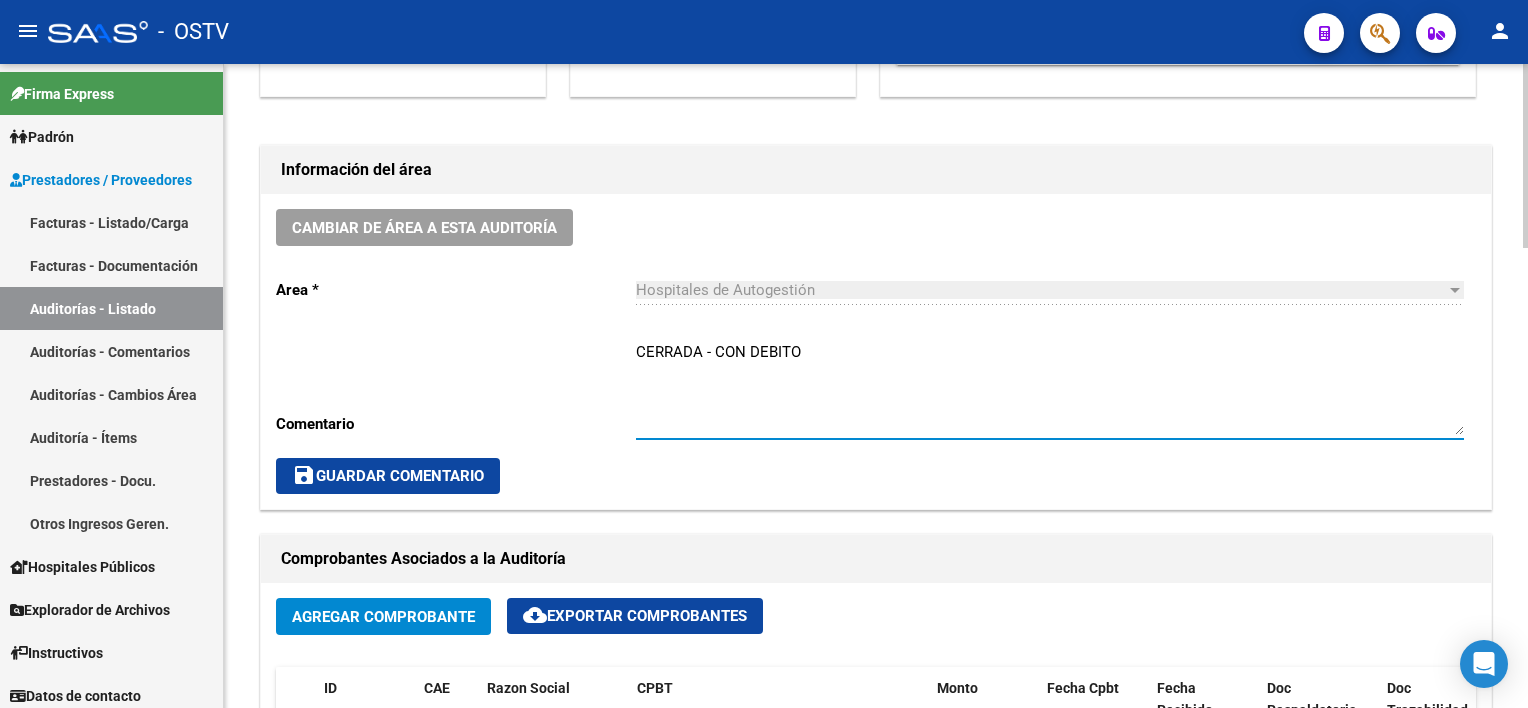 type on "CERRADA - CON DEBITO" 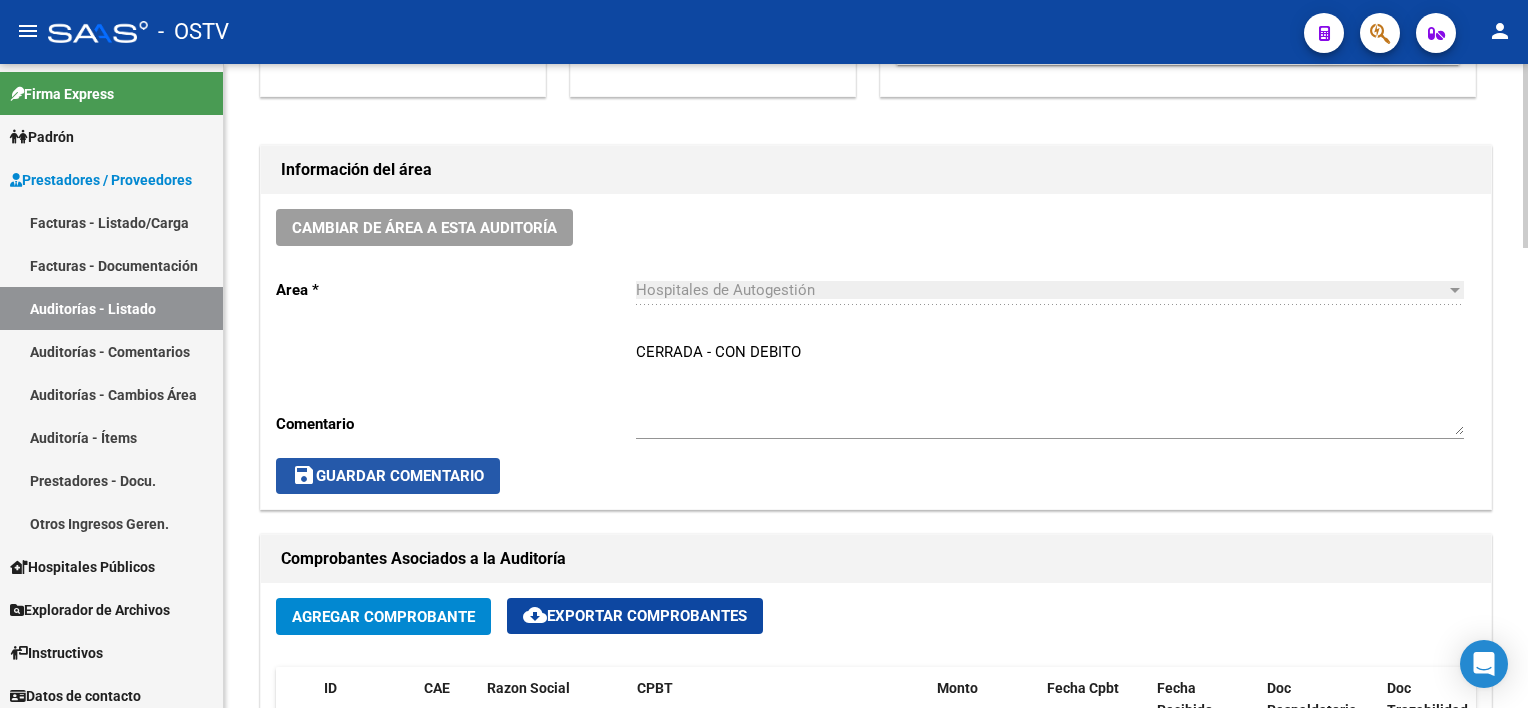 click on "save  Guardar Comentario" 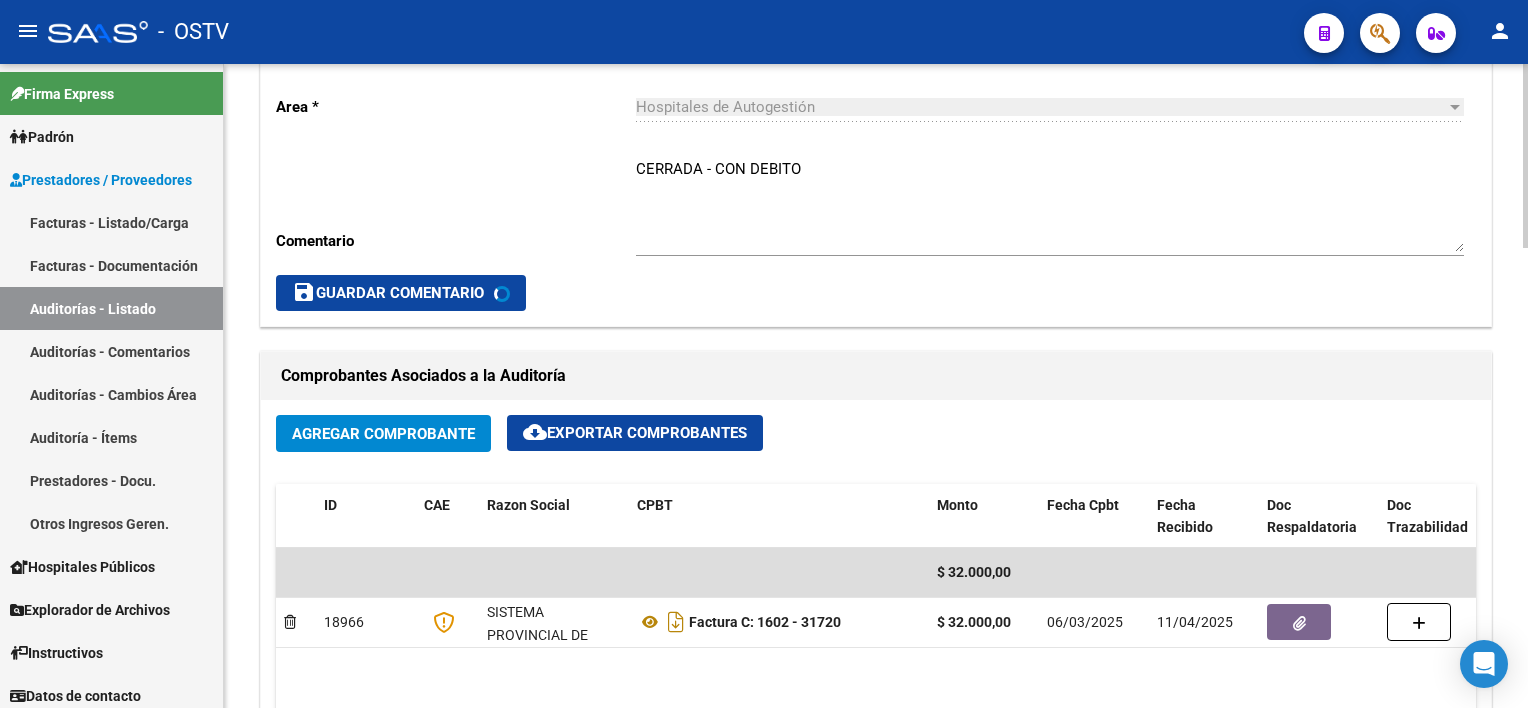 scroll, scrollTop: 700, scrollLeft: 0, axis: vertical 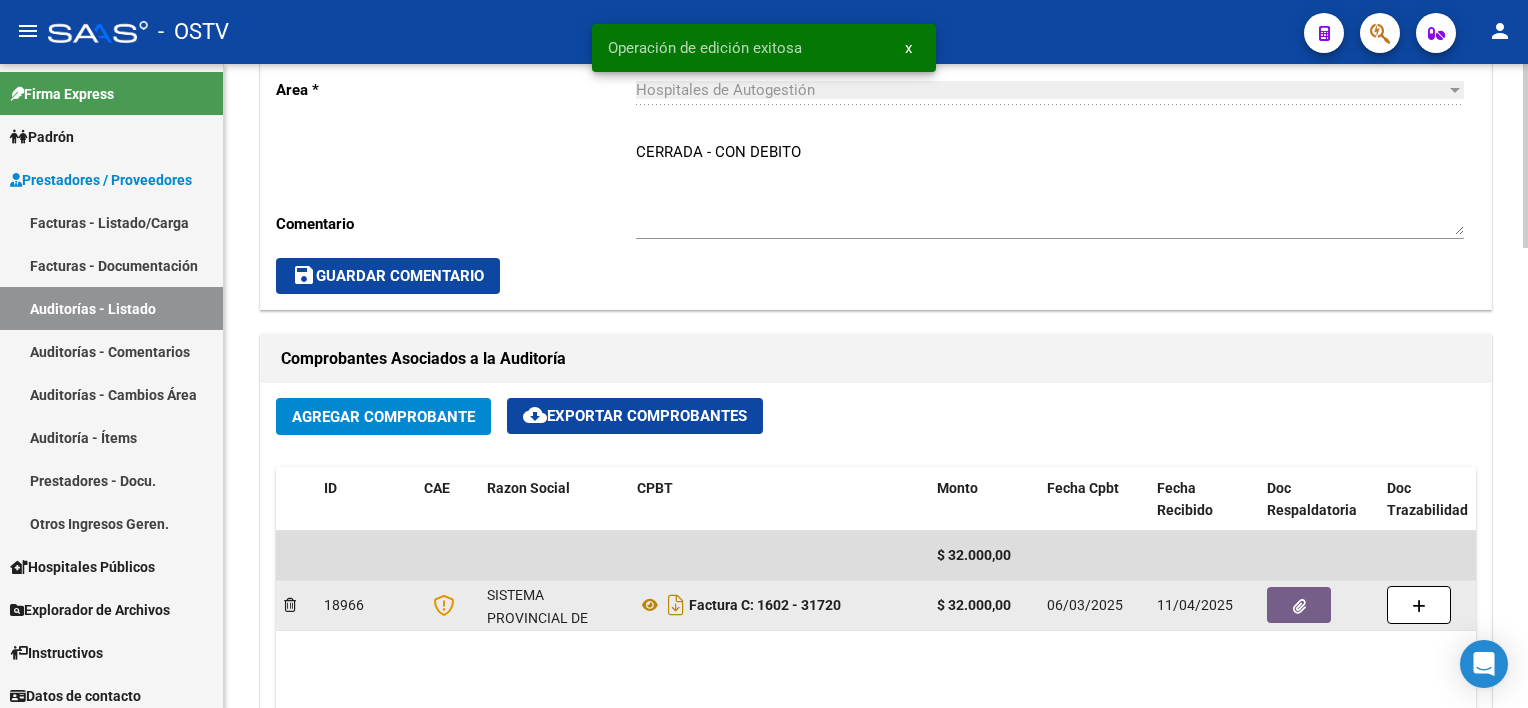 click 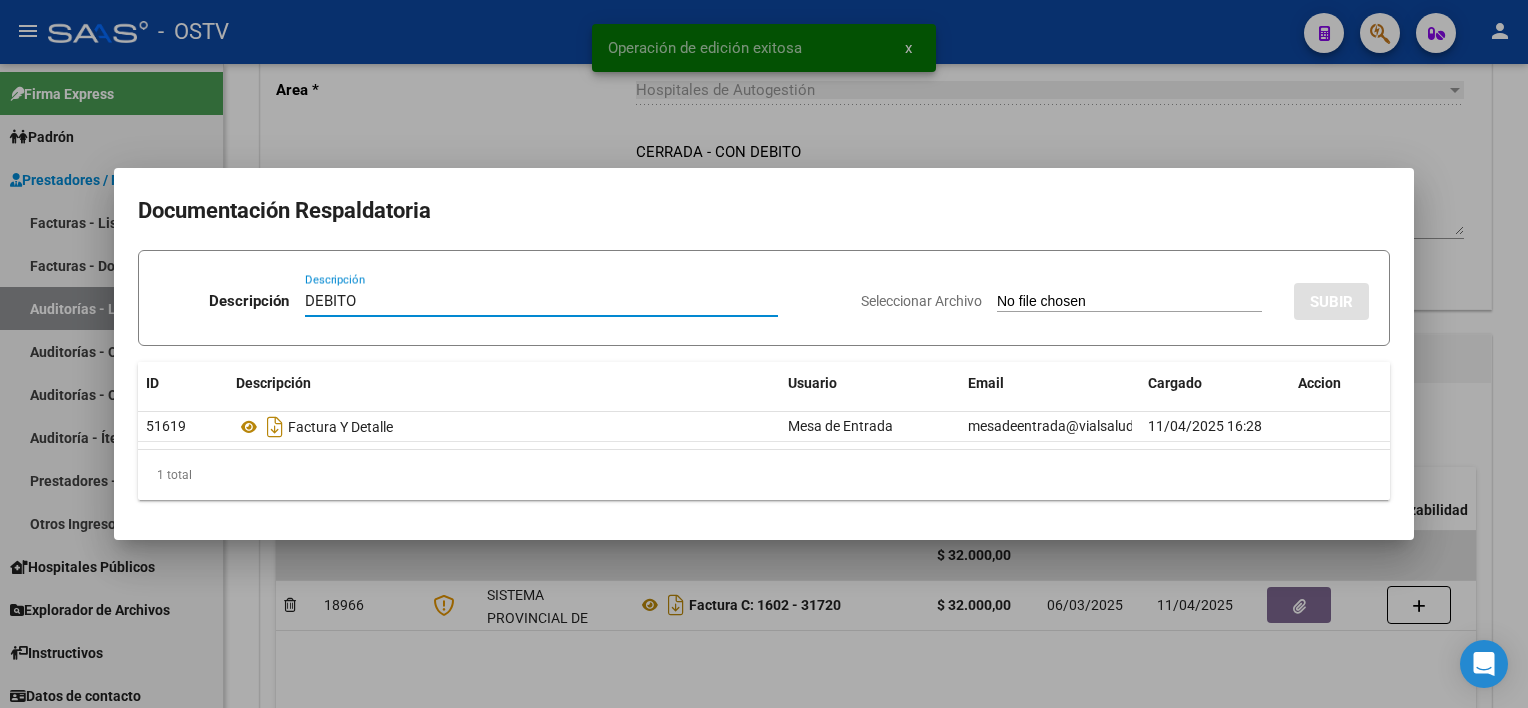 type on "DEBITO" 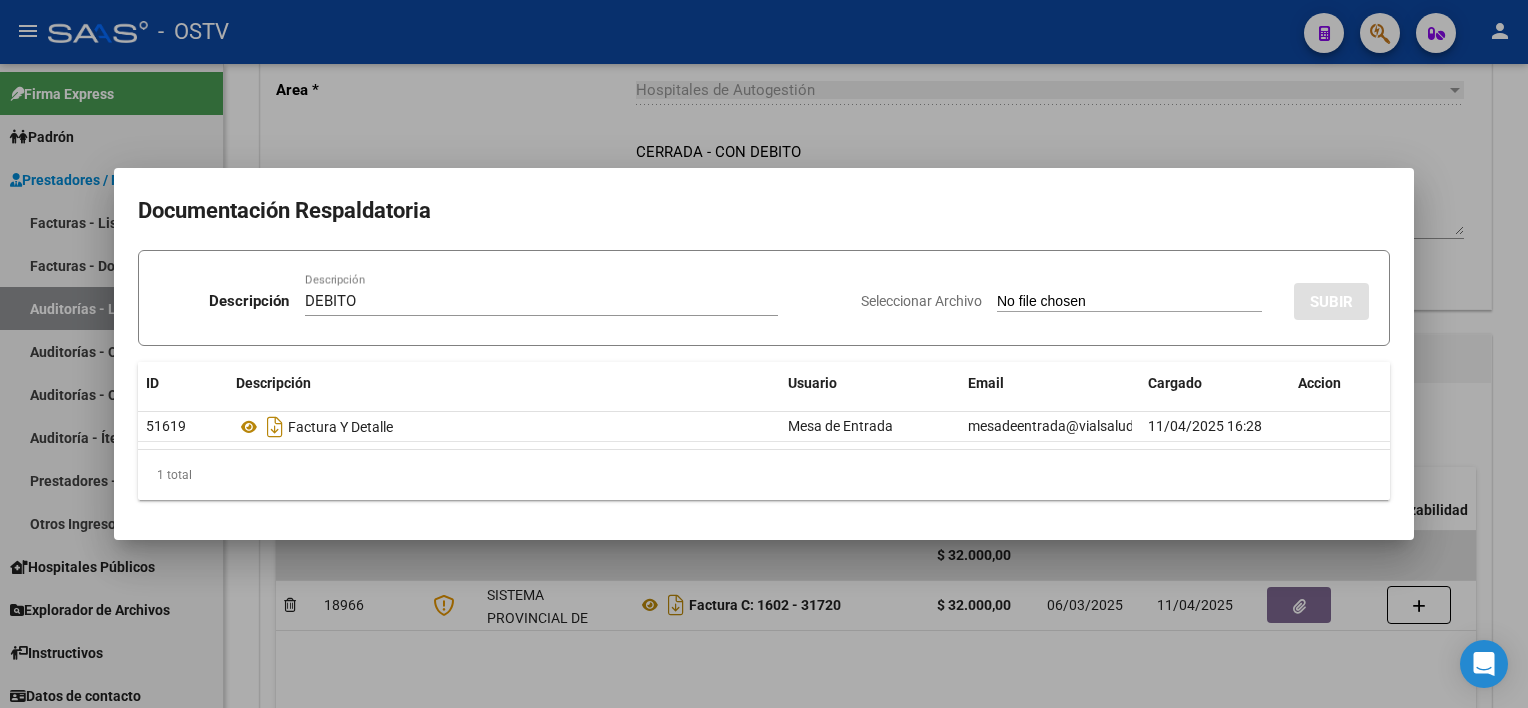 type on "C:\fakepath\DEBITO FC 1602-31720.pdf" 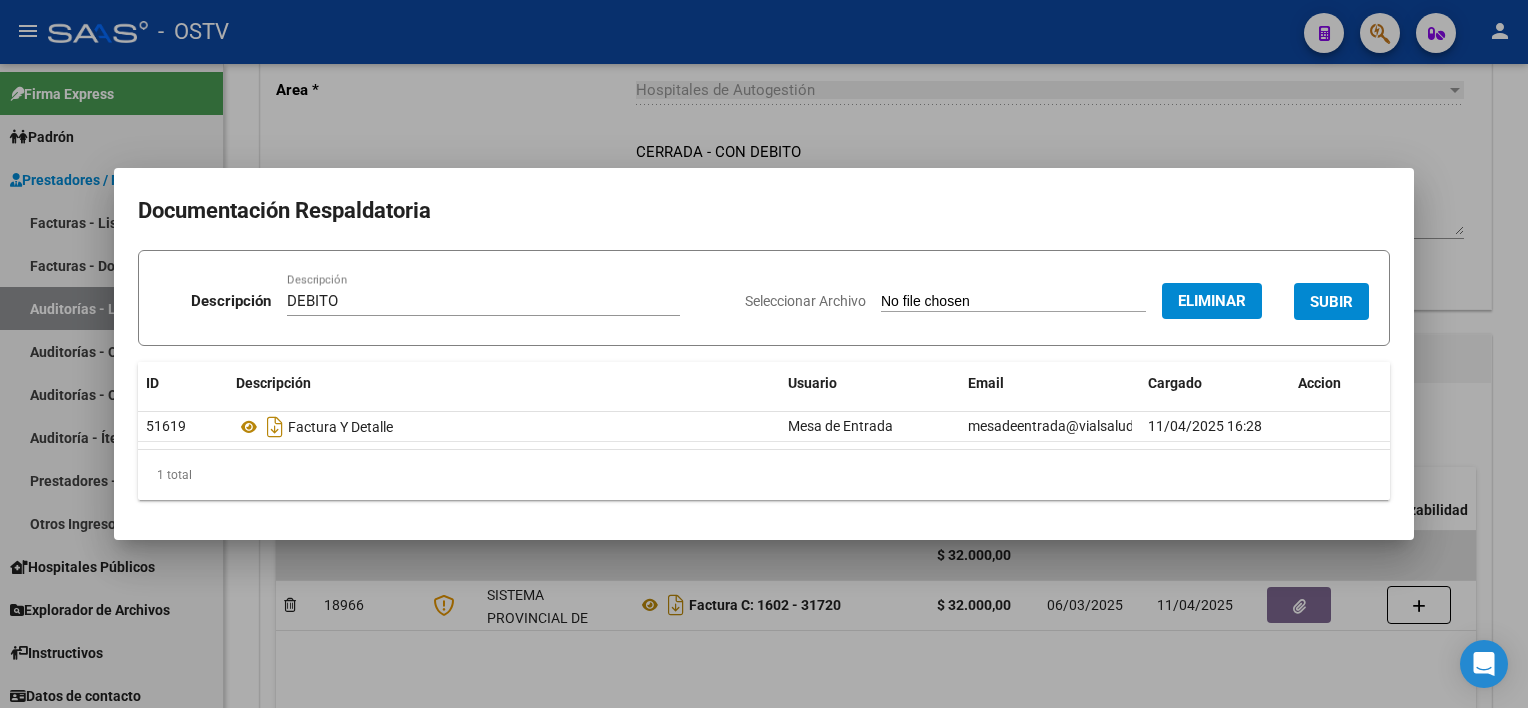click on "SUBIR" at bounding box center (1331, 302) 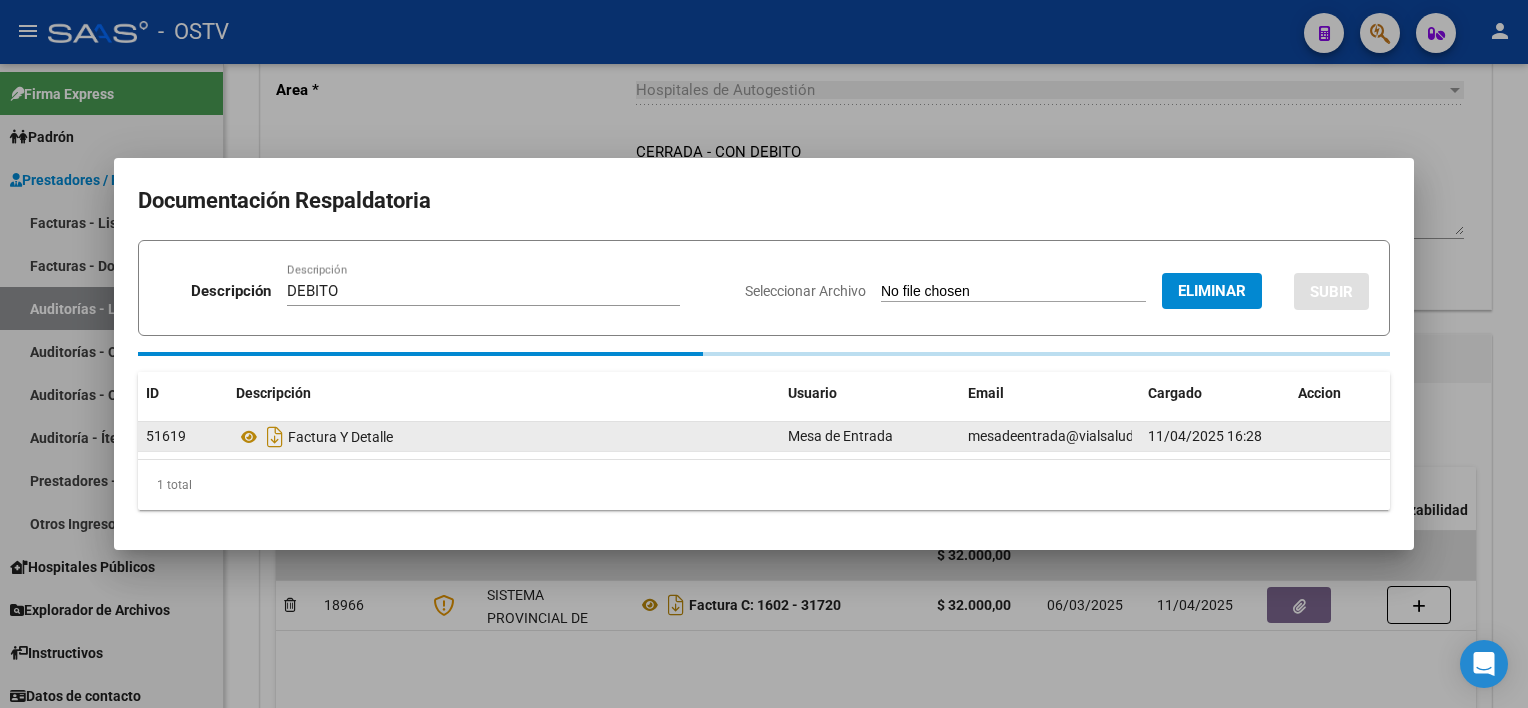 type 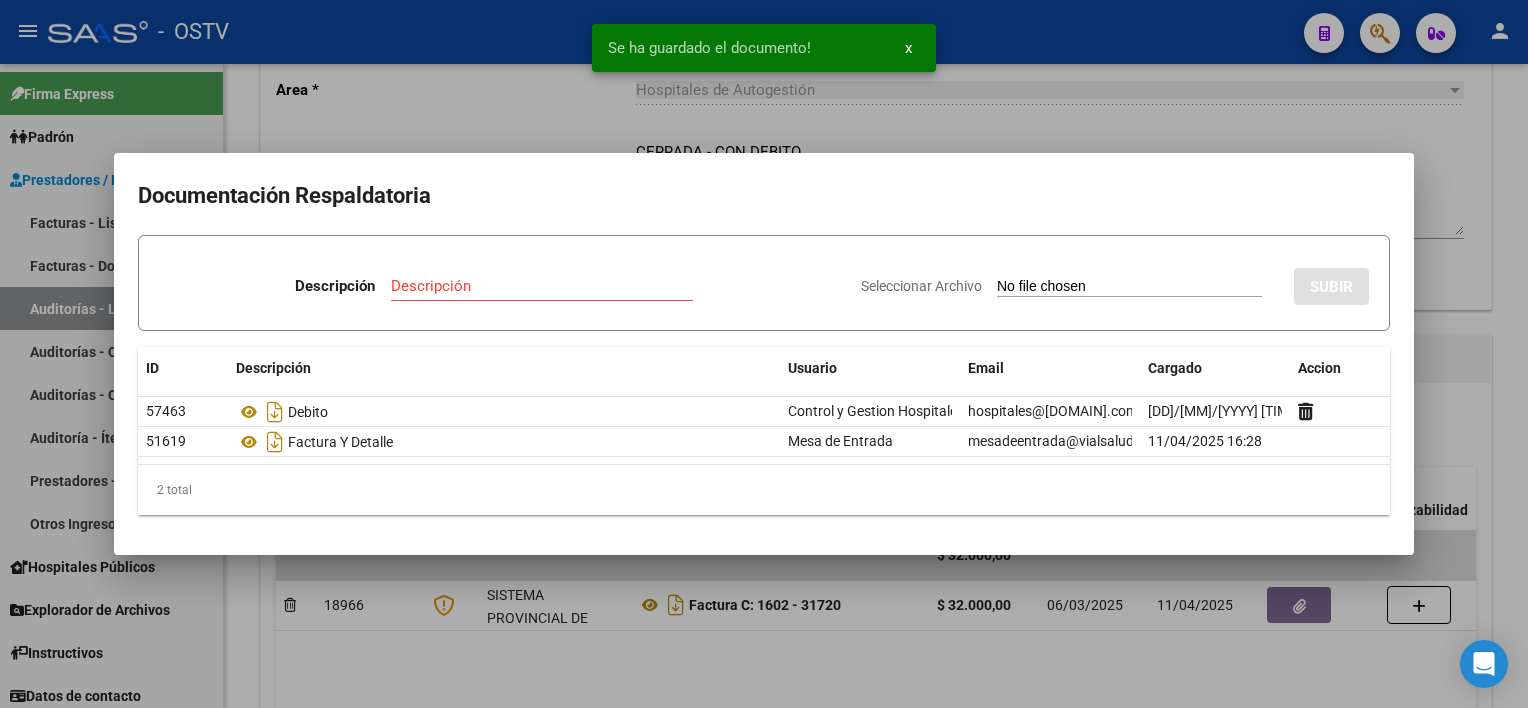click at bounding box center [764, 354] 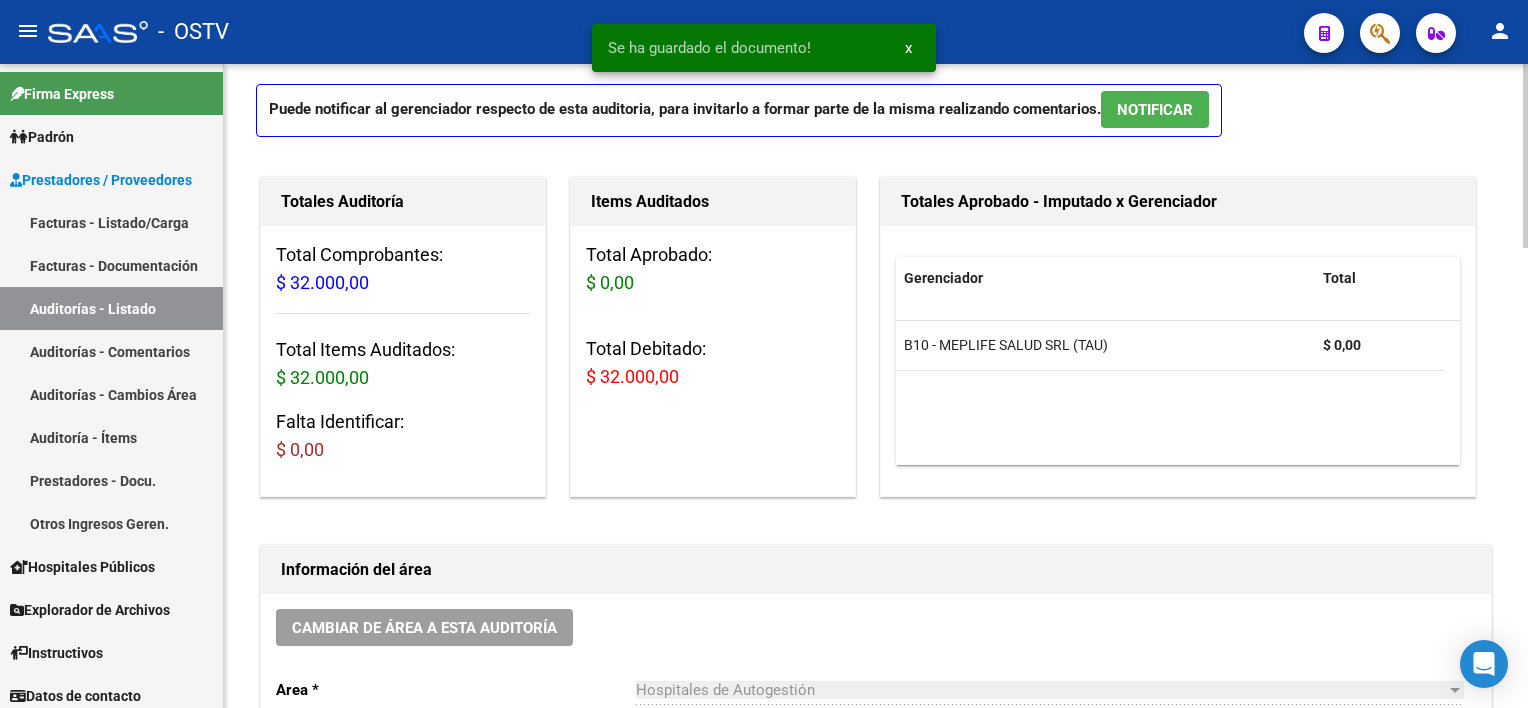 scroll, scrollTop: 0, scrollLeft: 0, axis: both 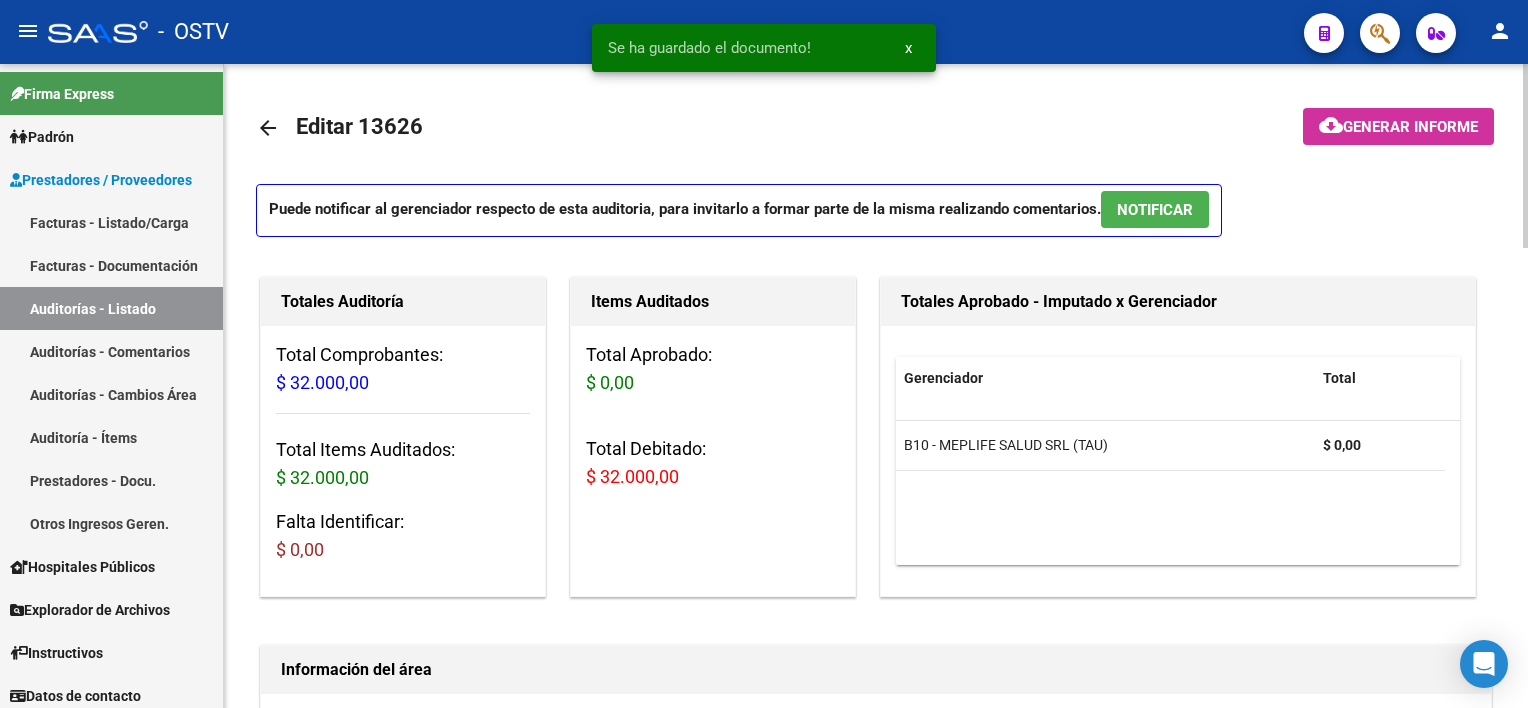 click on "arrow_back" 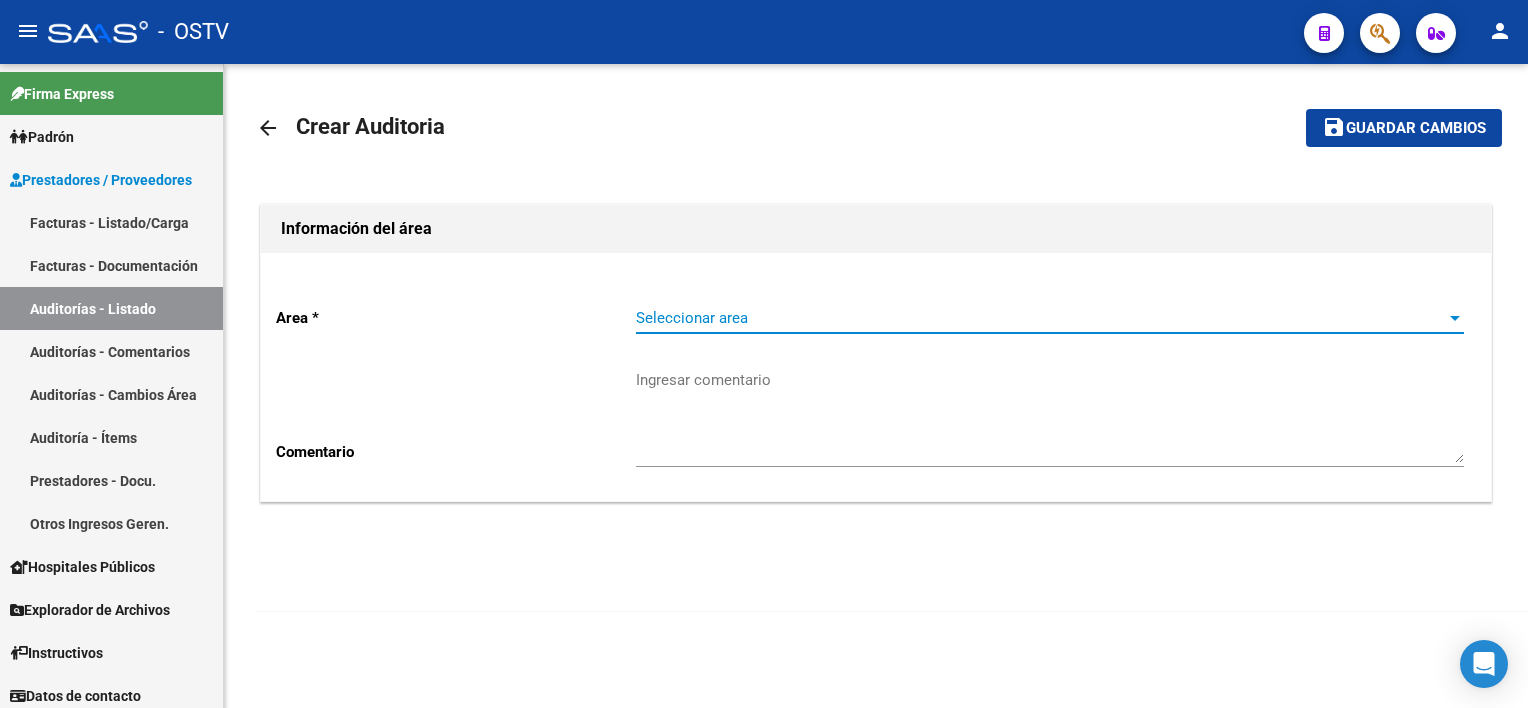 click on "Seleccionar area" at bounding box center [1041, 318] 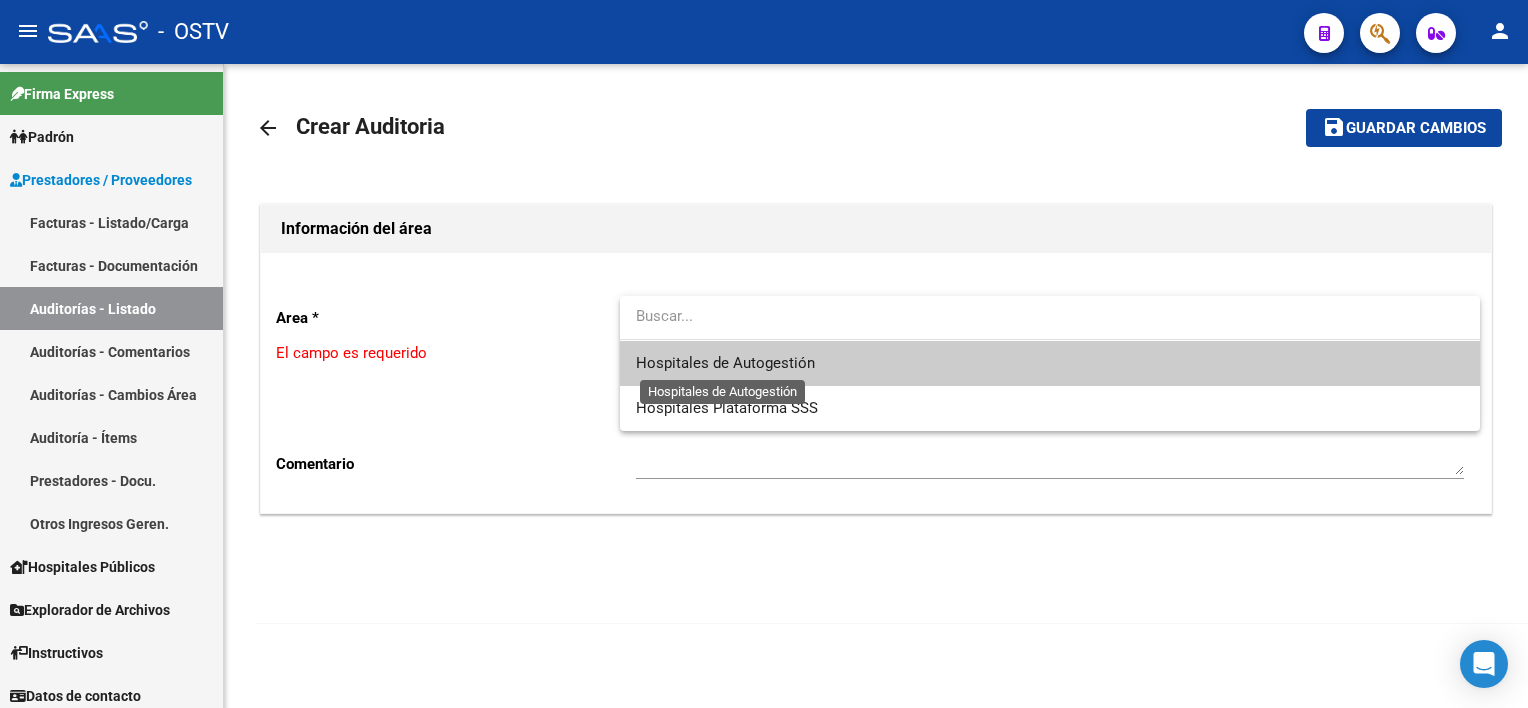 click on "Hospitales de Autogestión" at bounding box center [725, 363] 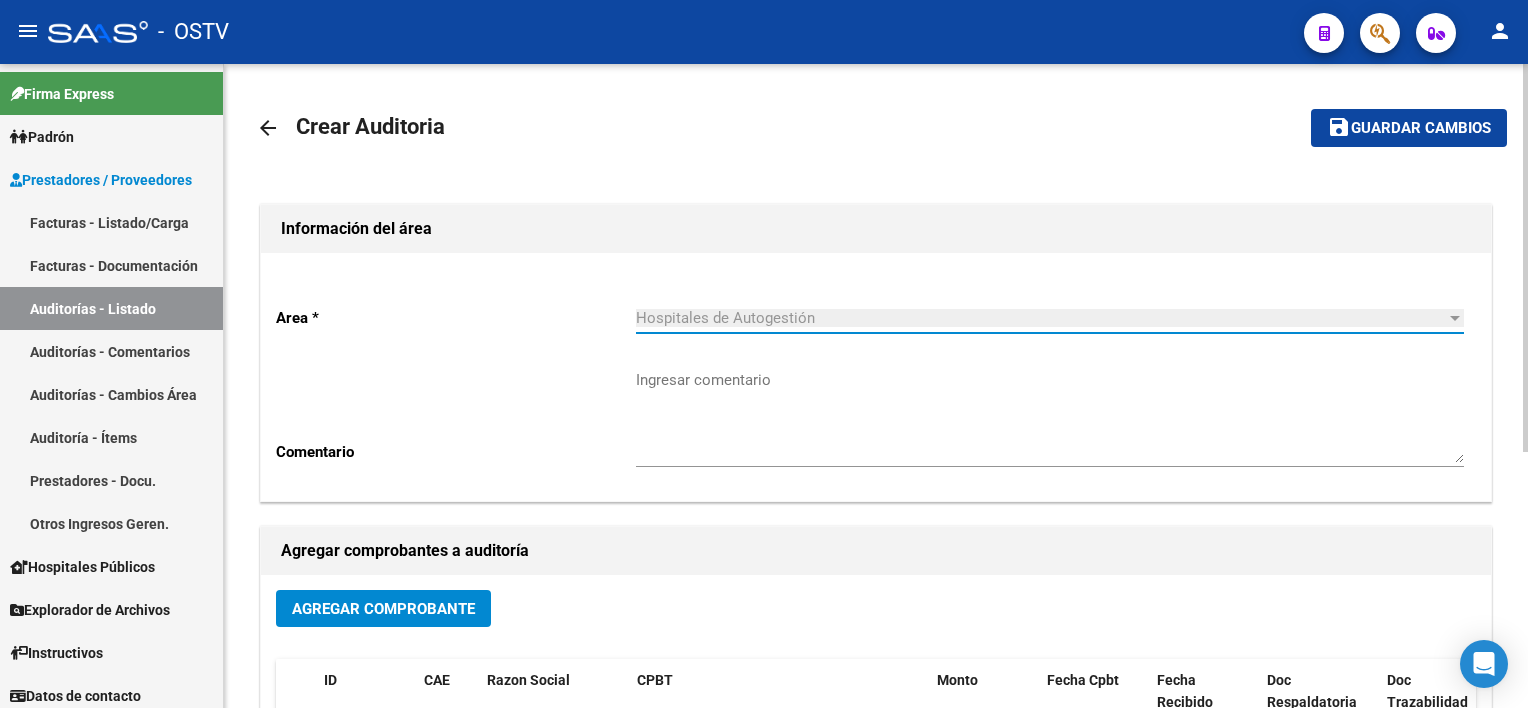 drag, startPoint x: 420, startPoint y: 641, endPoint x: 416, endPoint y: 618, distance: 23.345236 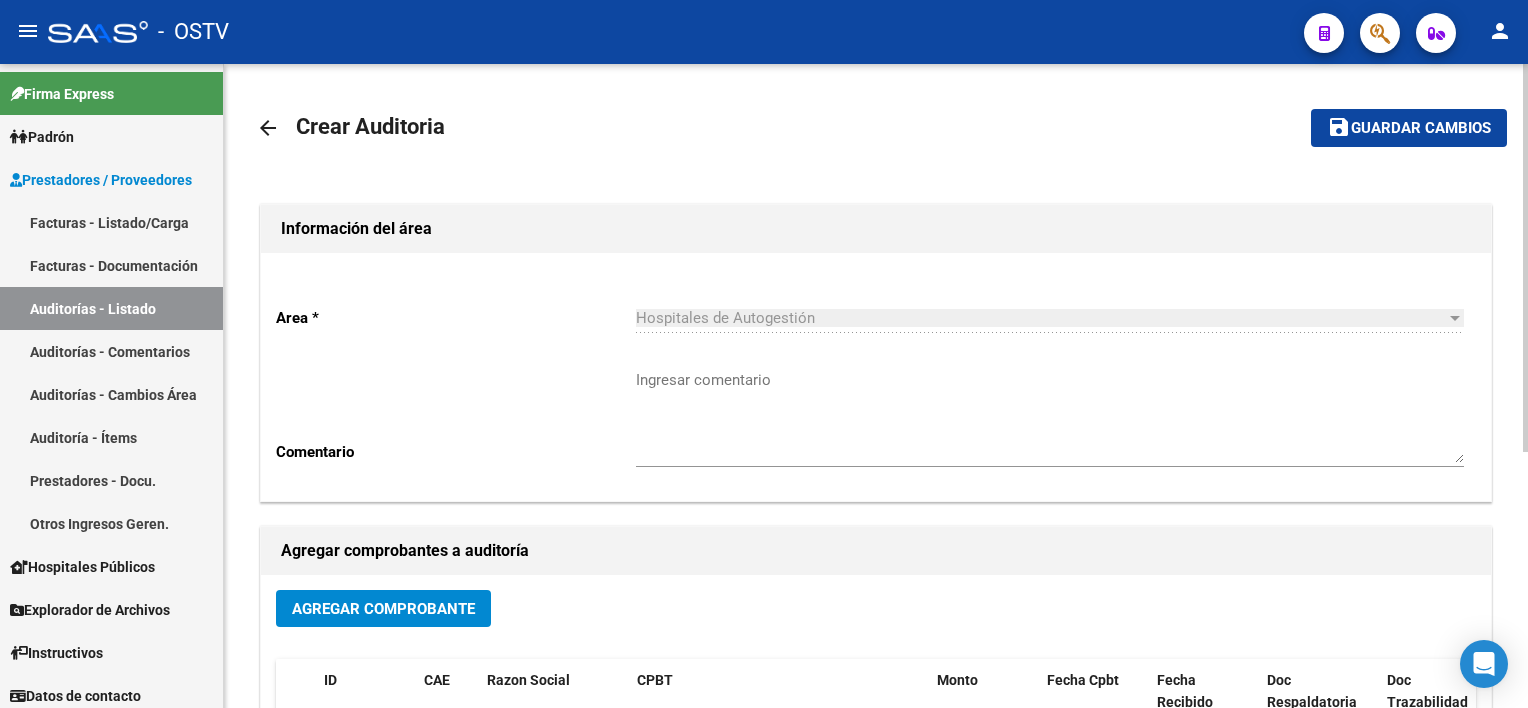 click on "Agregar Comprobante" 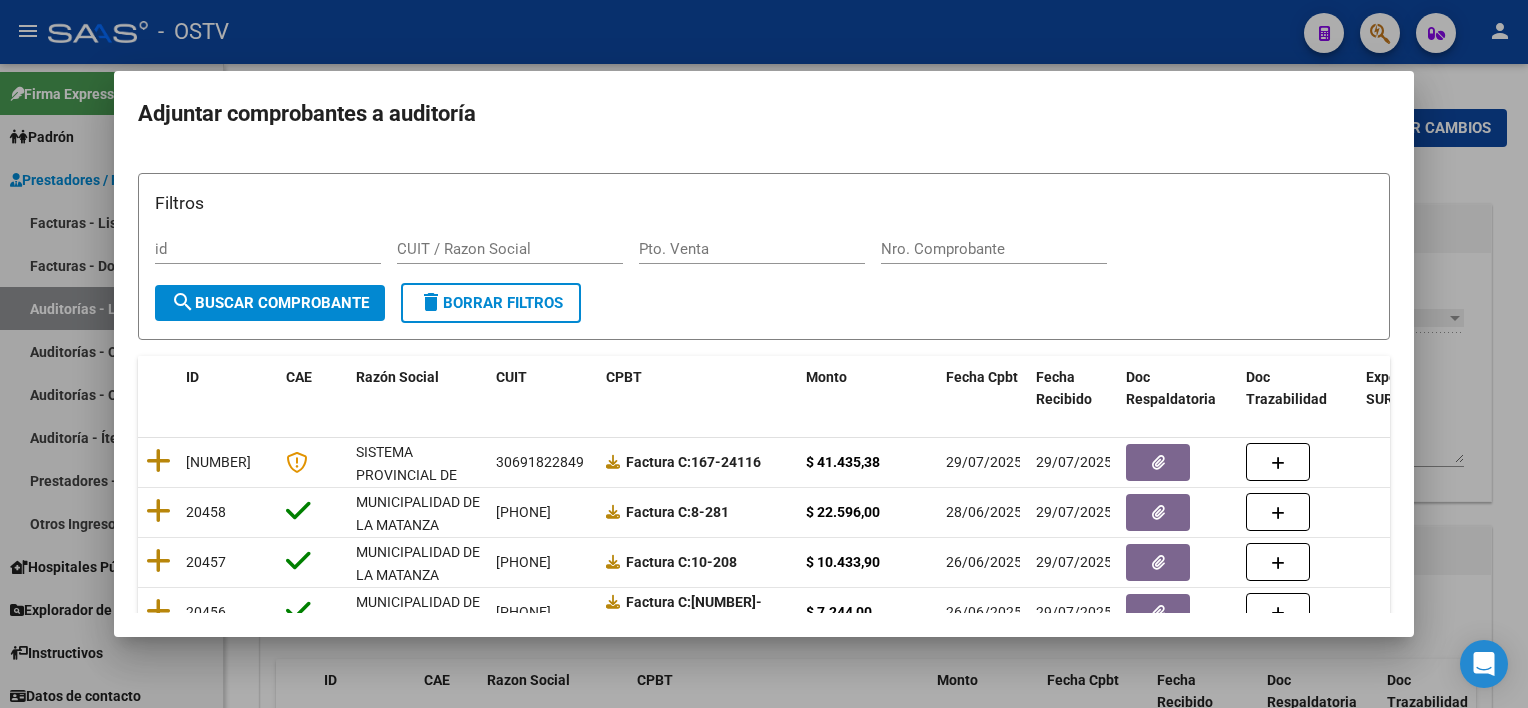 click on "Nro. Comprobante" at bounding box center (994, 249) 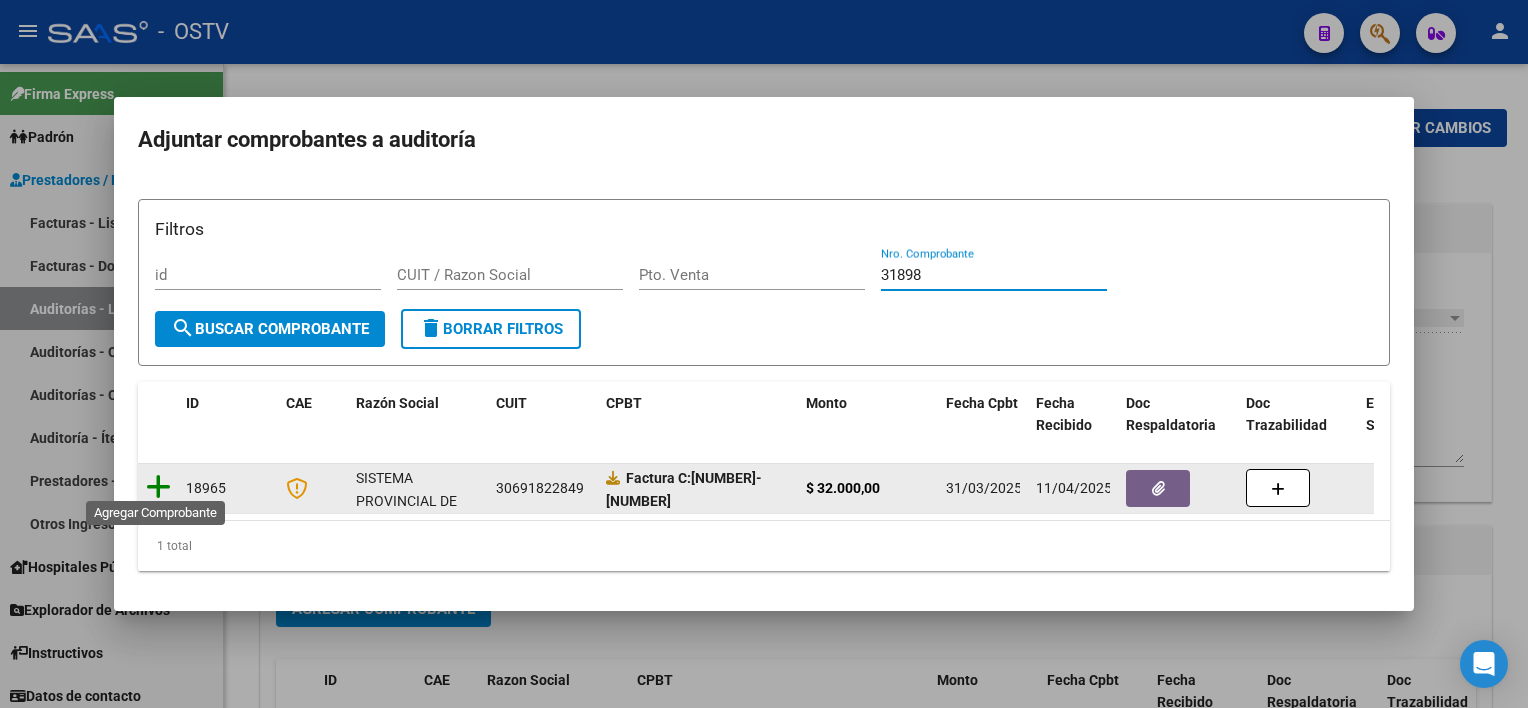 type on "31898" 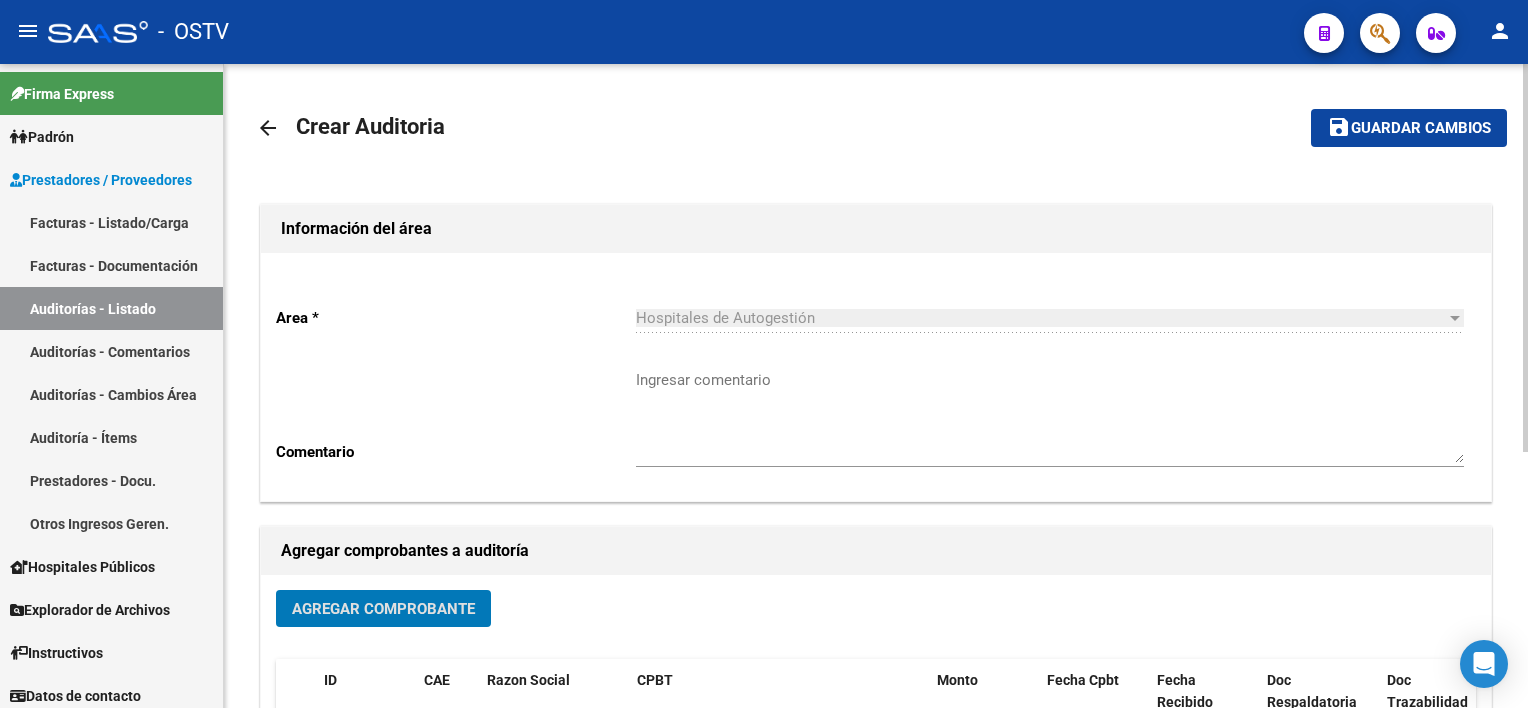 click on "save Guardar cambios" 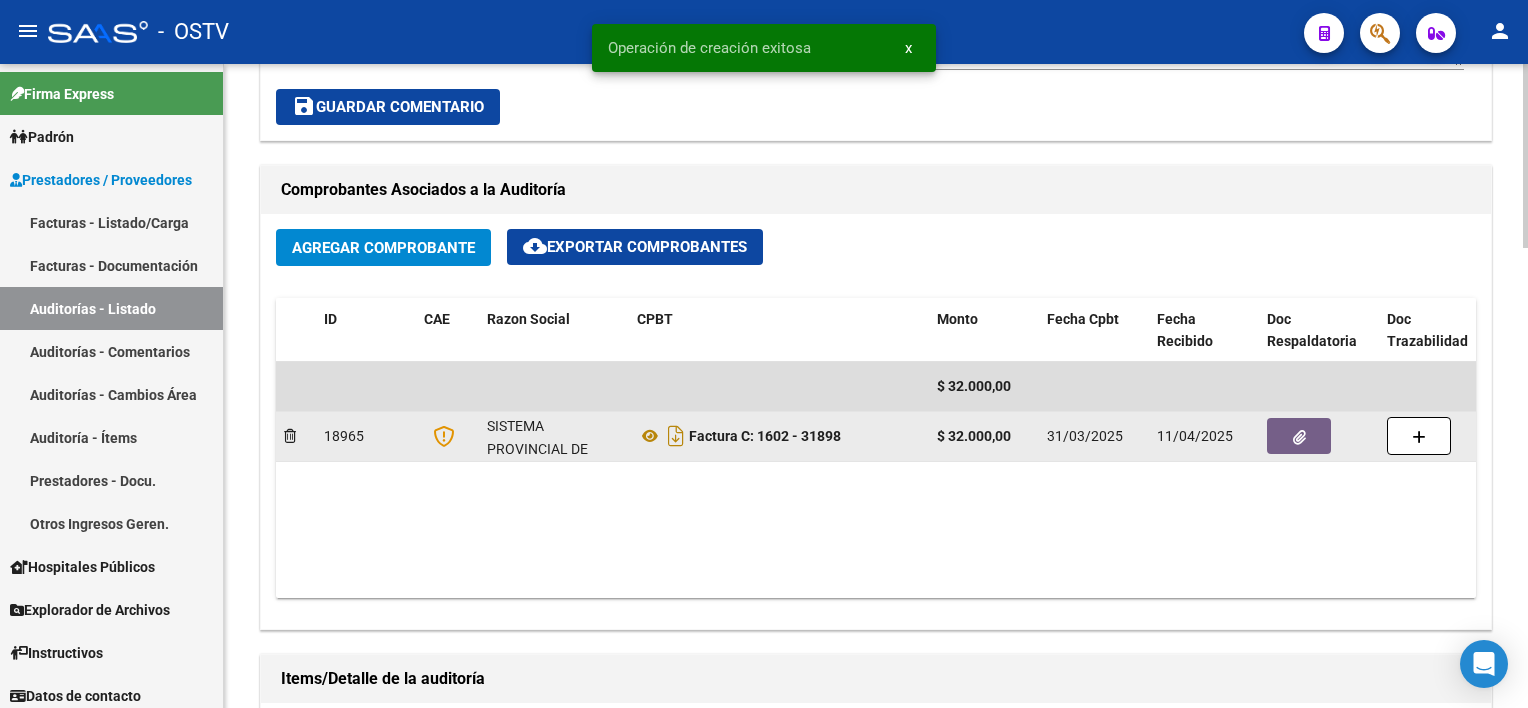 scroll, scrollTop: 900, scrollLeft: 0, axis: vertical 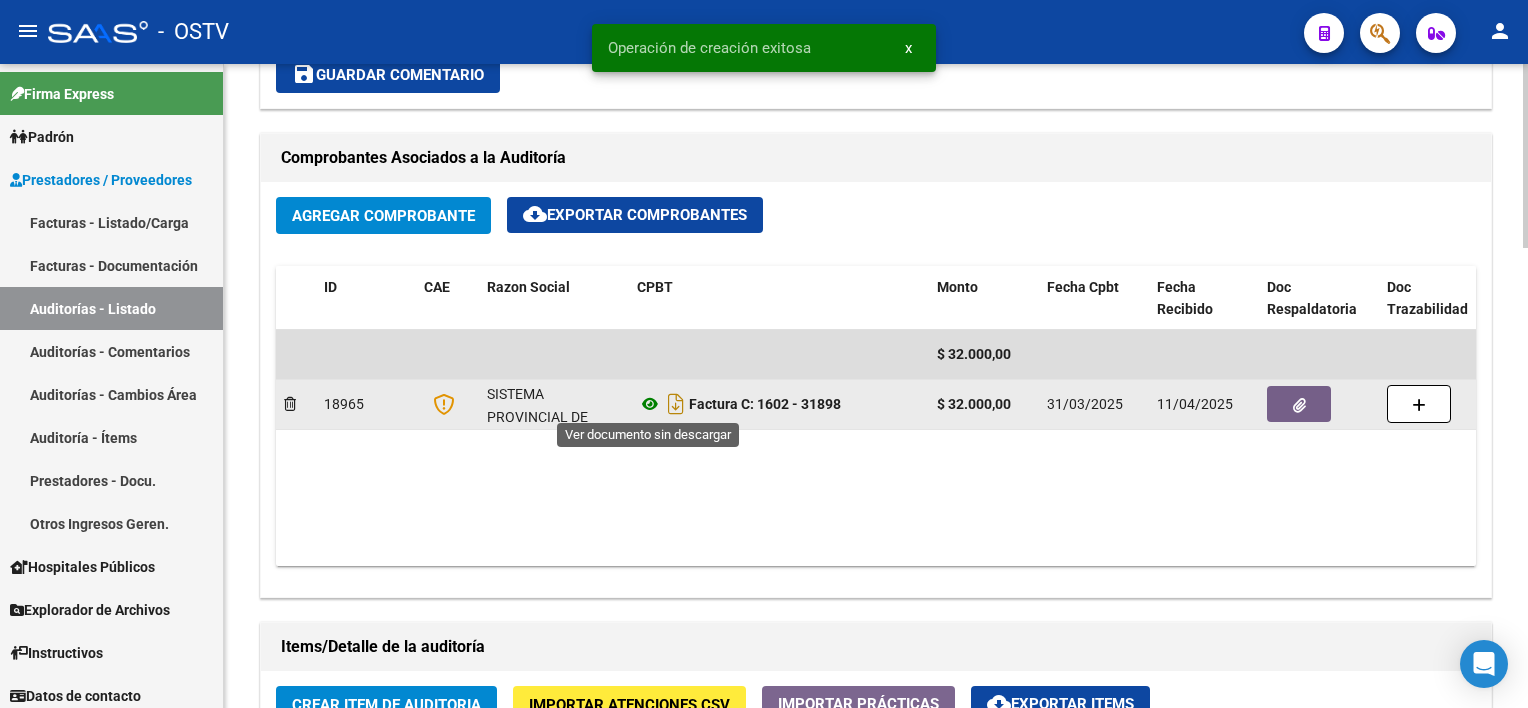 click 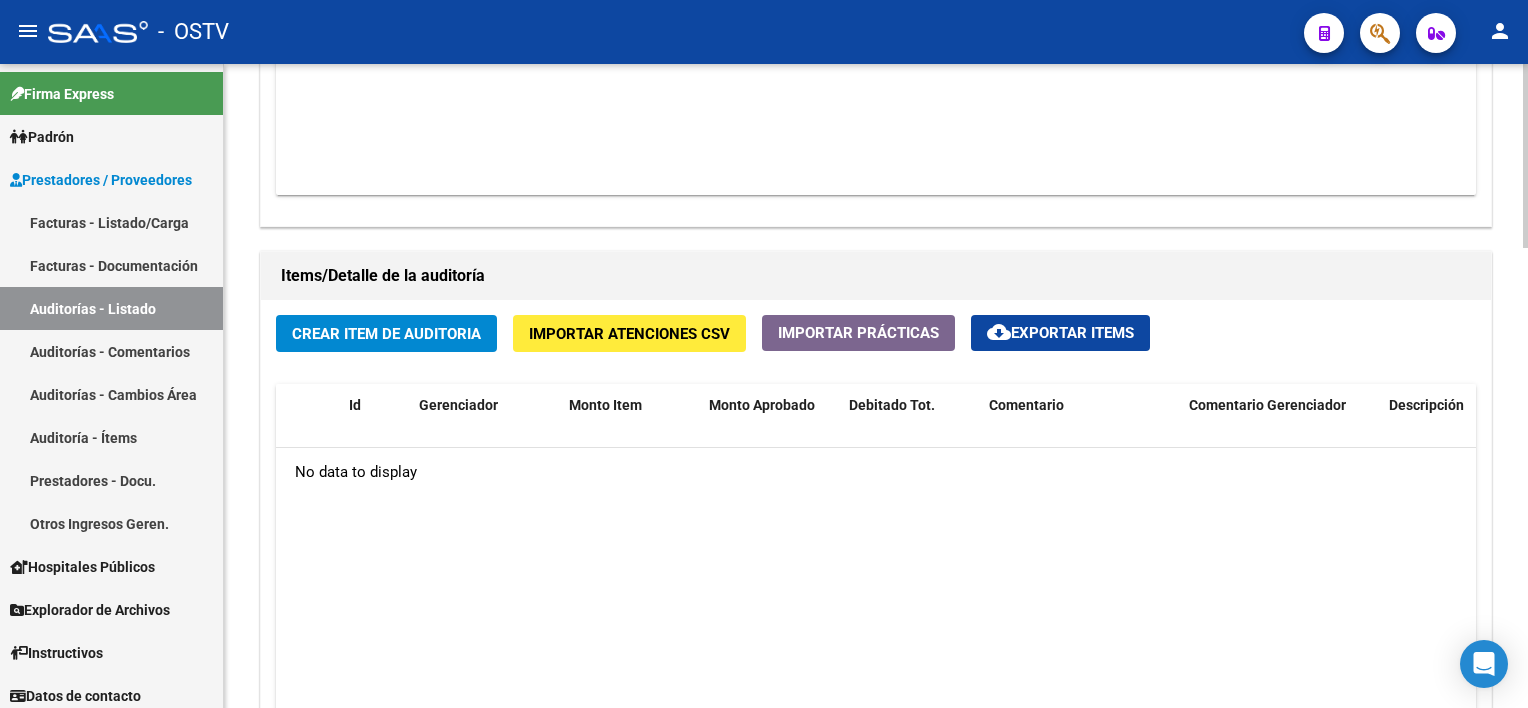 scroll, scrollTop: 1300, scrollLeft: 0, axis: vertical 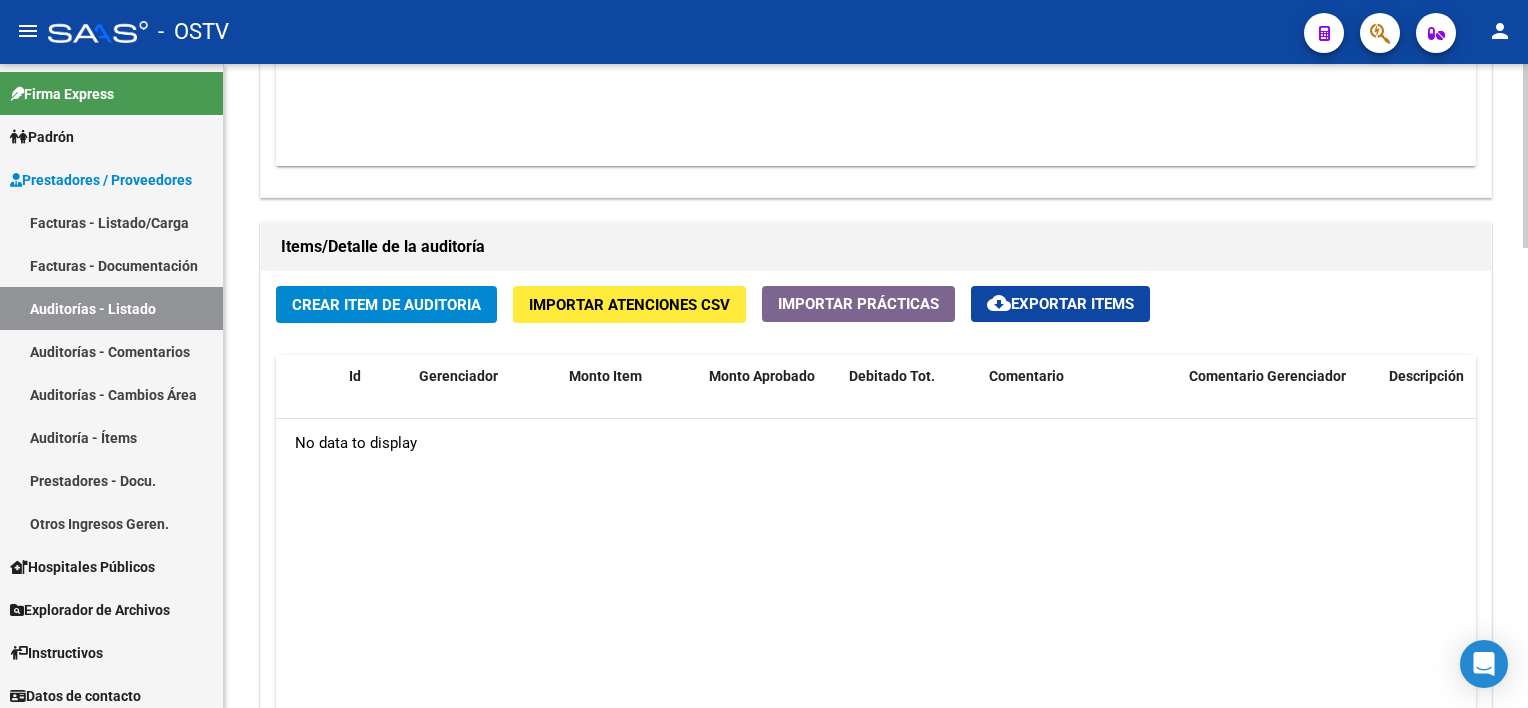 click on "Crear Item de Auditoria" 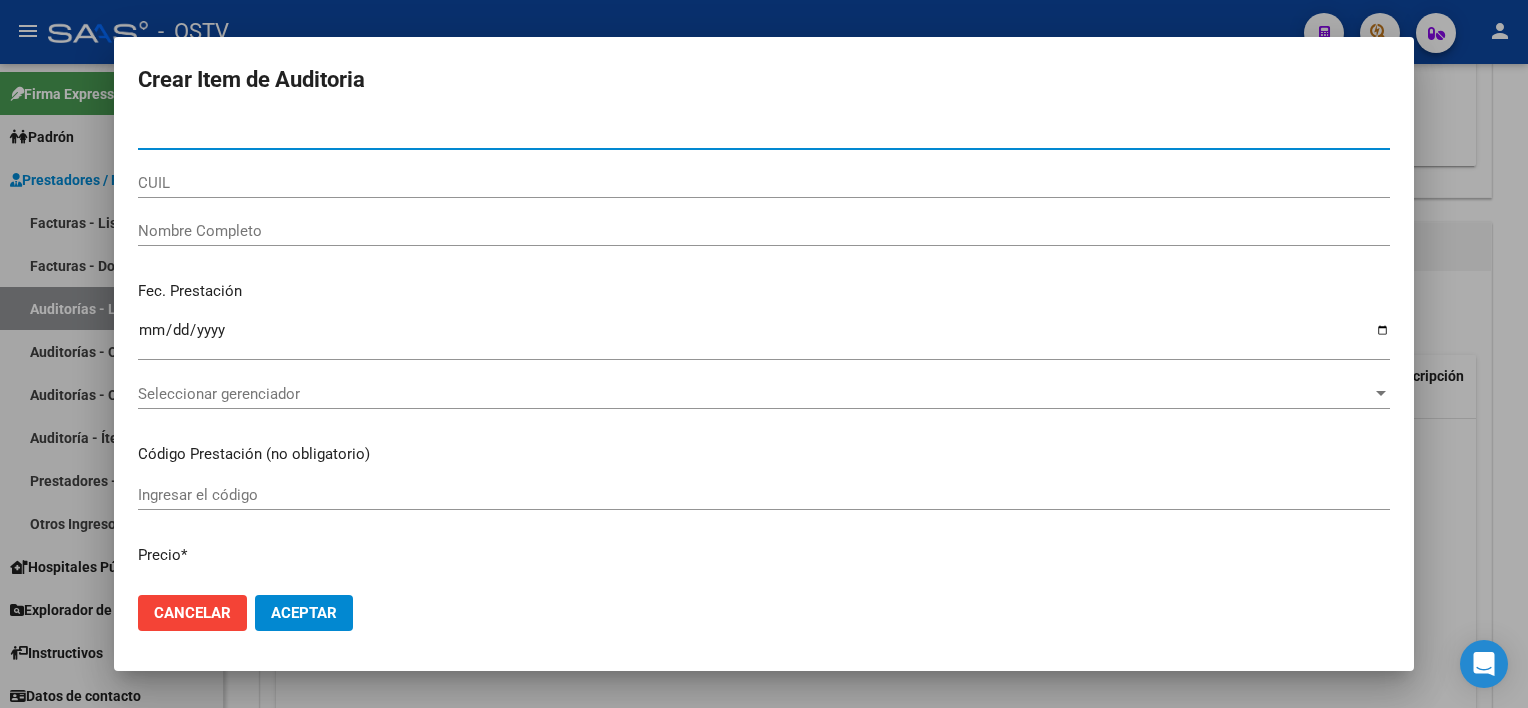 type on "[NUMBER]" 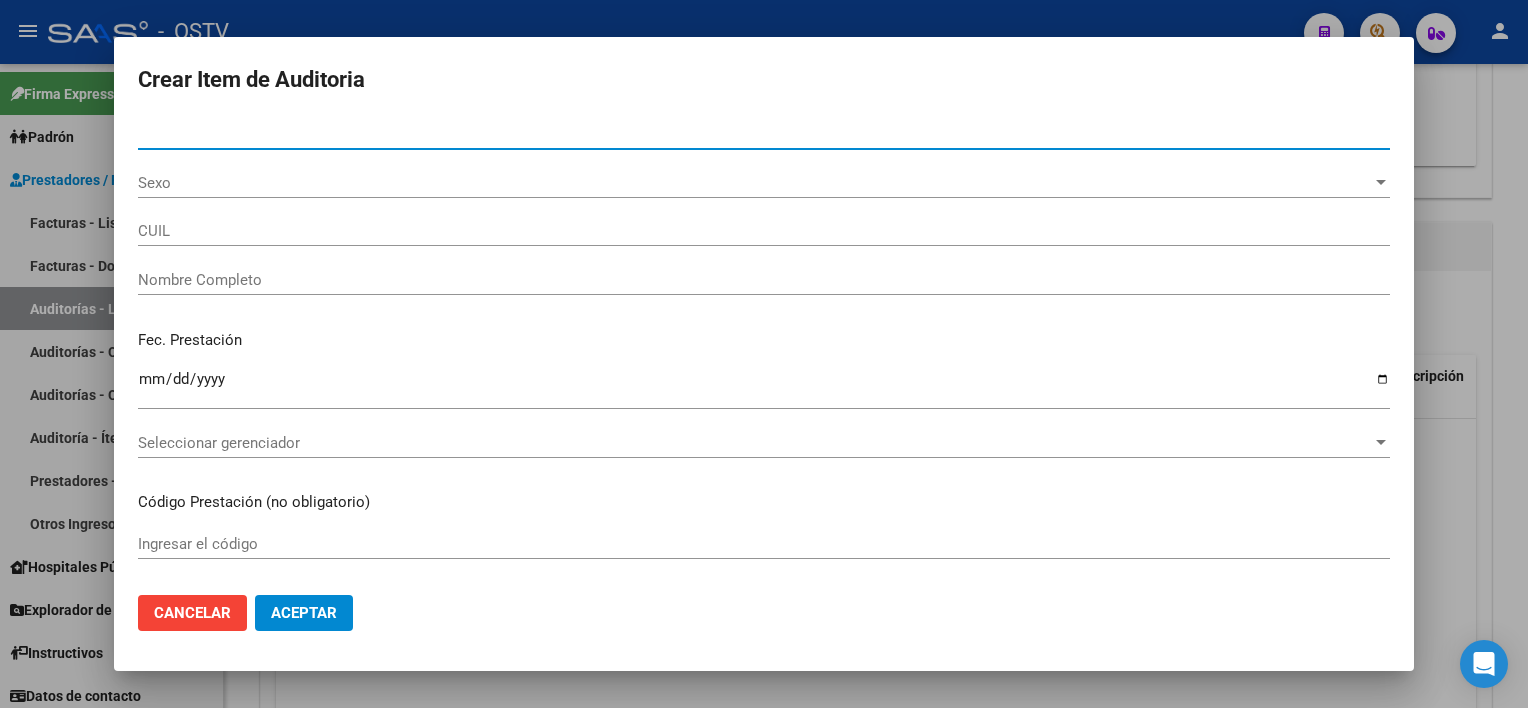 type on "[CUIL]" 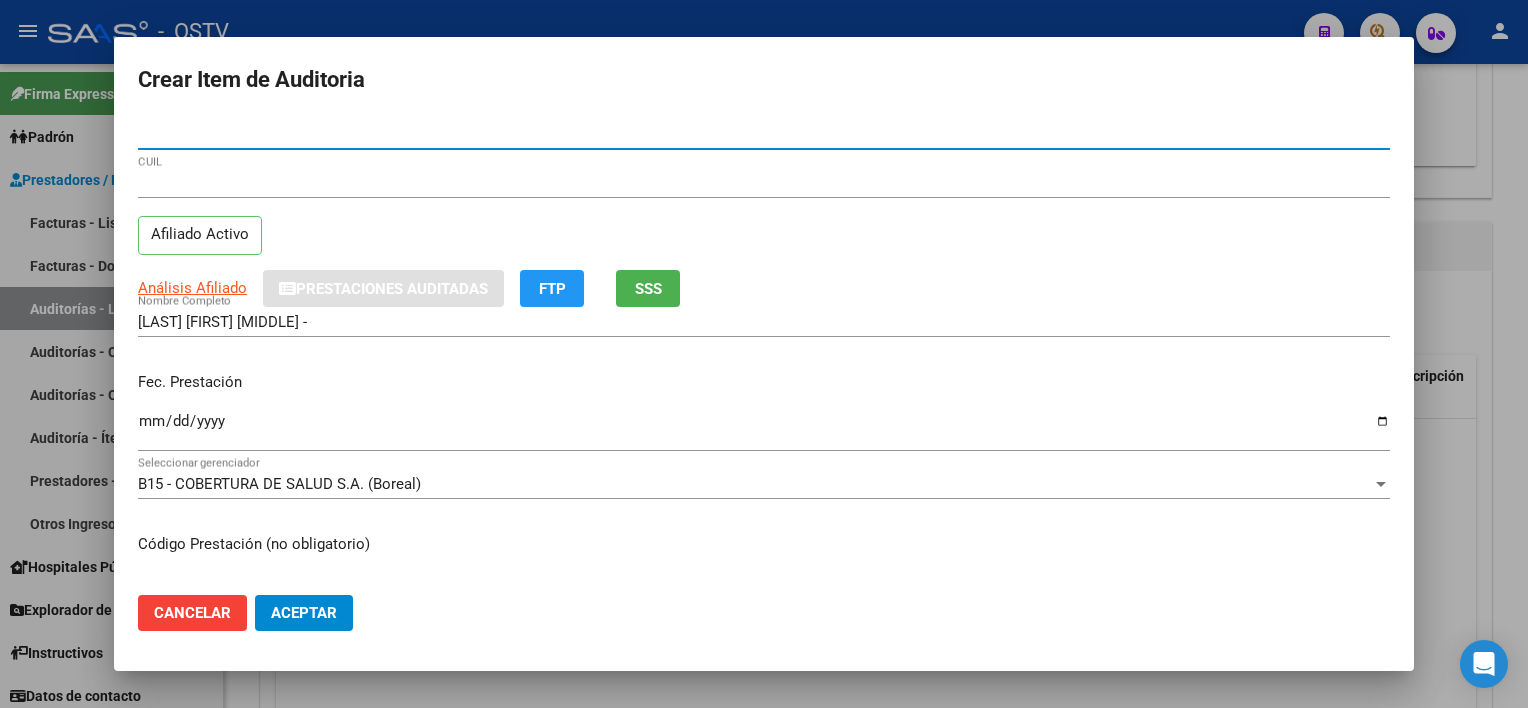 type on "[NUMBER]" 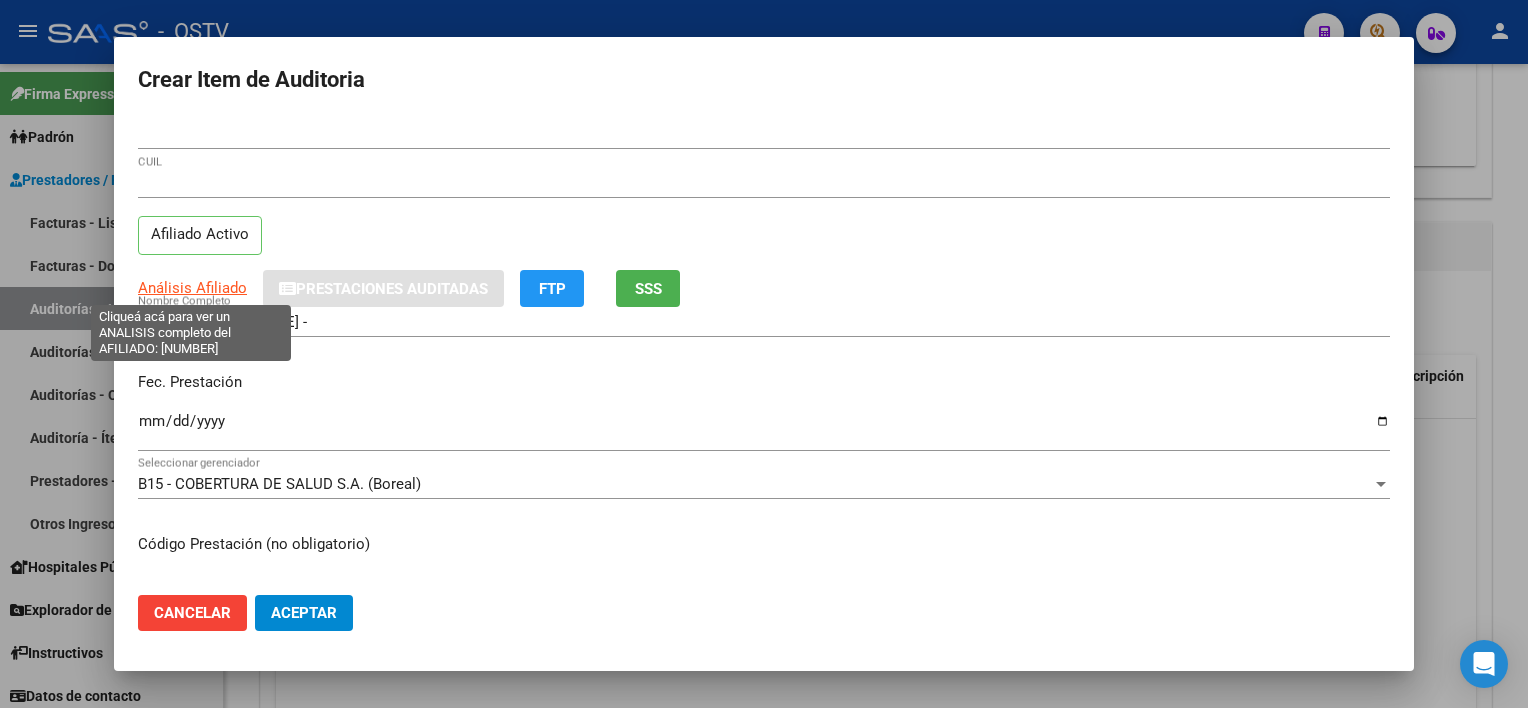 click on "Análisis Afiliado" at bounding box center [192, 288] 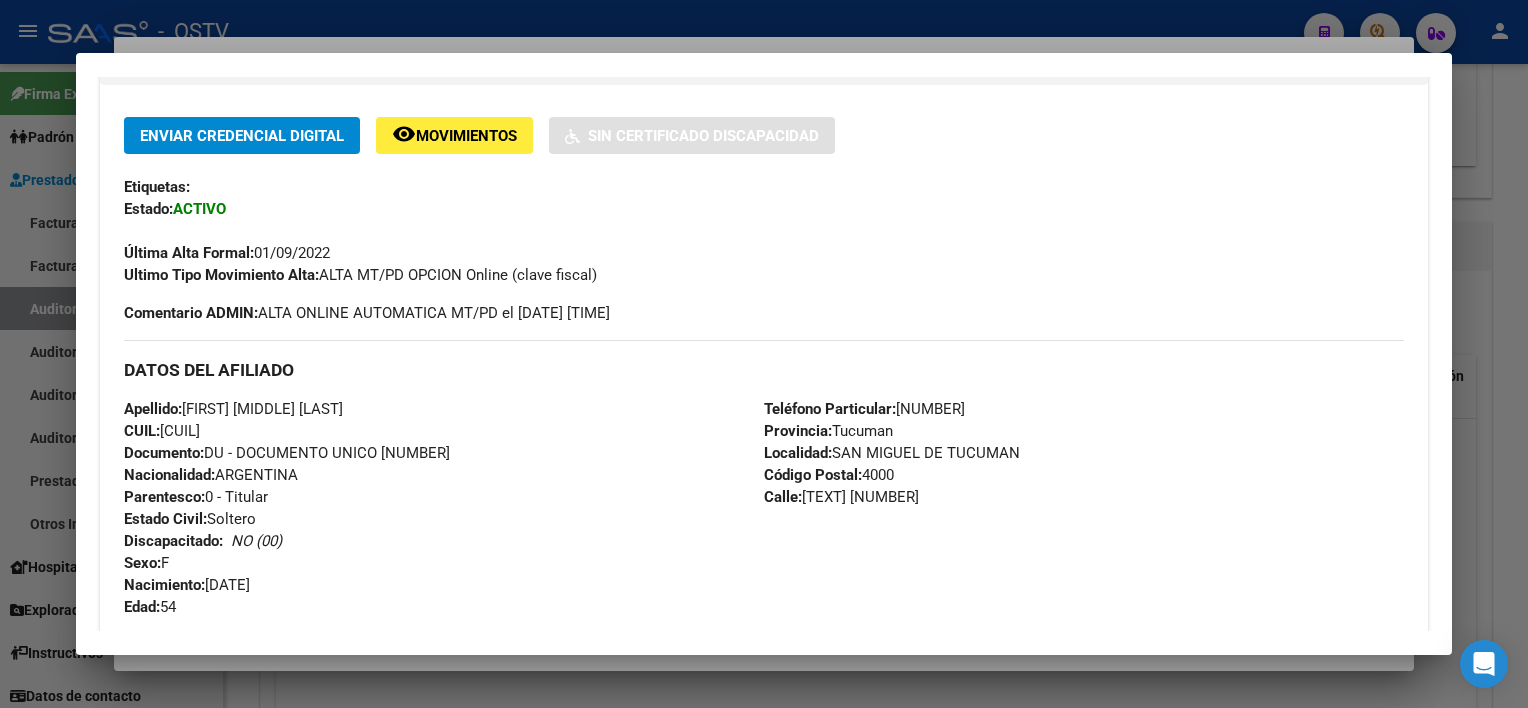 scroll, scrollTop: 944, scrollLeft: 0, axis: vertical 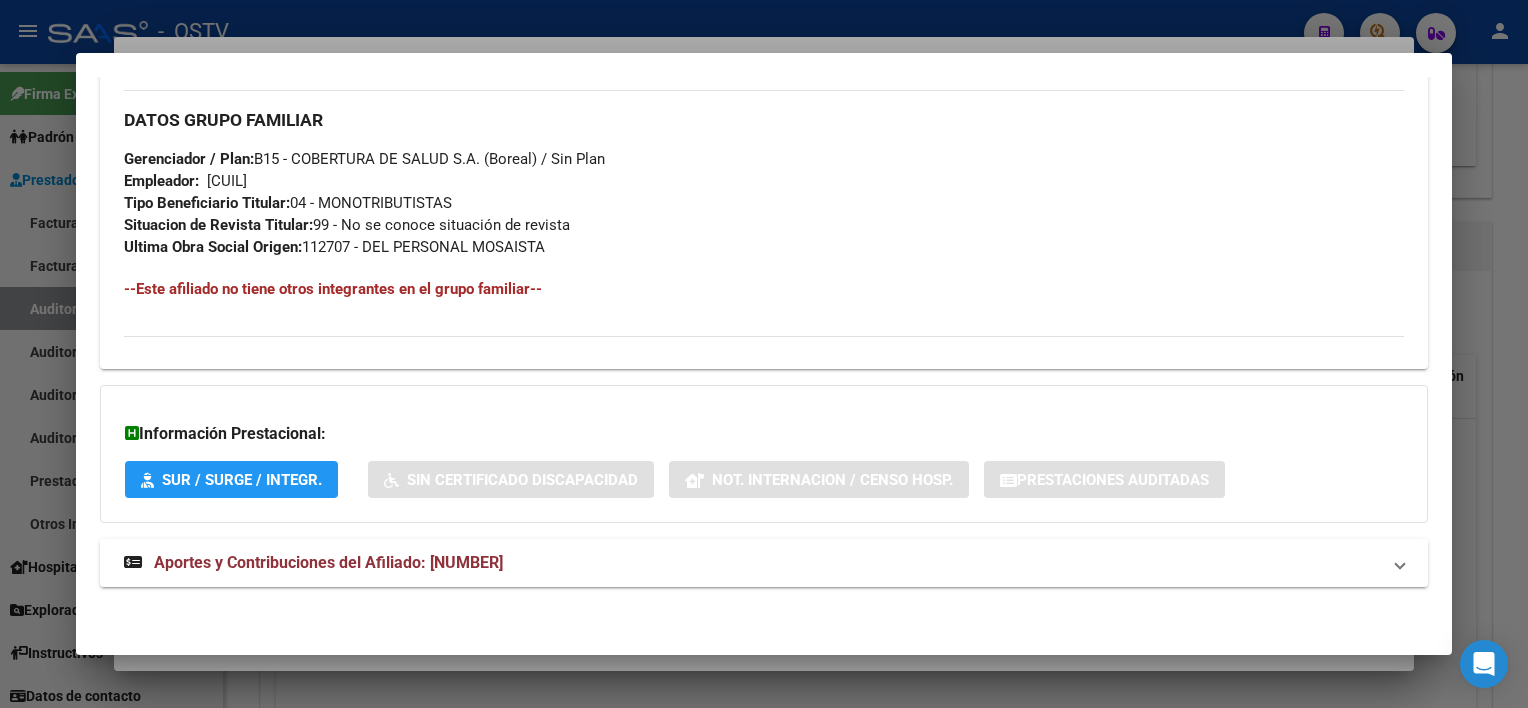 click on "Aportes y Contribuciones del Afiliado: [NUMBER]" at bounding box center (751, 563) 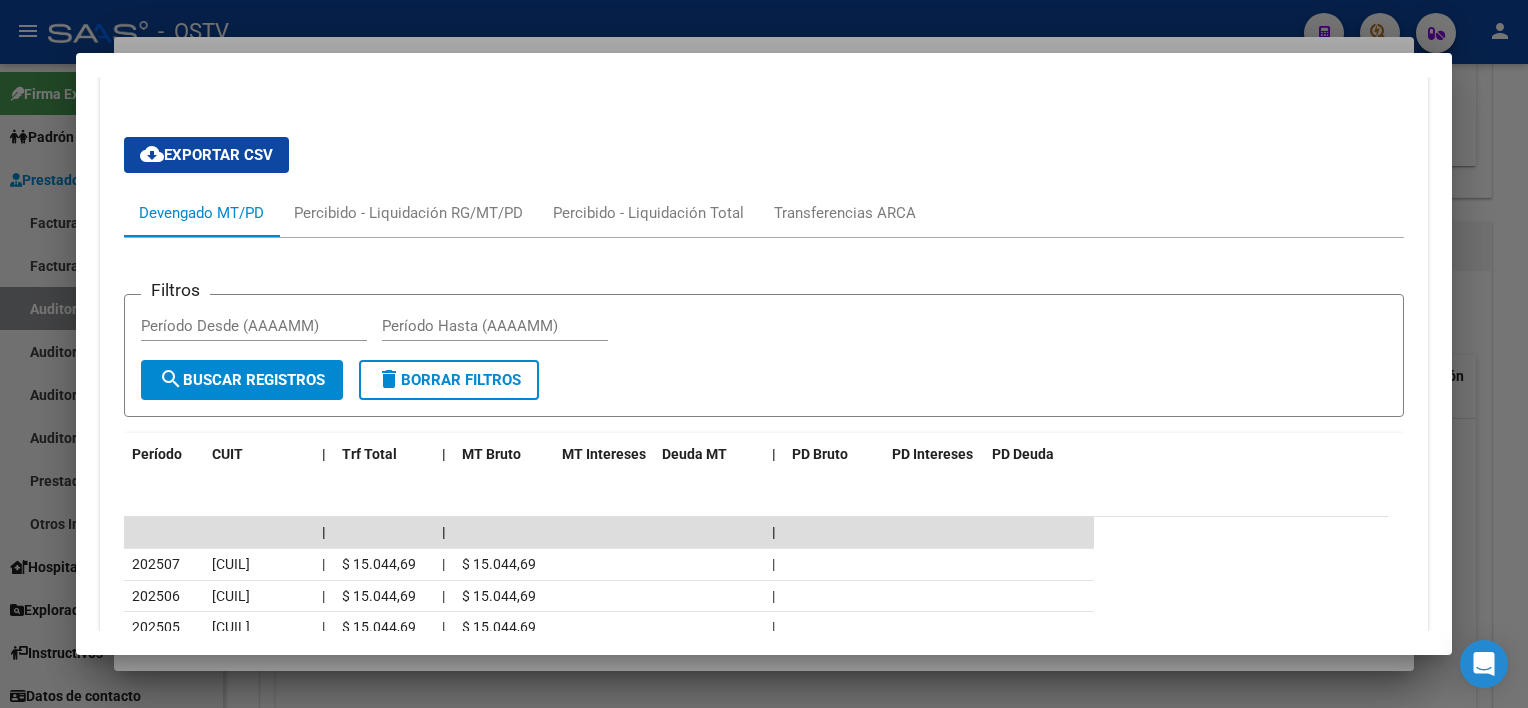 scroll, scrollTop: 1838, scrollLeft: 0, axis: vertical 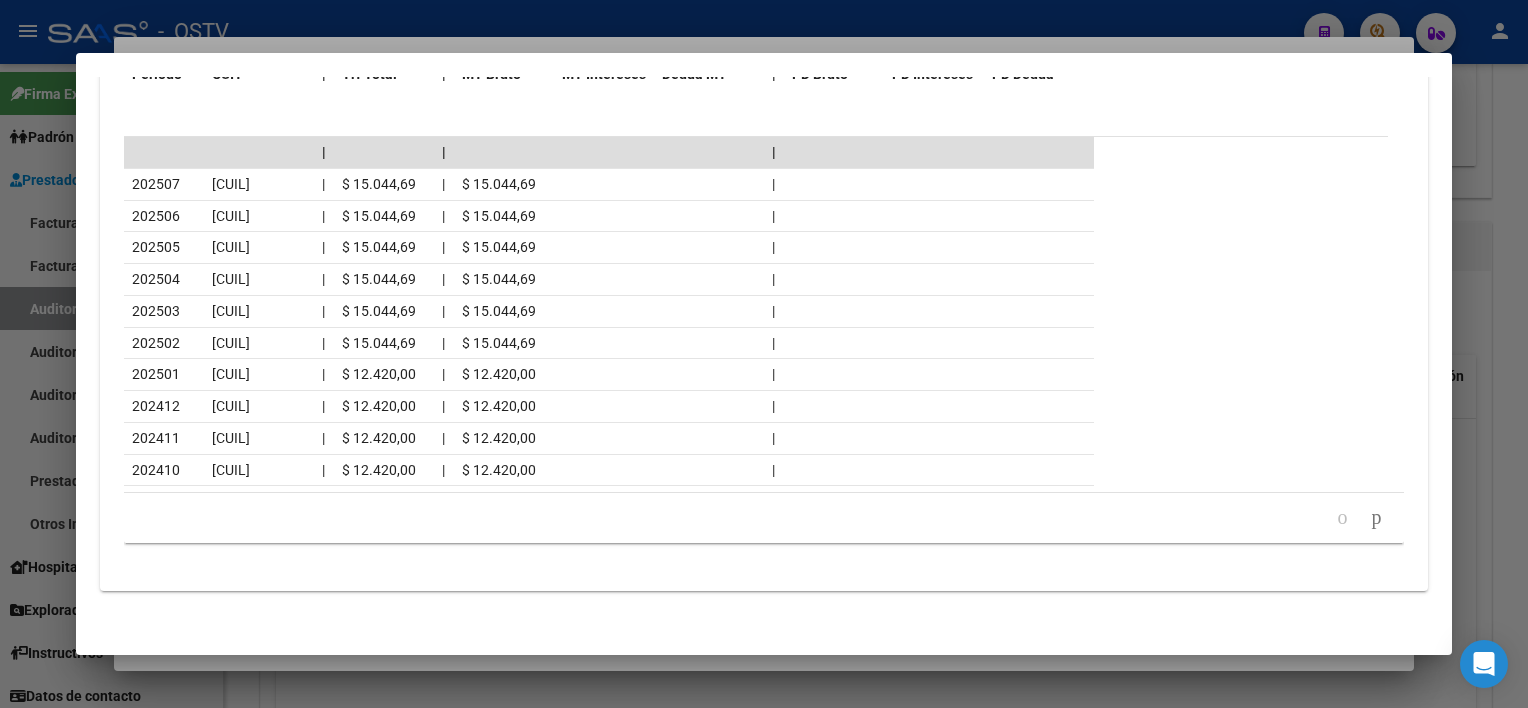 click at bounding box center [764, 354] 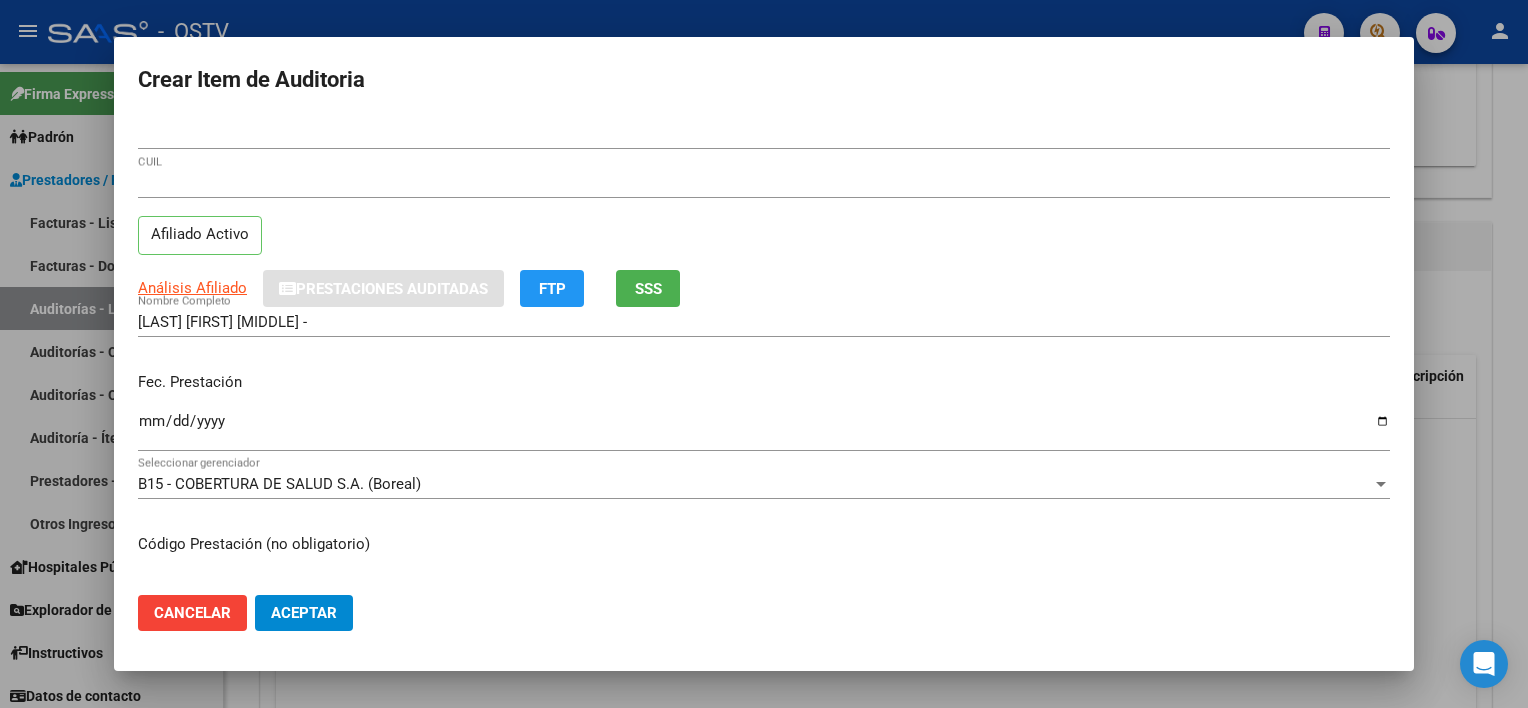 click on "[LAST] [FIRST] [MIDDLE] -" at bounding box center (764, 322) 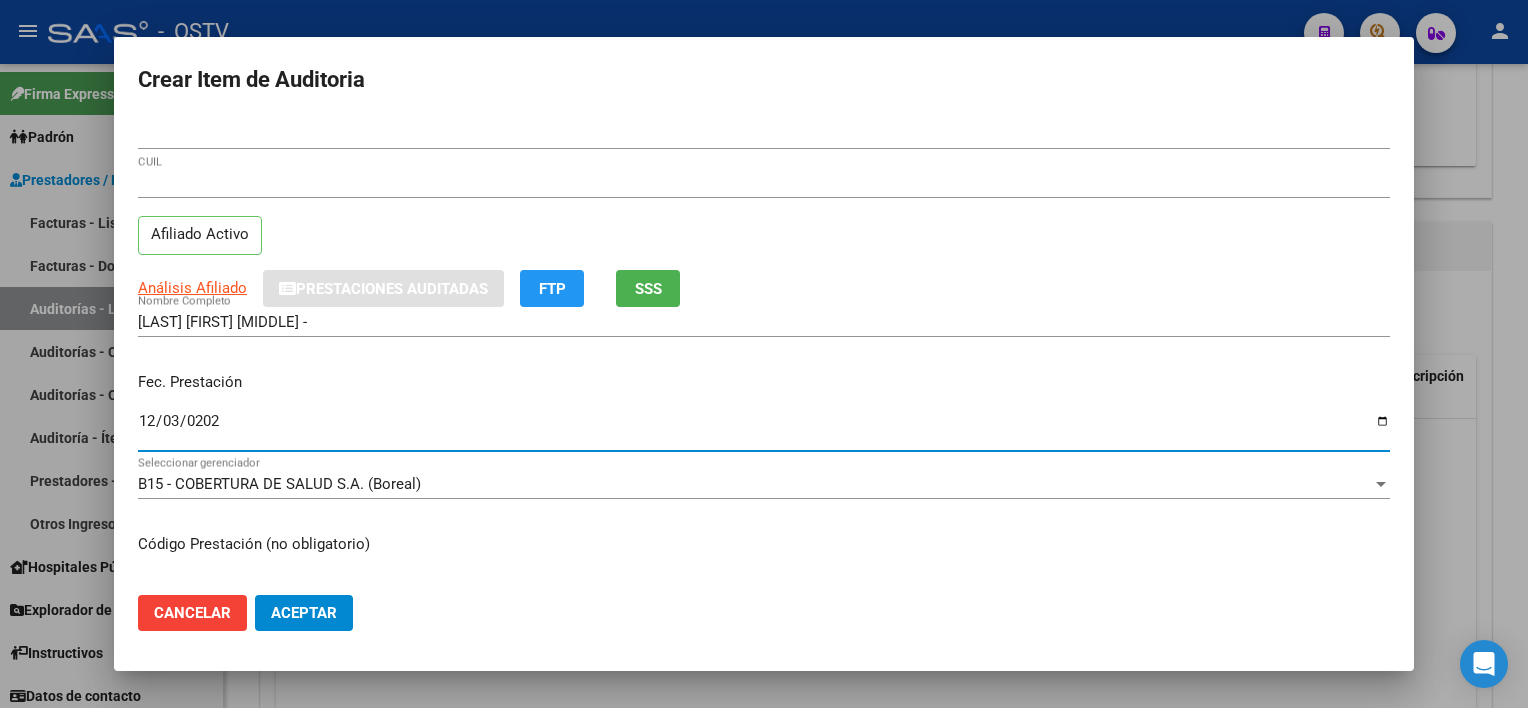 type on "[YYYY]-[MM]-[DD]" 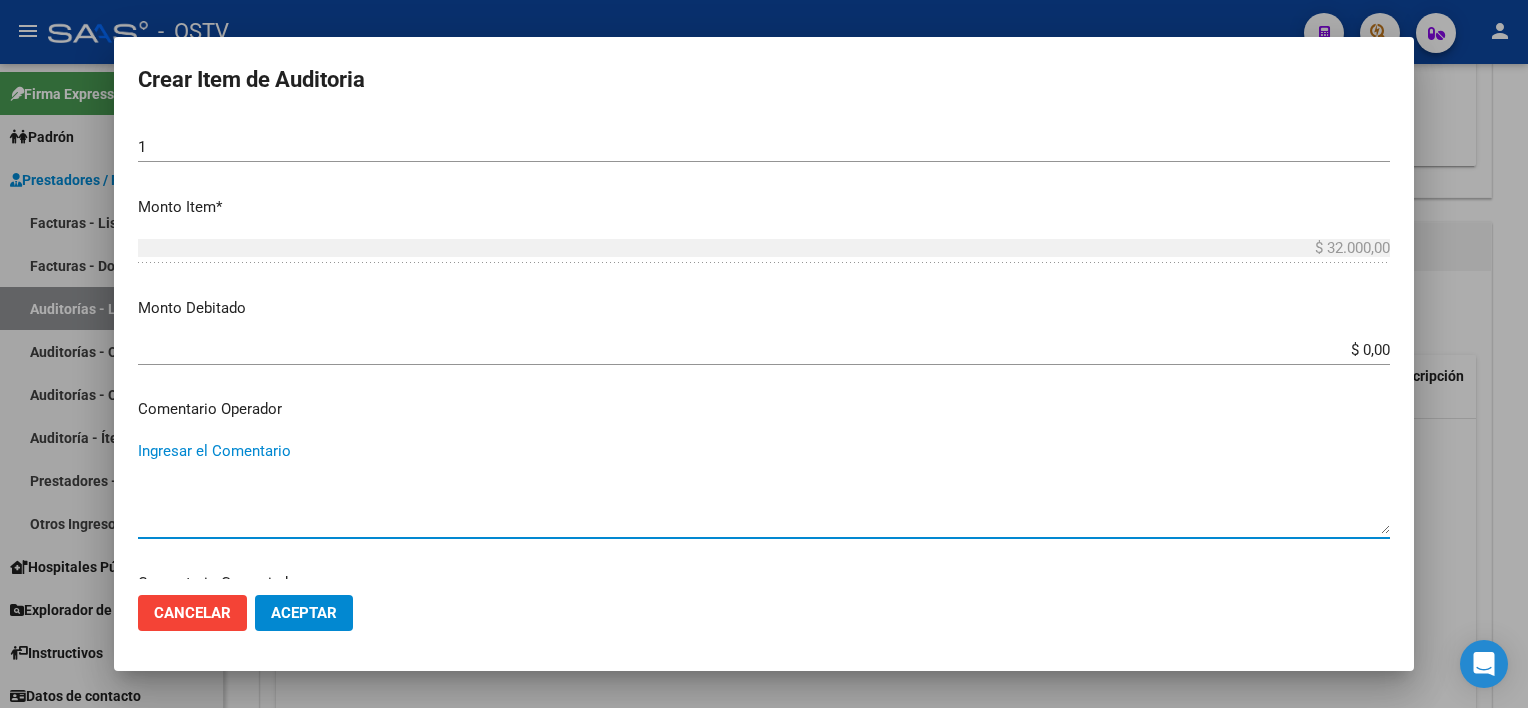 scroll, scrollTop: 1089, scrollLeft: 0, axis: vertical 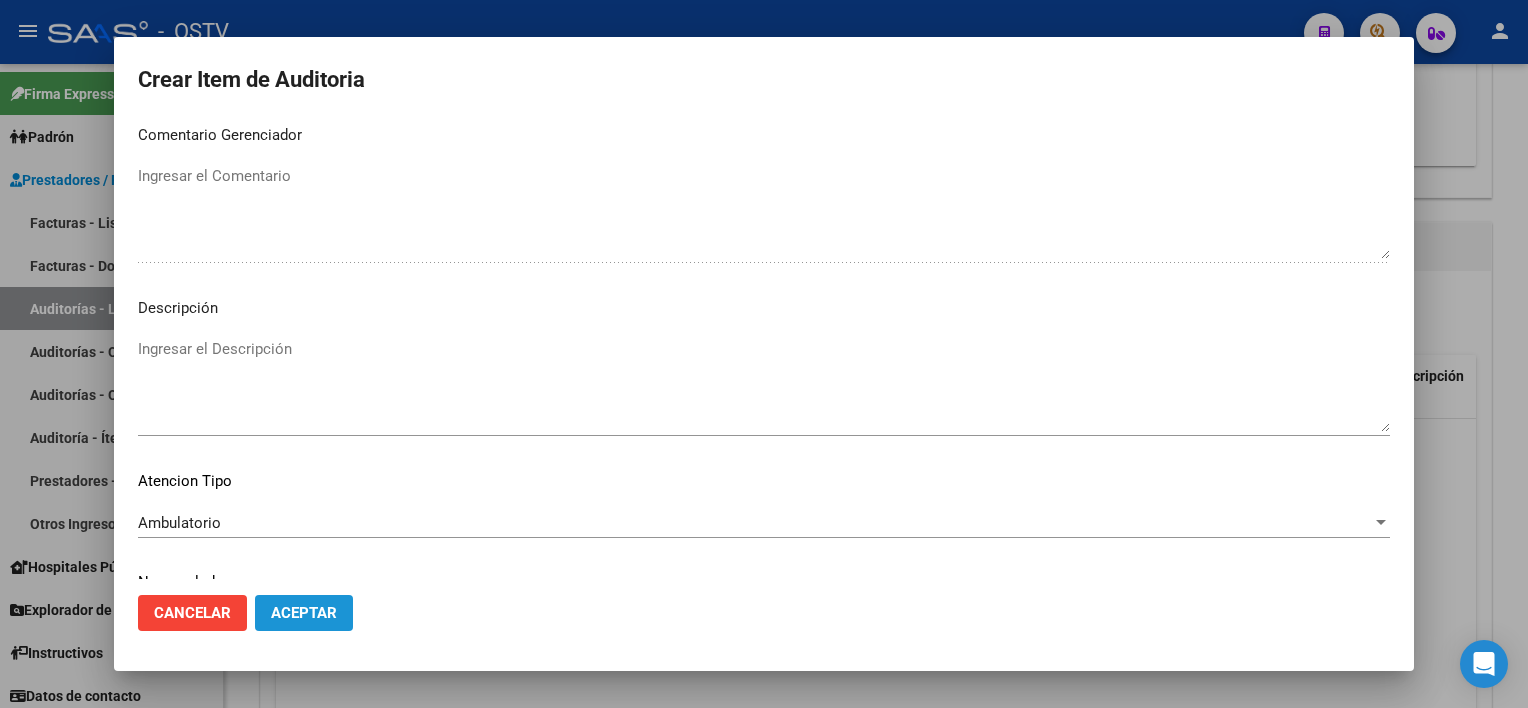 click on "Aceptar" 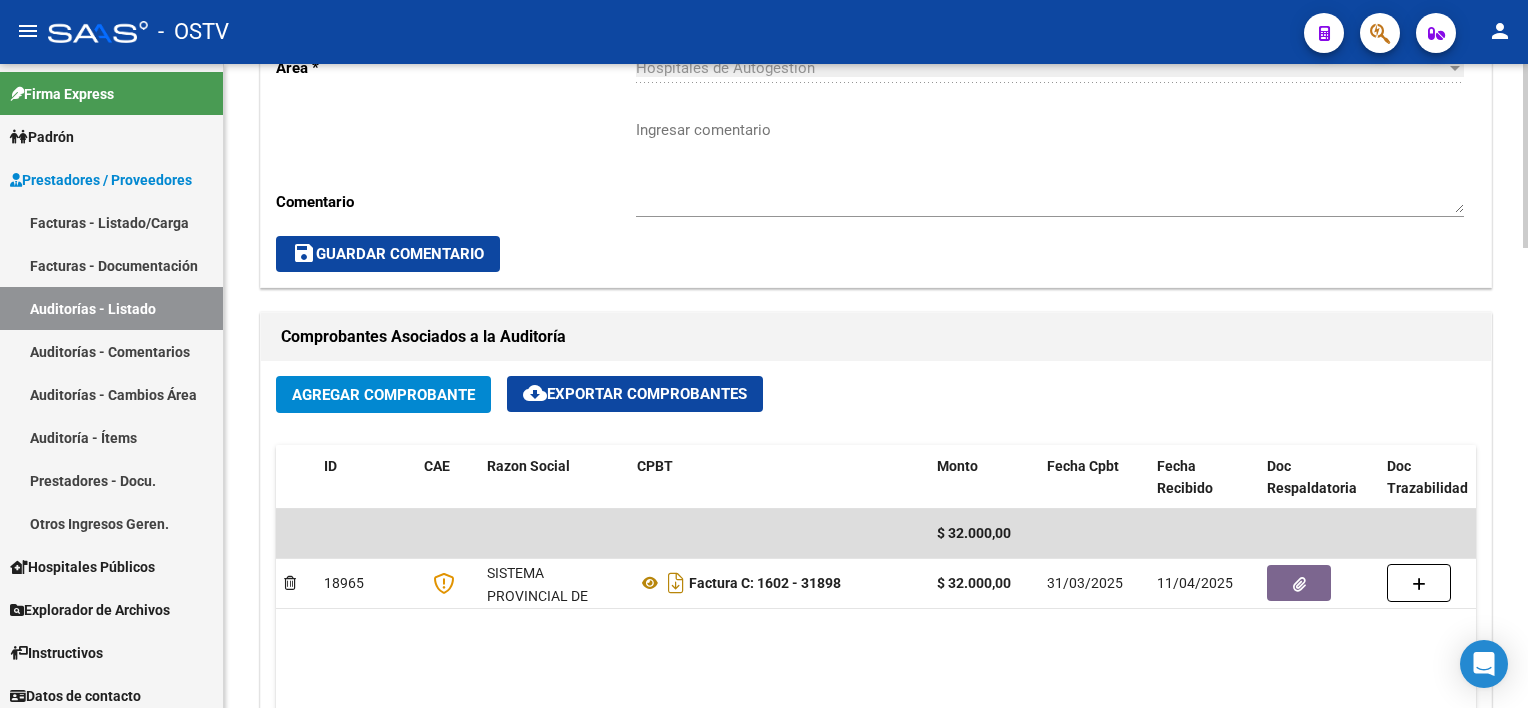 scroll, scrollTop: 501, scrollLeft: 0, axis: vertical 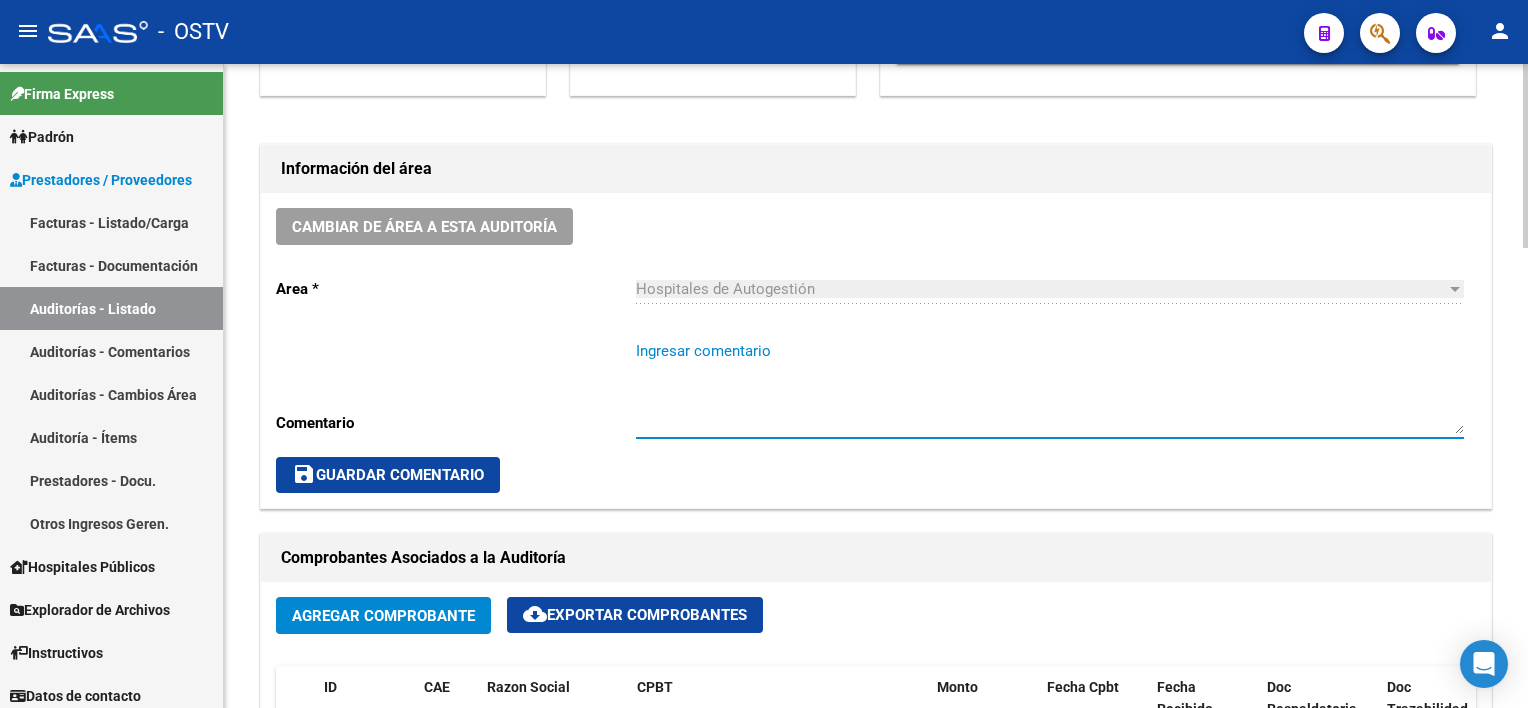 click on "Ingresar comentario" at bounding box center [1050, 387] 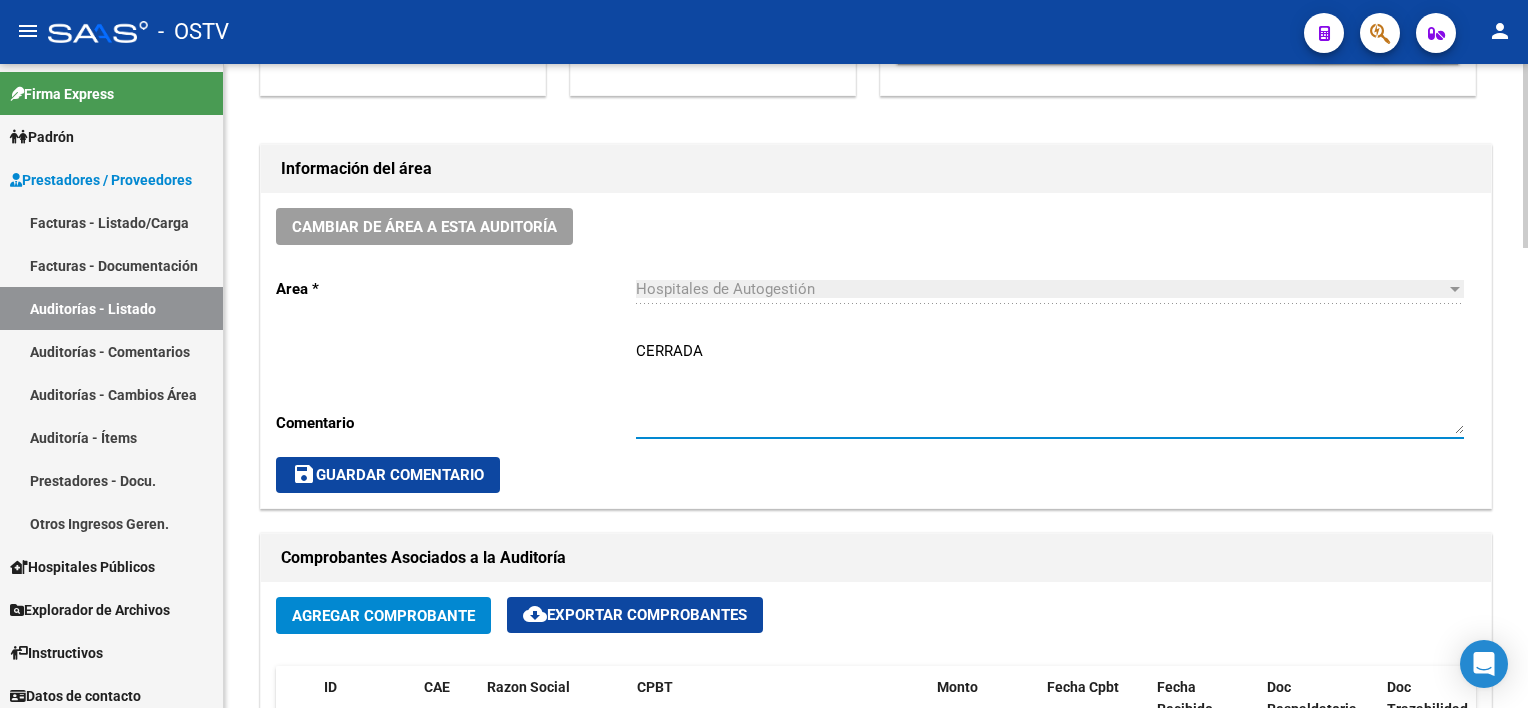 type on "CERRADA" 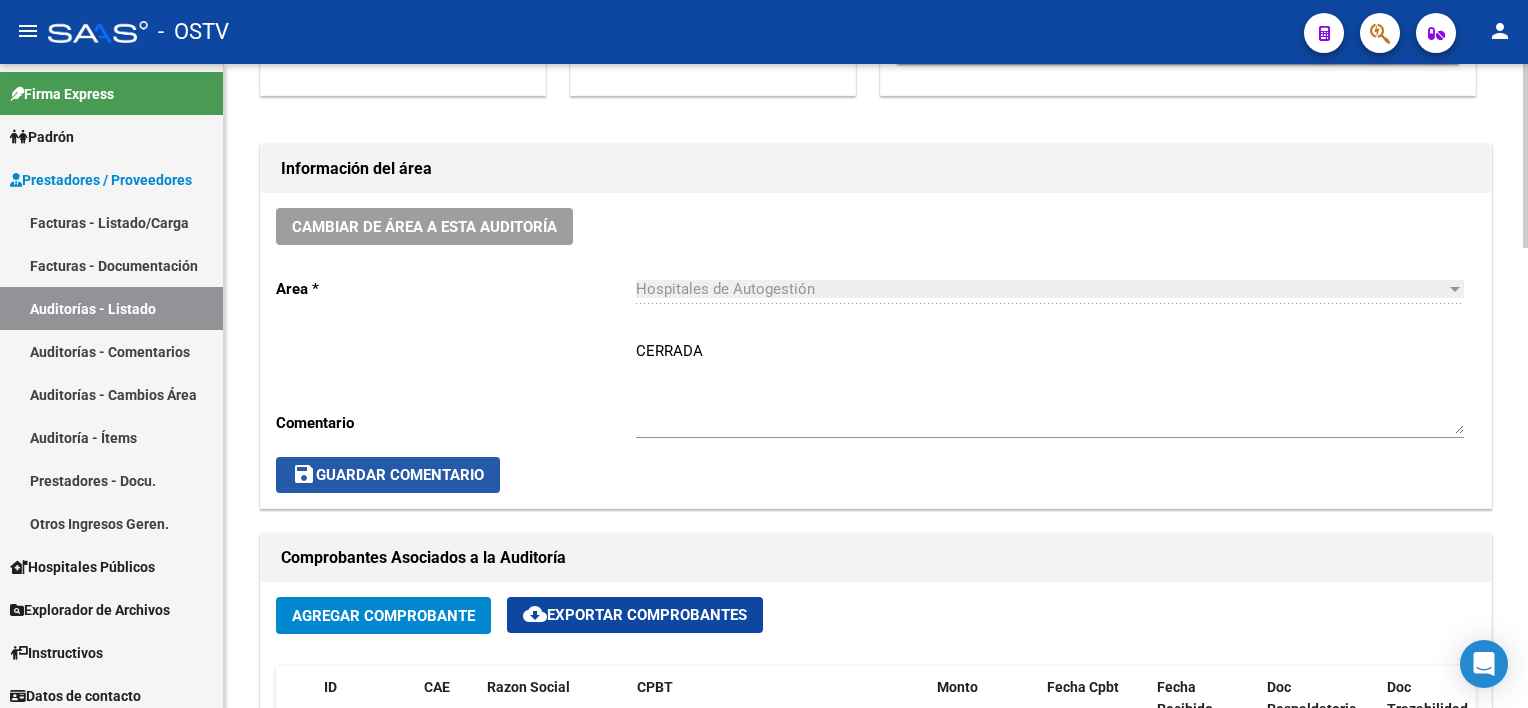 click on "save  Guardar Comentario" 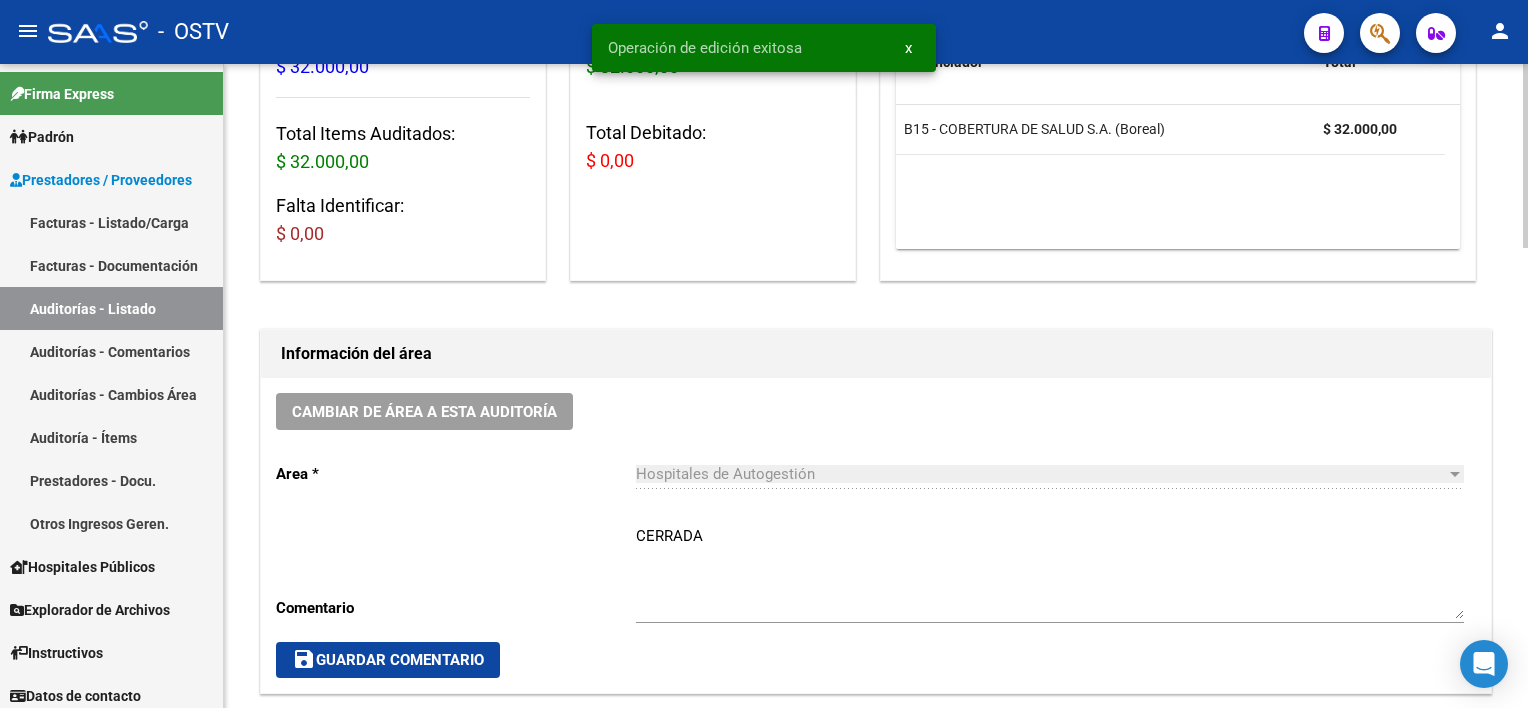 scroll, scrollTop: 0, scrollLeft: 0, axis: both 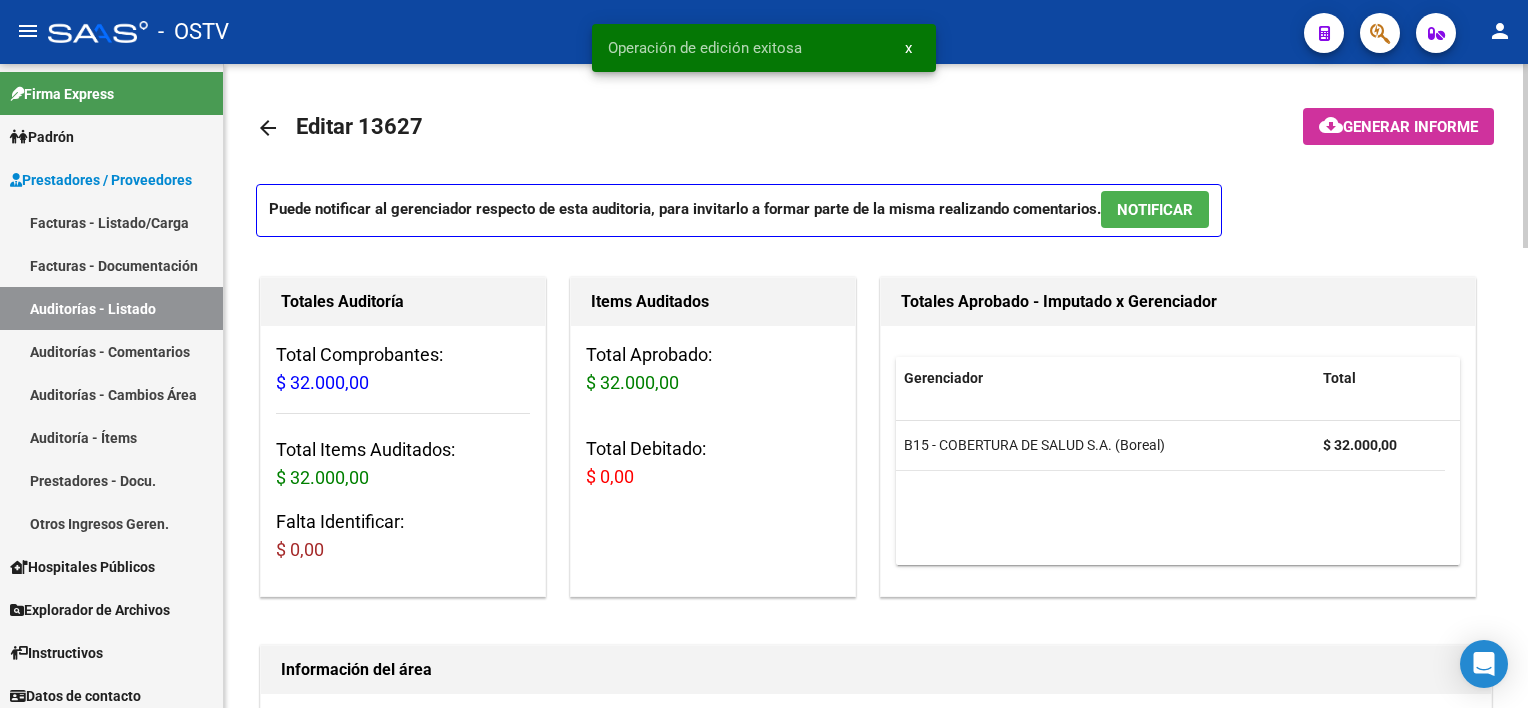 click on "arrow_back" 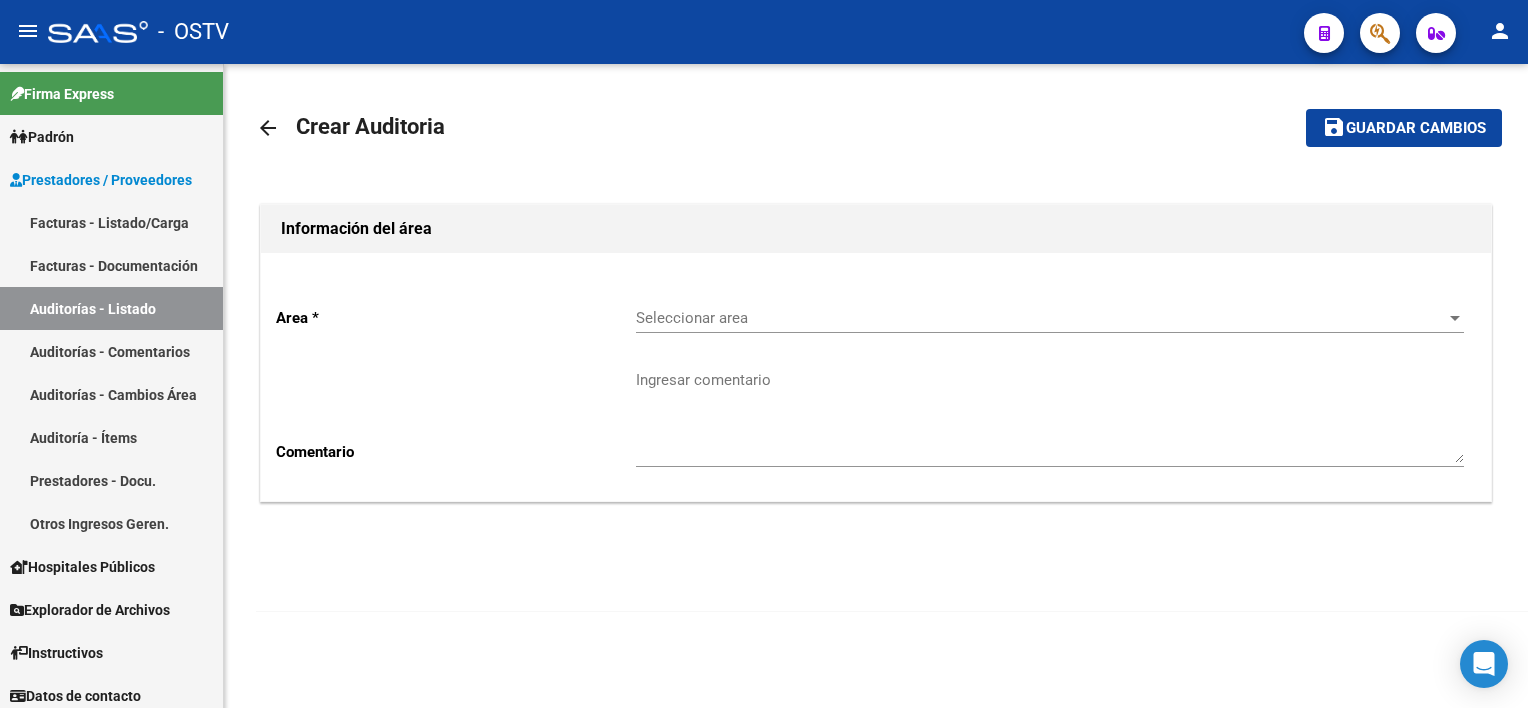 click on "Seleccionar area Seleccionar area" 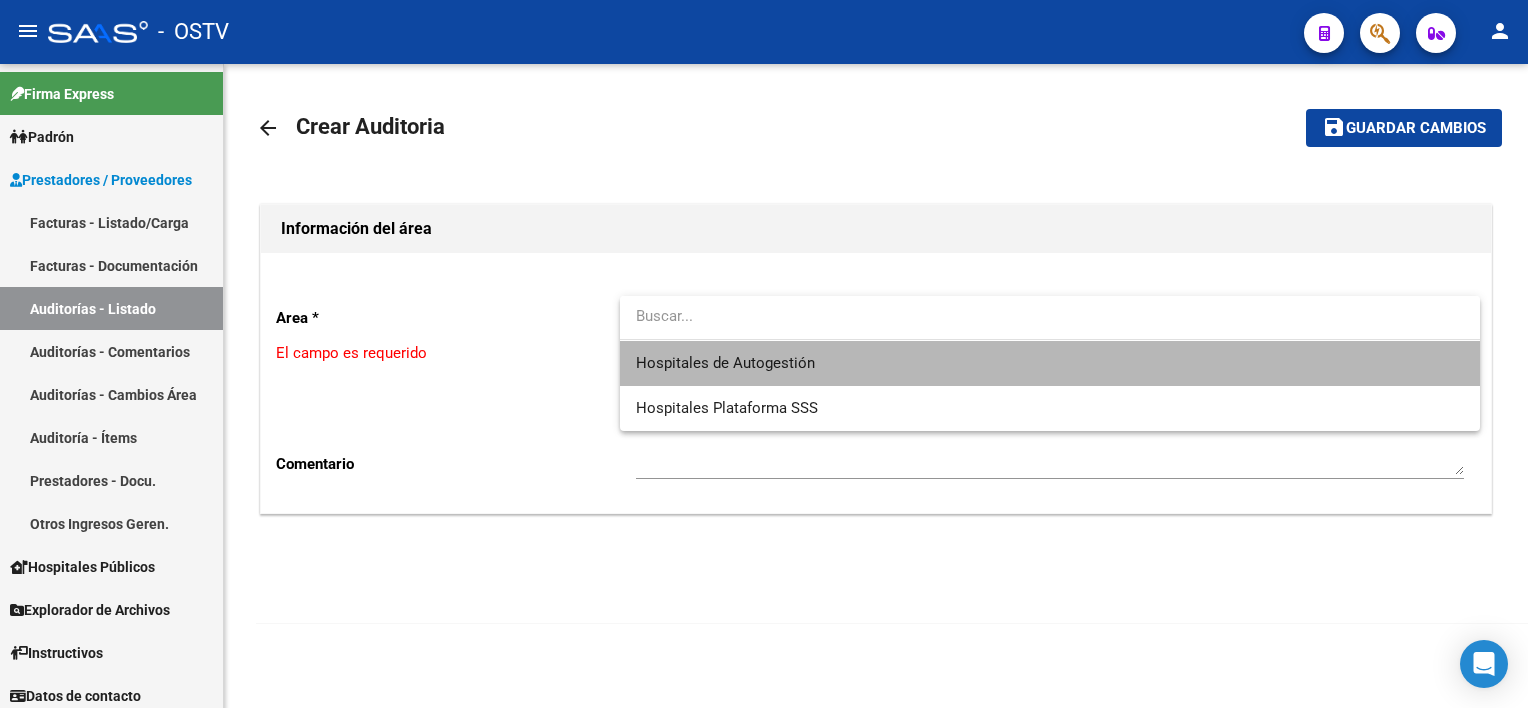 click on "Hospitales de Autogestión" at bounding box center [1050, 363] 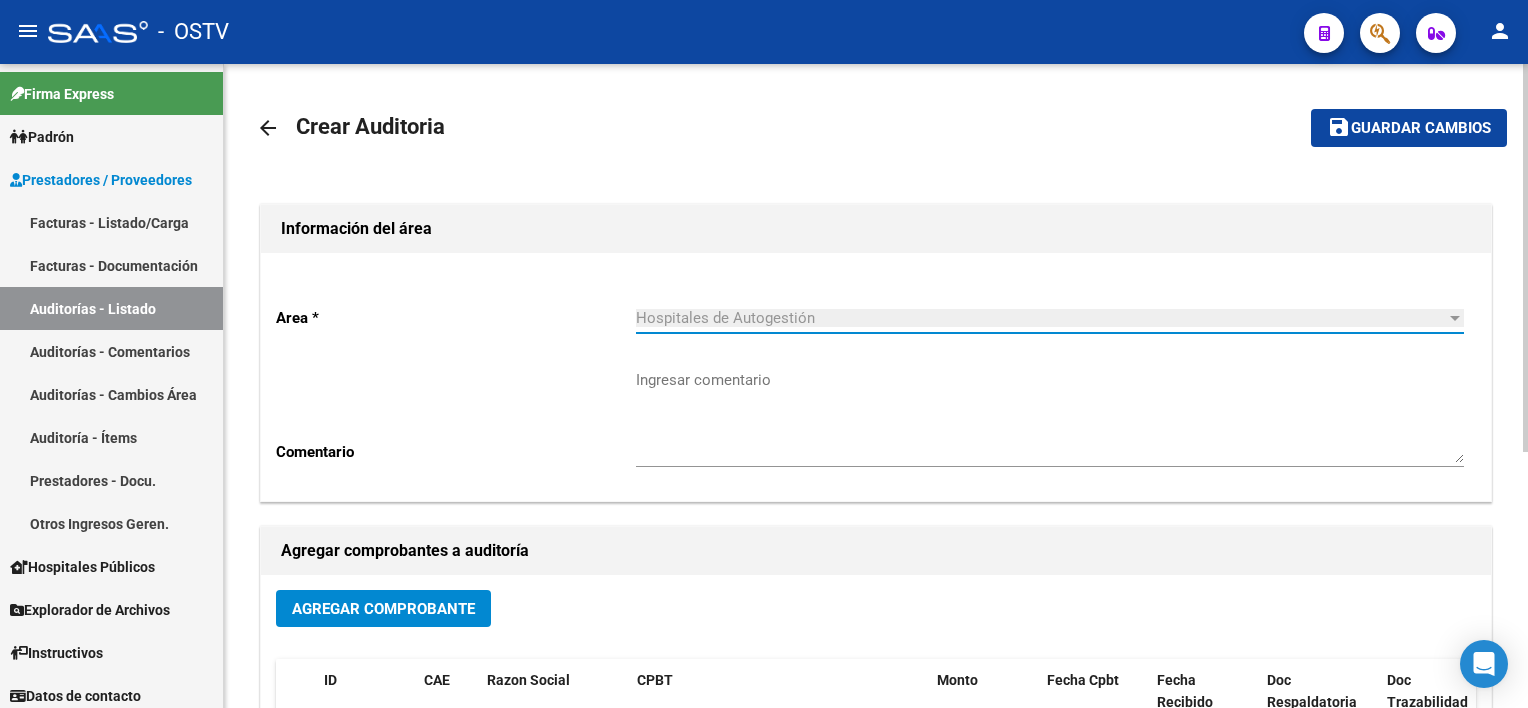 click on "Agregar Comprobante" 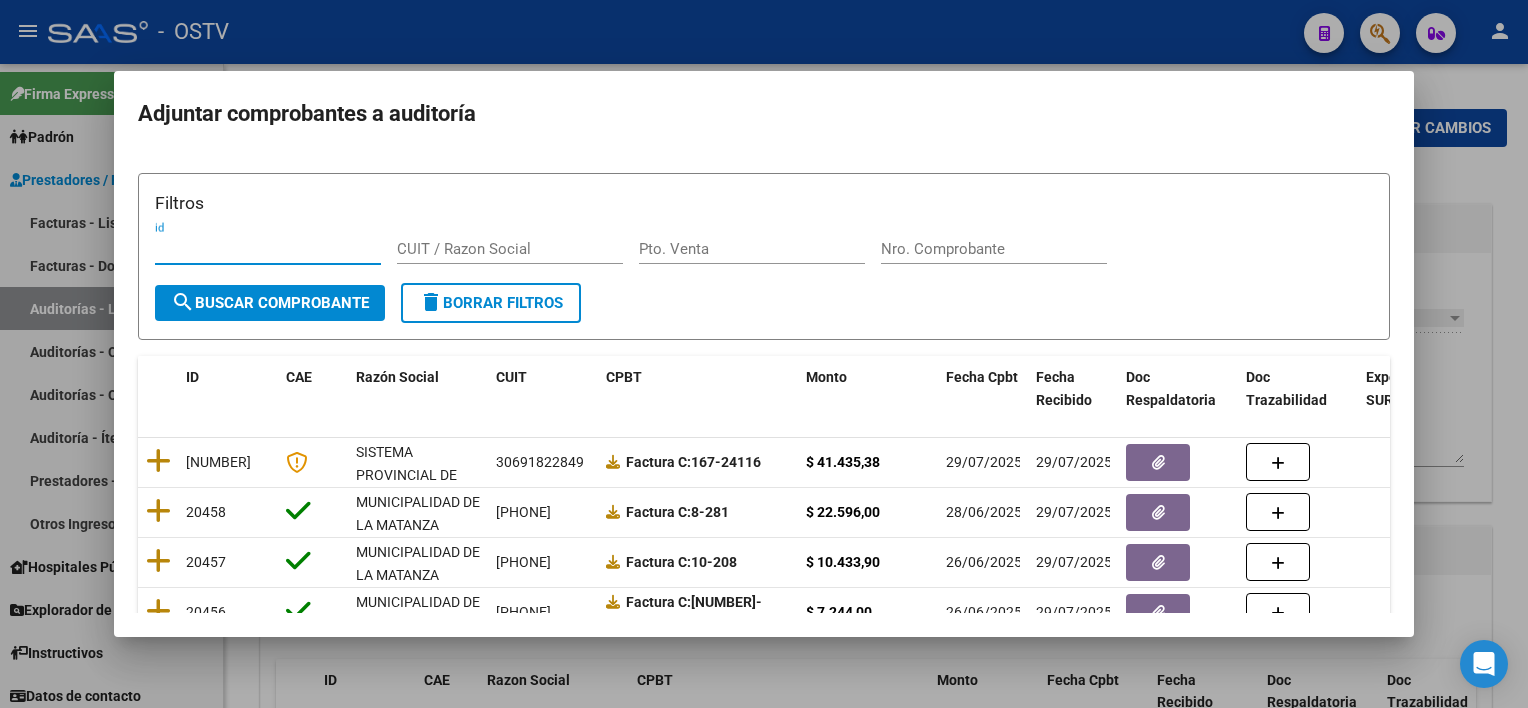 click on "Nro. Comprobante" at bounding box center [994, 249] 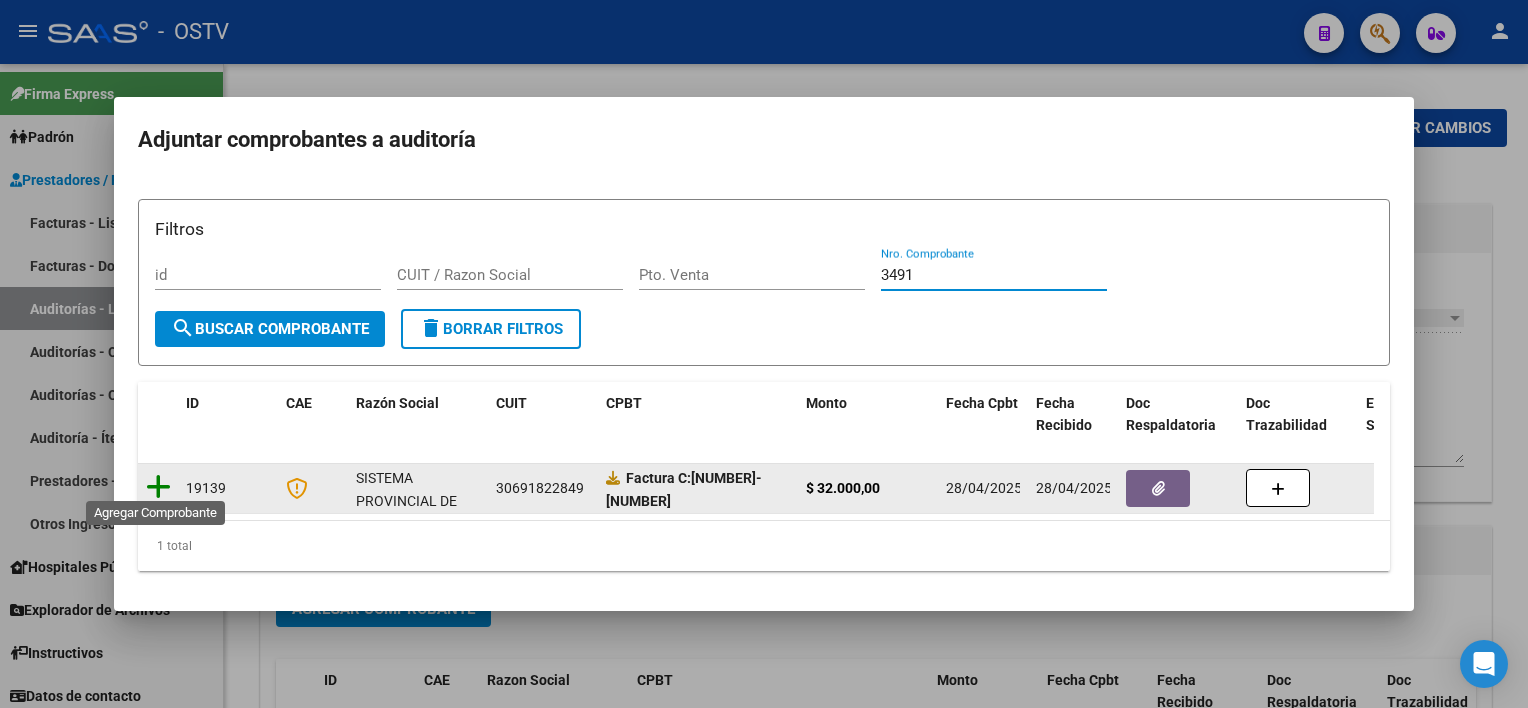 type on "3491" 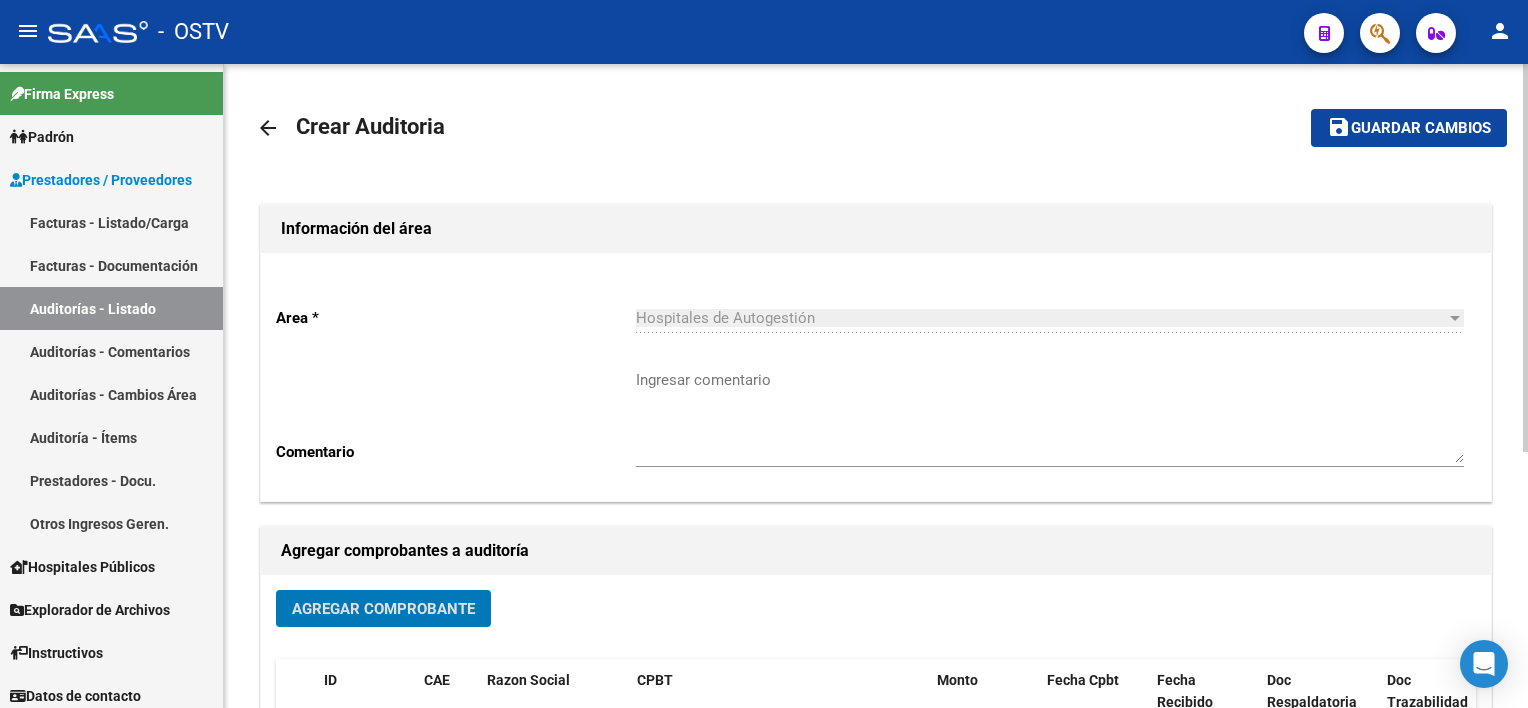 click on "Guardar cambios" 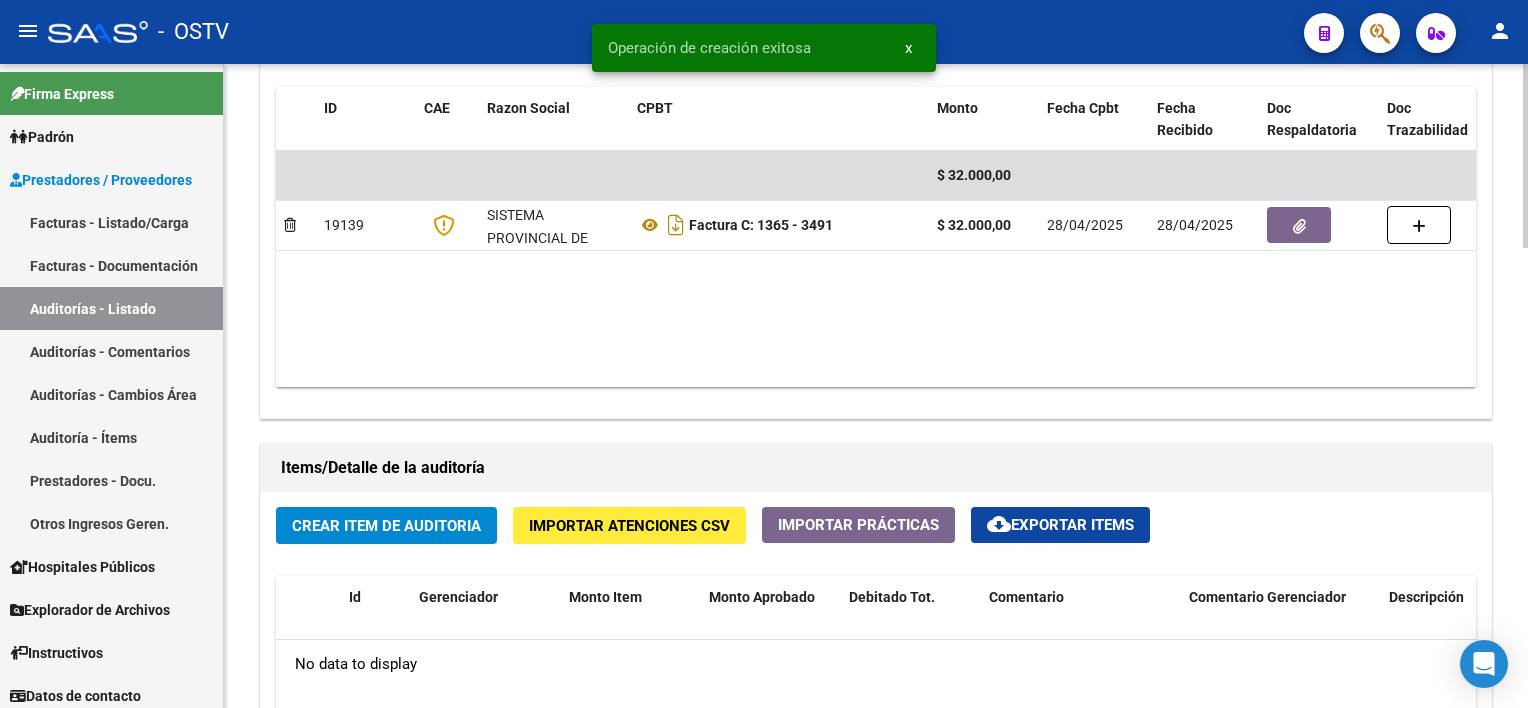 scroll, scrollTop: 1100, scrollLeft: 0, axis: vertical 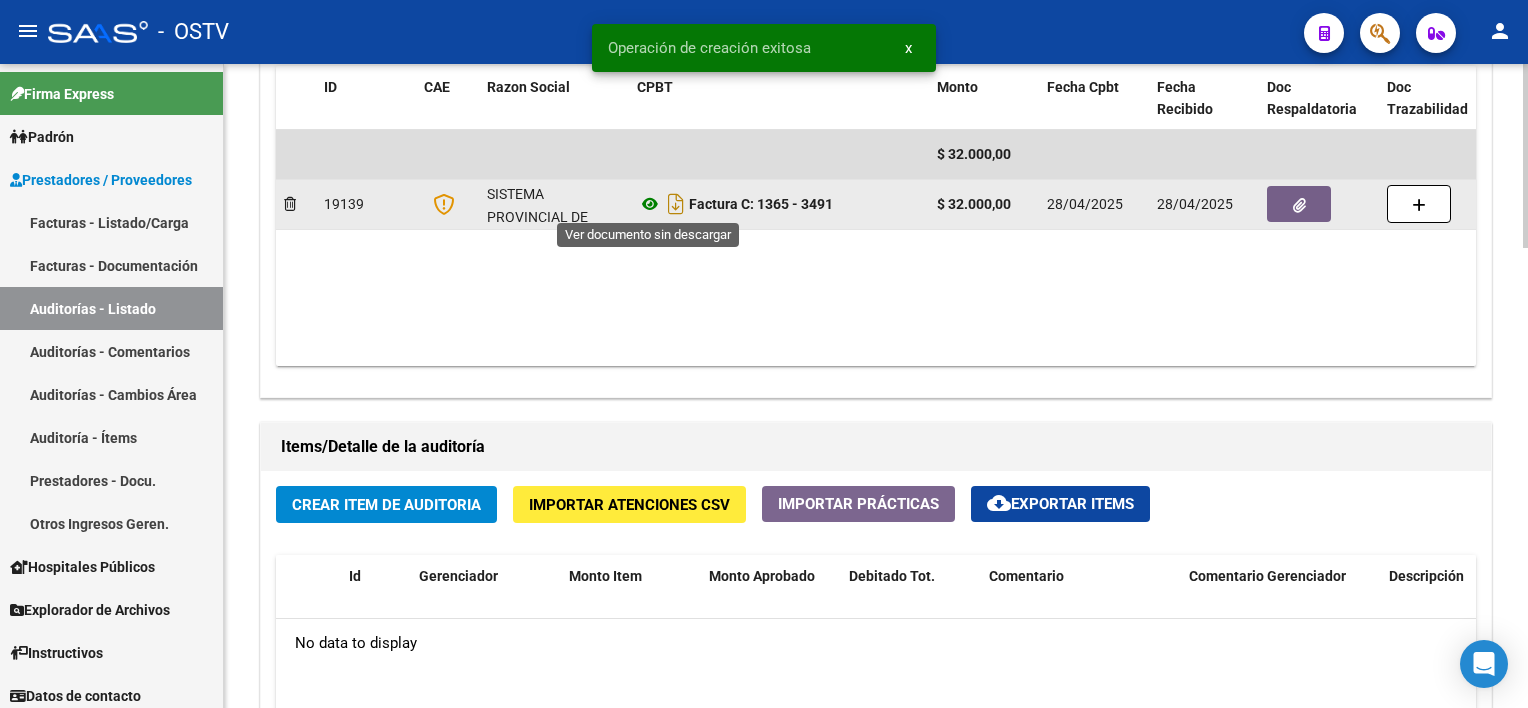click 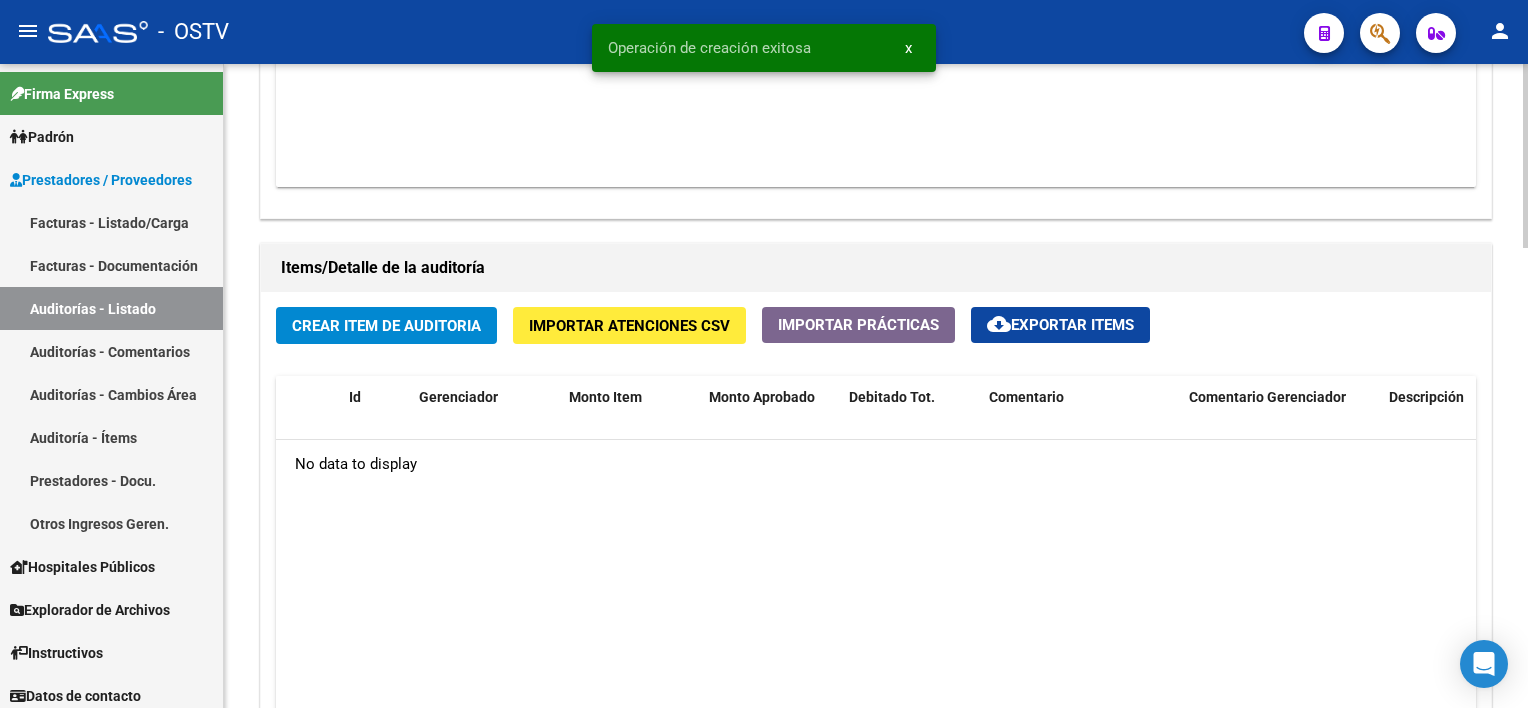 scroll, scrollTop: 1400, scrollLeft: 0, axis: vertical 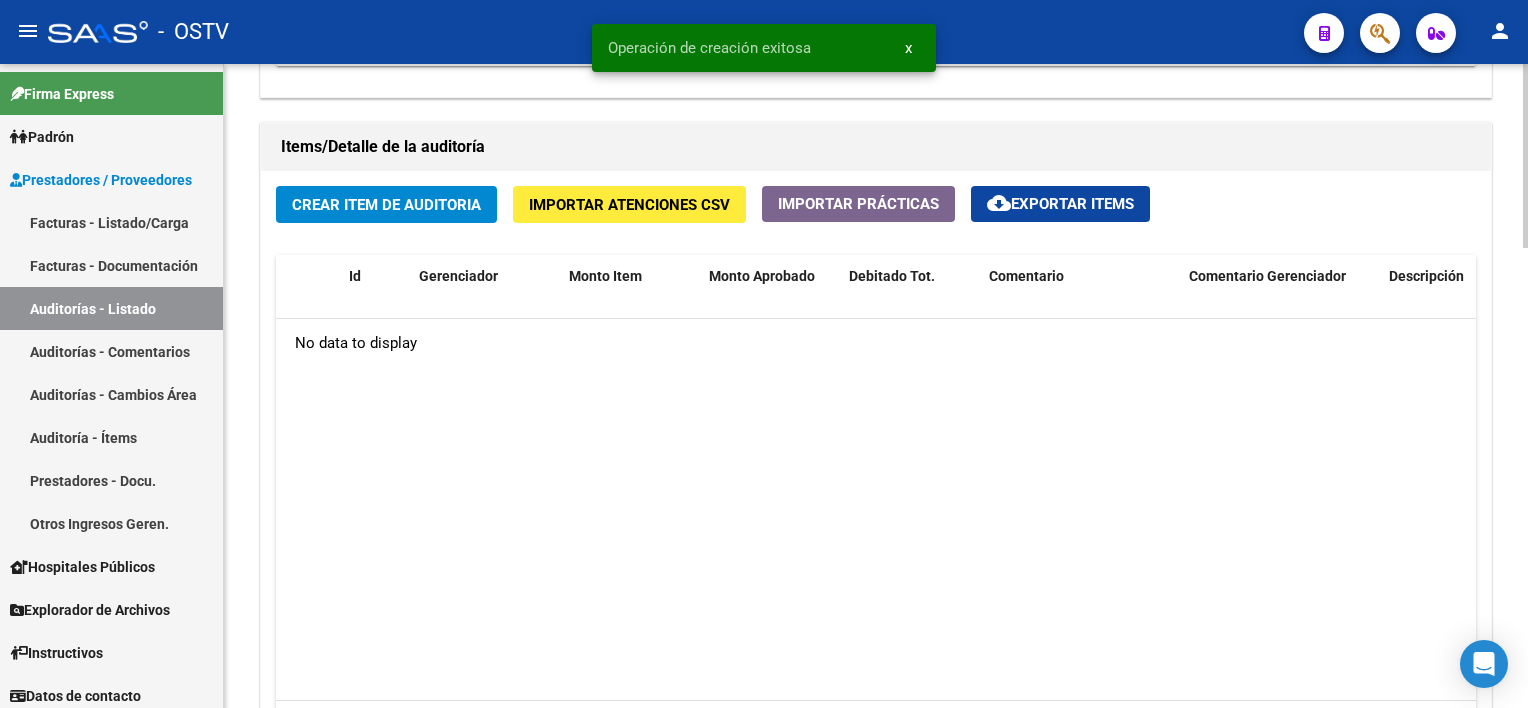 click on "Crear Item de Auditoria" 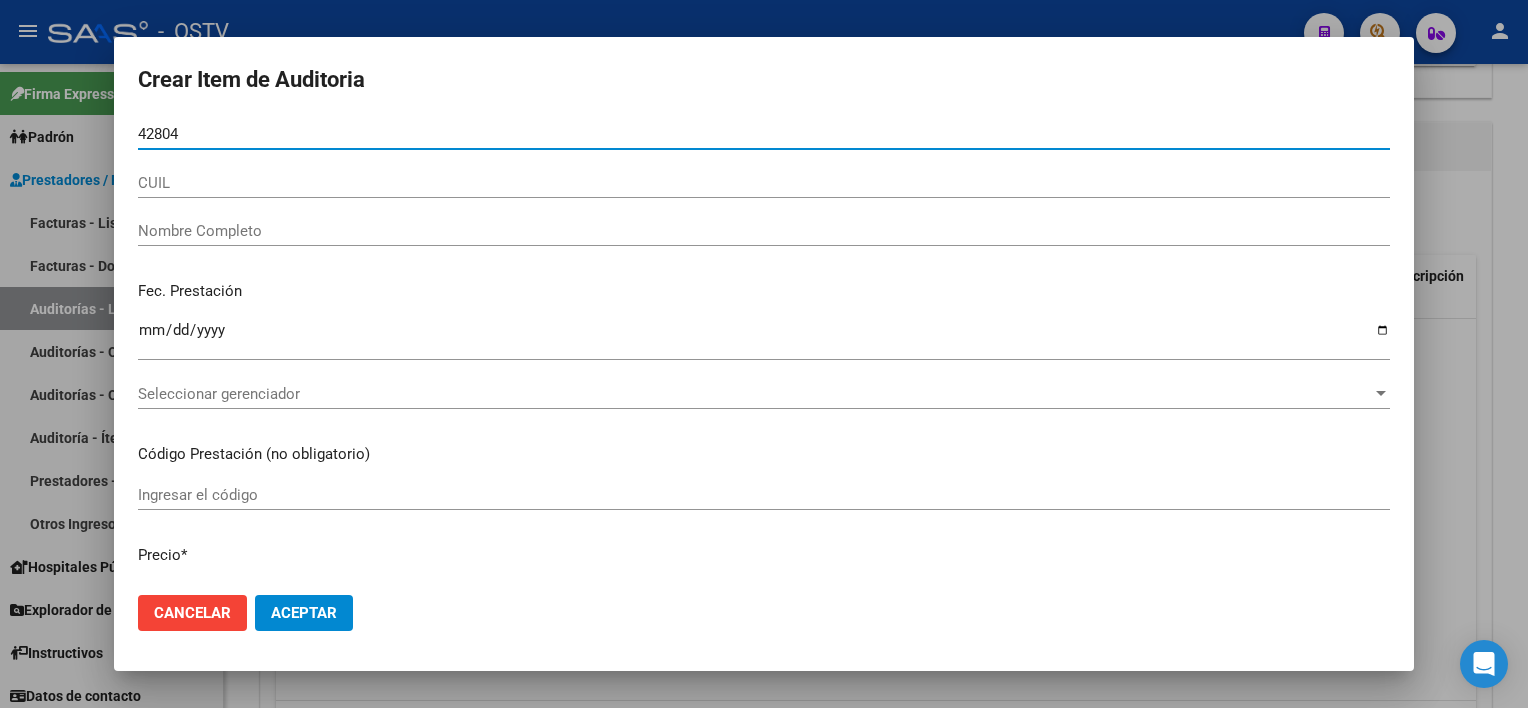 type on "[NUMBER]" 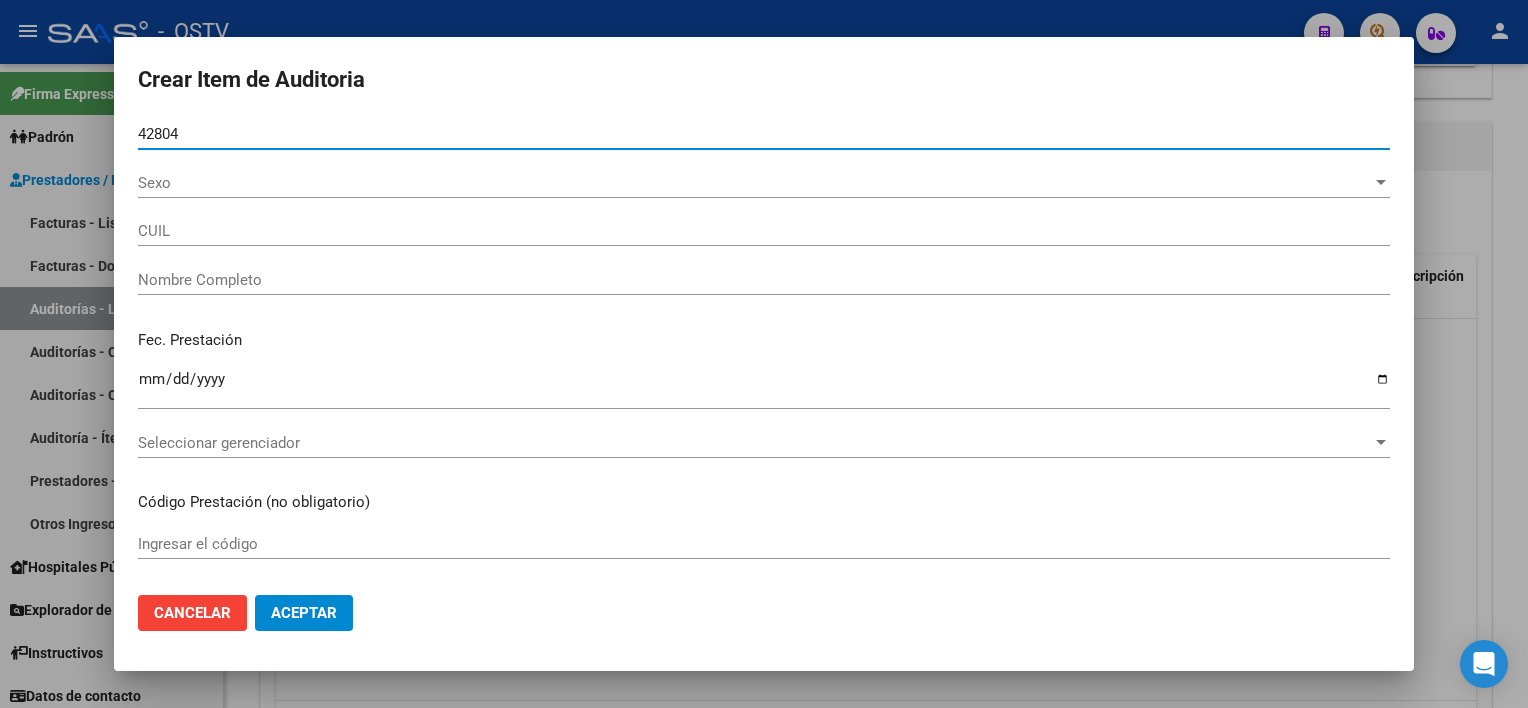type on "[NUMBER]" 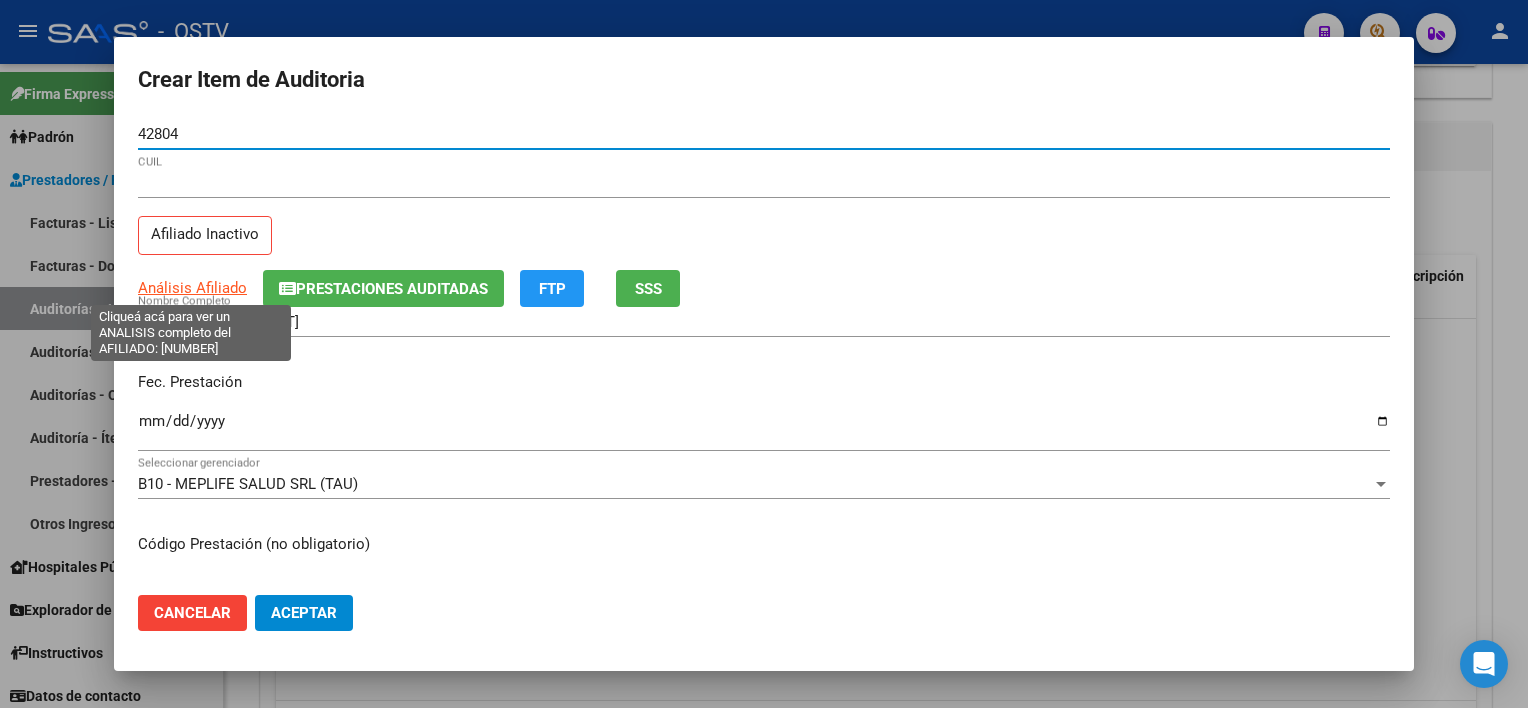type on "[NUMBER]" 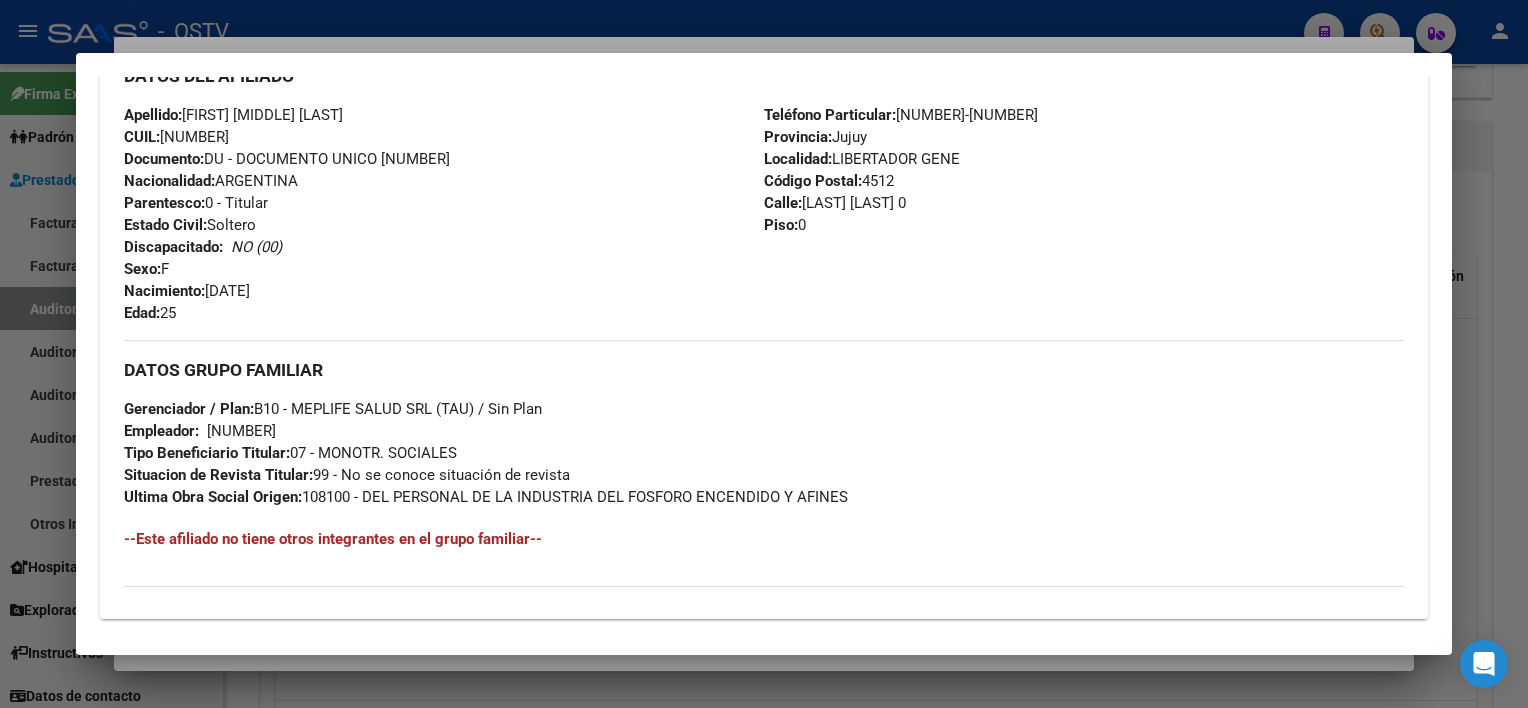 scroll, scrollTop: 988, scrollLeft: 0, axis: vertical 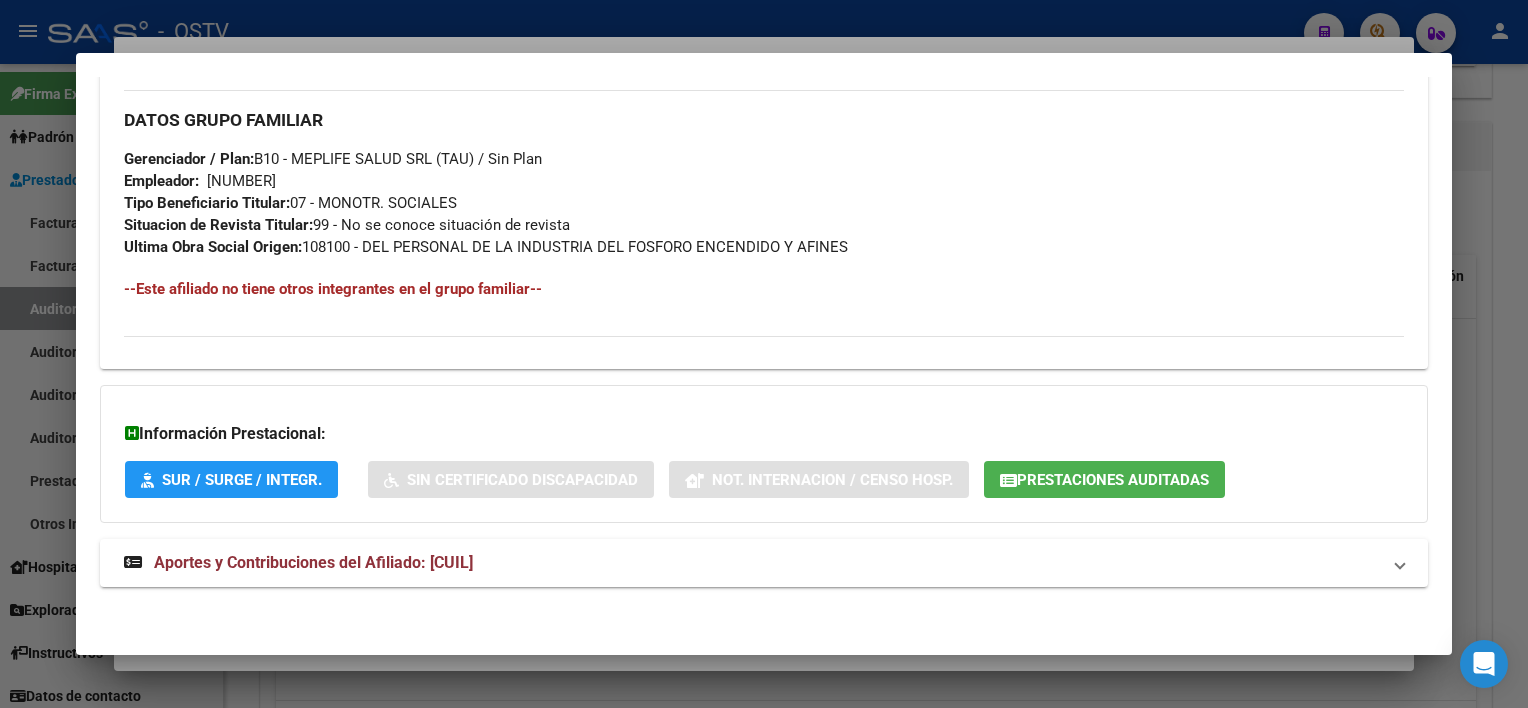 click on "Prestaciones Auditadas" 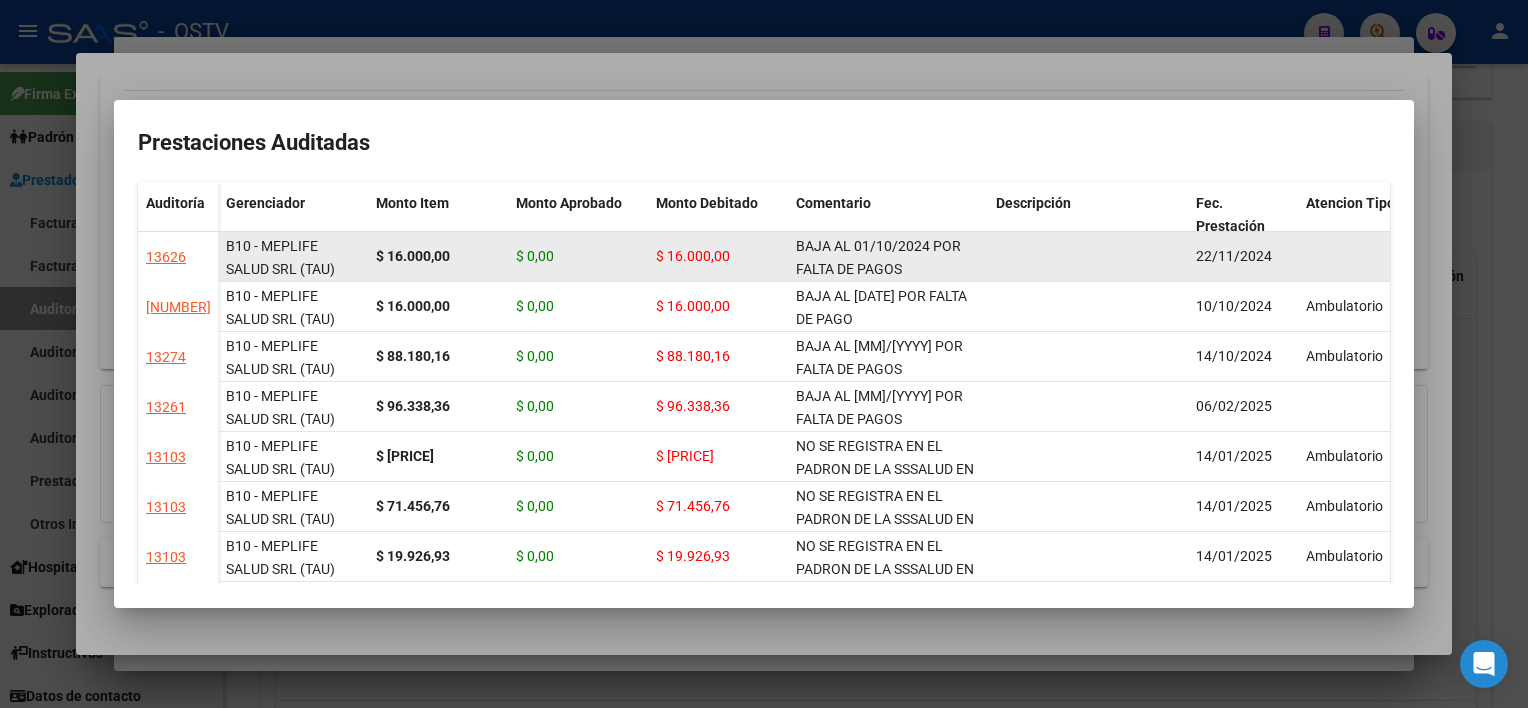 scroll, scrollTop: 48, scrollLeft: 0, axis: vertical 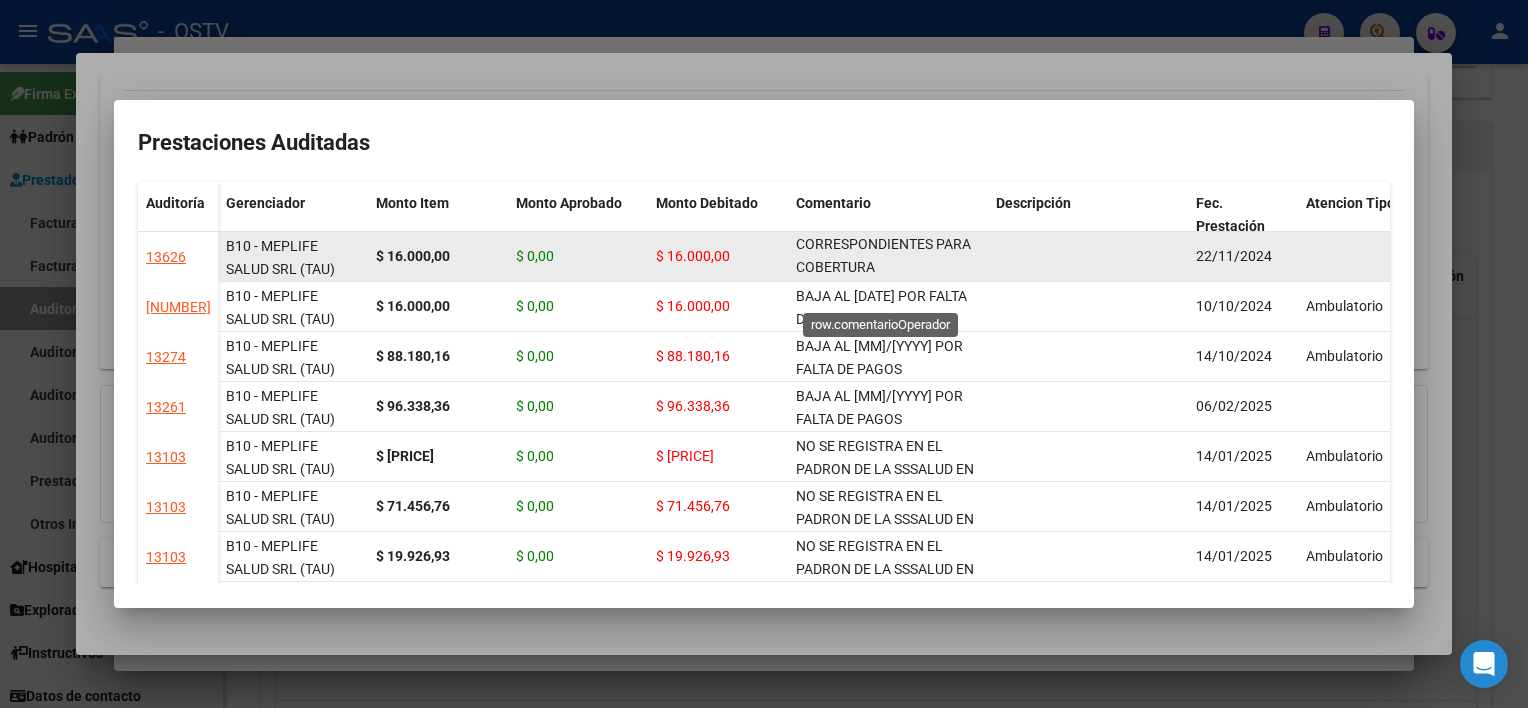 drag, startPoint x: 797, startPoint y: 244, endPoint x: 938, endPoint y: 271, distance: 143.56183 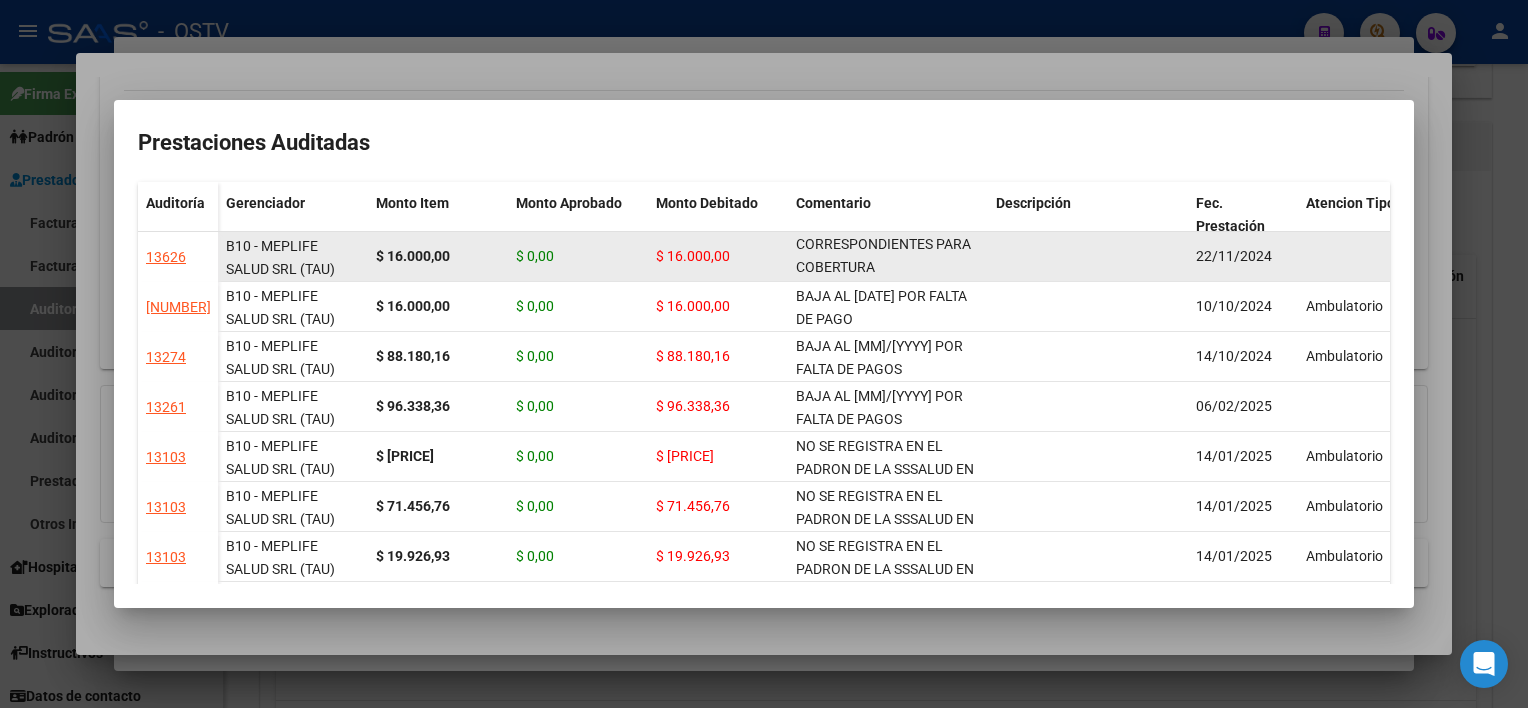 copy on "BAJA AL 01/10/2024 POR FALTA DE PAGOS CORRESPONDIENTES PARA COBERTURA" 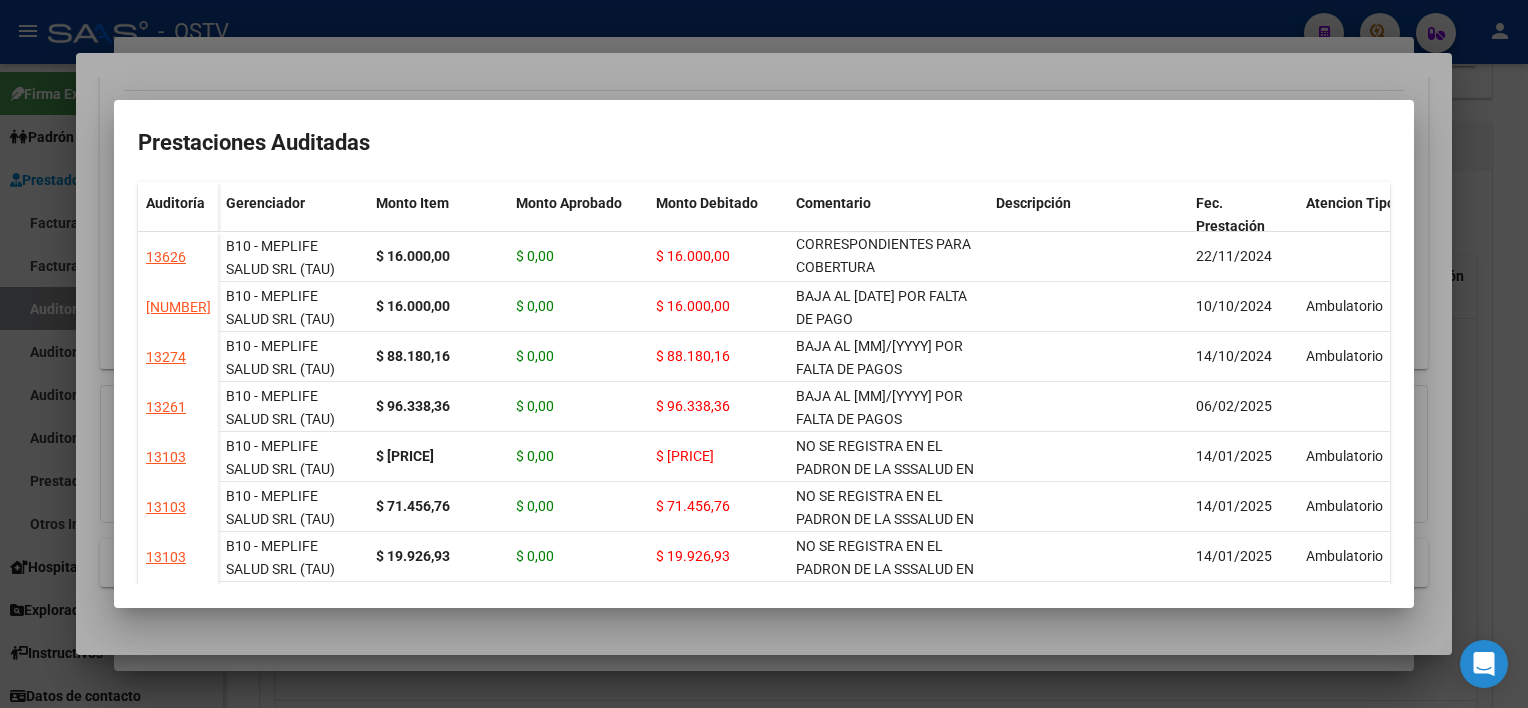 click at bounding box center (764, 354) 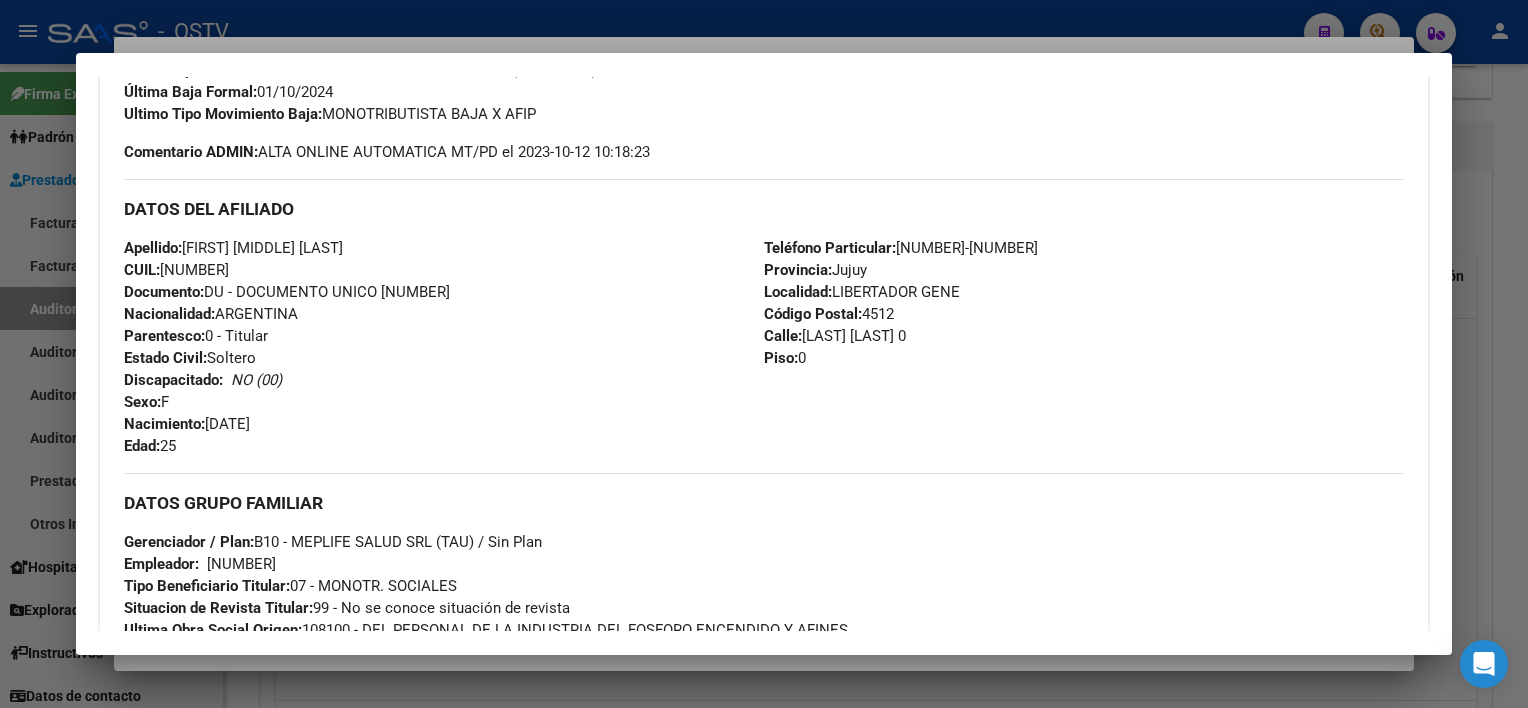 scroll, scrollTop: 488, scrollLeft: 0, axis: vertical 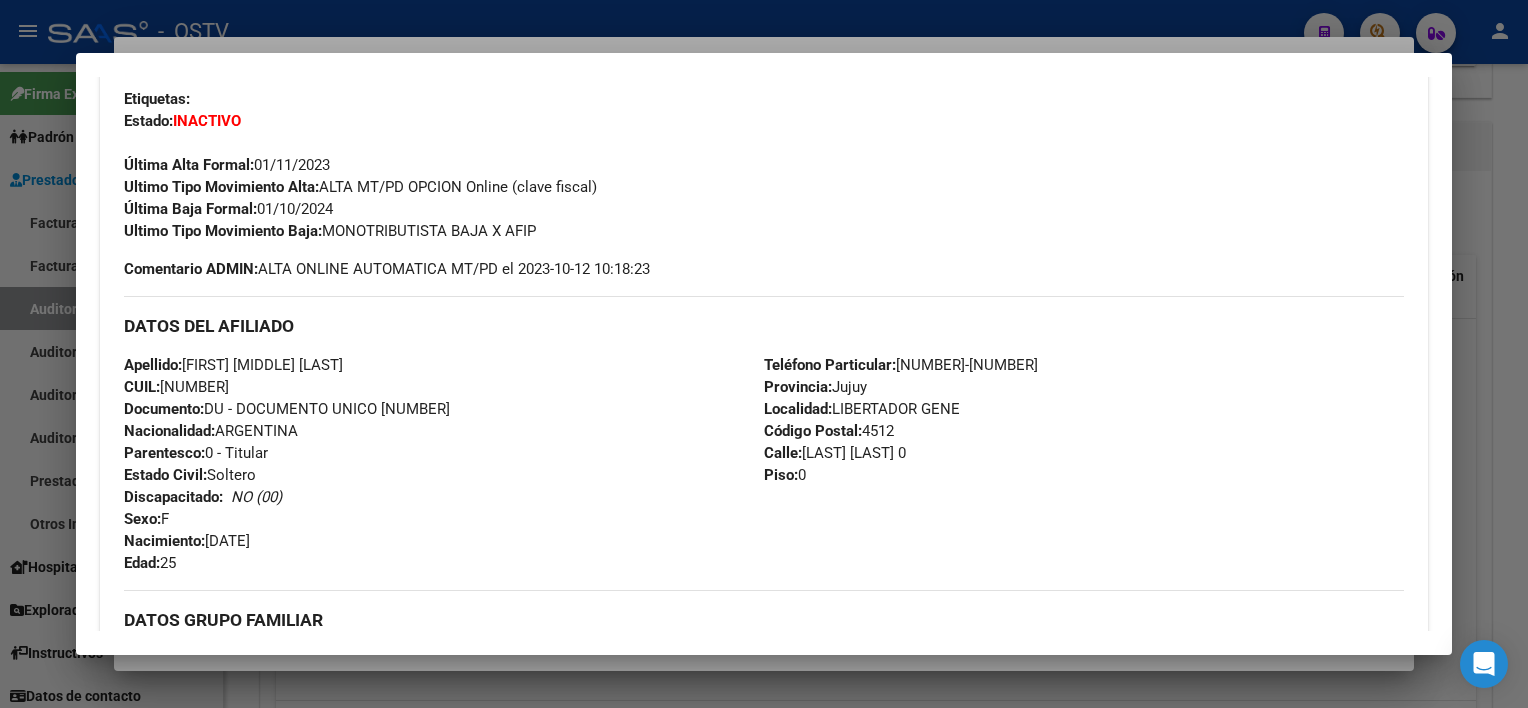click at bounding box center [764, 354] 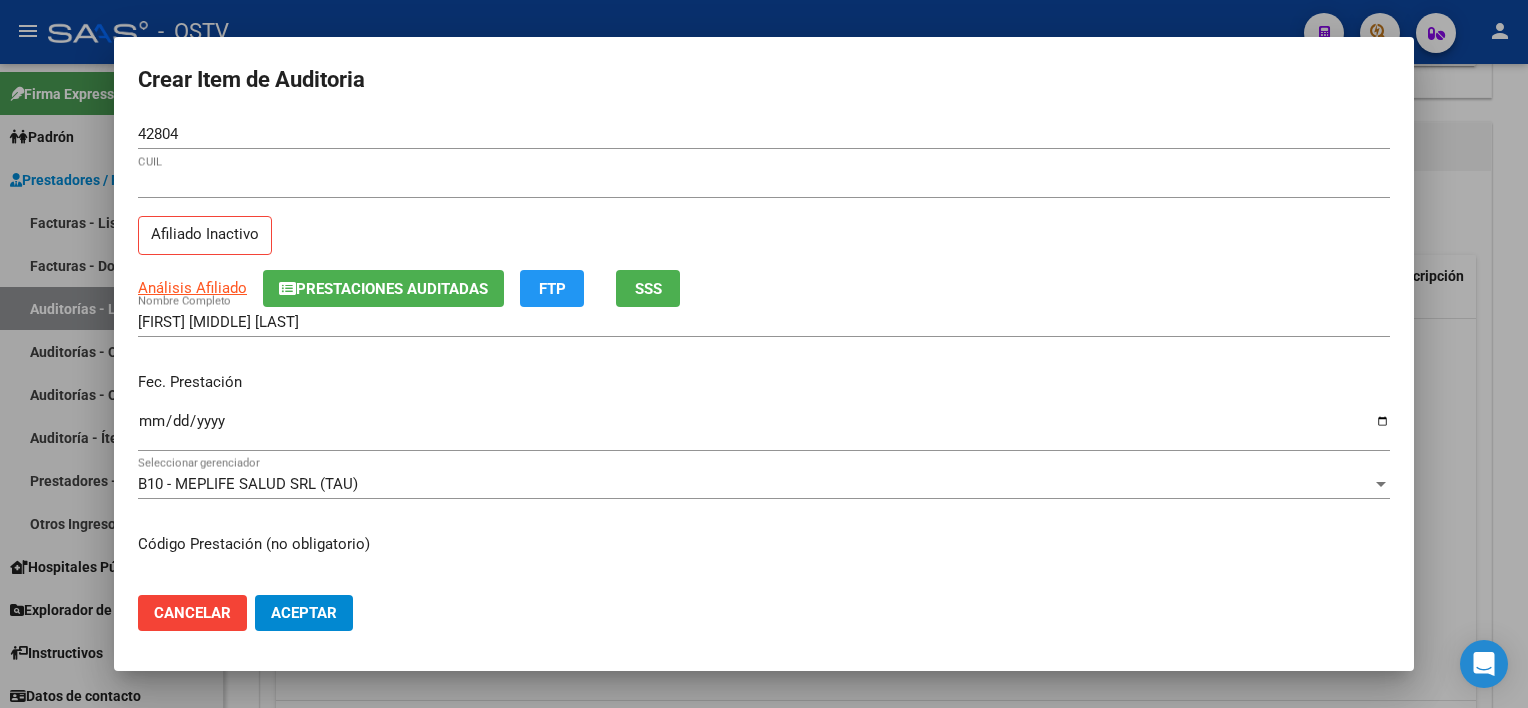 click on "[LAST] [LAST] [LAST] [LAST] Nombre Completo" at bounding box center [764, 322] 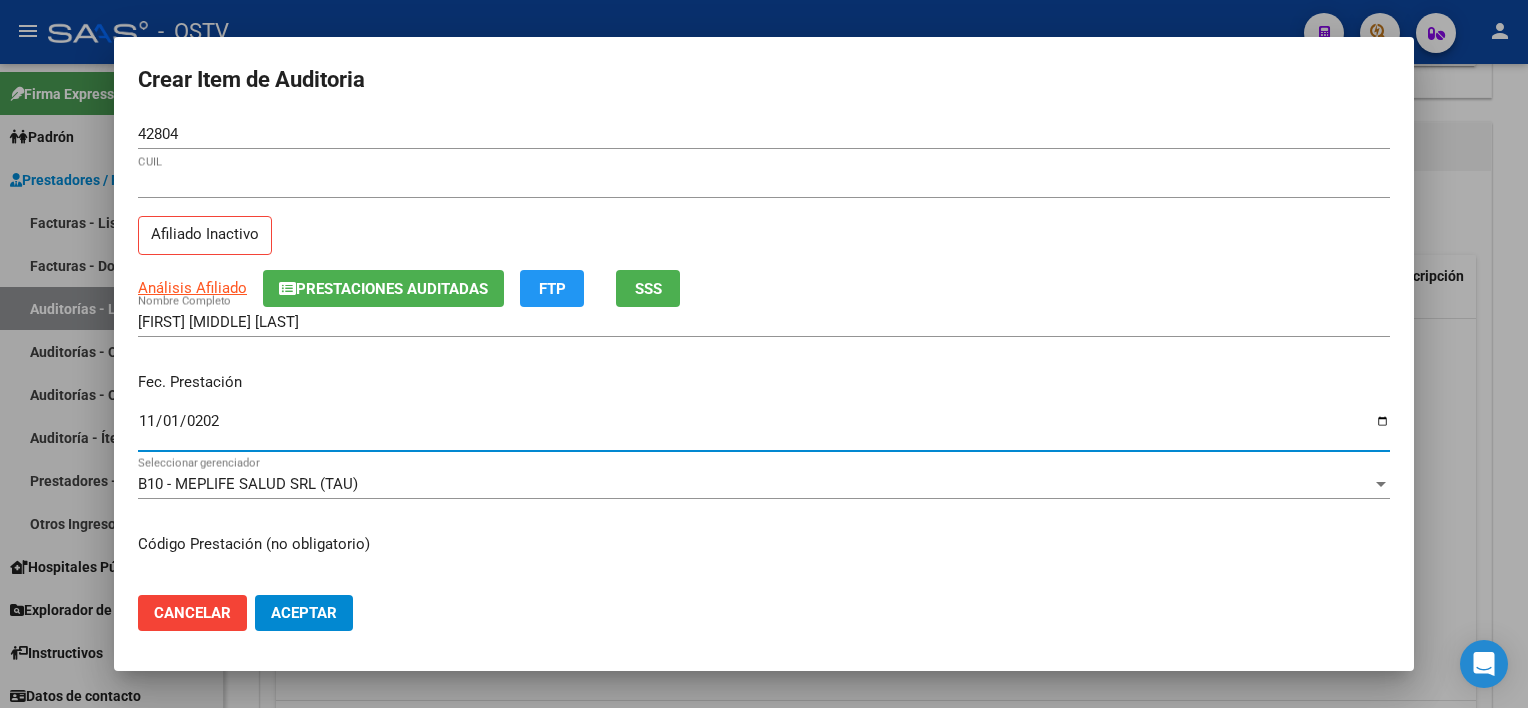 type on "2024-11-01" 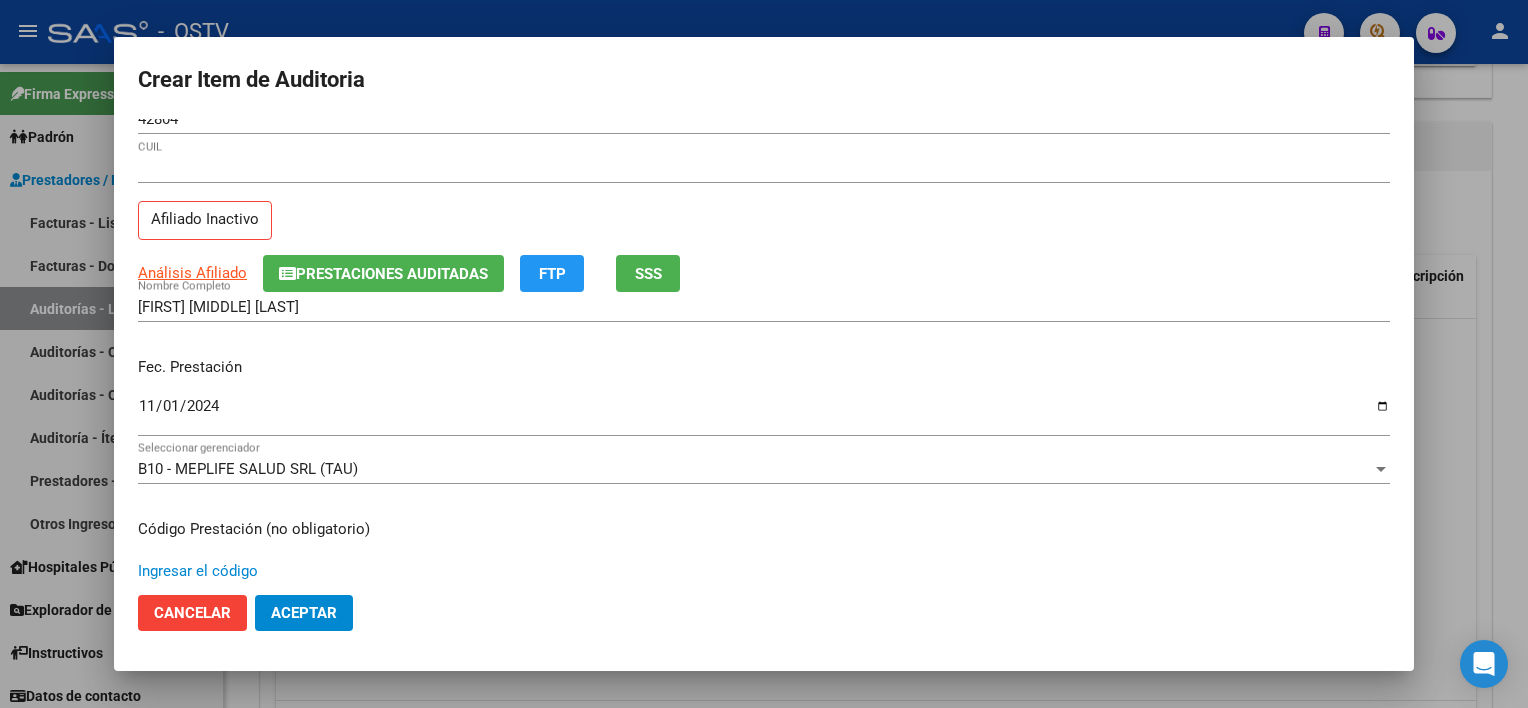 scroll, scrollTop: 337, scrollLeft: 0, axis: vertical 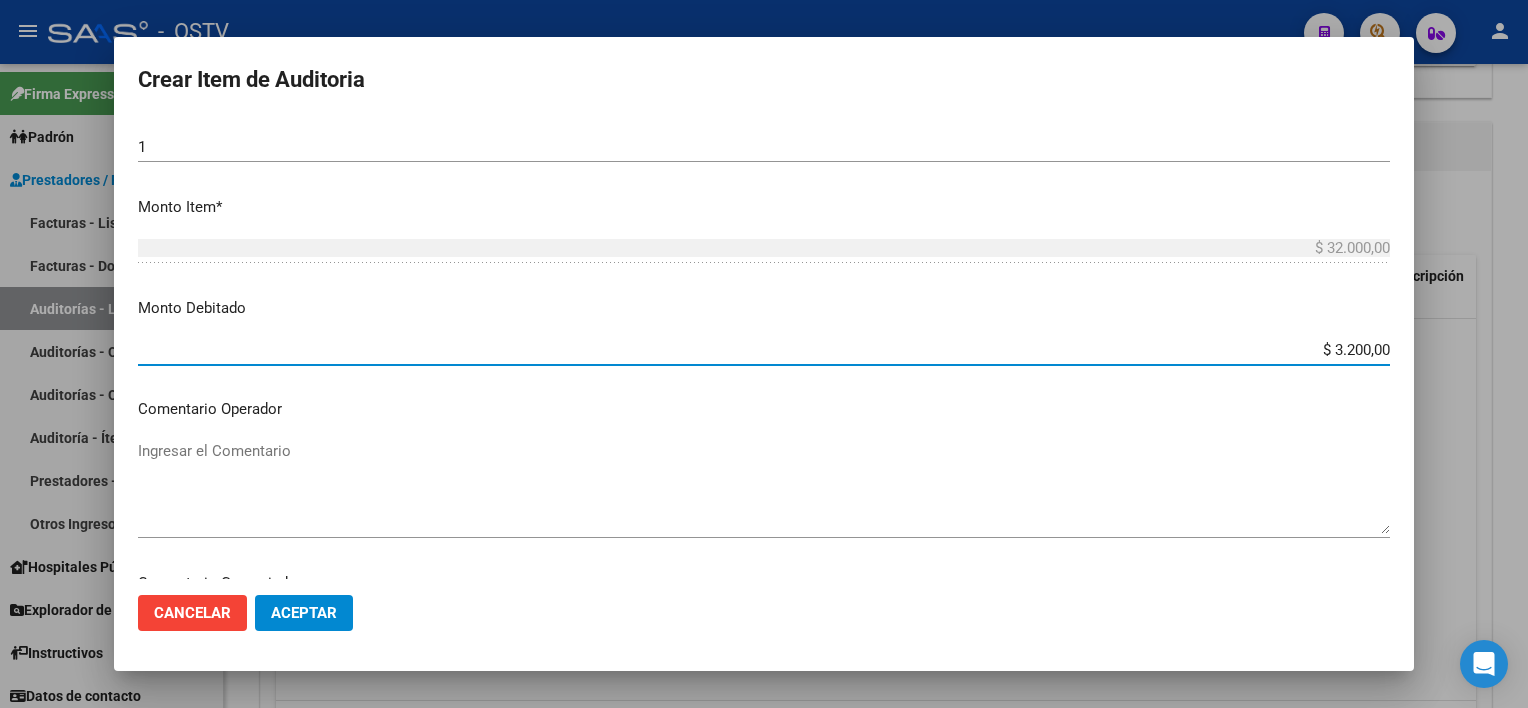 type on "$ 32.000,00" 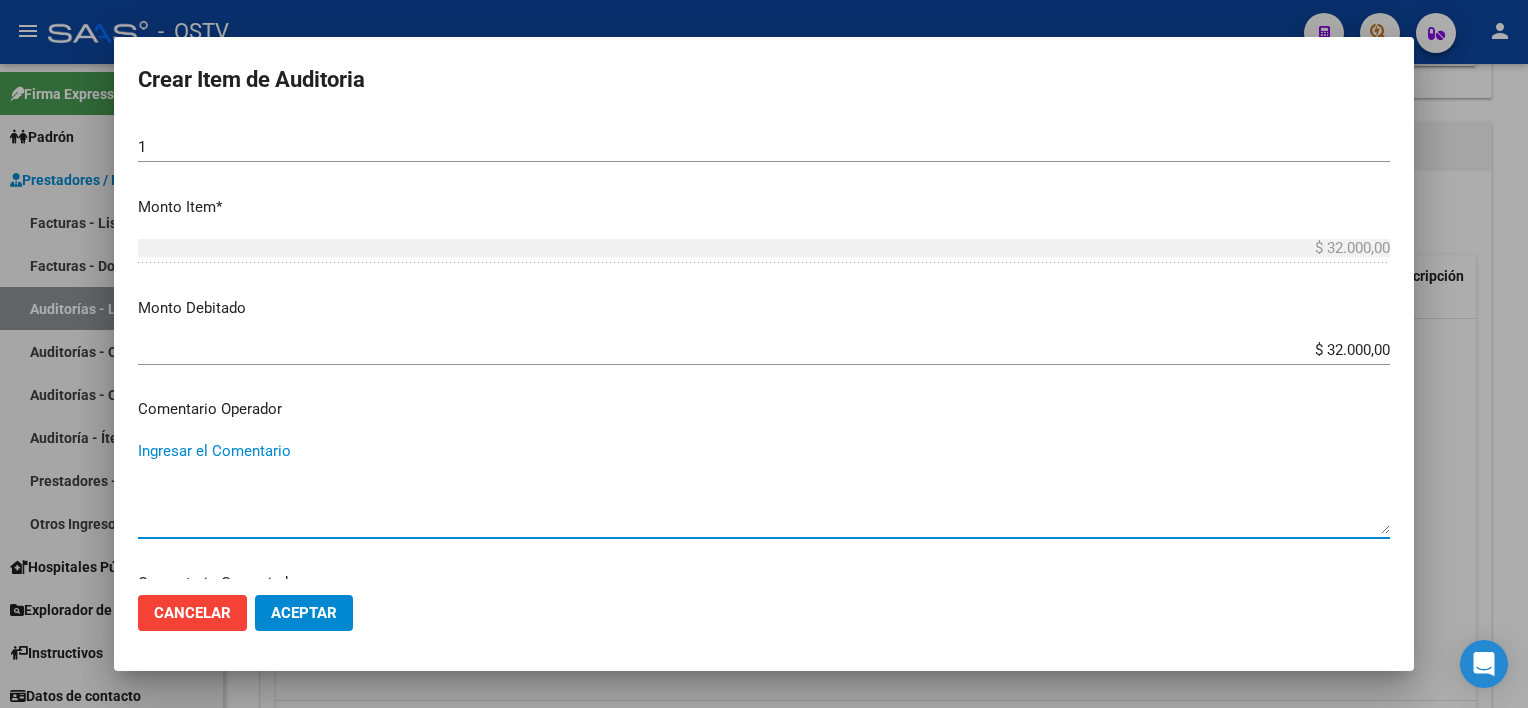 paste on "BAJA AL 01/10/2024 POR FALTA DE PAGOS CORRESPONDIENTES PARA COBERTURA" 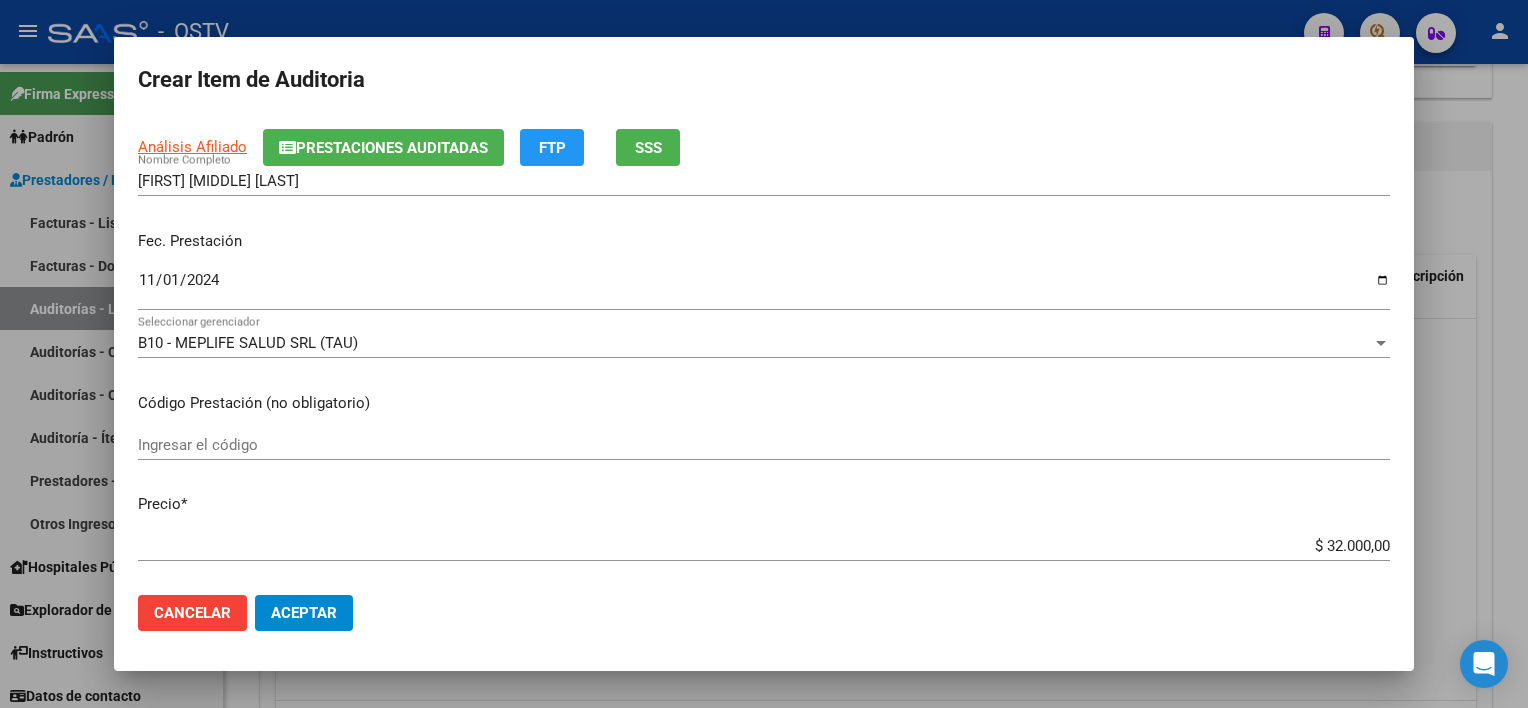 scroll, scrollTop: 0, scrollLeft: 0, axis: both 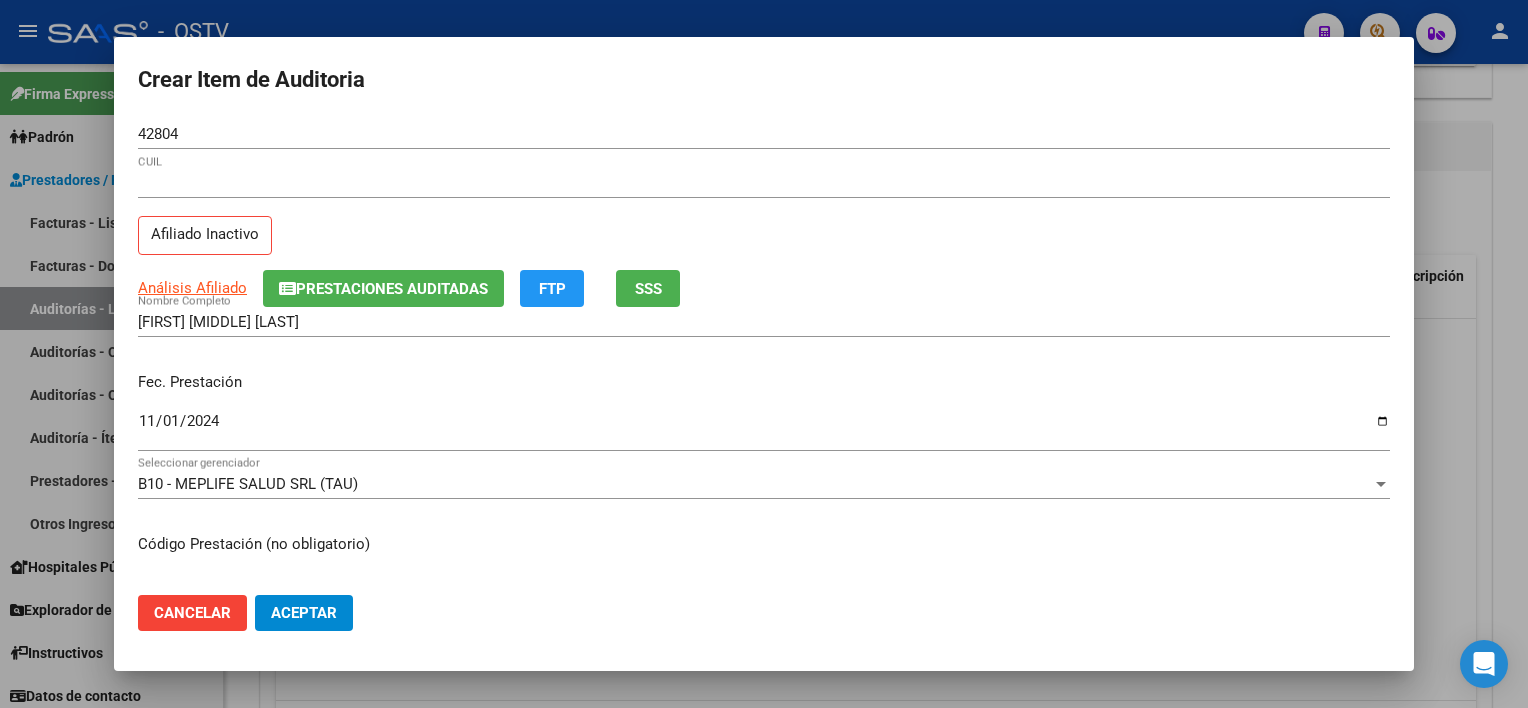 type on "BAJA AL 01/10/2024 POR FALTA DE PAGOS CORRESPONDIENTES PARA COBERTURA" 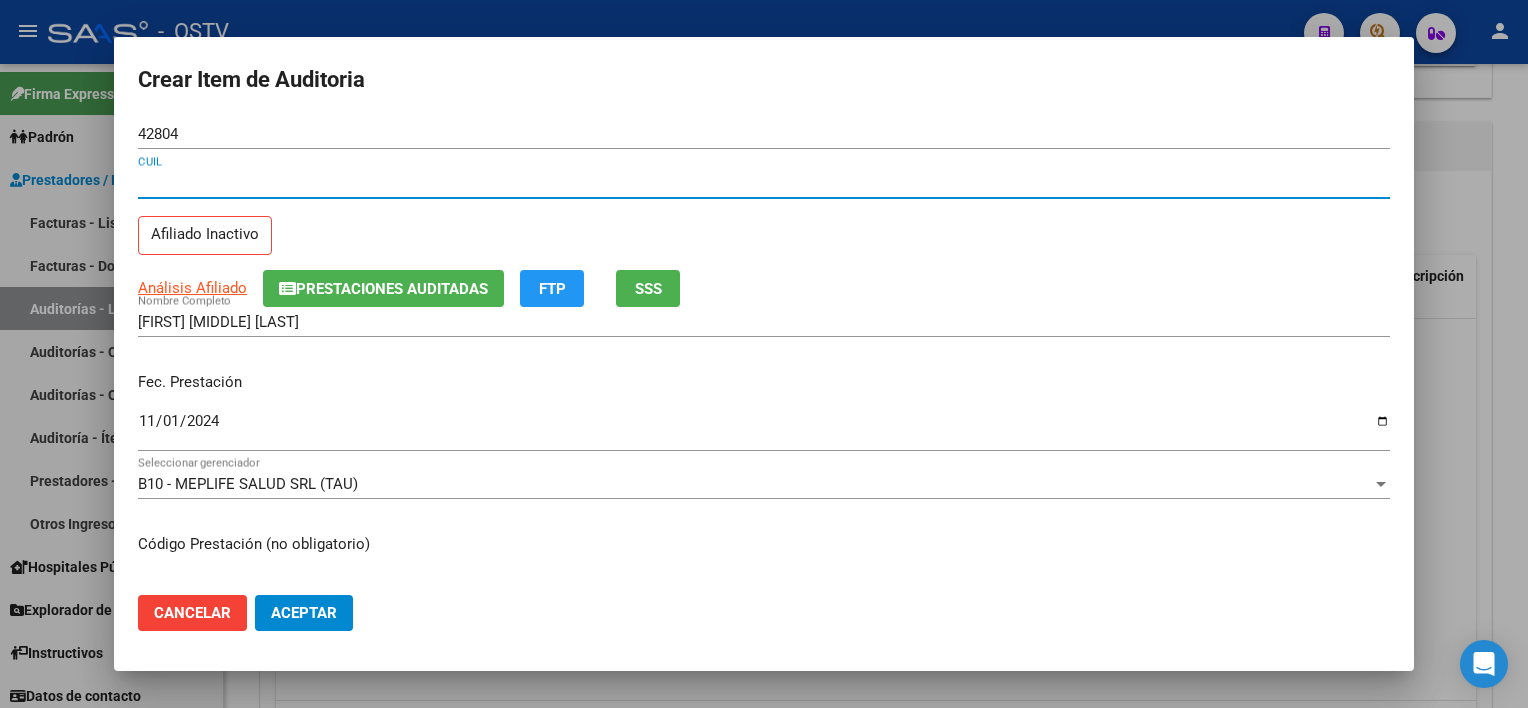 drag, startPoint x: 139, startPoint y: 183, endPoint x: 296, endPoint y: 166, distance: 157.9177 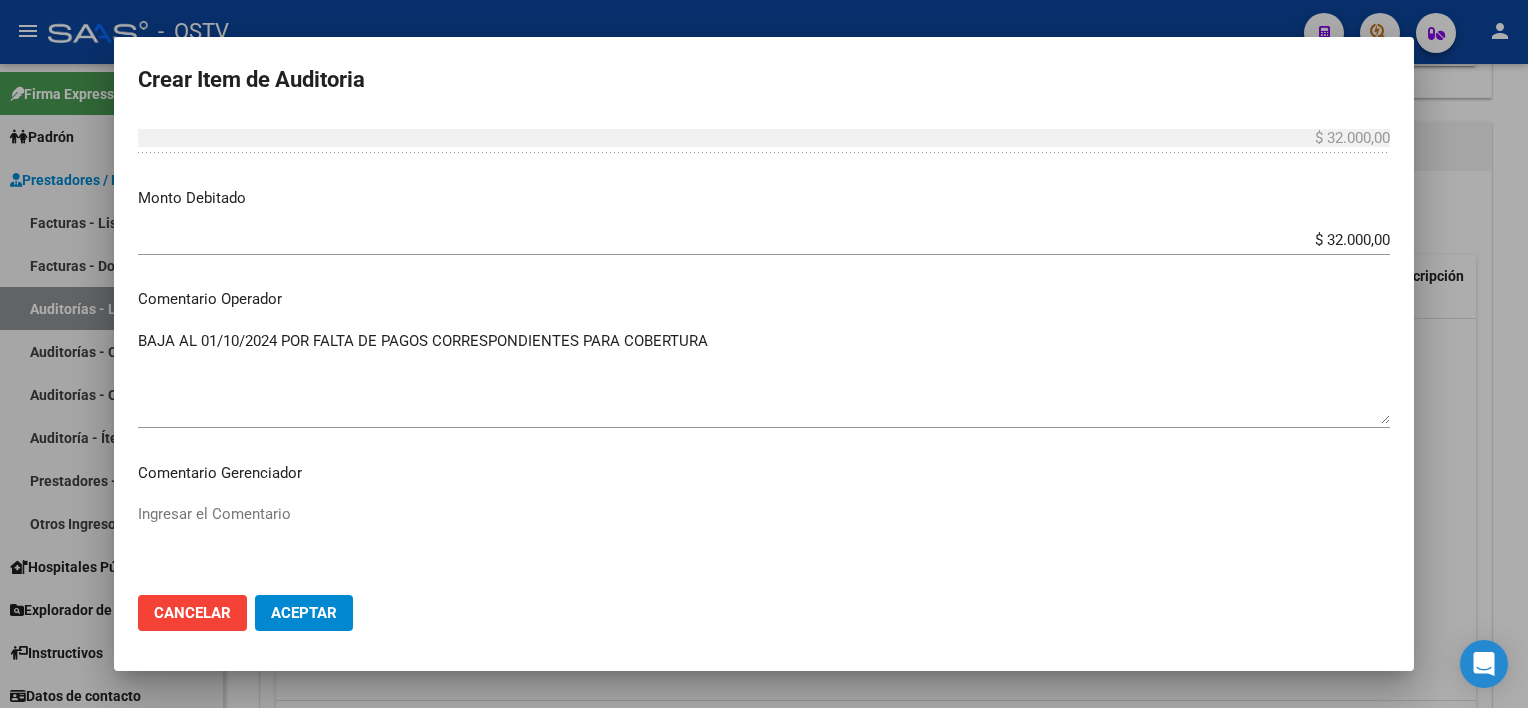 scroll, scrollTop: 800, scrollLeft: 0, axis: vertical 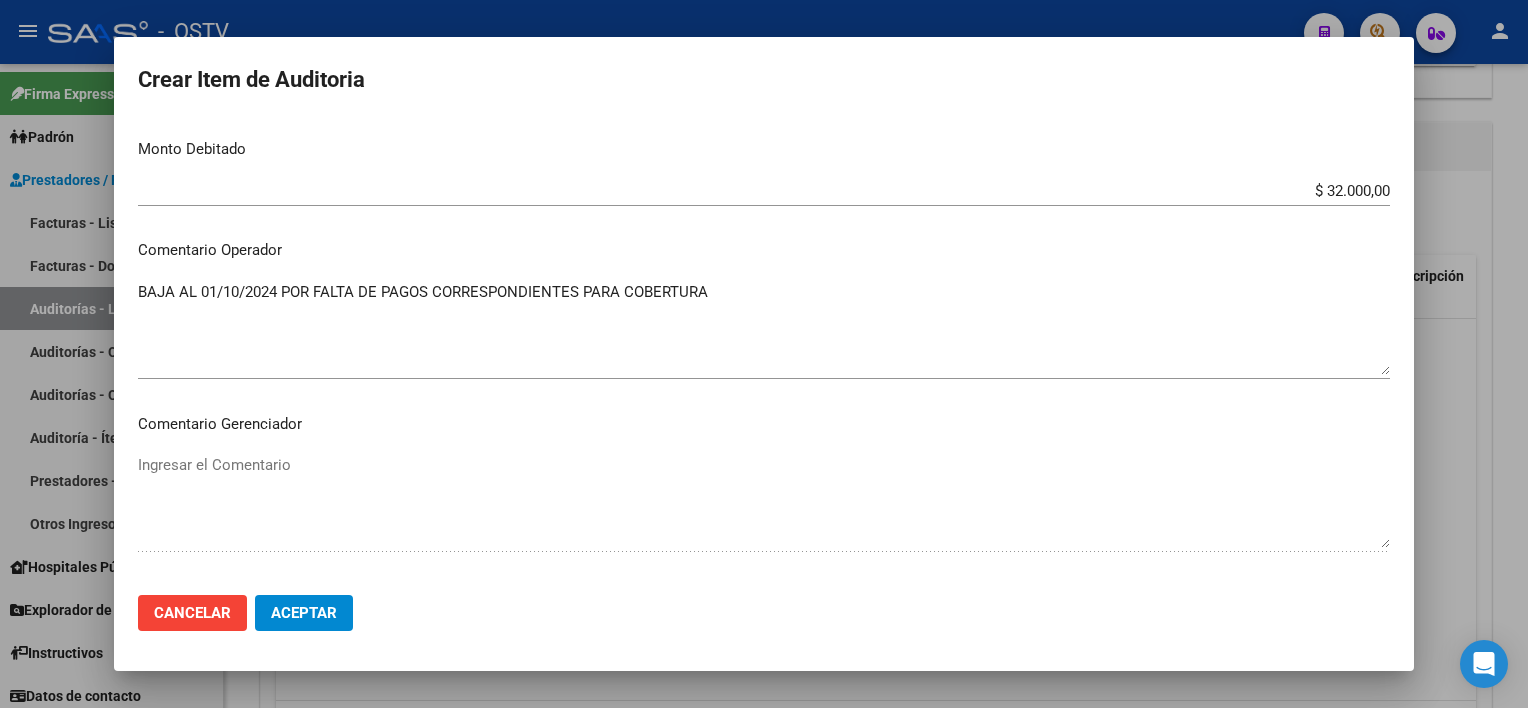 click on "Aceptar" 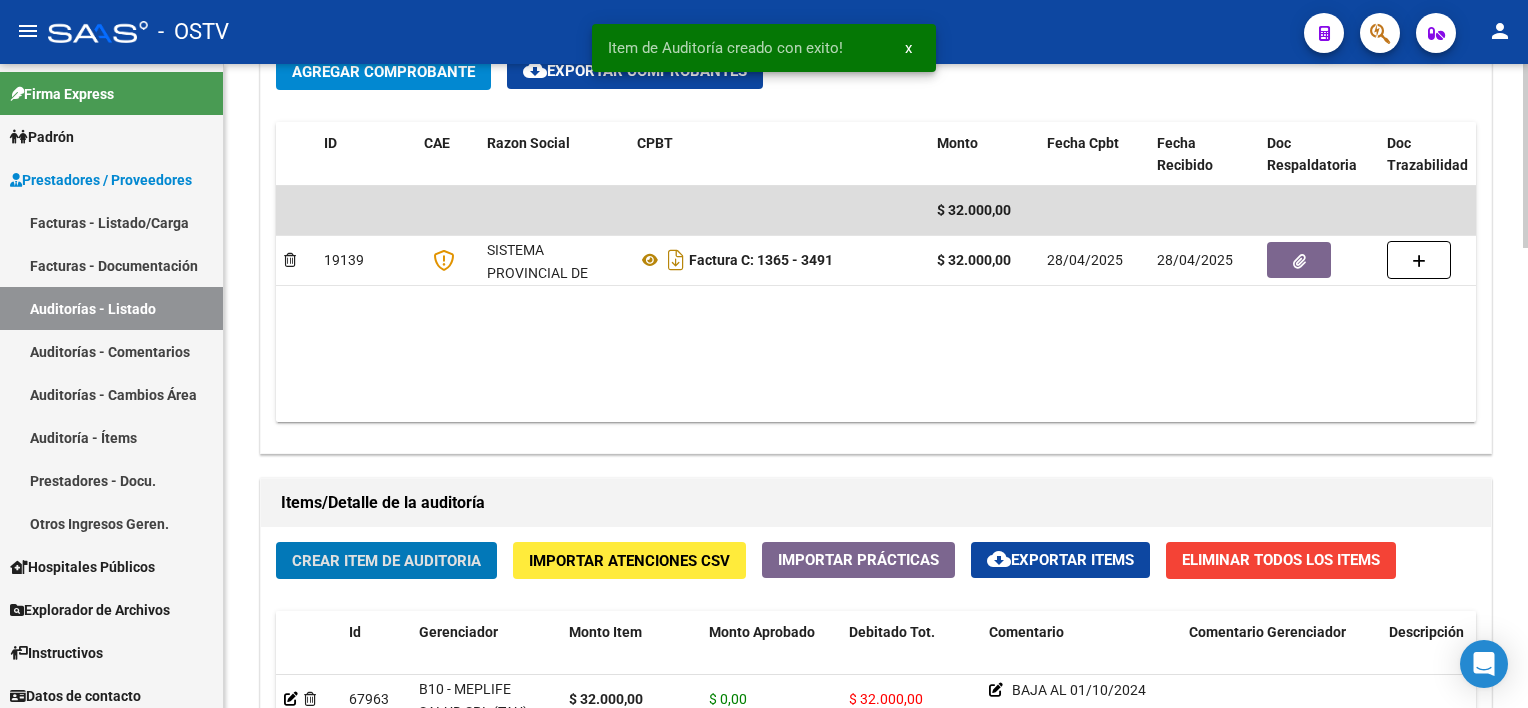 scroll, scrollTop: 1001, scrollLeft: 0, axis: vertical 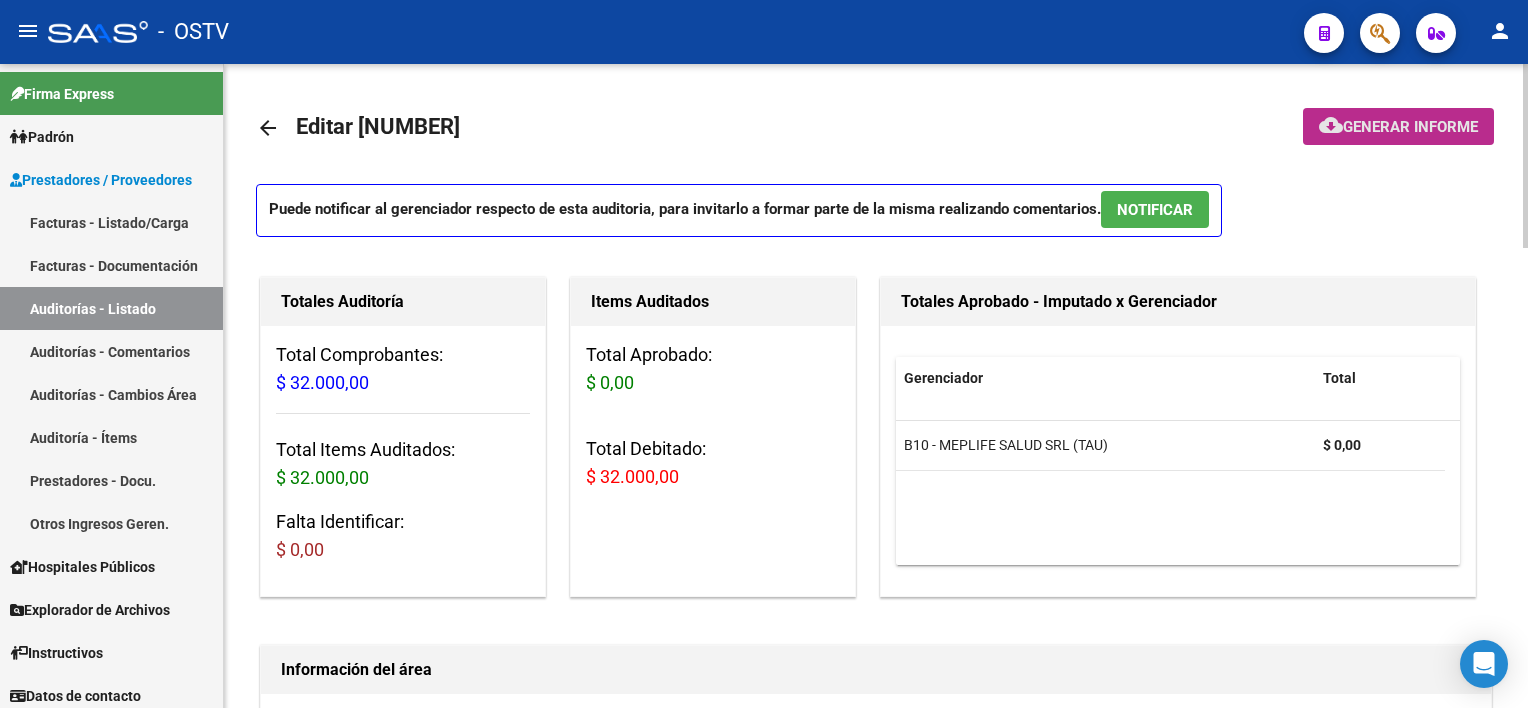 click on "cloud_download" 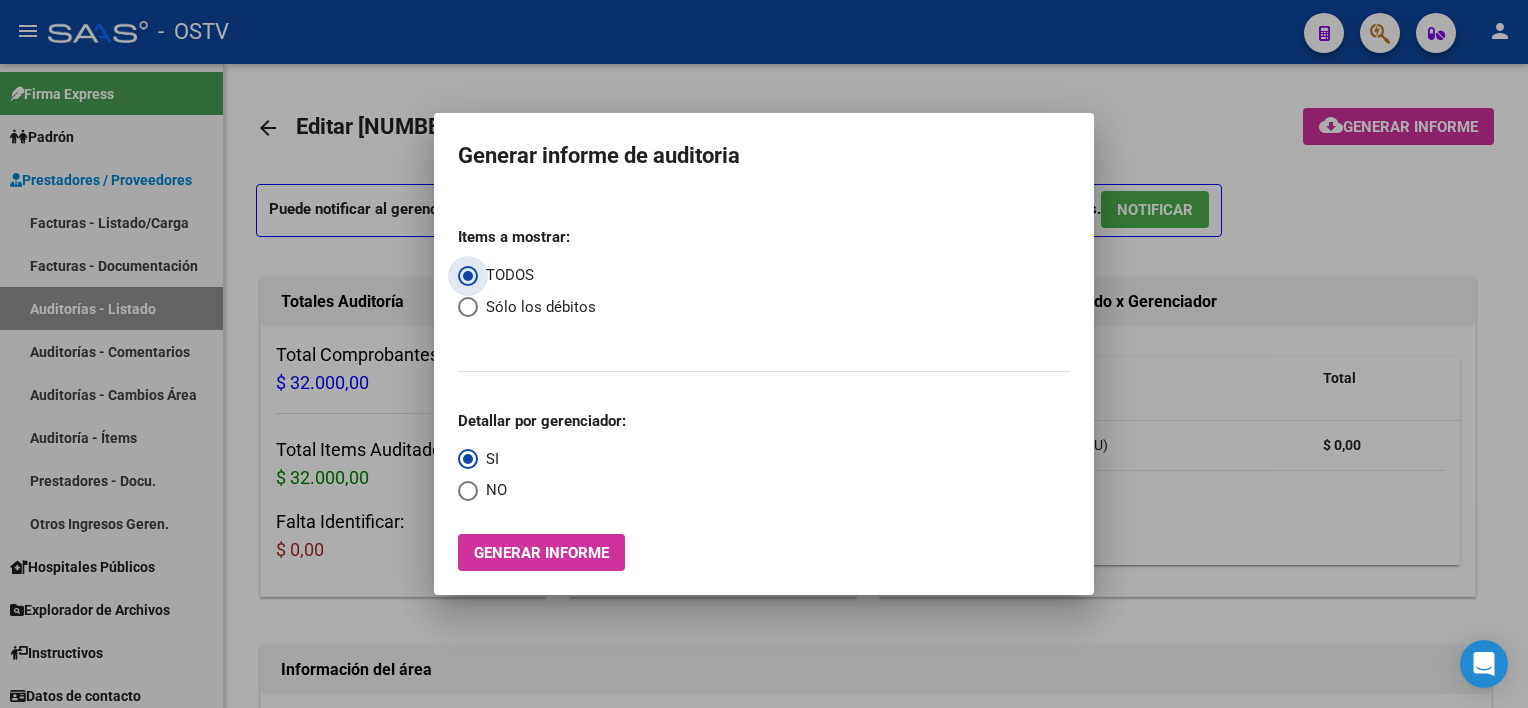 click on "Sólo los débitos" at bounding box center (537, 307) 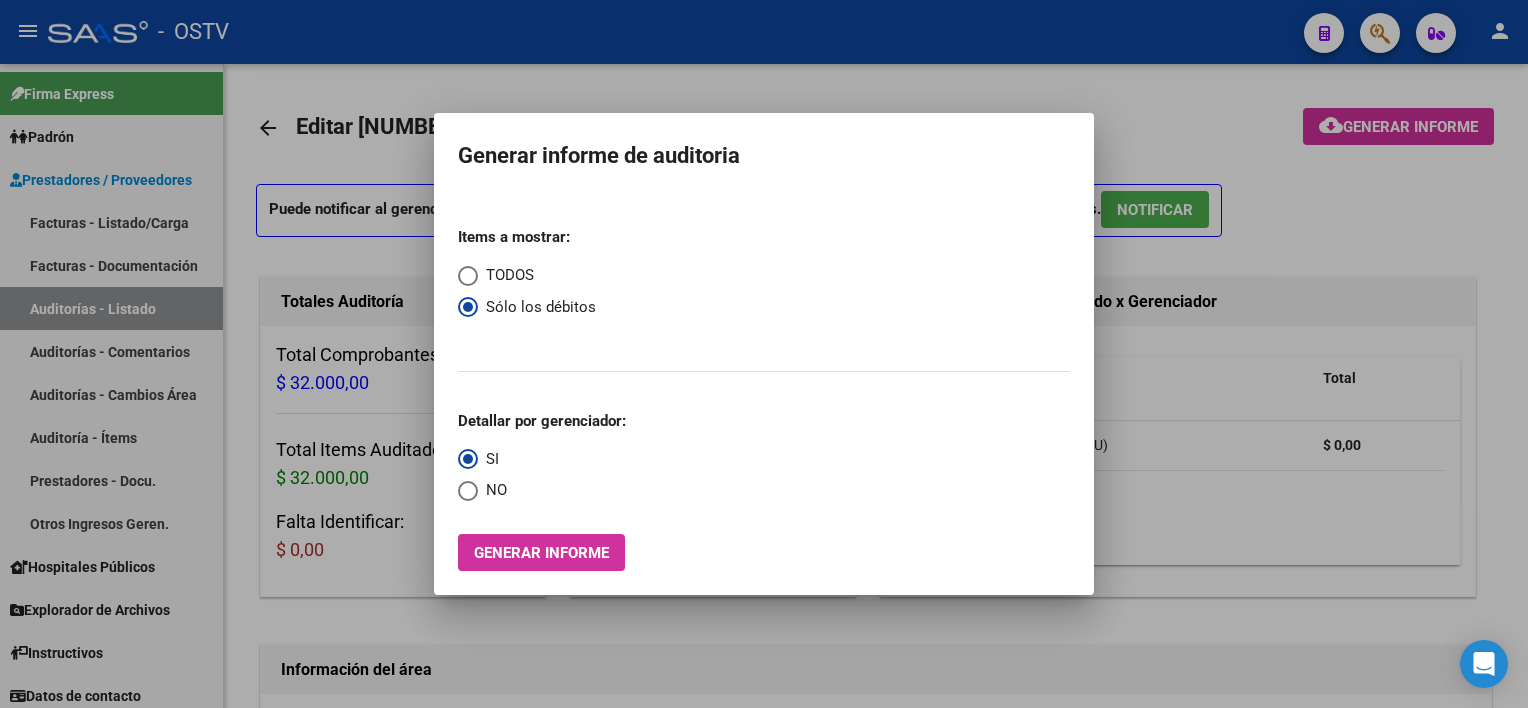 click on "NO" at bounding box center (492, 490) 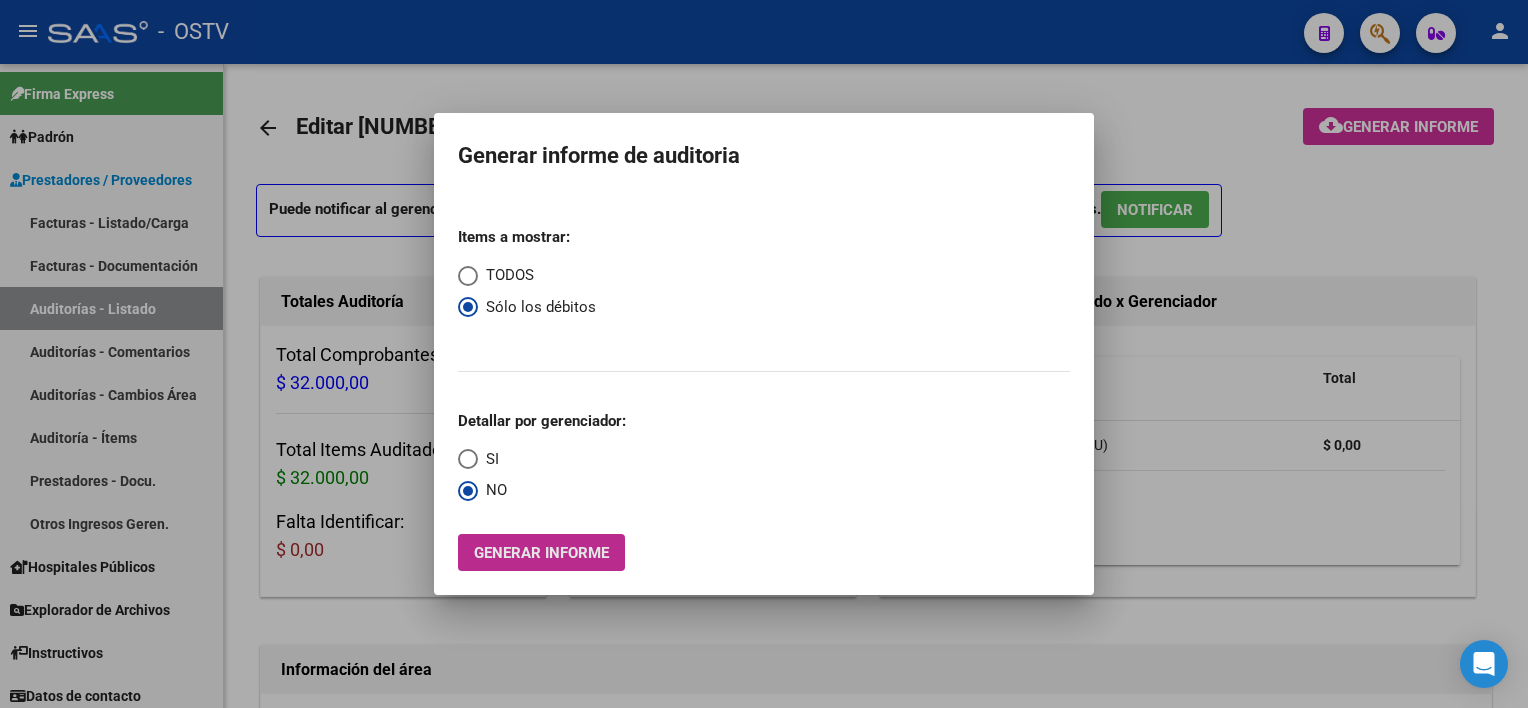 click on "Generar informe" at bounding box center [541, 553] 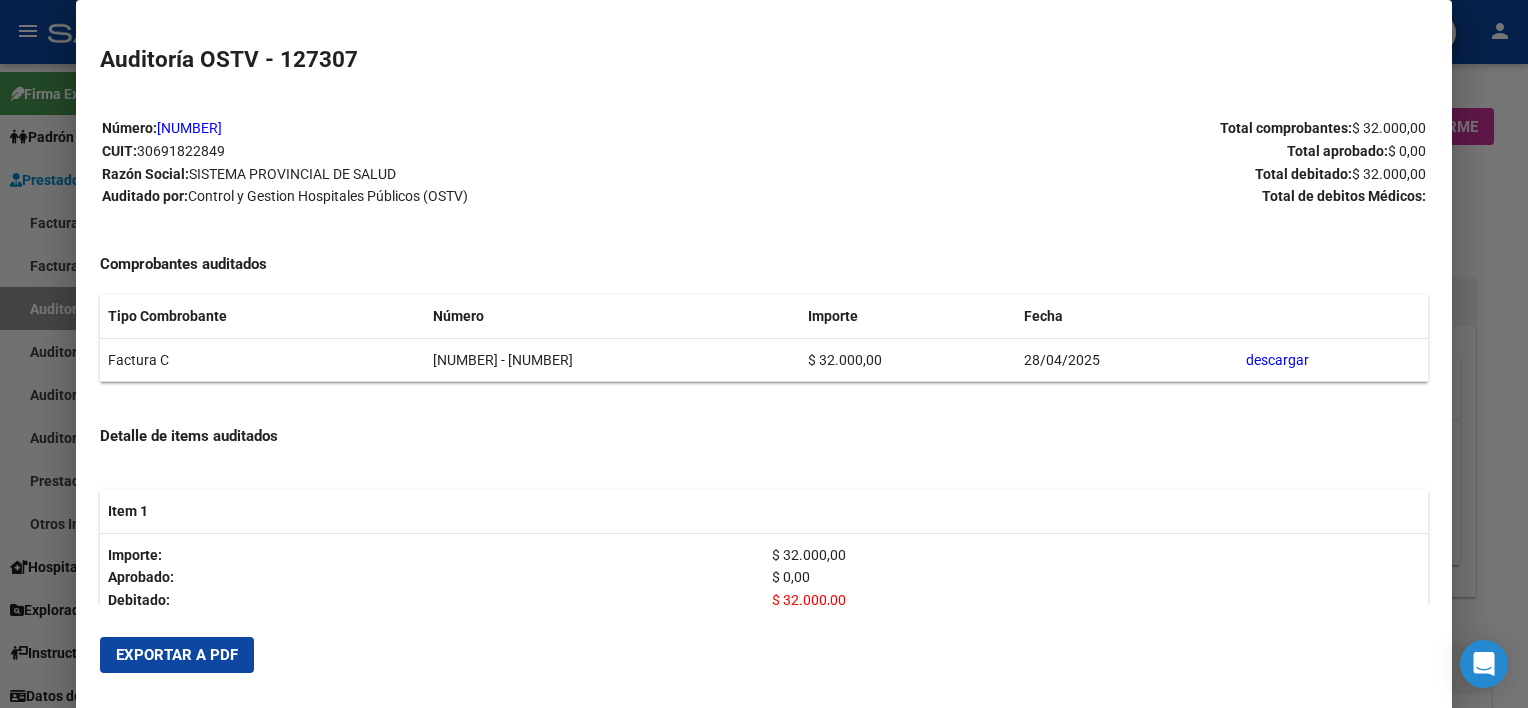 click on "Exportar a PDF" at bounding box center (177, 655) 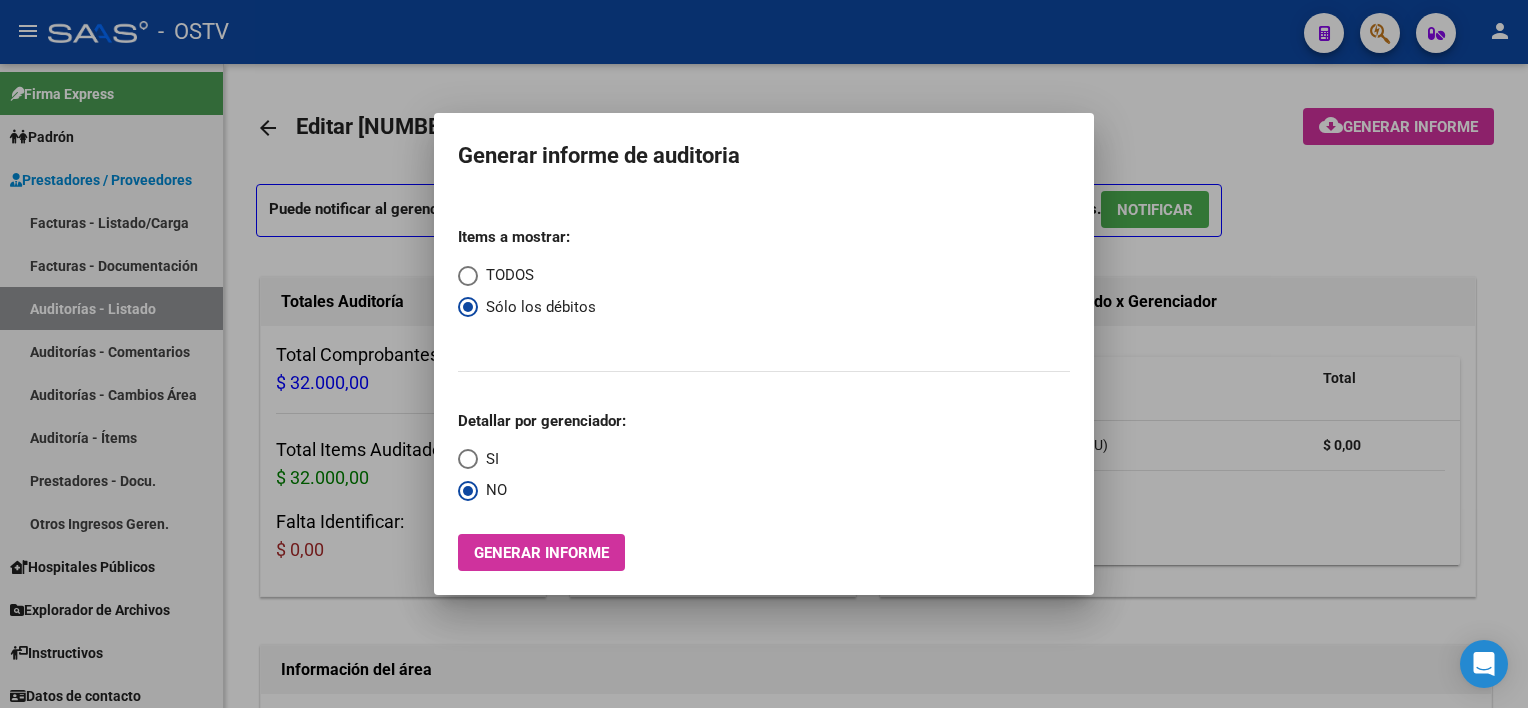 click at bounding box center (764, 354) 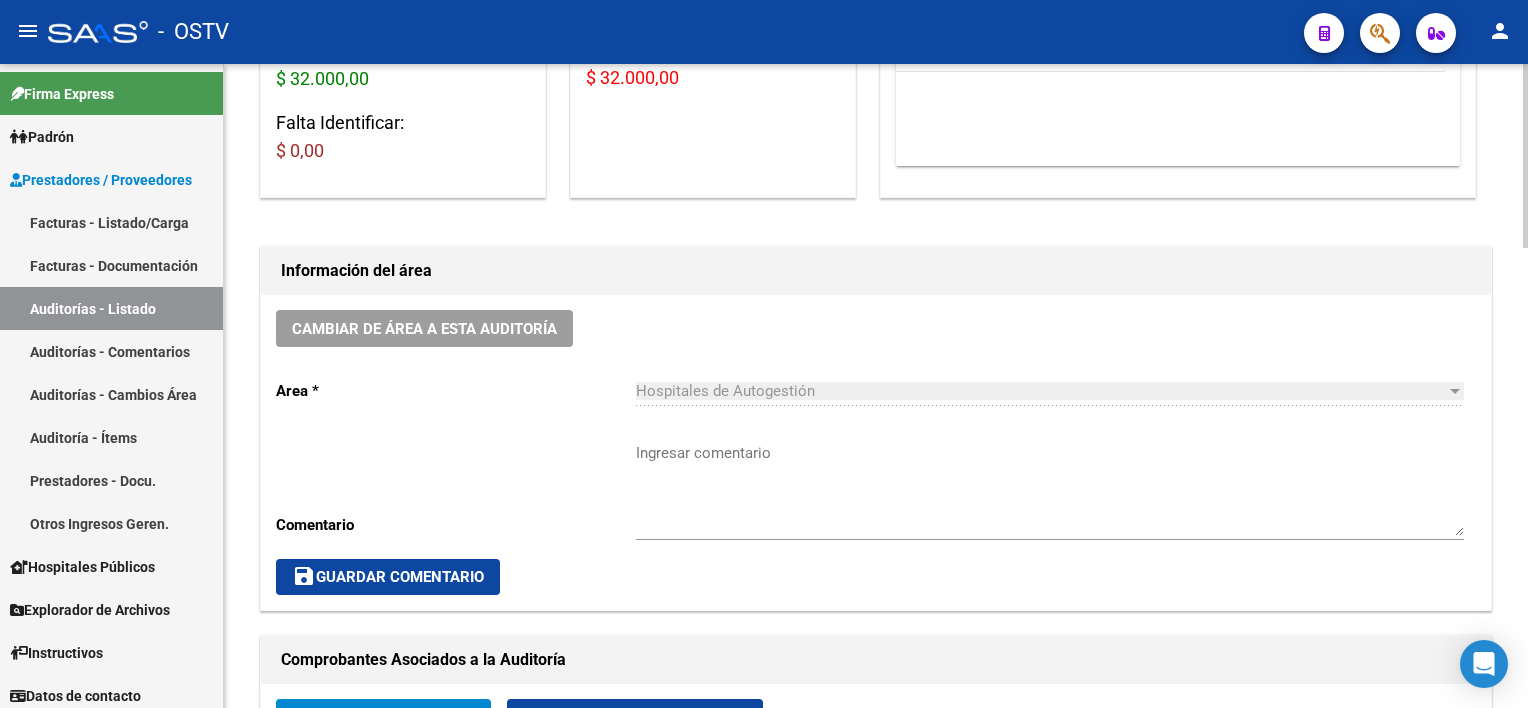 scroll, scrollTop: 400, scrollLeft: 0, axis: vertical 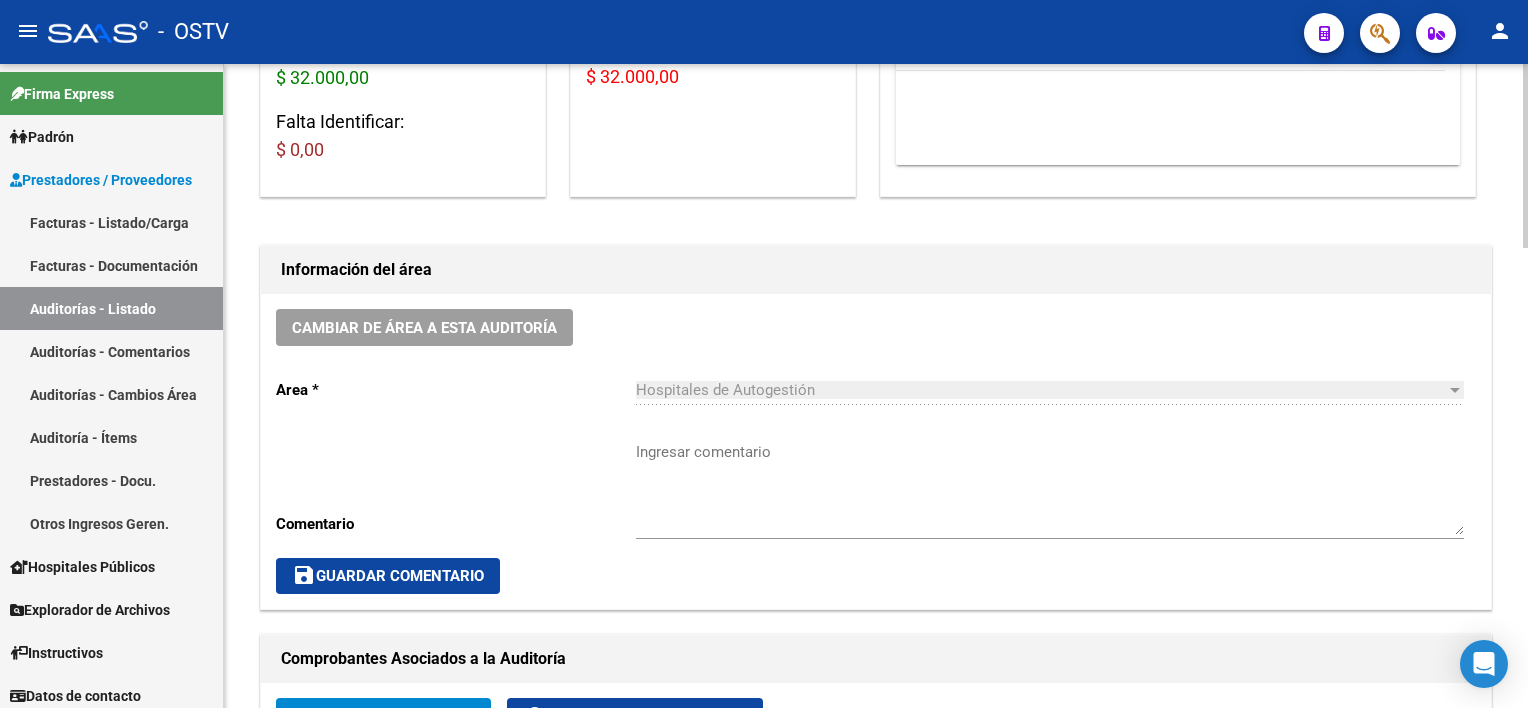 click on "Ingresar comentario" at bounding box center [1050, 488] 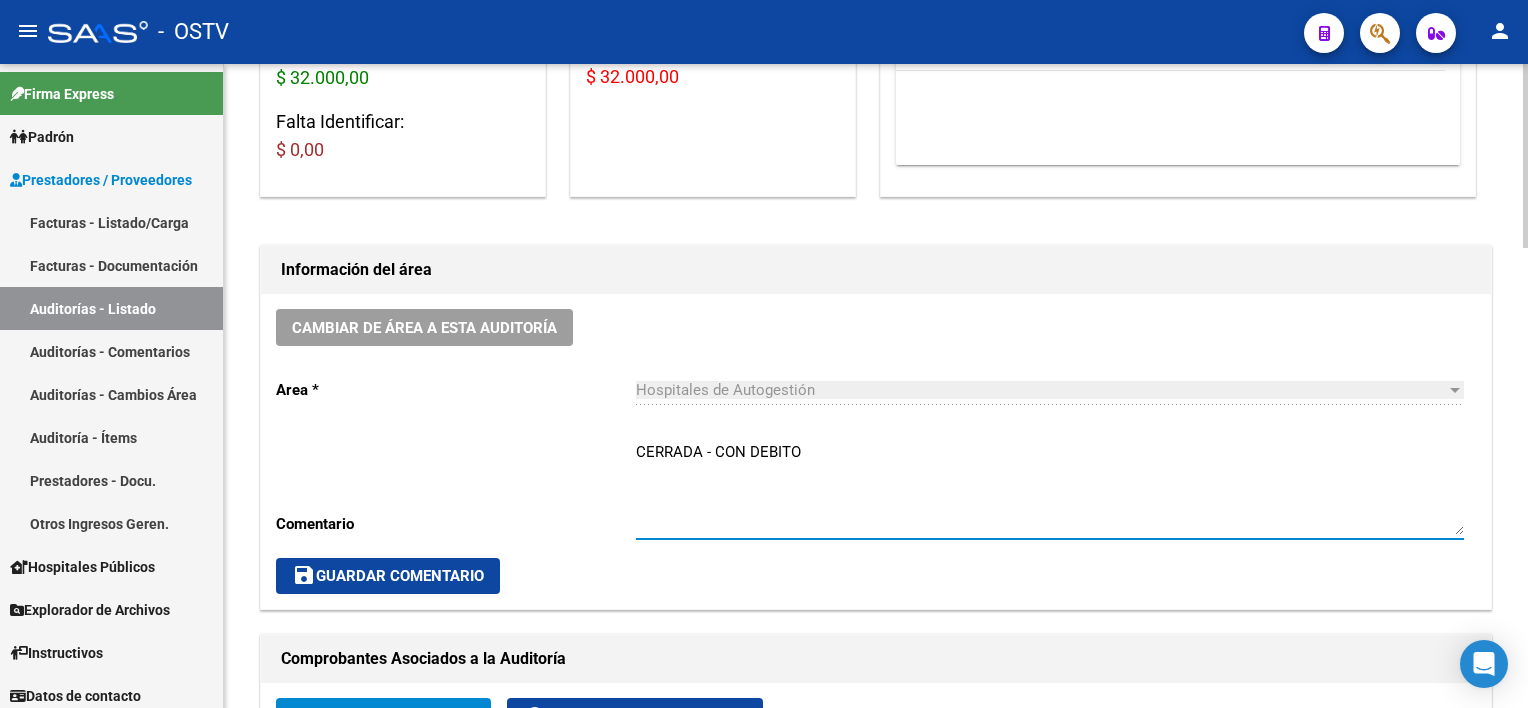 type on "CERRADA - CON DEBITO" 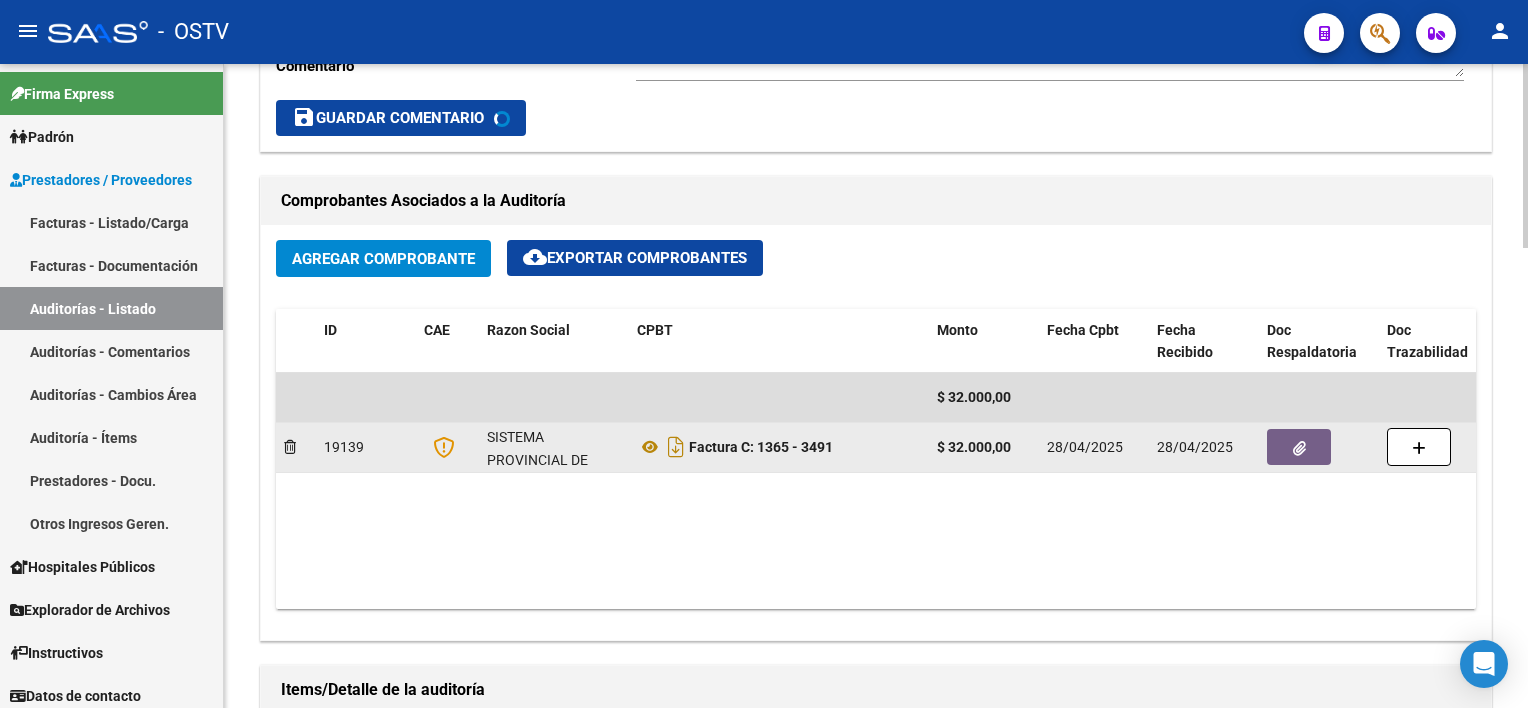 scroll, scrollTop: 900, scrollLeft: 0, axis: vertical 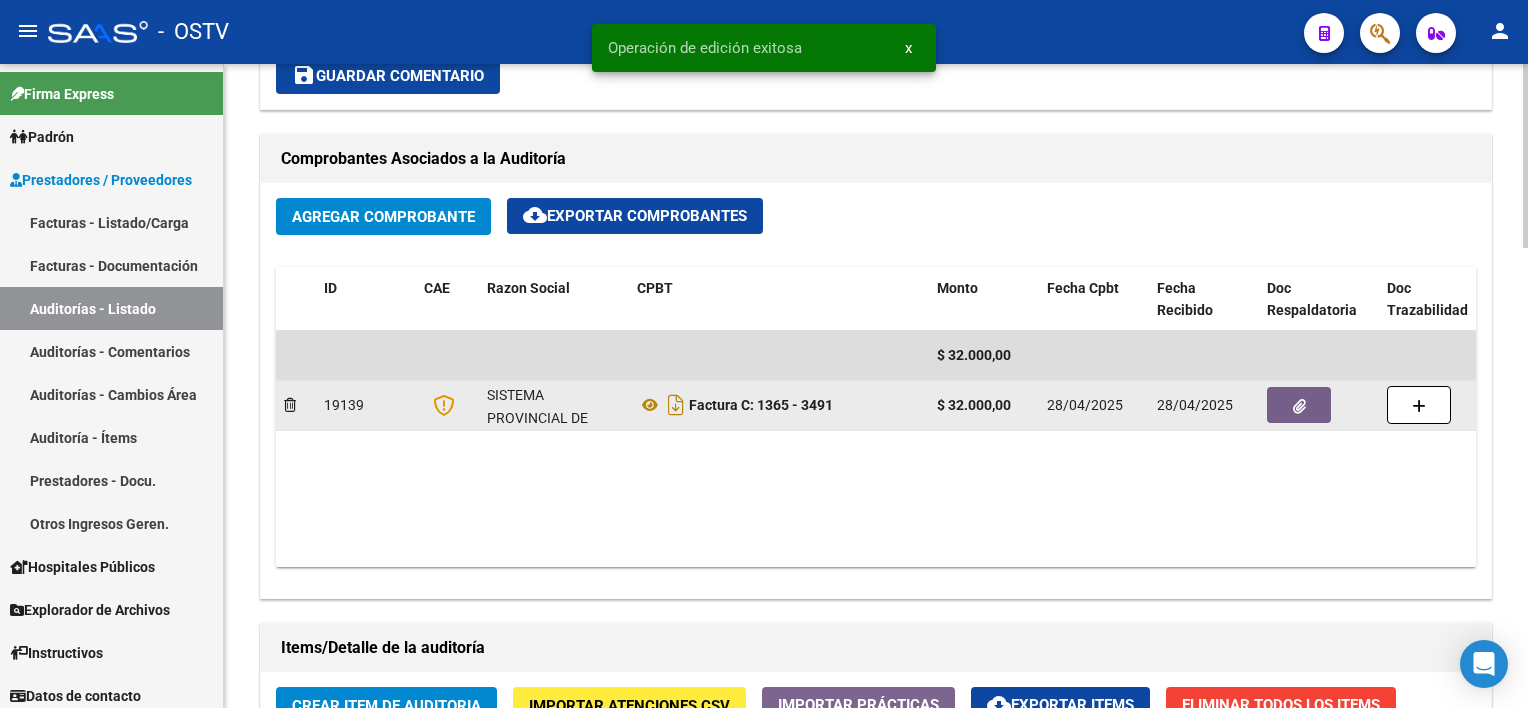 click 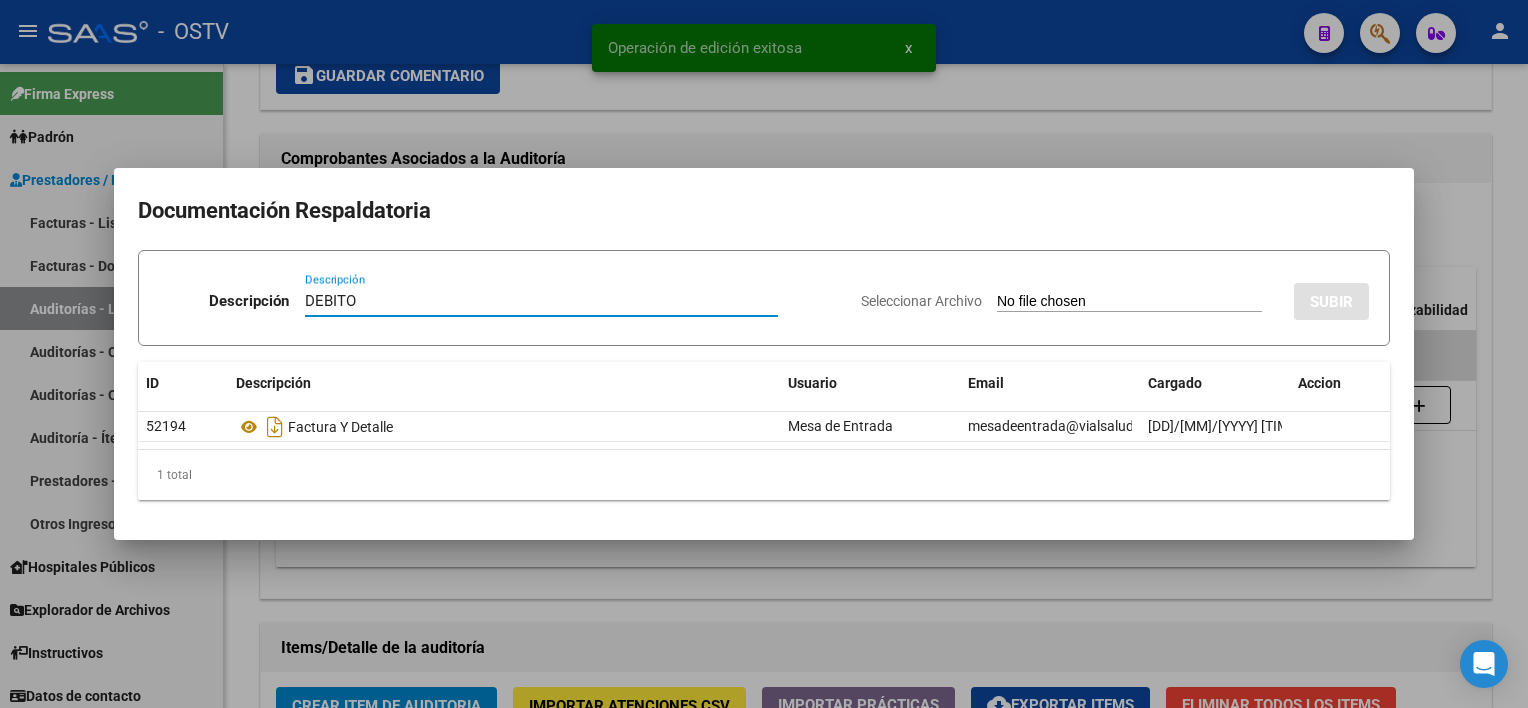 type on "DEBITO" 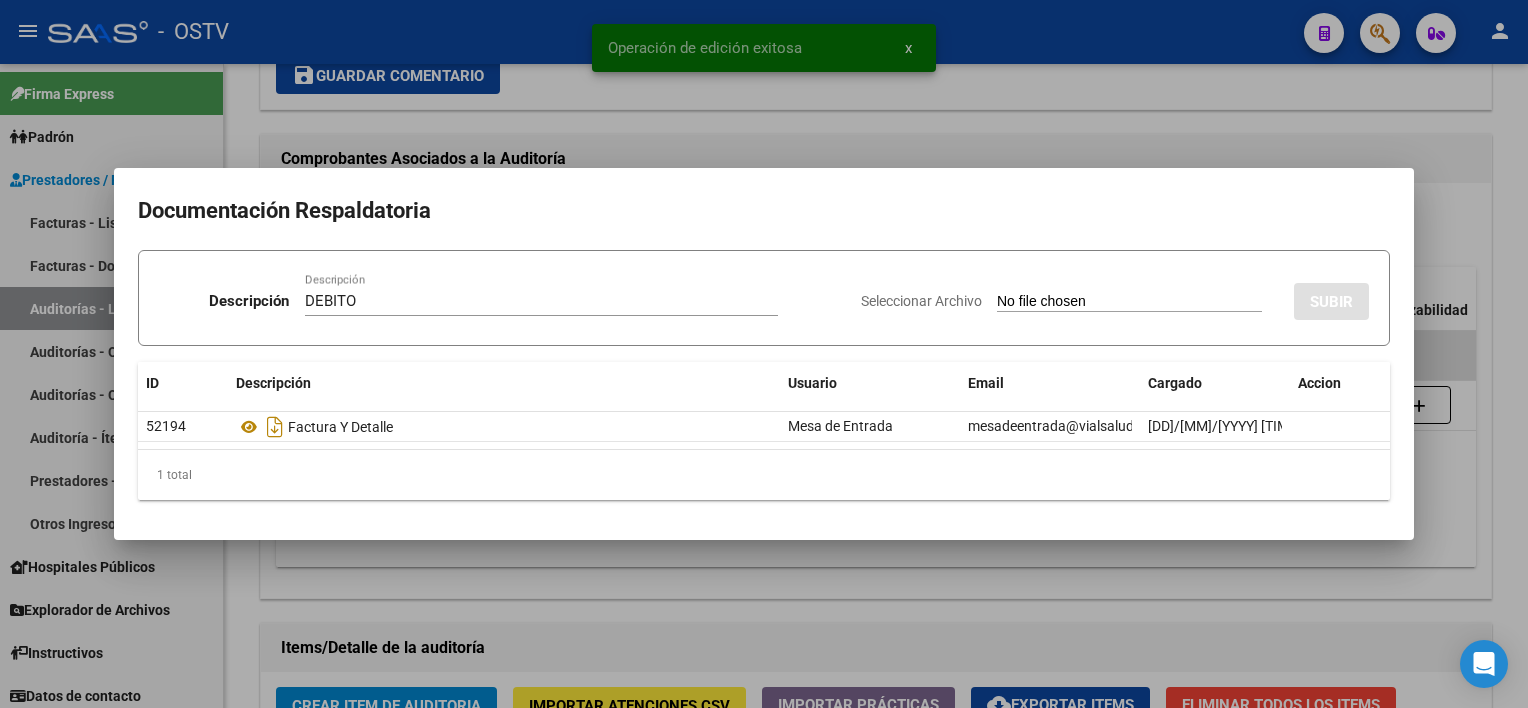 click on "Seleccionar Archivo" at bounding box center (1129, 302) 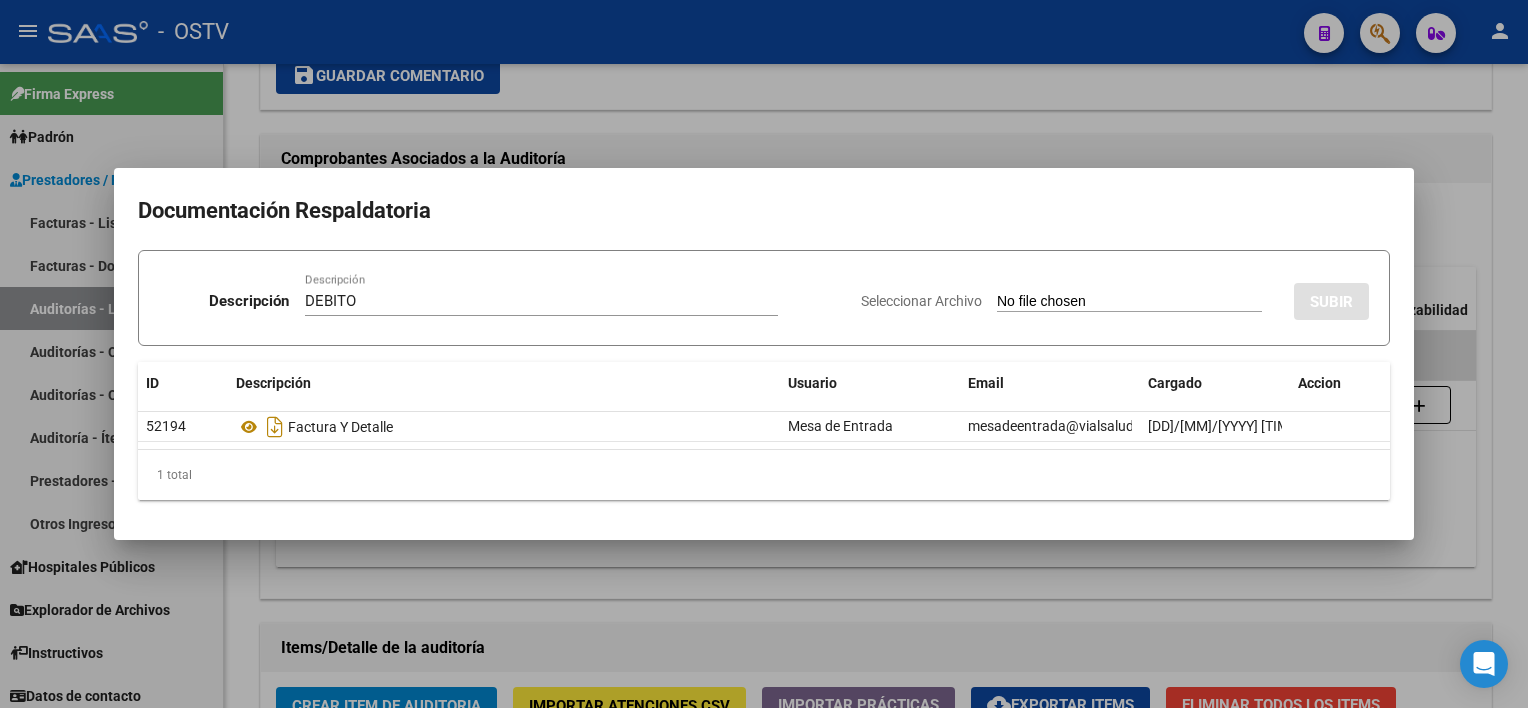 type on "C:\fakepath\DEBITO FC [NUMBER].pdf" 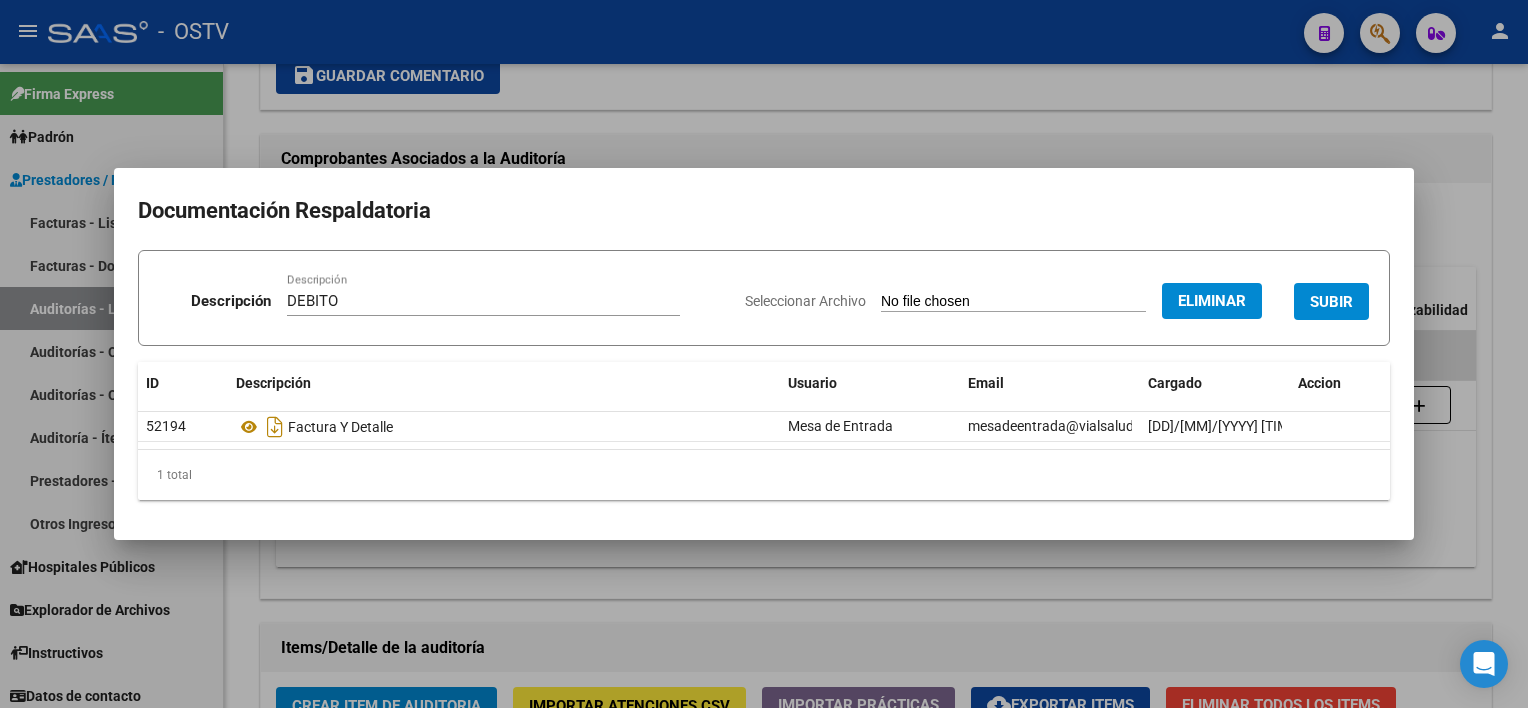 click on "SUBIR" at bounding box center (1331, 302) 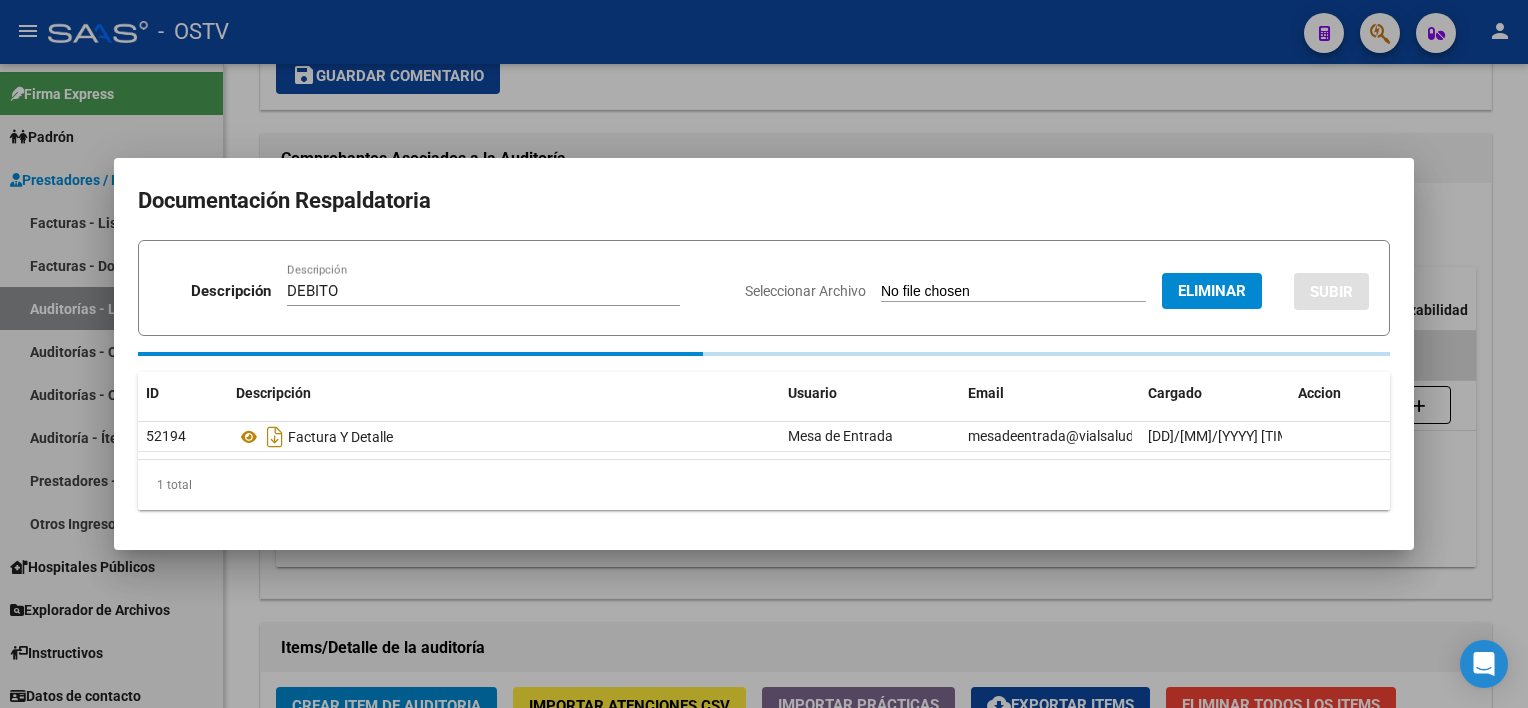 type 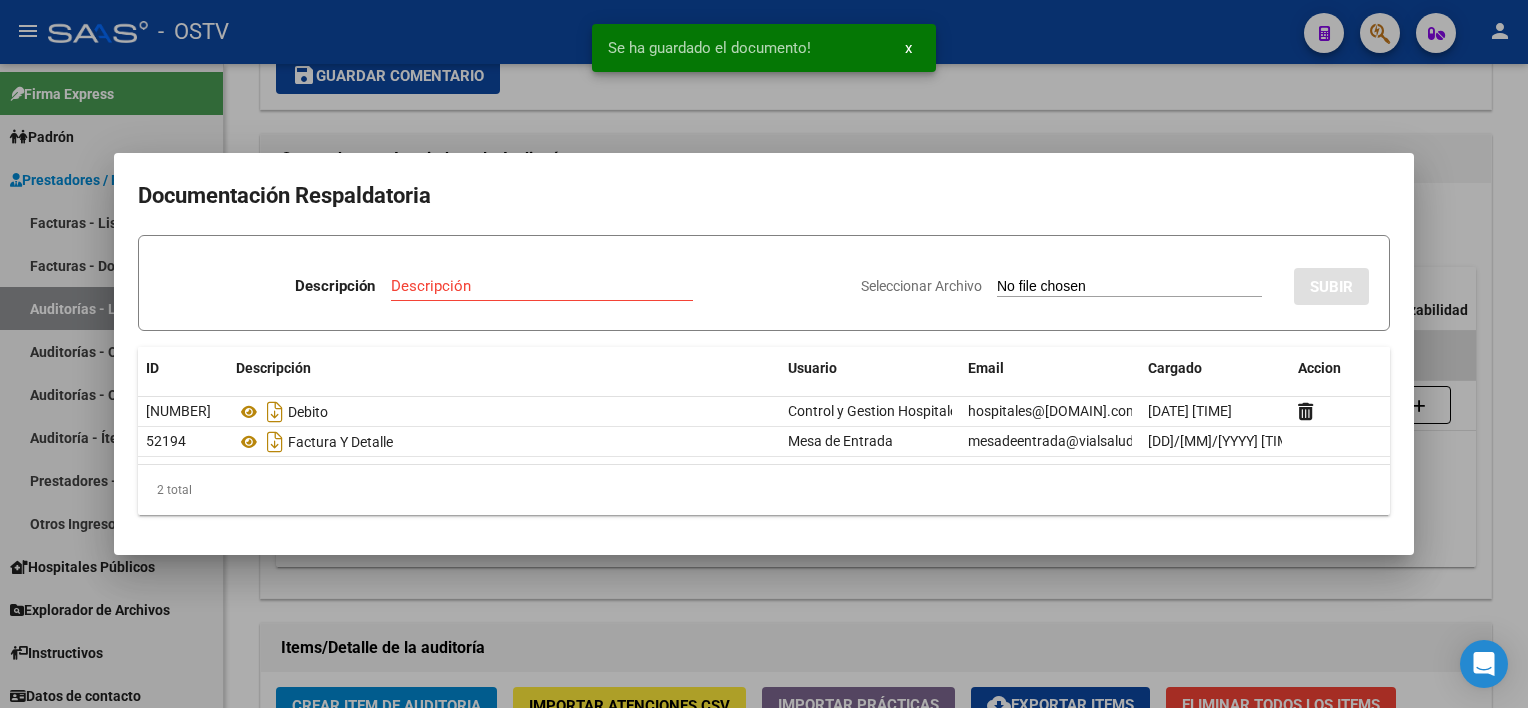 click at bounding box center [764, 354] 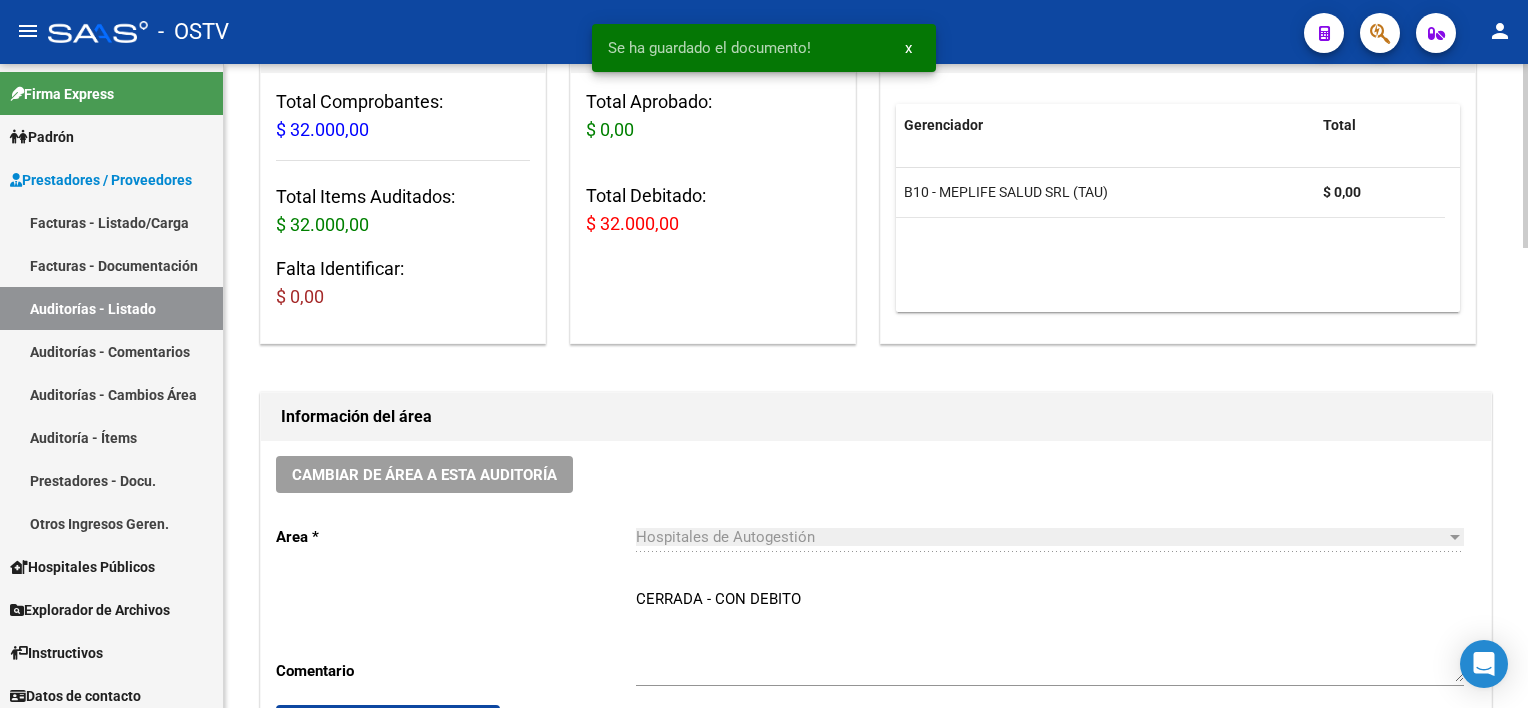 scroll, scrollTop: 0, scrollLeft: 0, axis: both 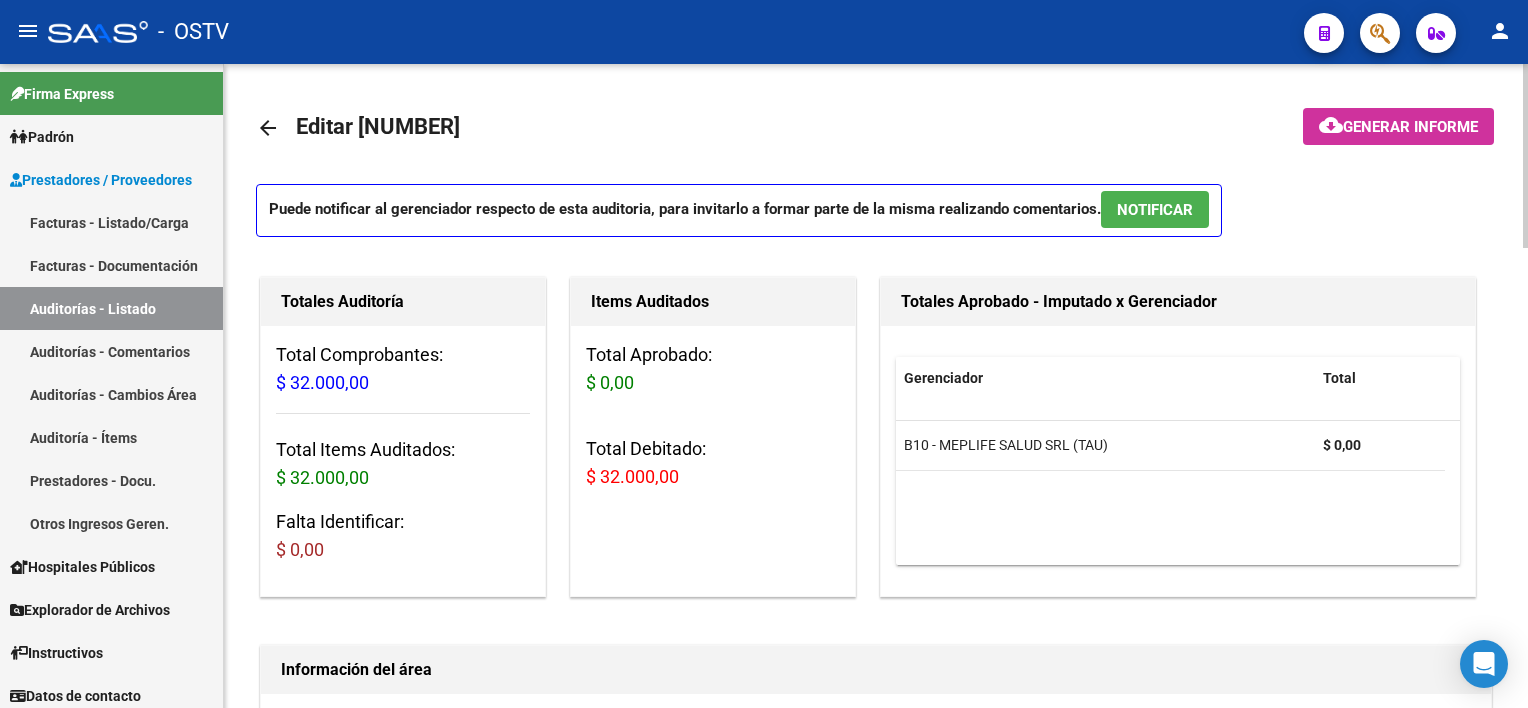 click on "arrow_back" 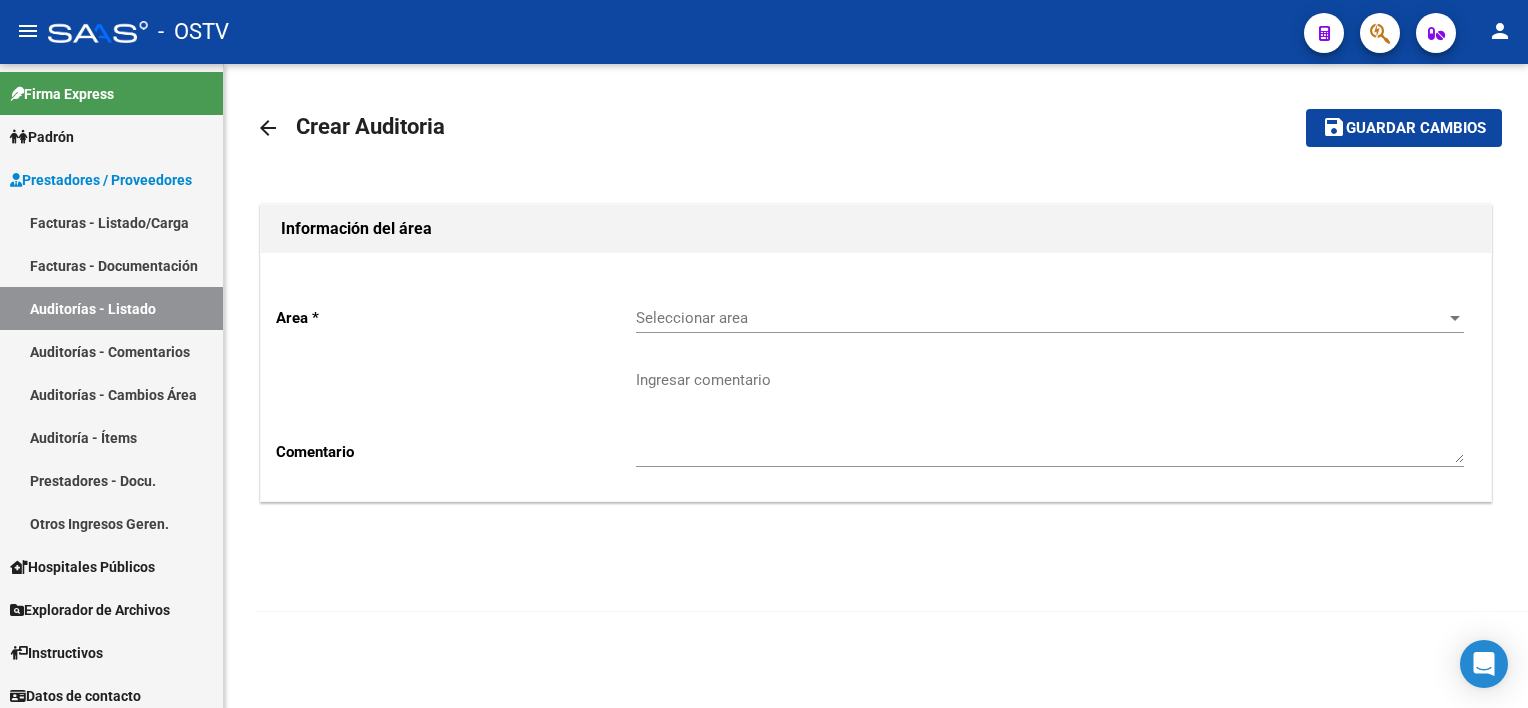 click on "Seleccionar area" at bounding box center [1041, 318] 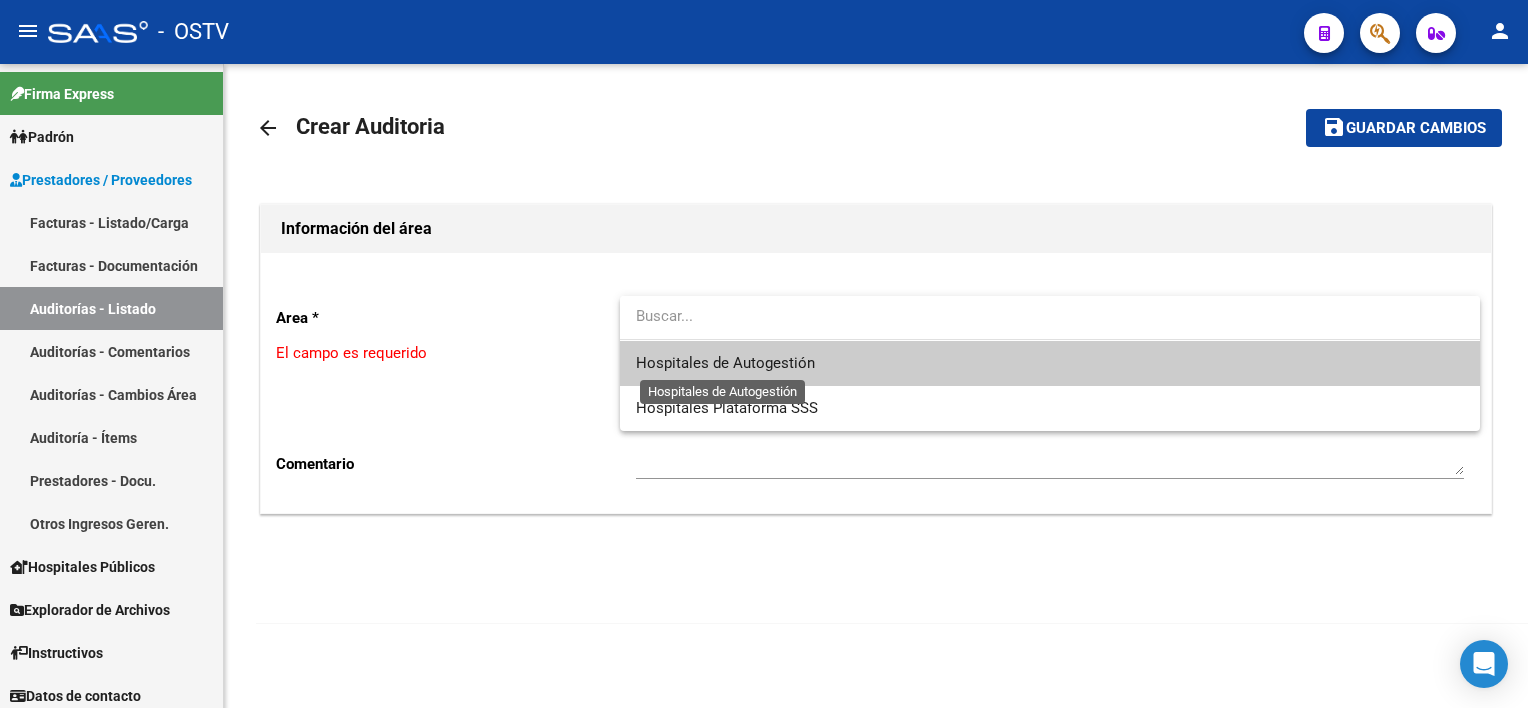 click on "Hospitales de Autogestión" at bounding box center [725, 363] 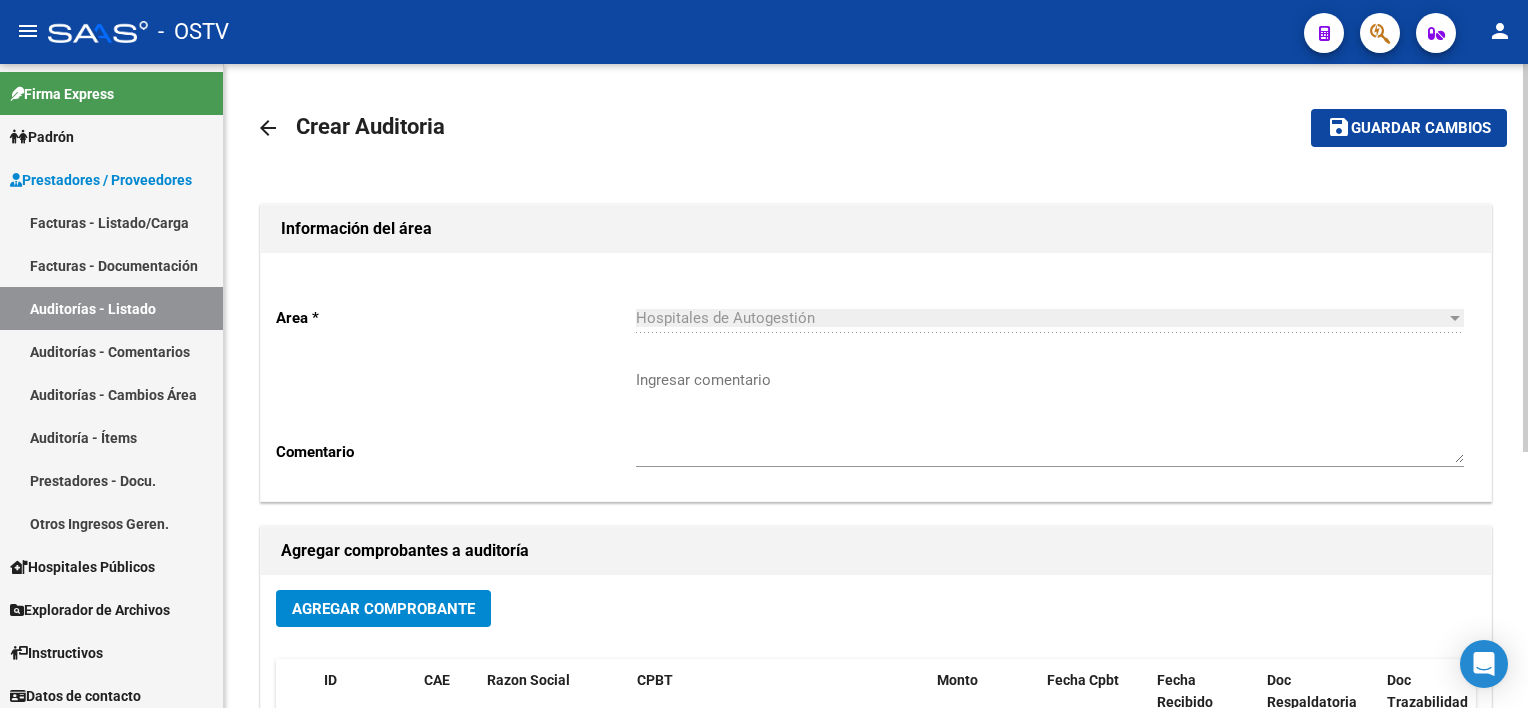 click on "Agregar Comprobante" 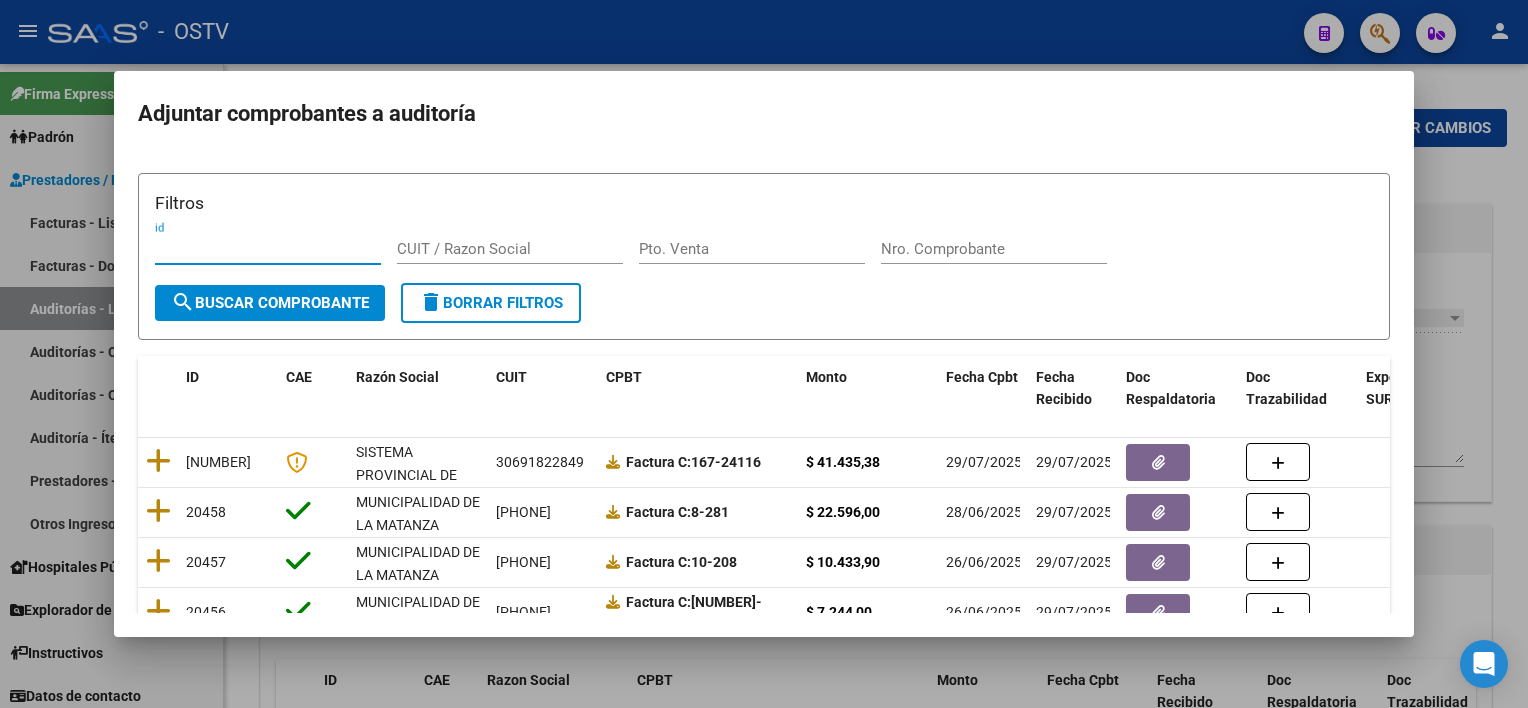 click on "Nro. Comprobante" at bounding box center [994, 249] 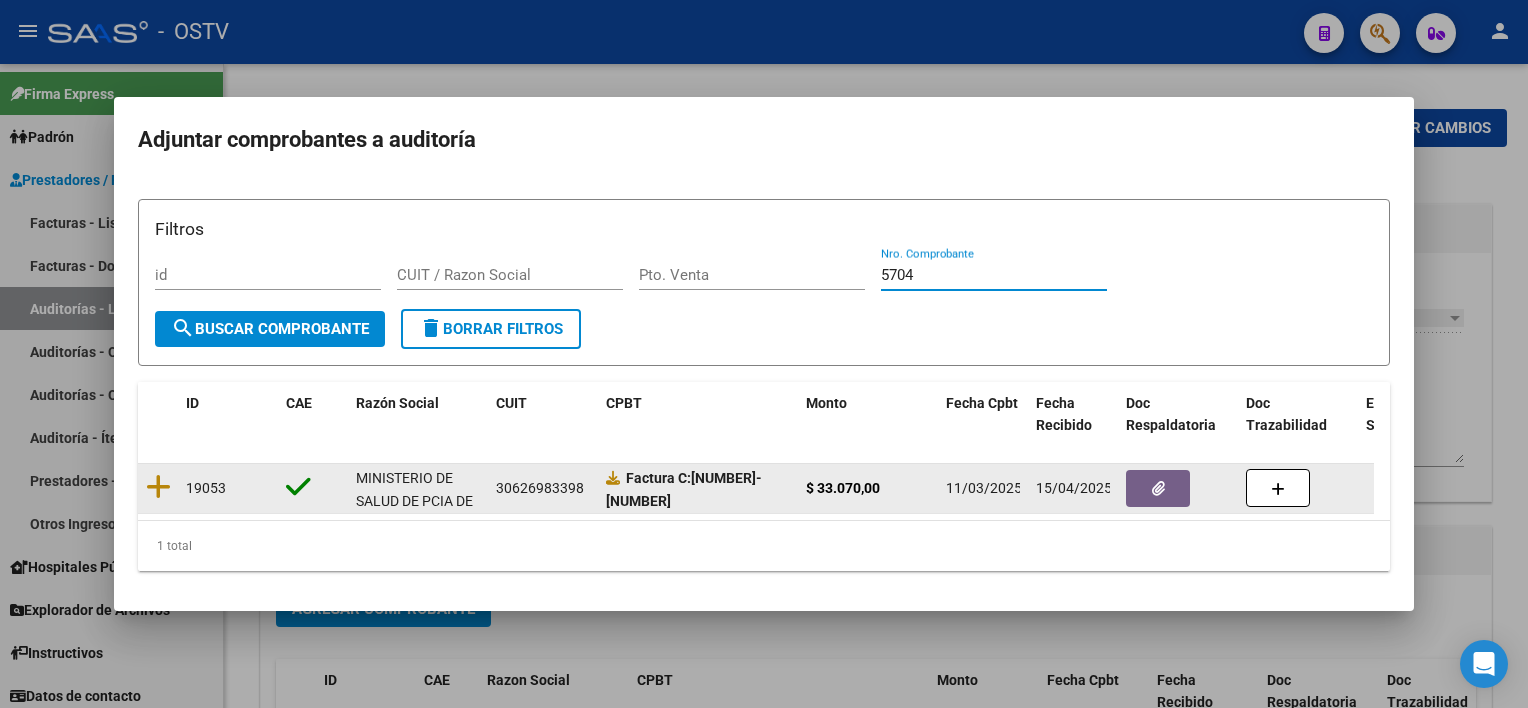 type on "5704" 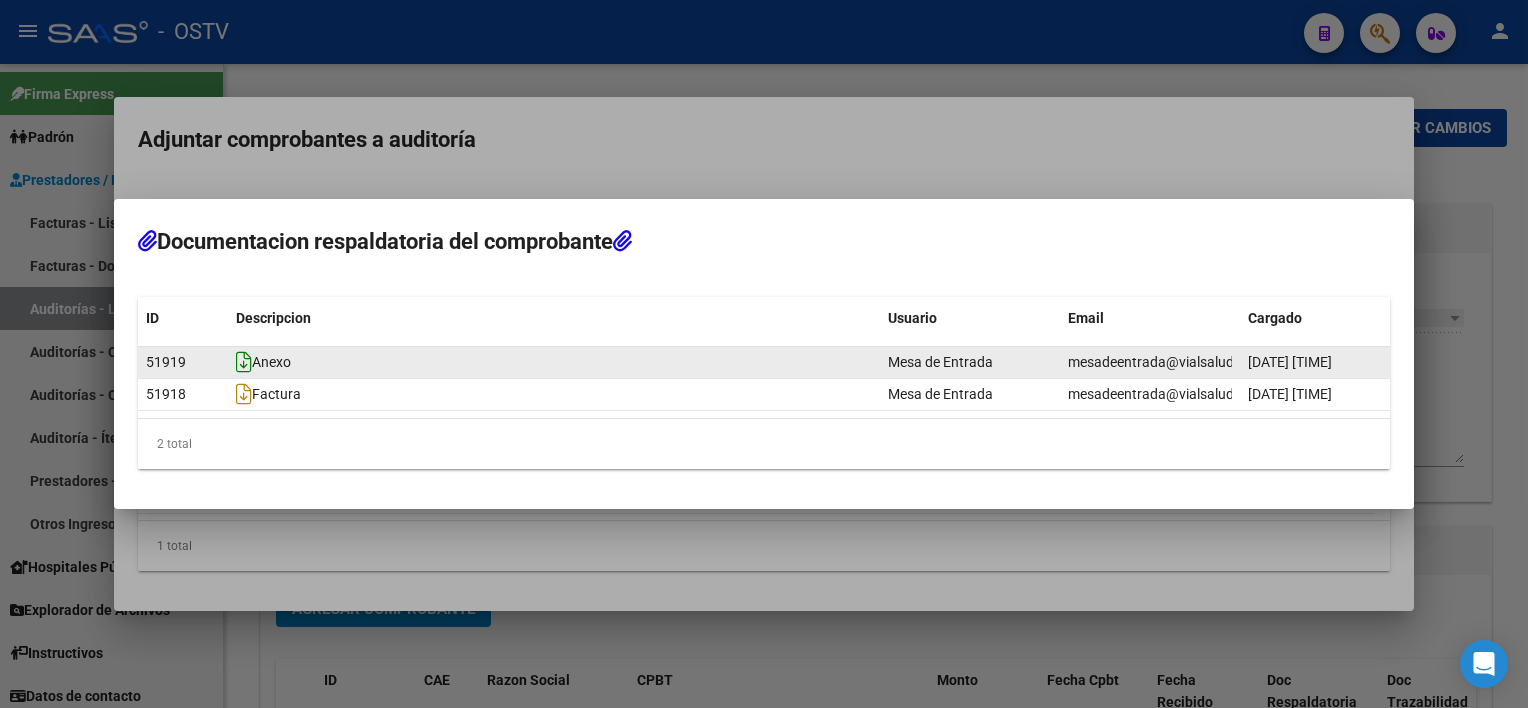 click 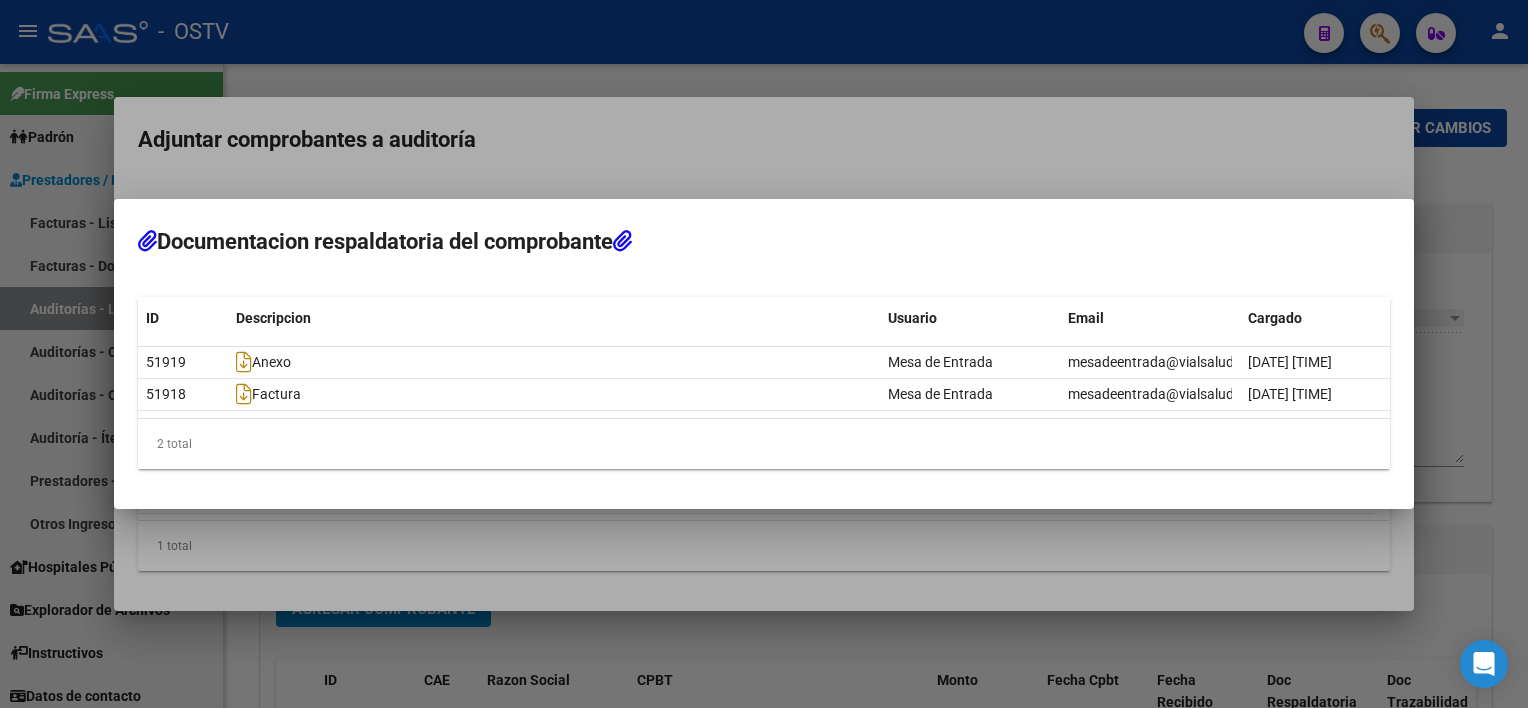 click at bounding box center [764, 354] 